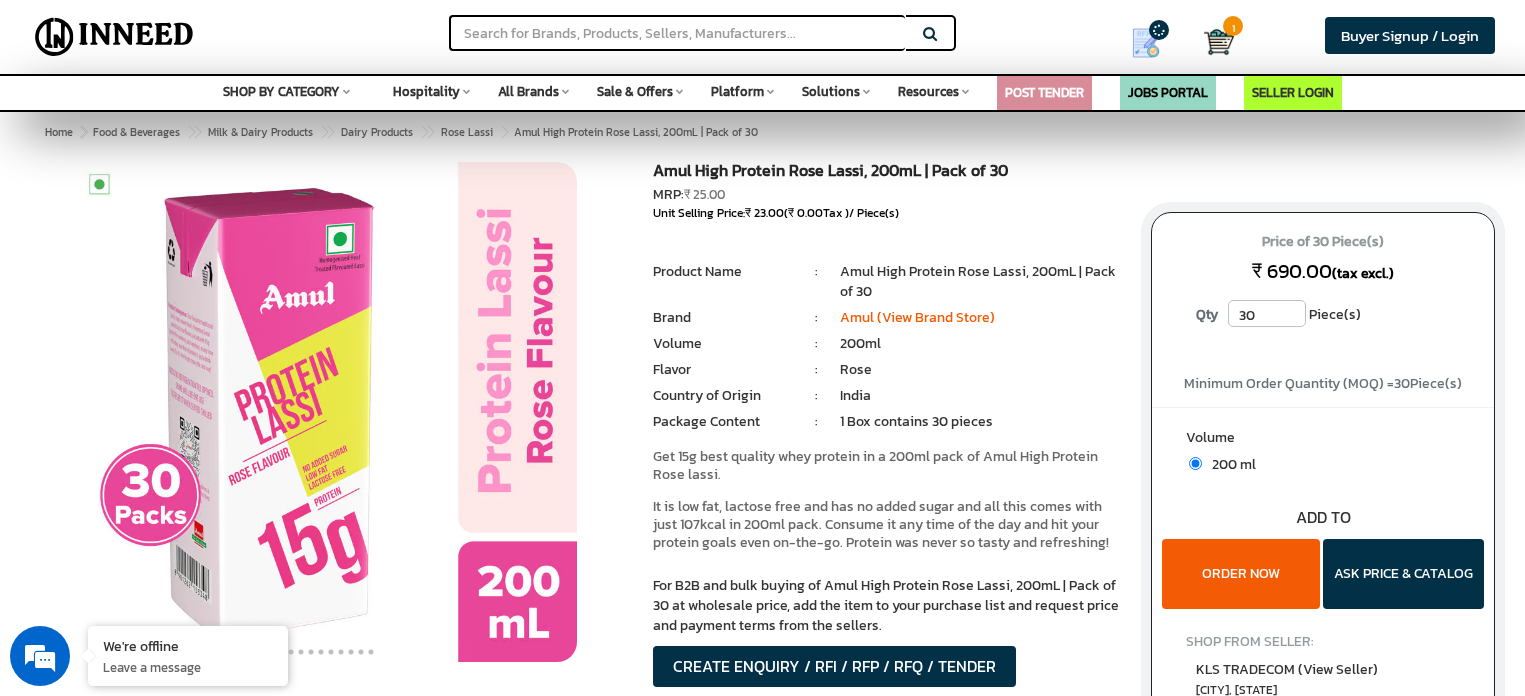 scroll, scrollTop: 200, scrollLeft: 0, axis: vertical 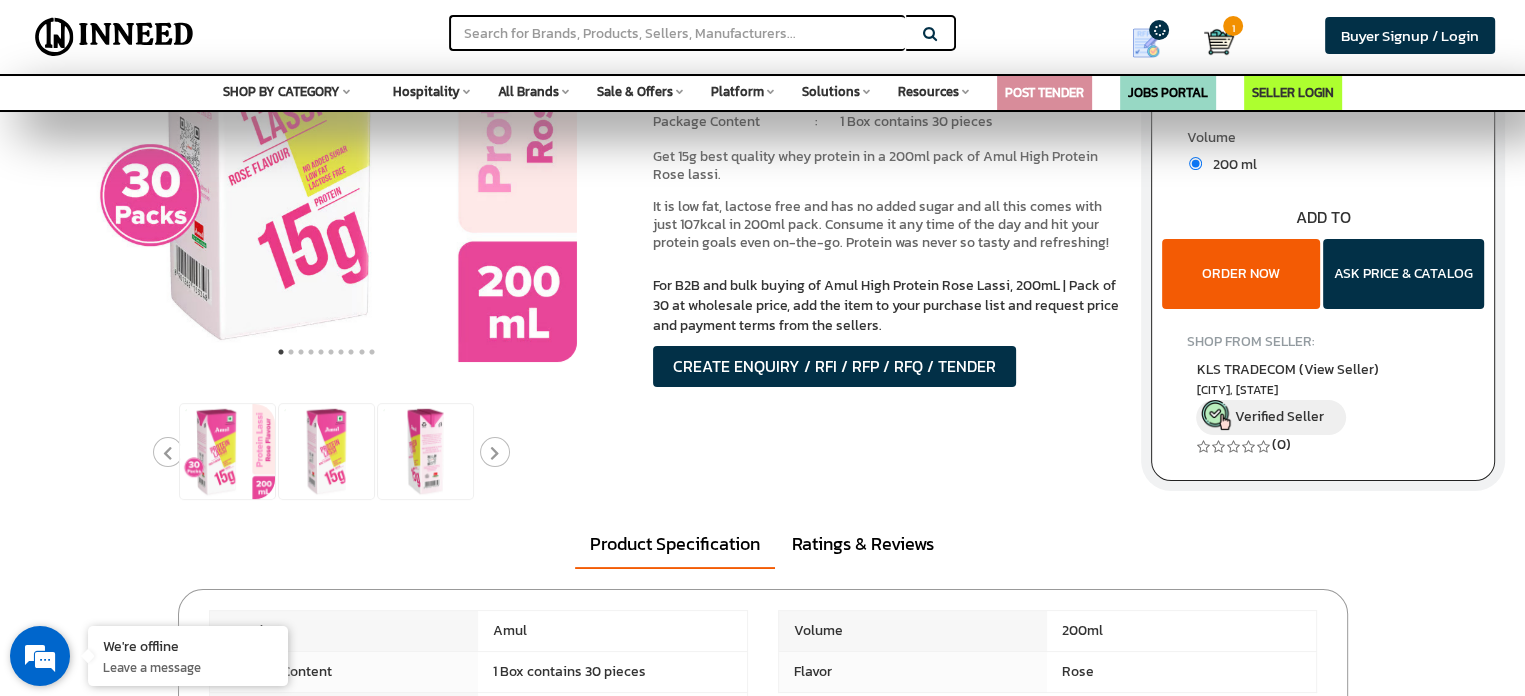 click at bounding box center (40, 656) 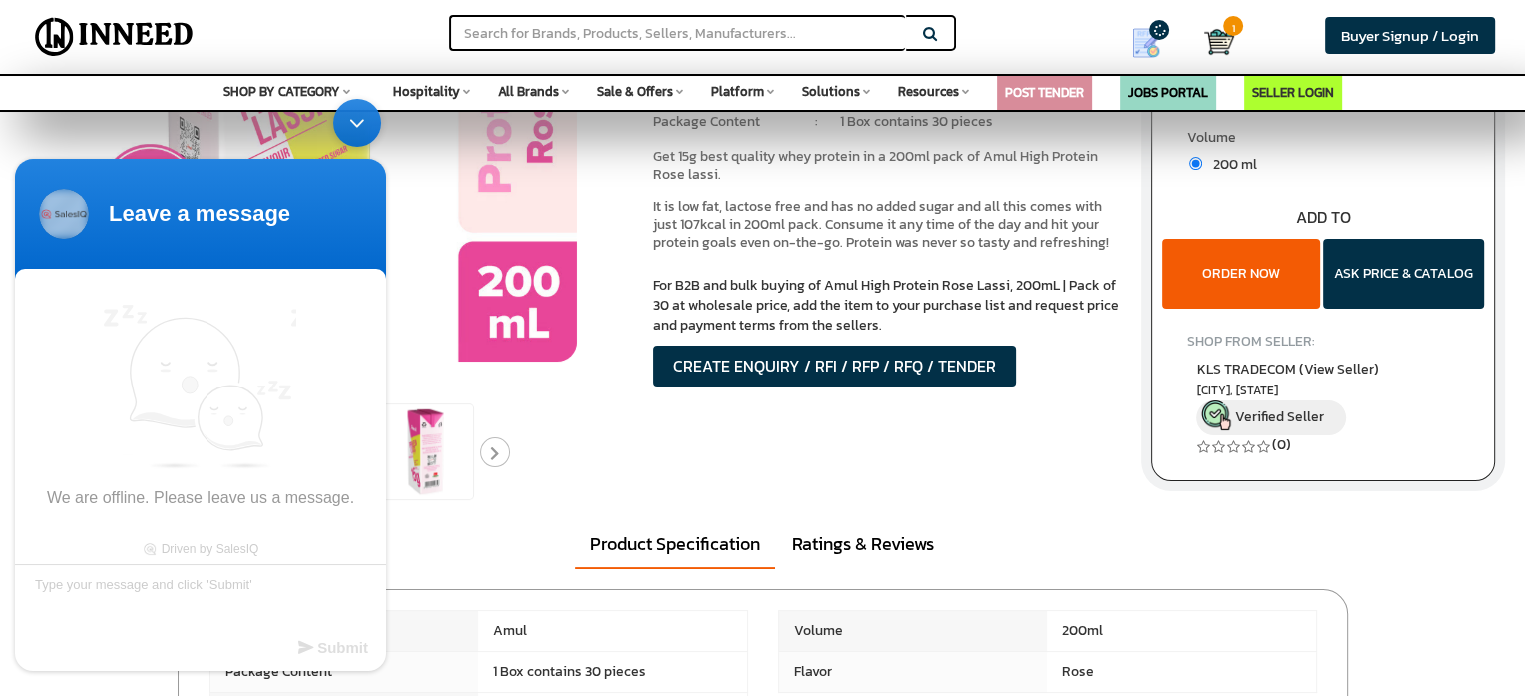 scroll, scrollTop: 0, scrollLeft: 0, axis: both 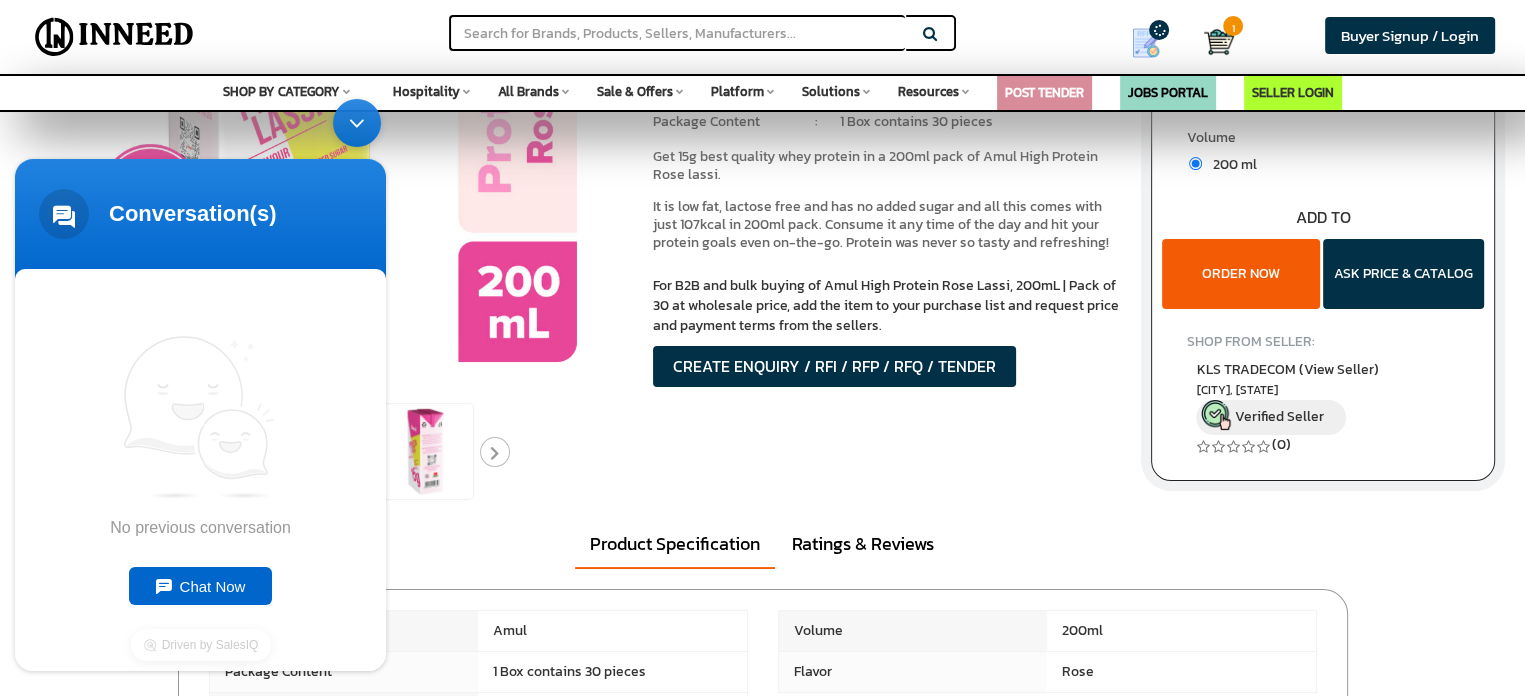 click at bounding box center (326, 112) 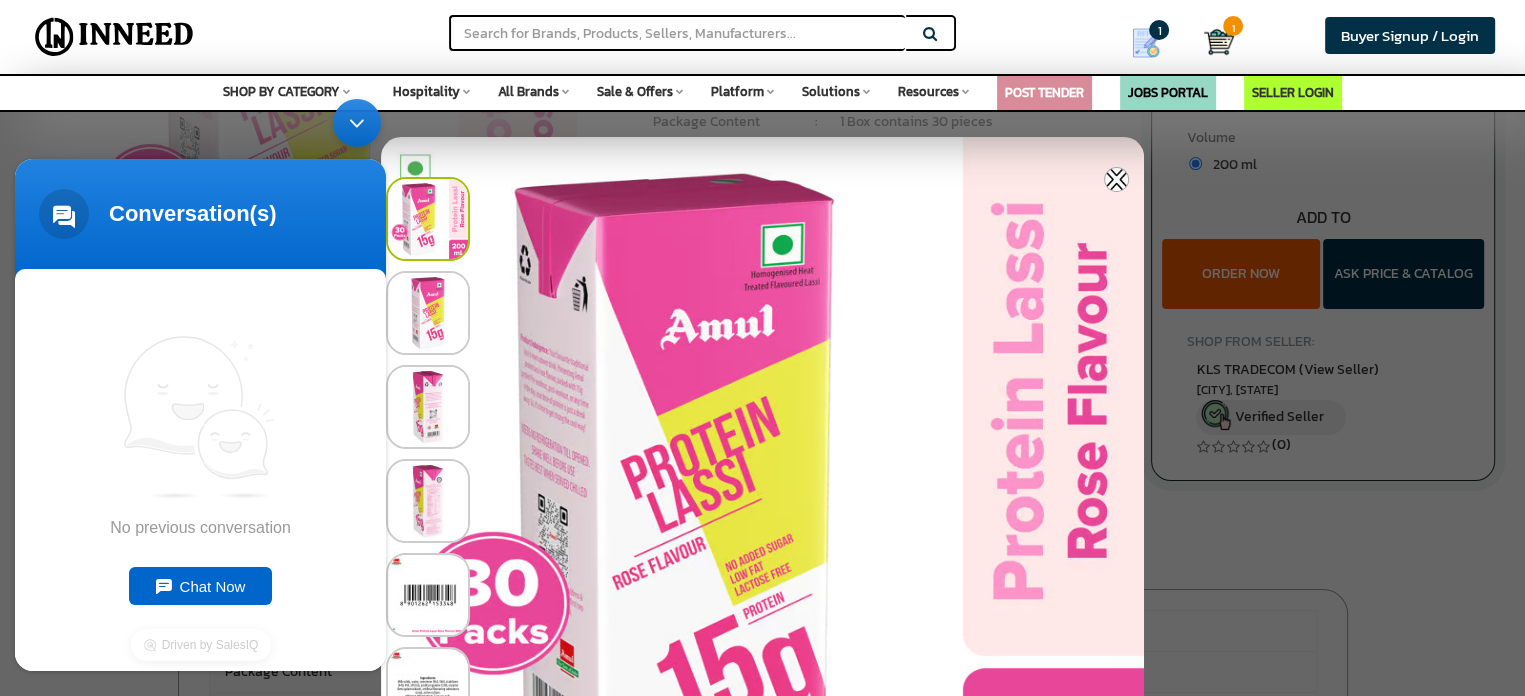 click at bounding box center (1116, 179) 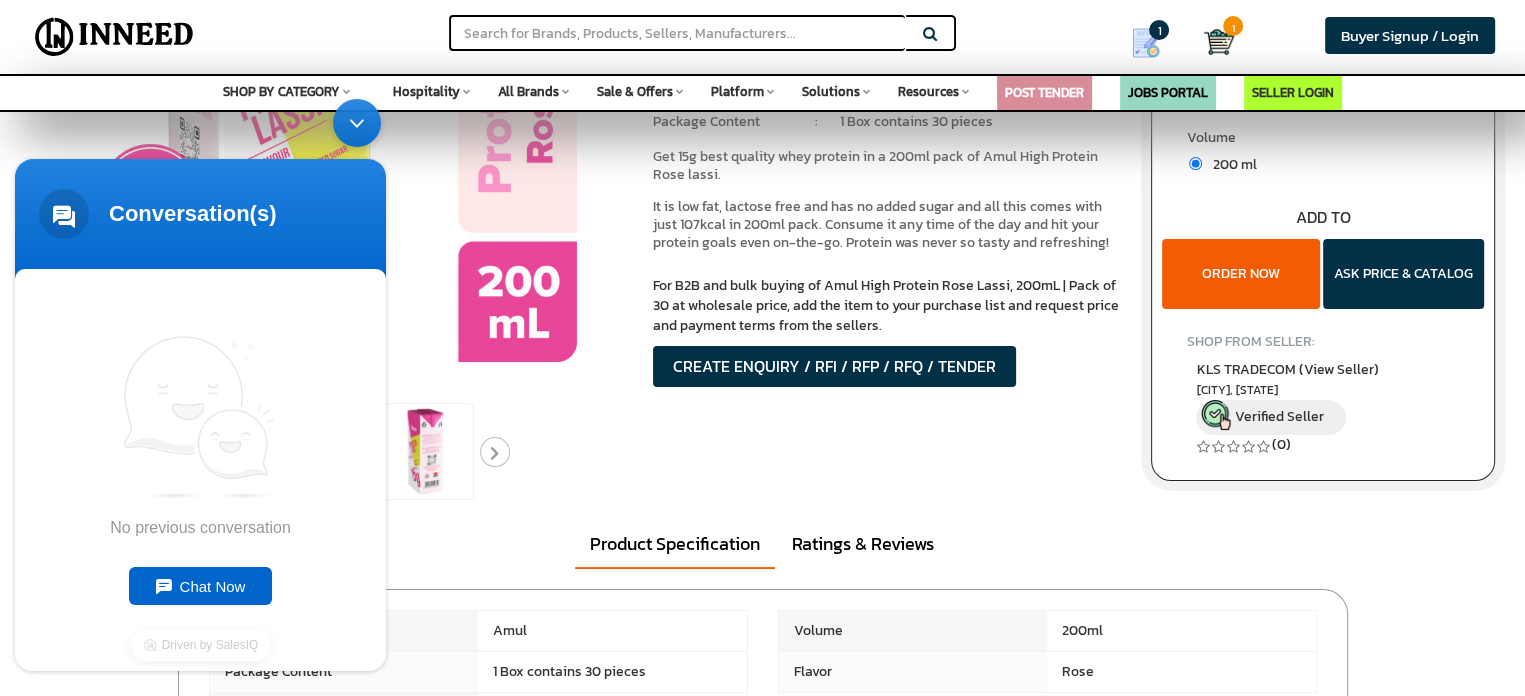 drag, startPoint x: 369, startPoint y: 129, endPoint x: 377, endPoint y: 229, distance: 100.31949 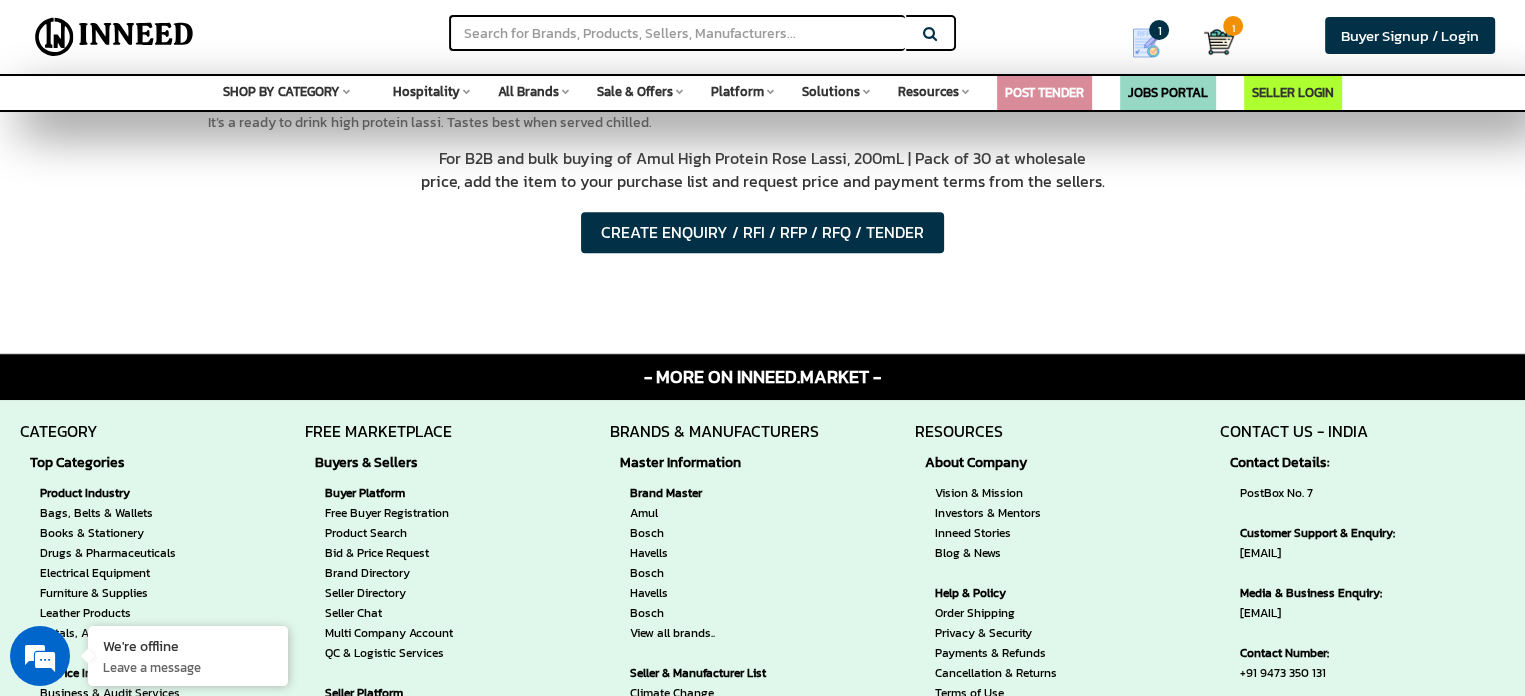 scroll, scrollTop: 1300, scrollLeft: 0, axis: vertical 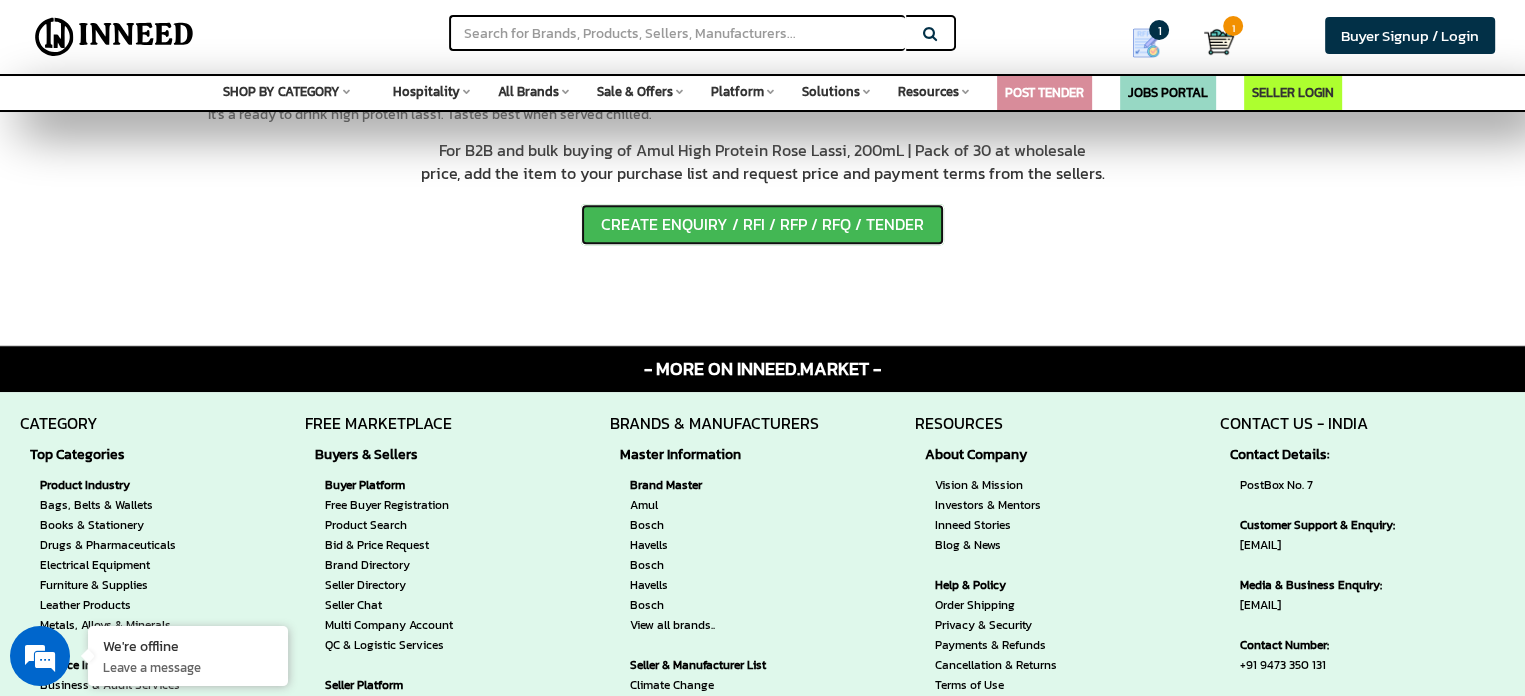 click on "CREATE ENQUIRY / RFI / RFP / RFQ / TENDER" at bounding box center [762, 224] 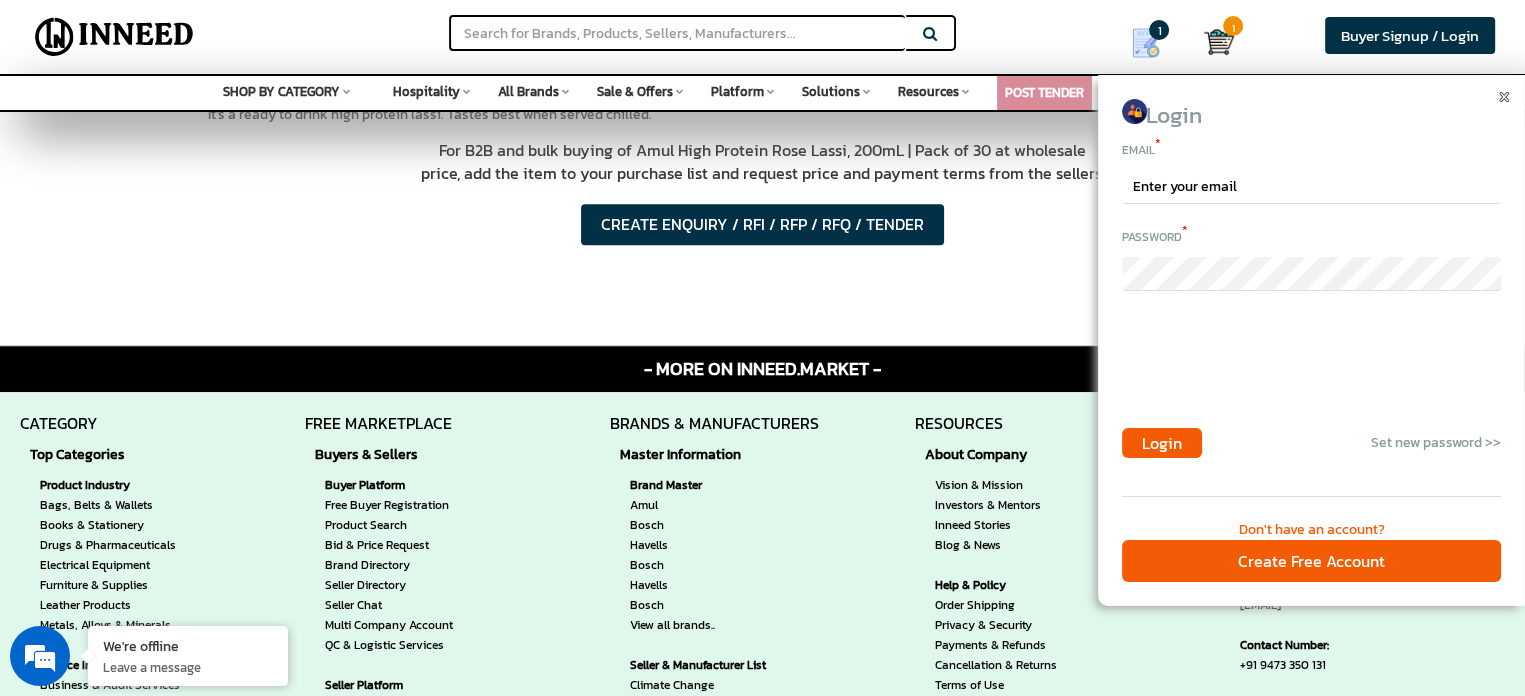click at bounding box center [762, 315] 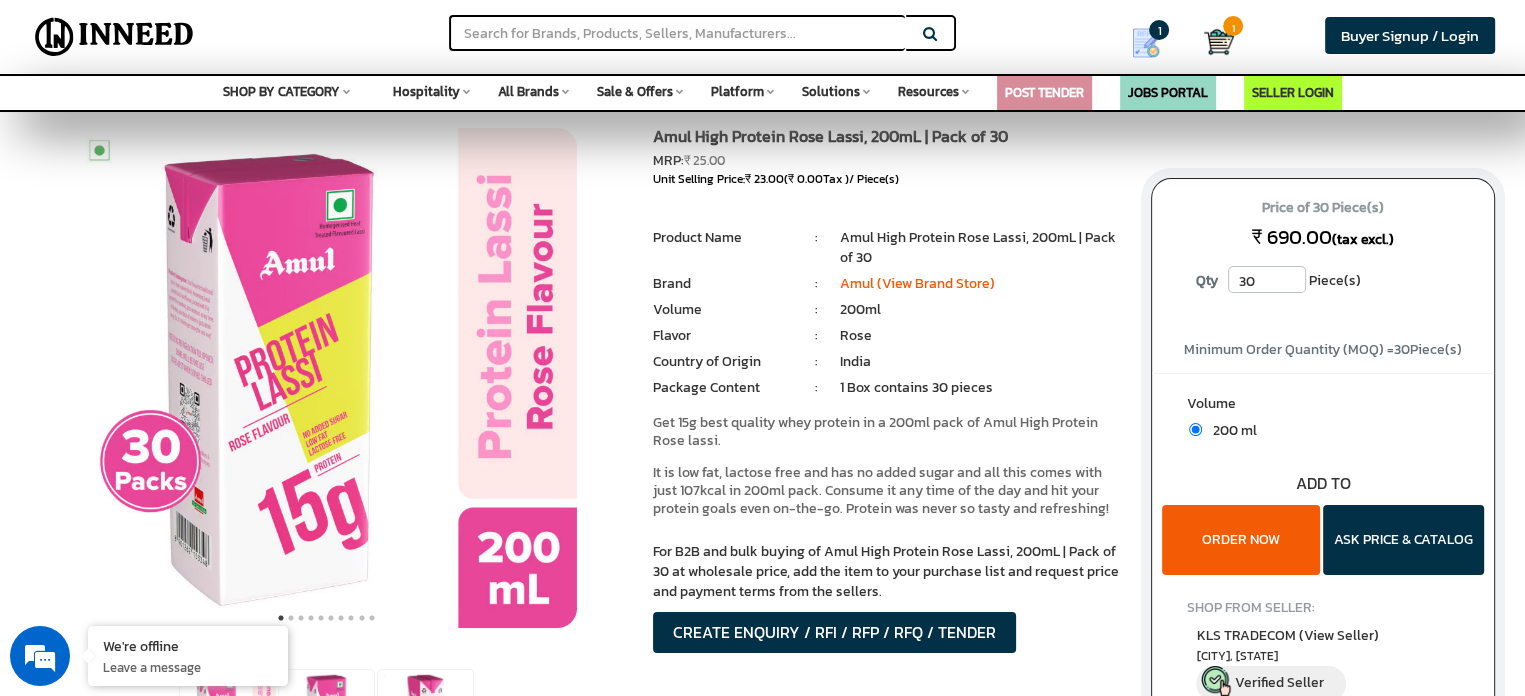 scroll, scrollTop: 0, scrollLeft: 0, axis: both 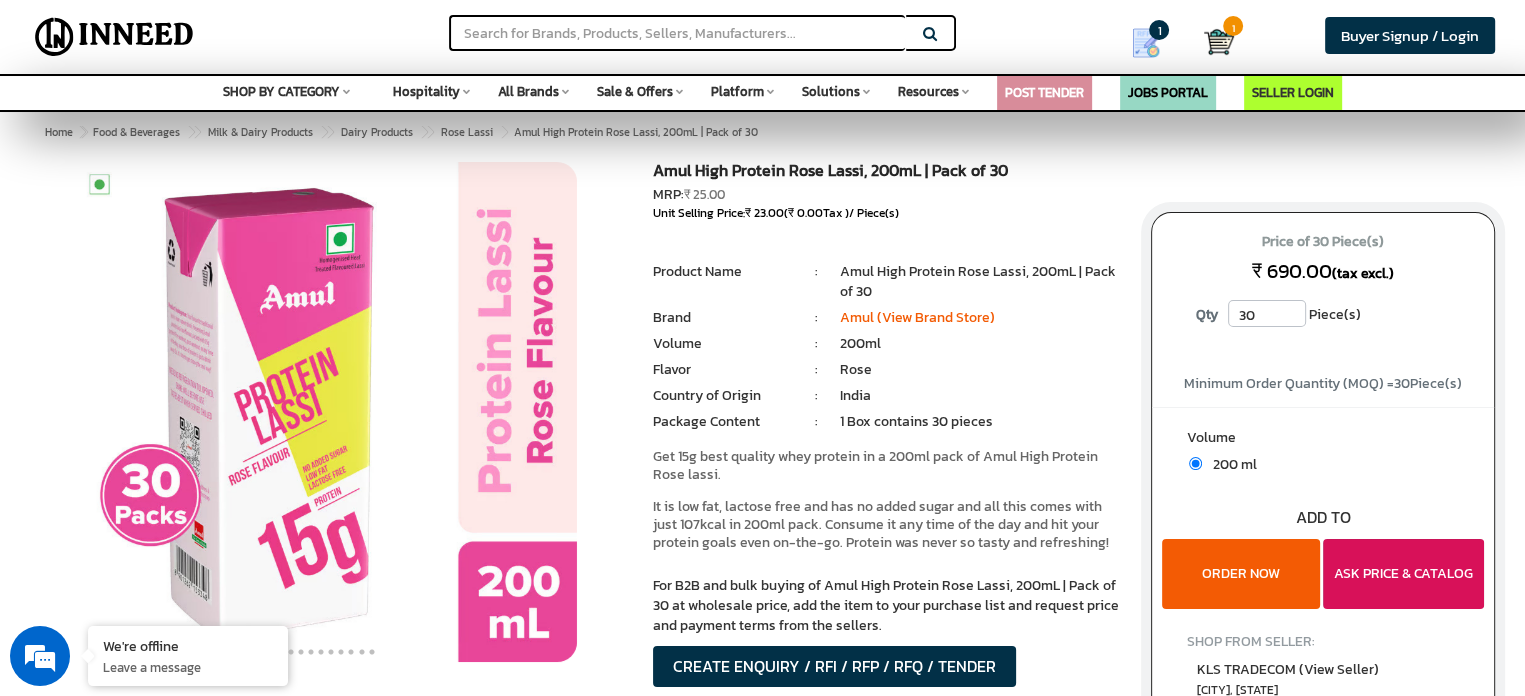 click on "ASK PRICE & CATALOG" at bounding box center [1403, 574] 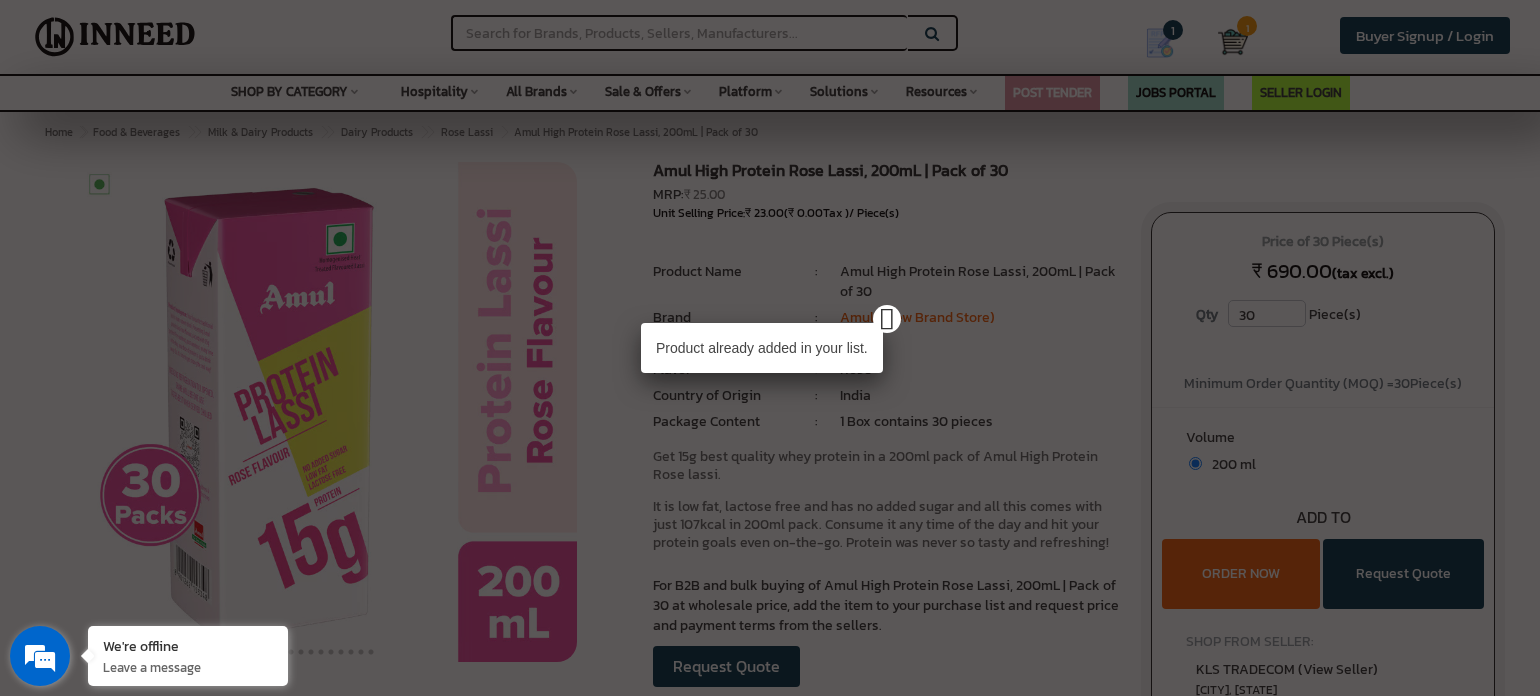 click at bounding box center [40, 656] 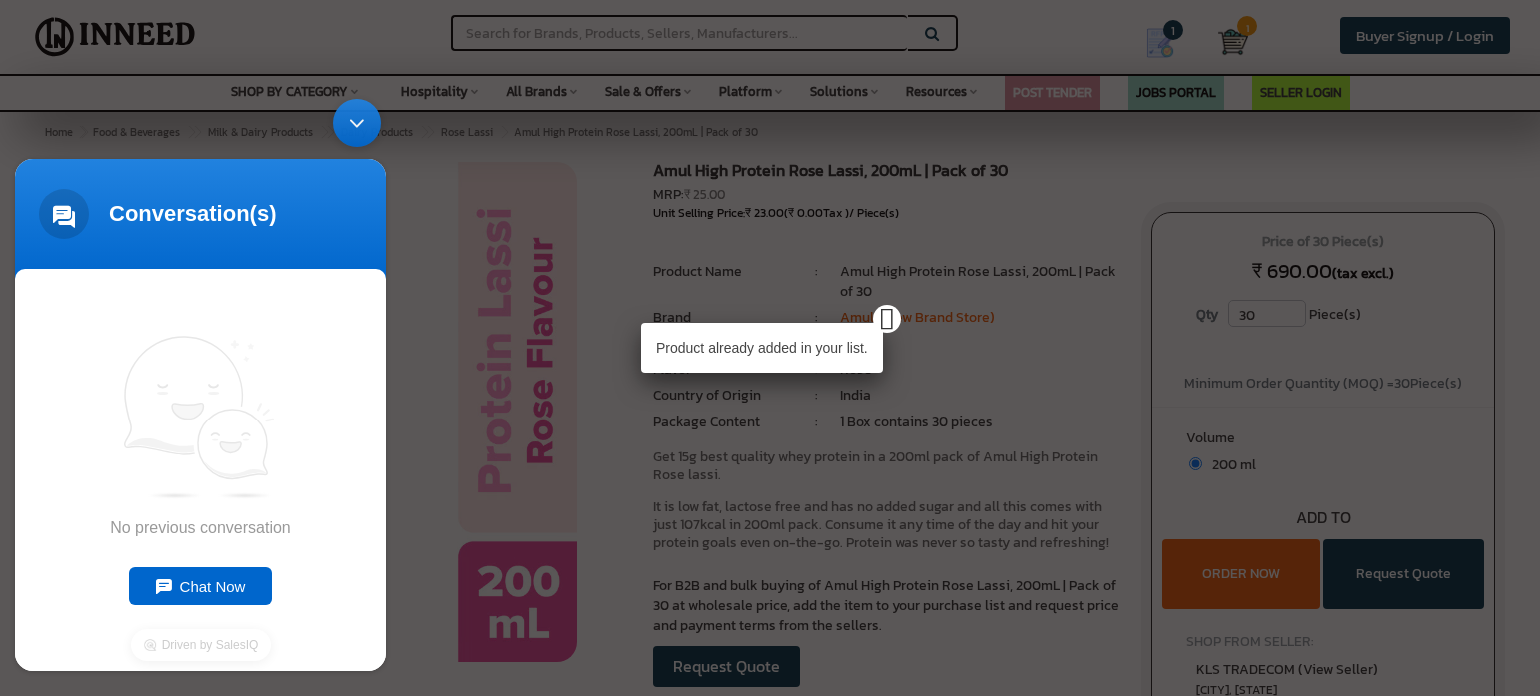click at bounding box center [357, 123] 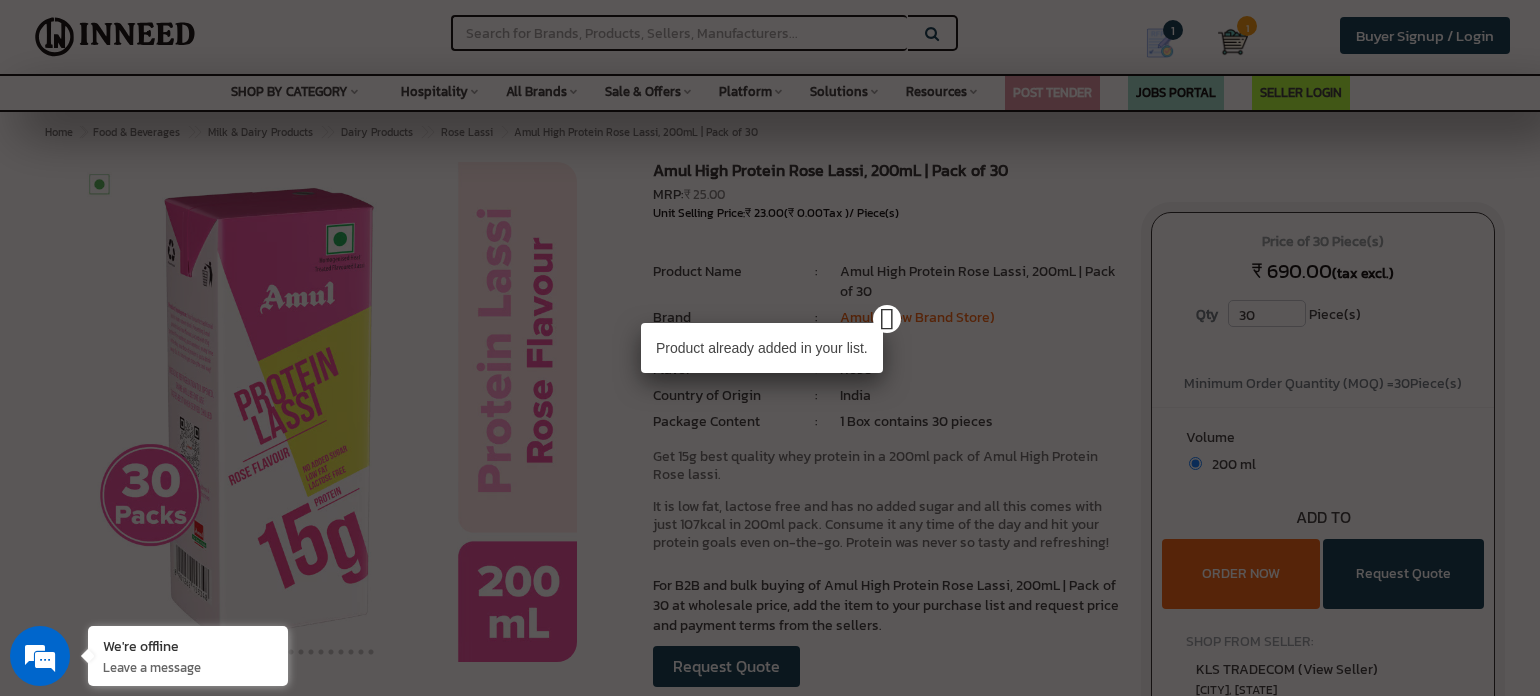 click on "Product already added in your list." at bounding box center (770, 348) 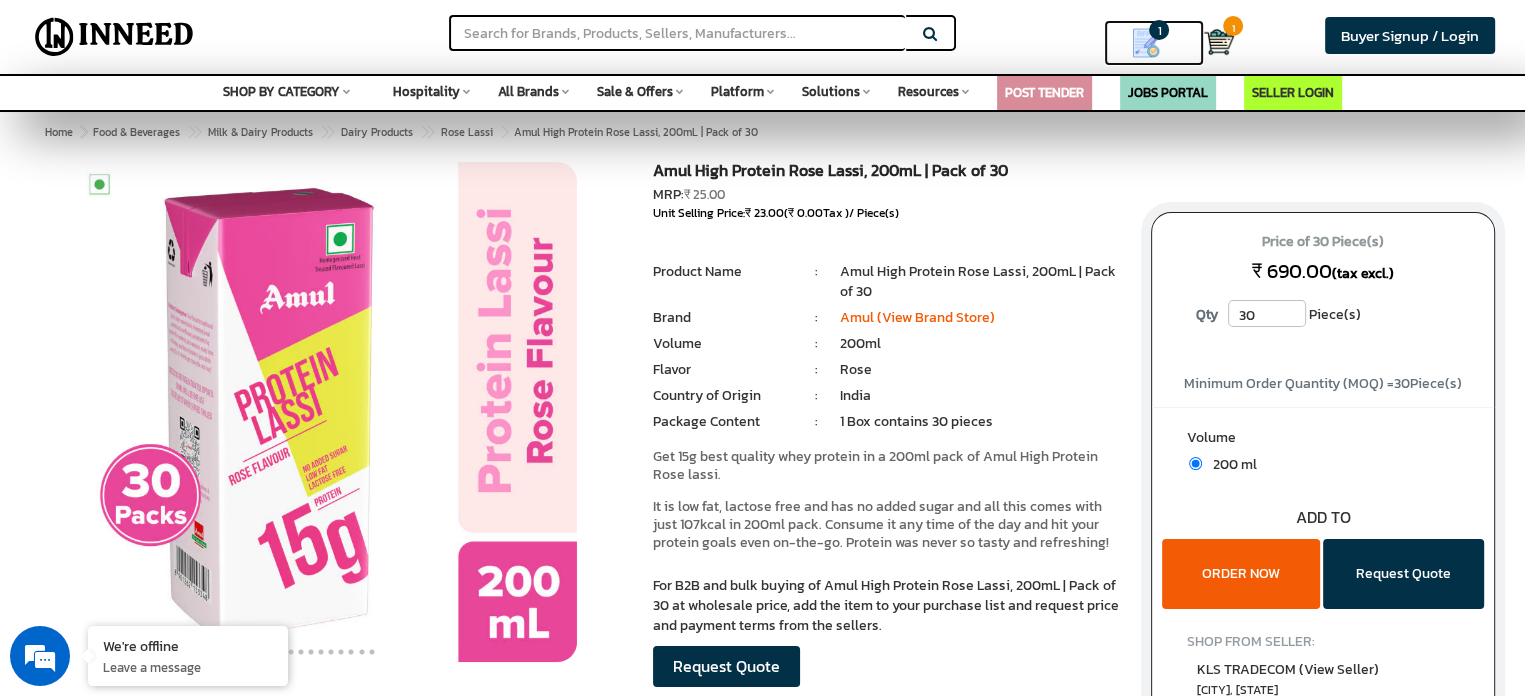 click at bounding box center [1146, 43] 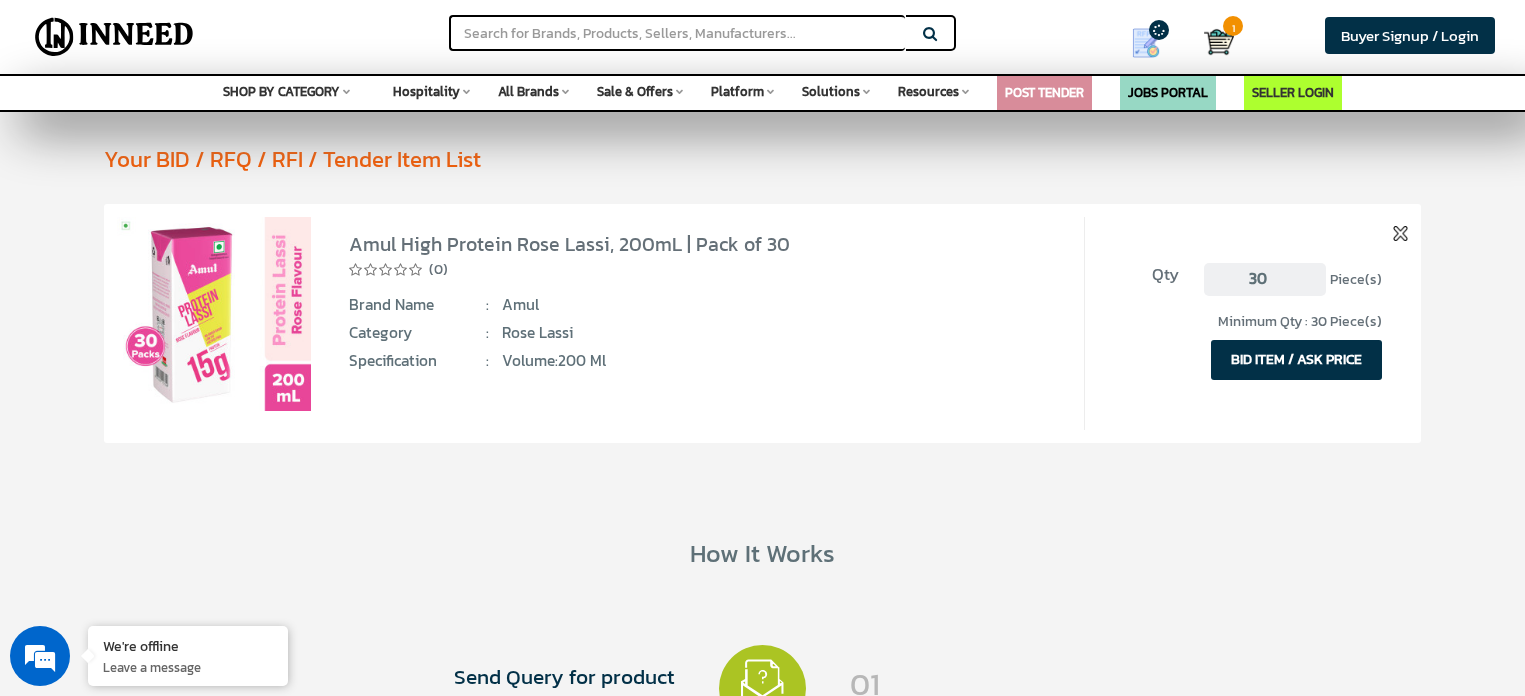 scroll, scrollTop: 100, scrollLeft: 0, axis: vertical 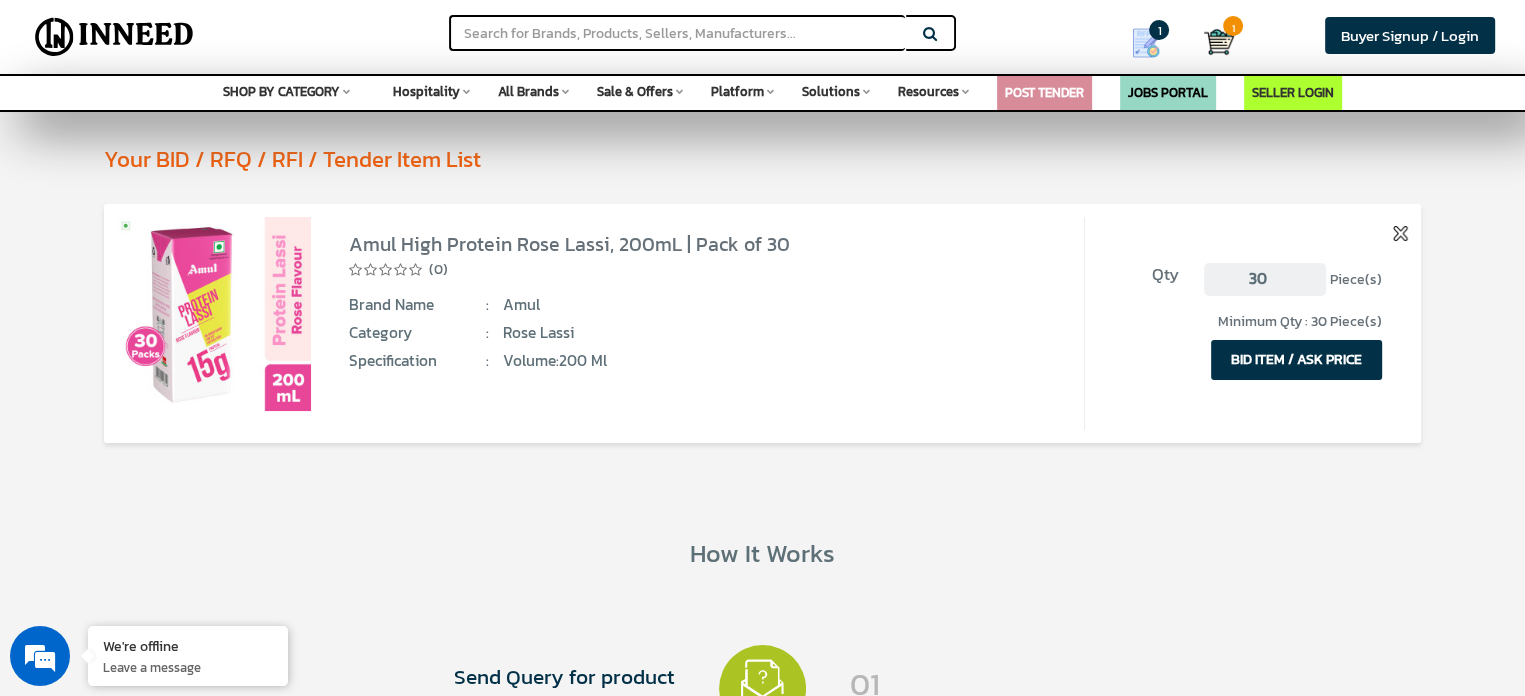 click on "BID ITEM / ASK PRICE" at bounding box center (1296, 360) 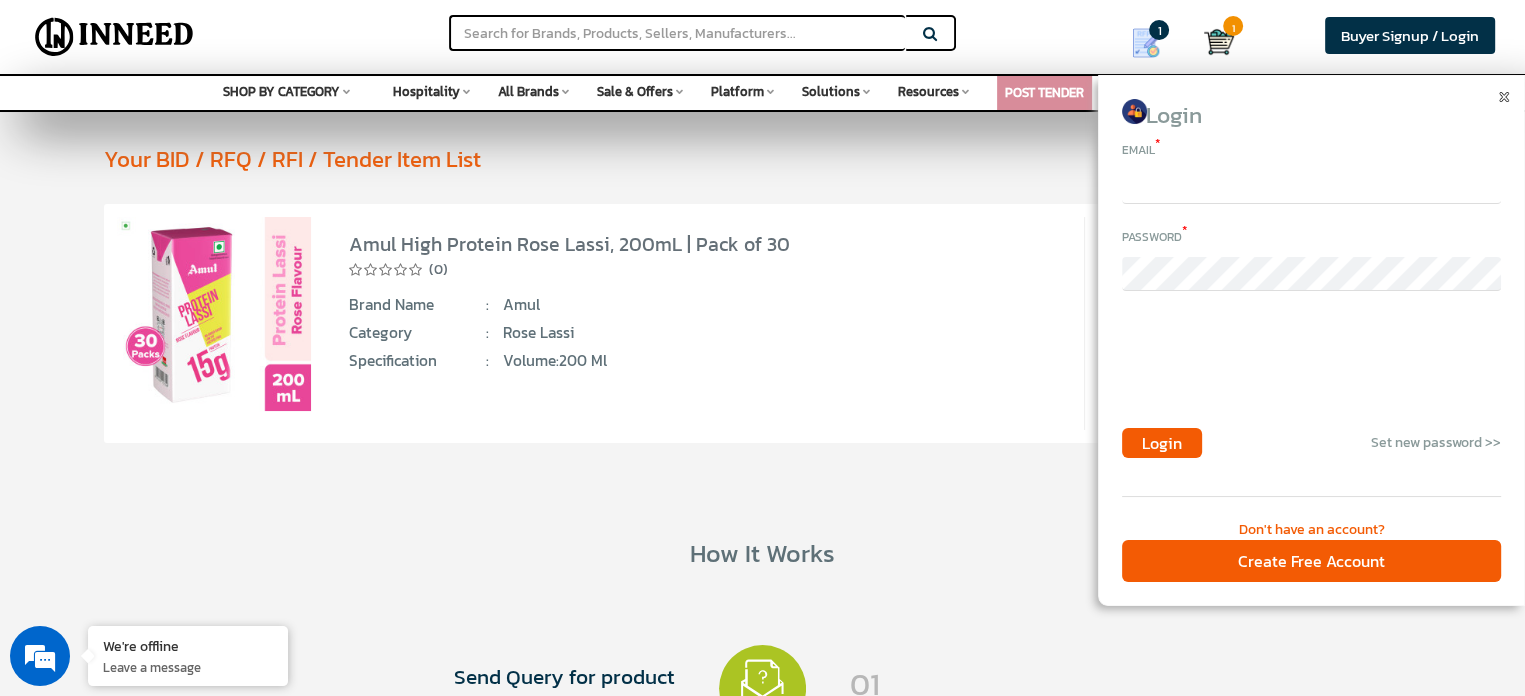 click at bounding box center (1311, 187) 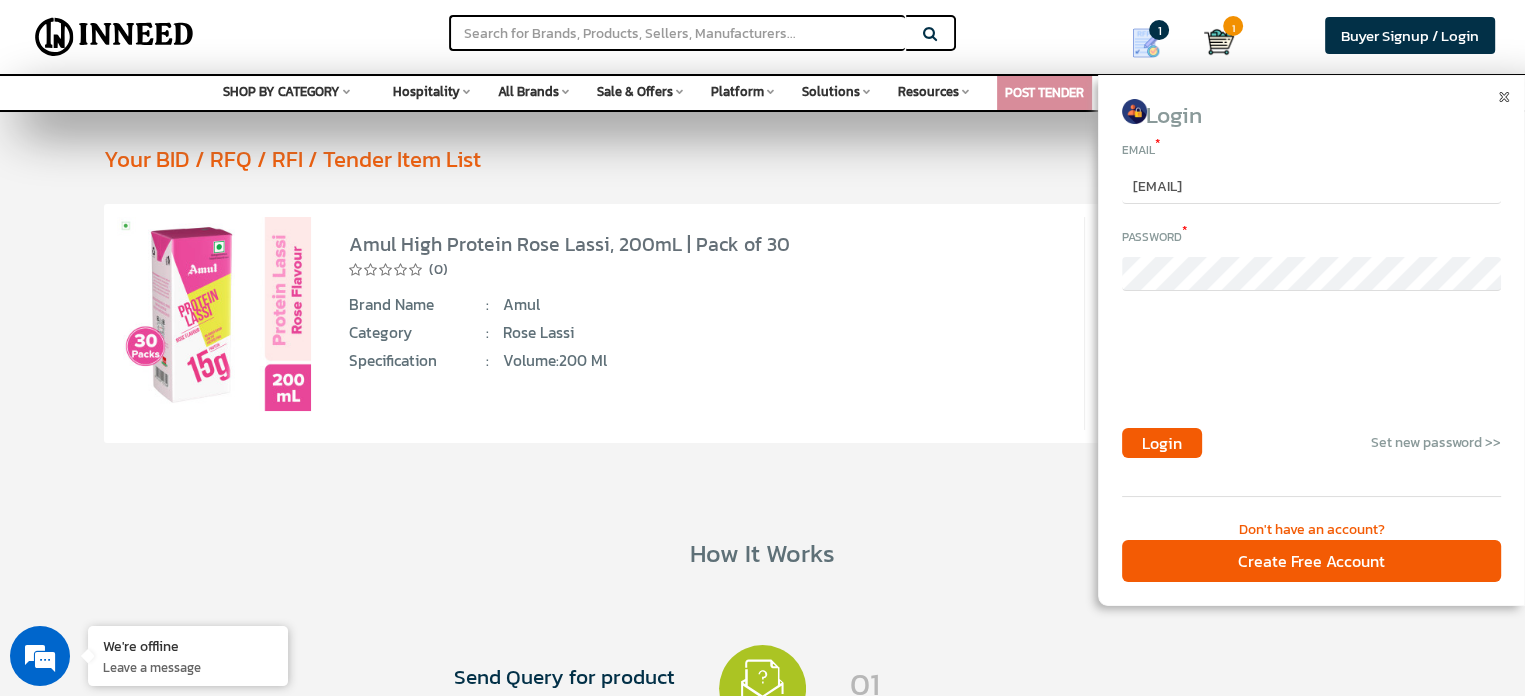 scroll, scrollTop: 0, scrollLeft: 0, axis: both 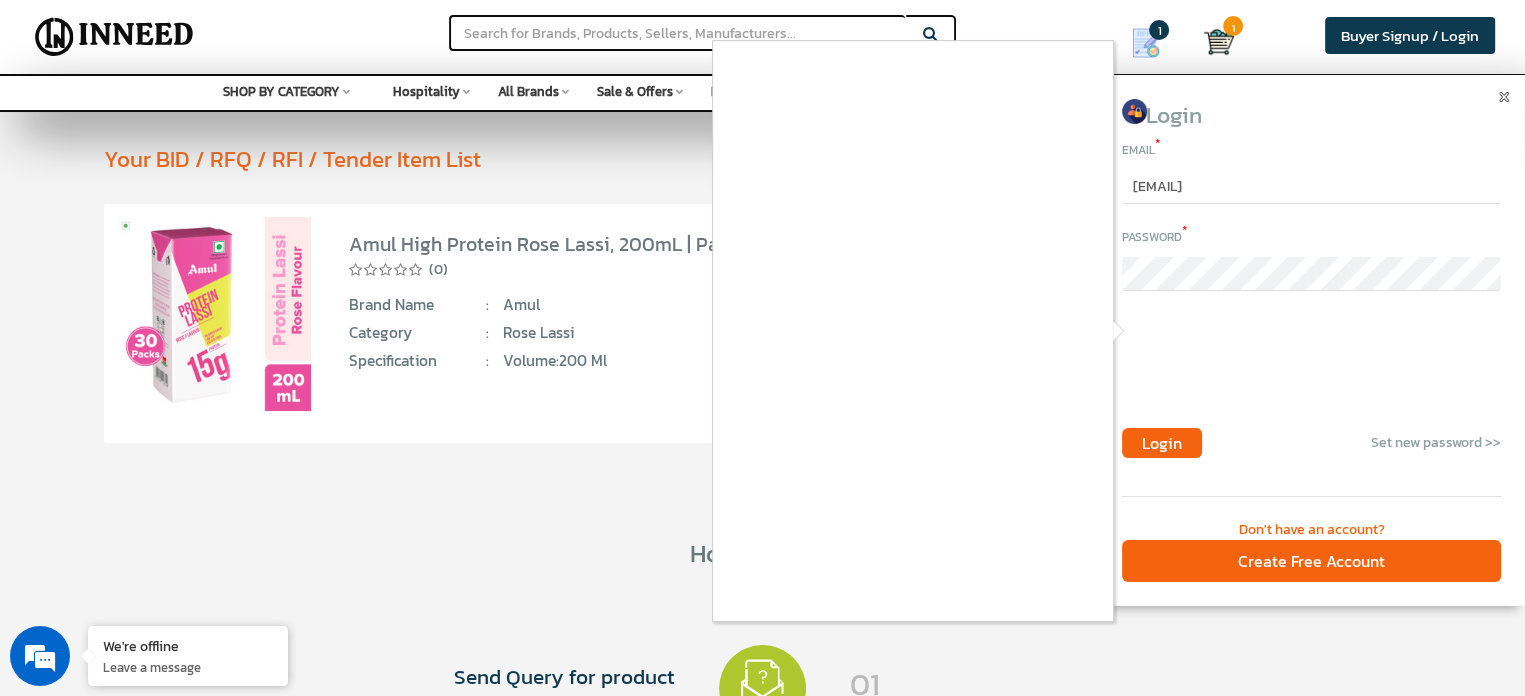 click at bounding box center (762, 348) 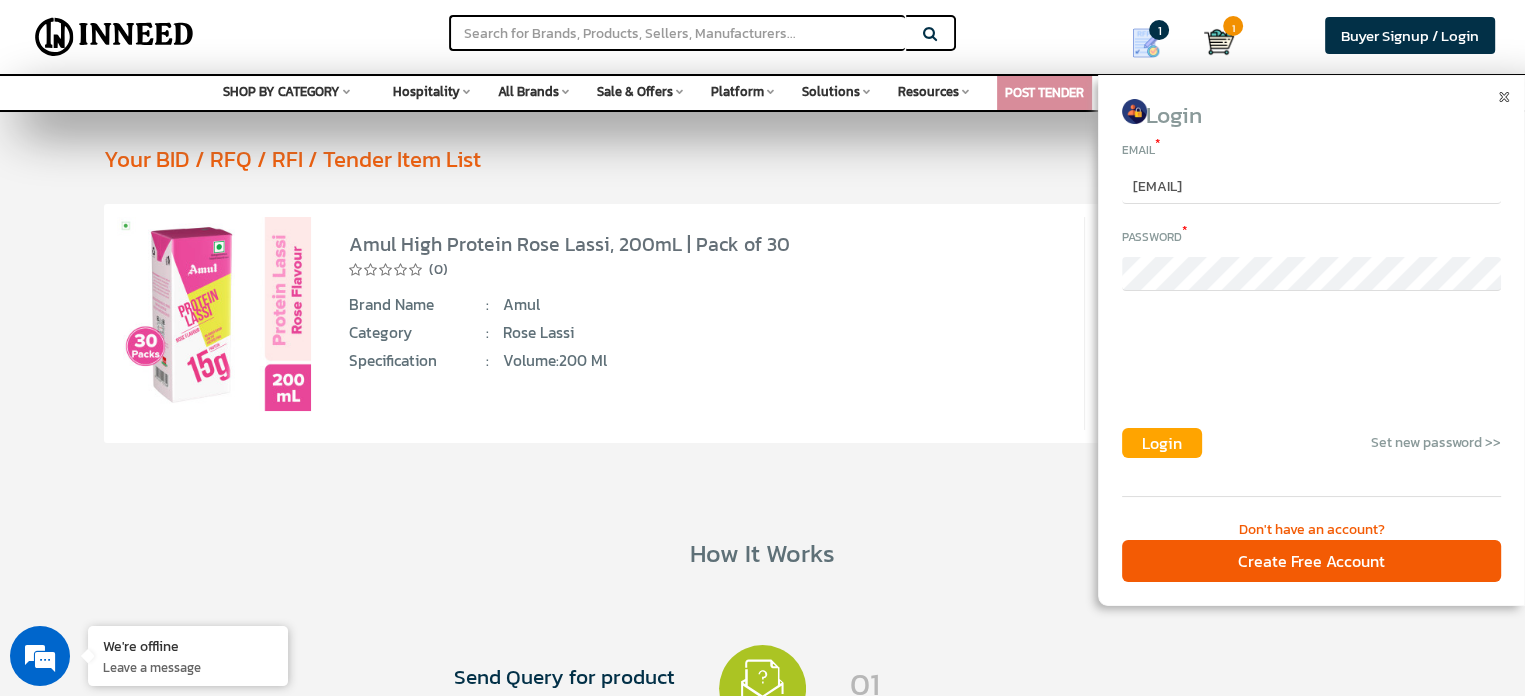 click on "Login" at bounding box center [1162, 443] 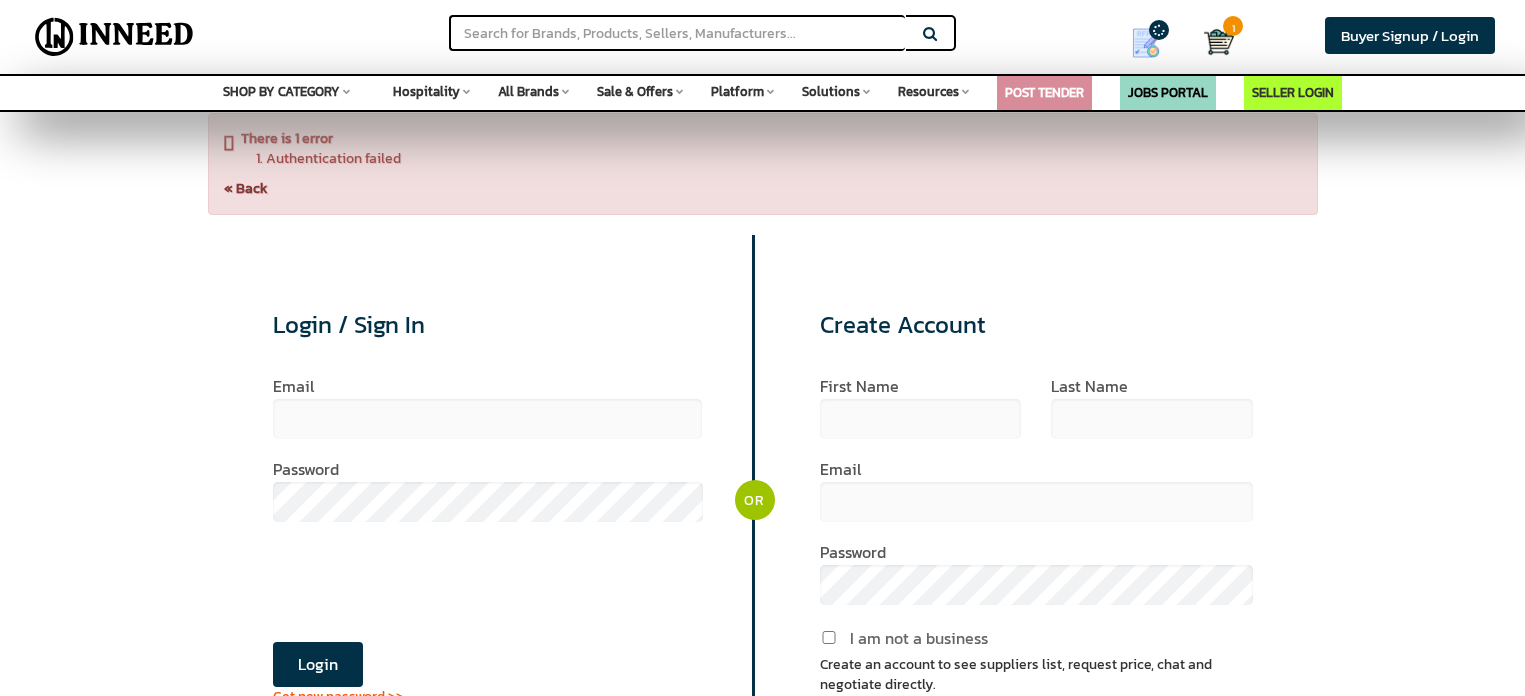scroll, scrollTop: 65, scrollLeft: 0, axis: vertical 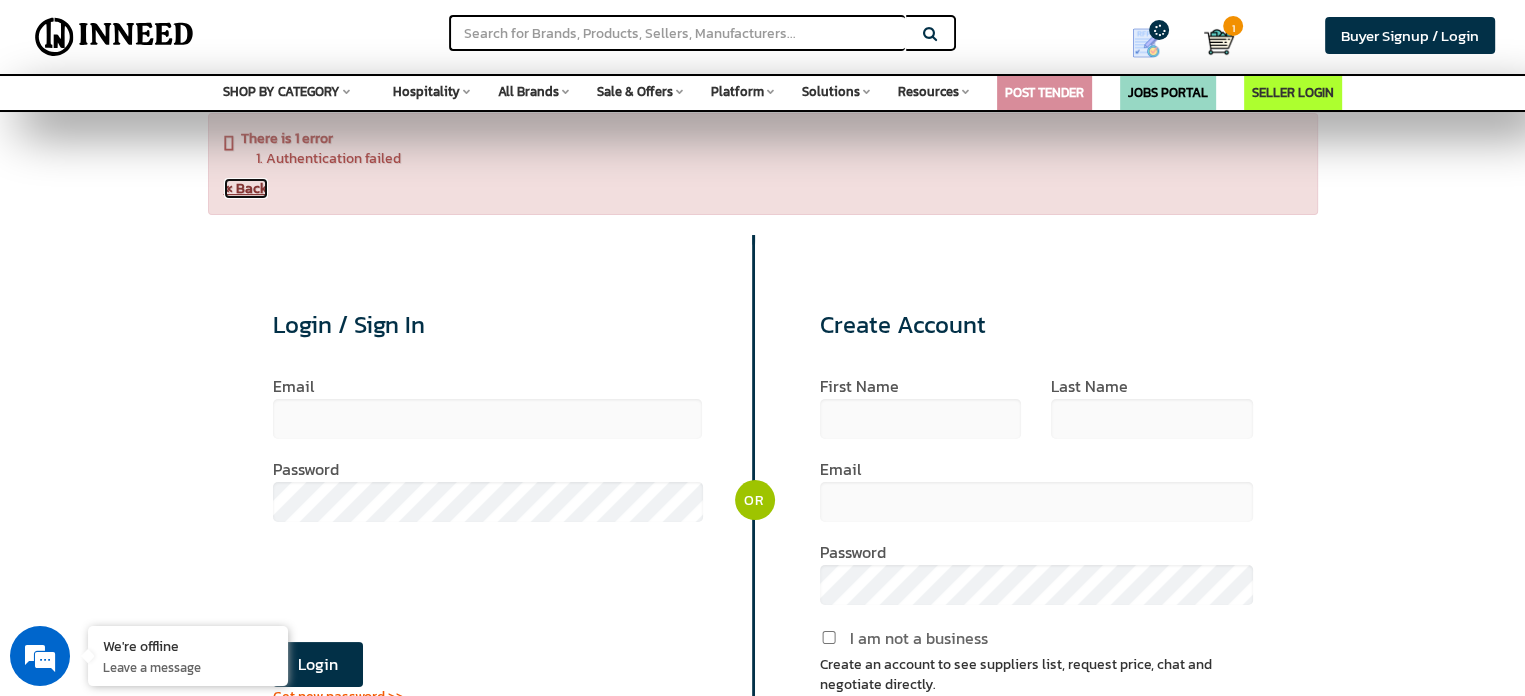 click on "« Back" at bounding box center (246, 188) 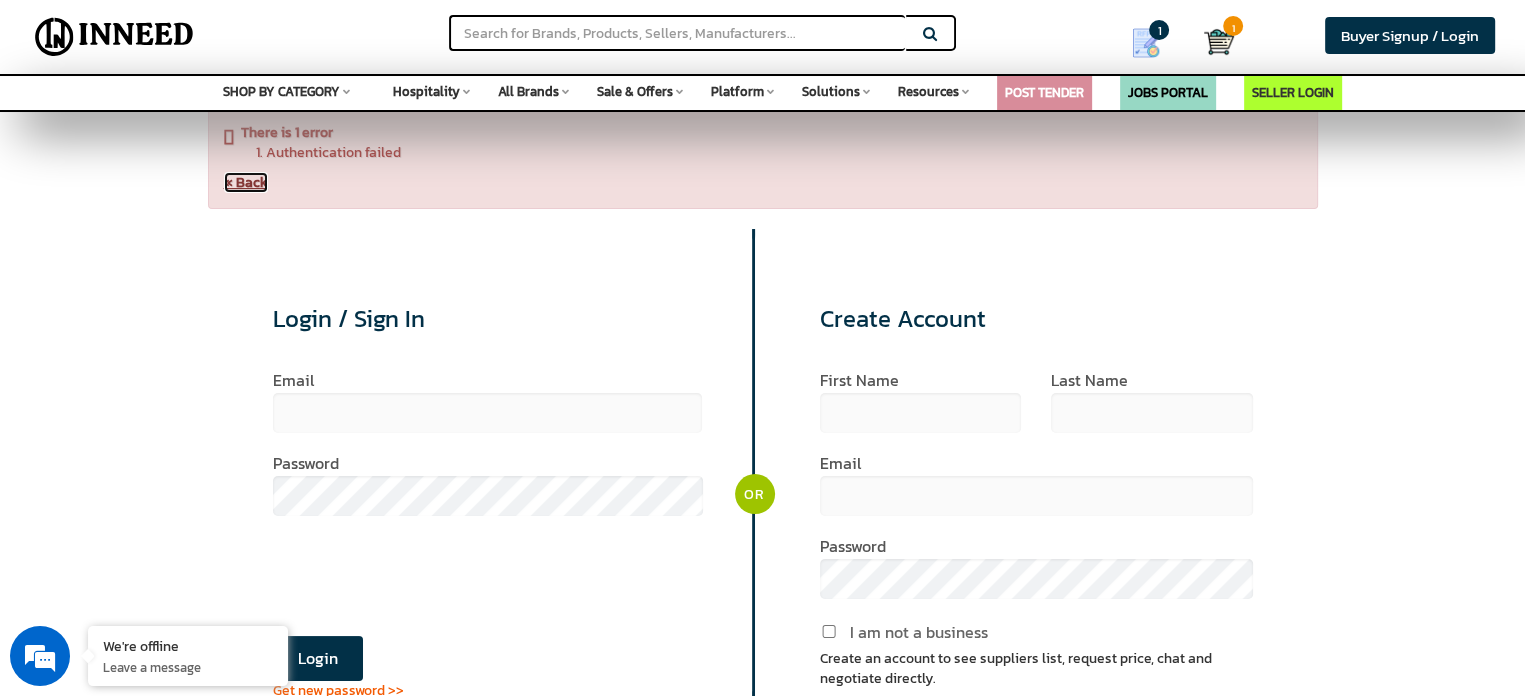 scroll, scrollTop: 0, scrollLeft: 0, axis: both 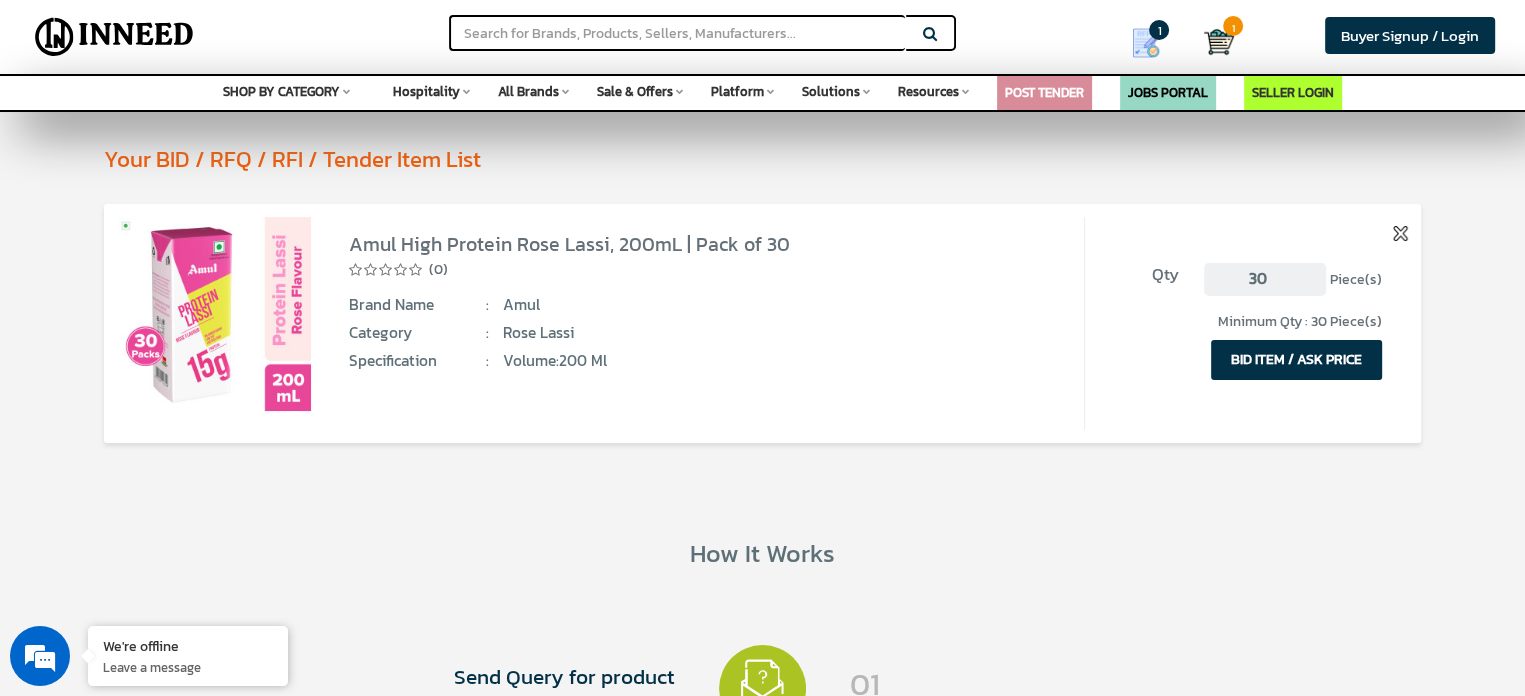 click on "30" at bounding box center (1265, 279) 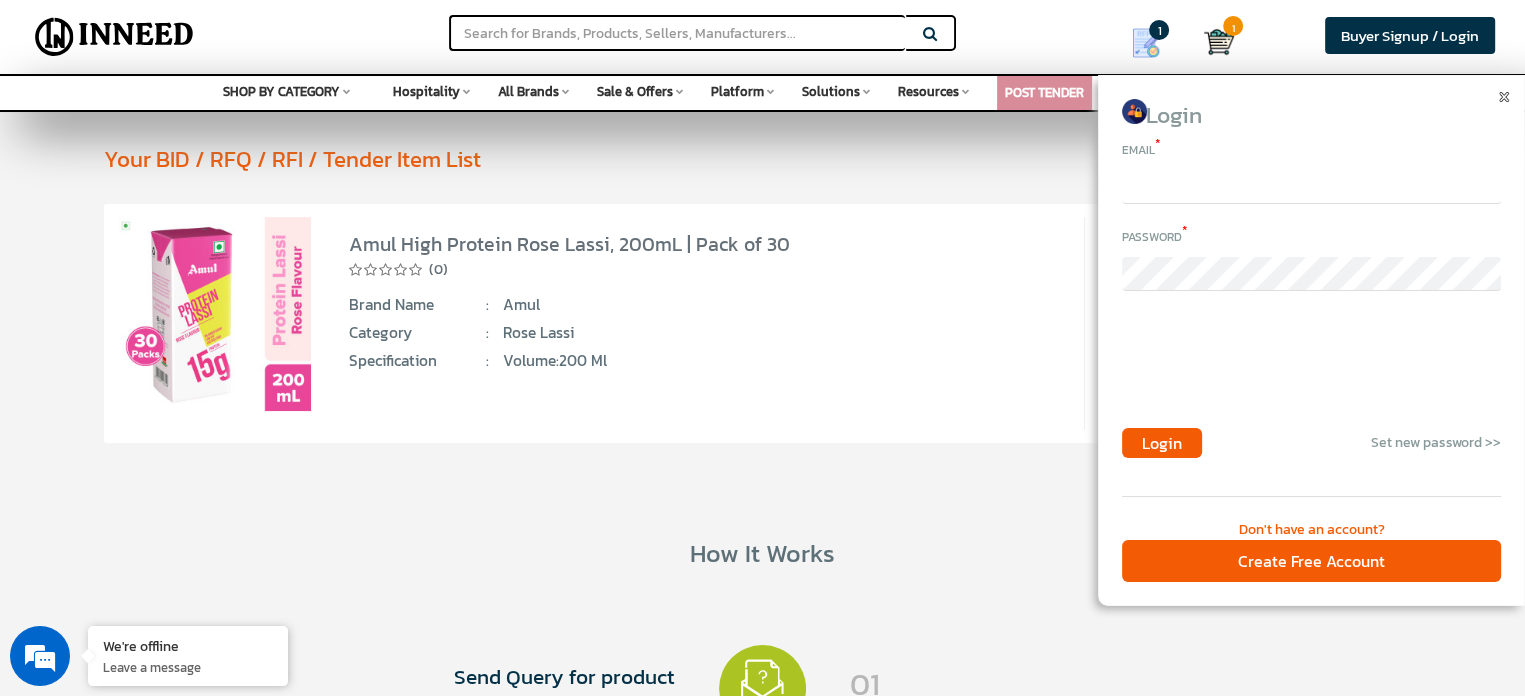 click at bounding box center (1311, 187) 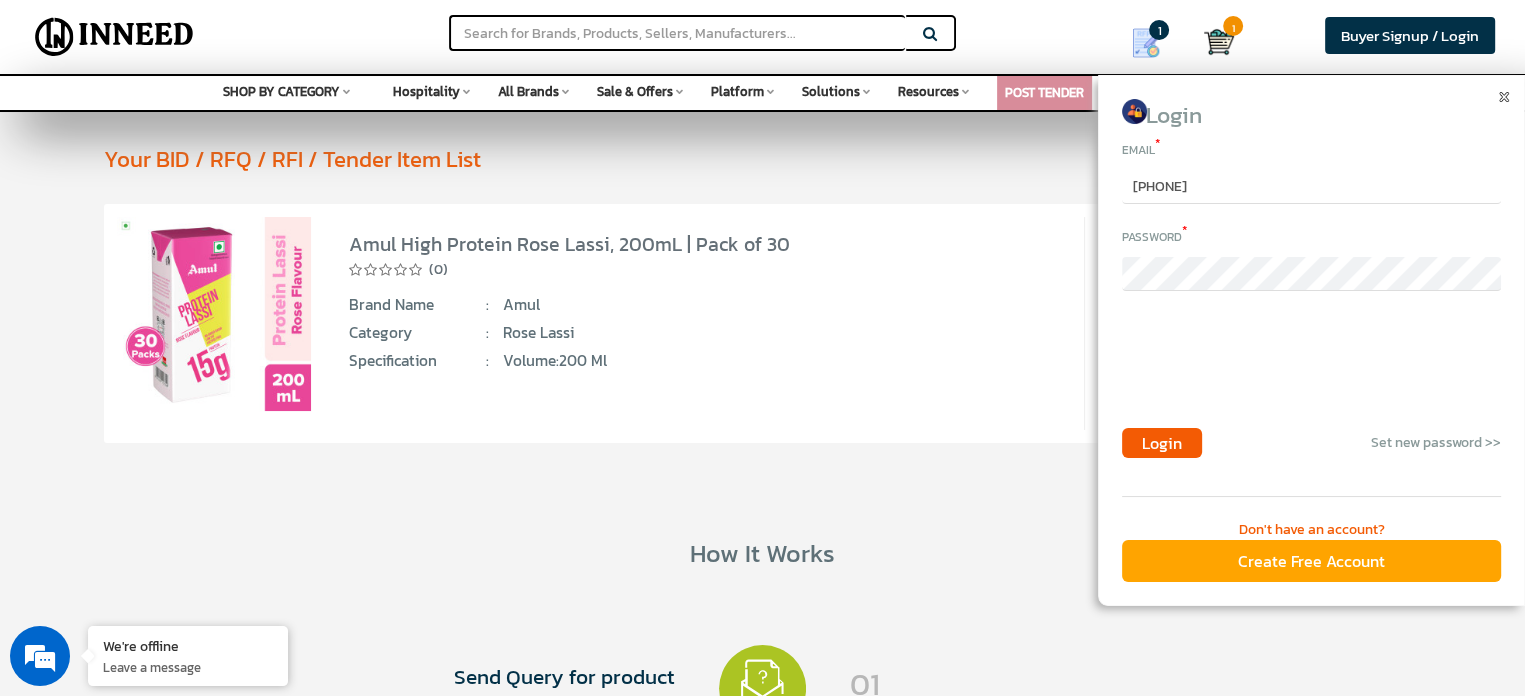 click on "Create Free Account" at bounding box center (1311, 561) 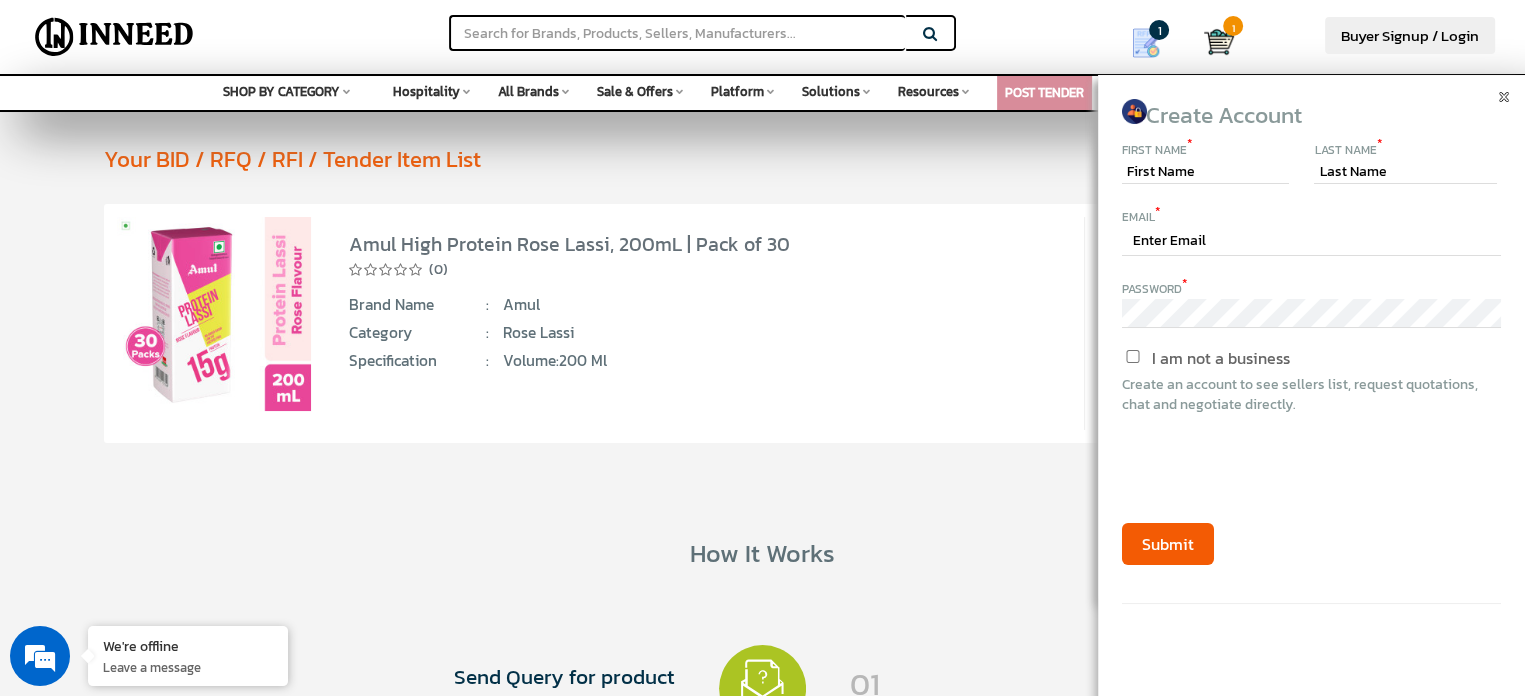 click at bounding box center (1504, 97) 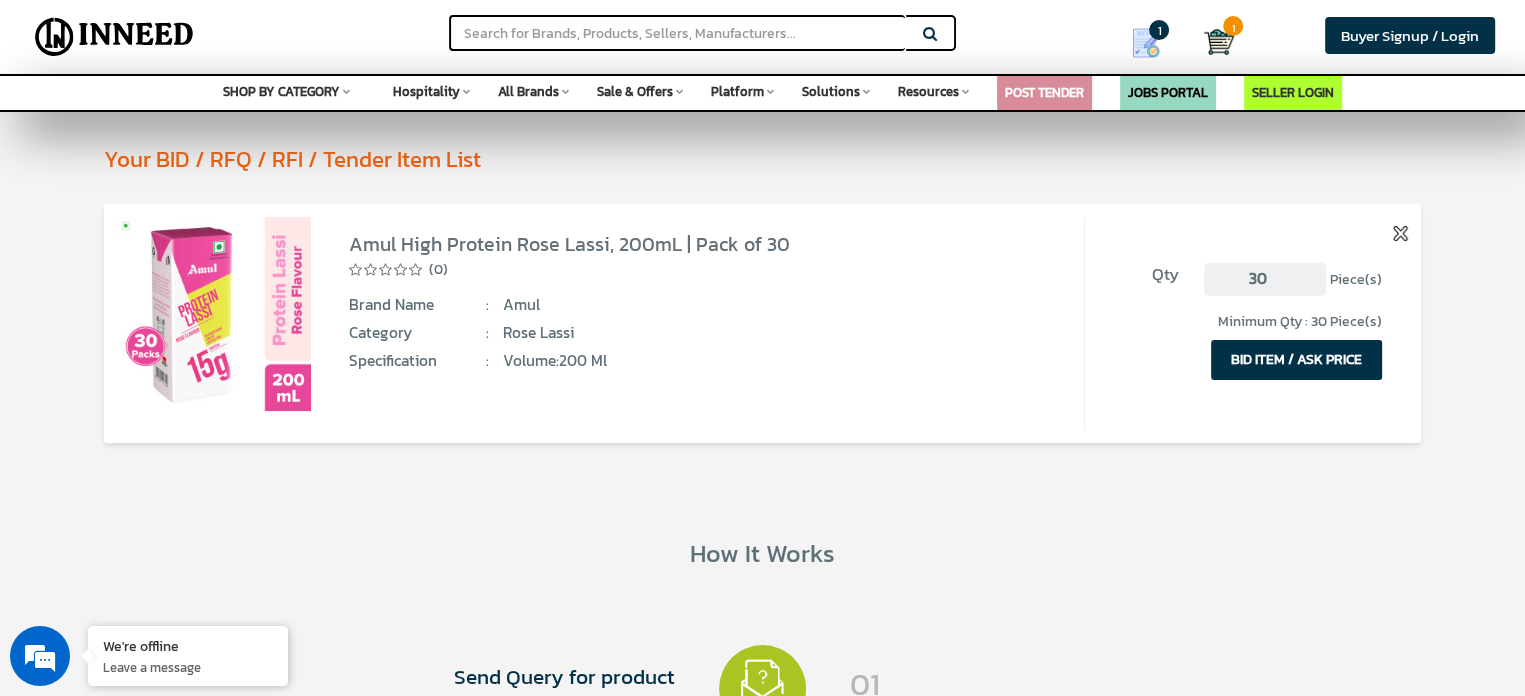 click on "BID ITEM / ASK PRICE" at bounding box center [1296, 360] 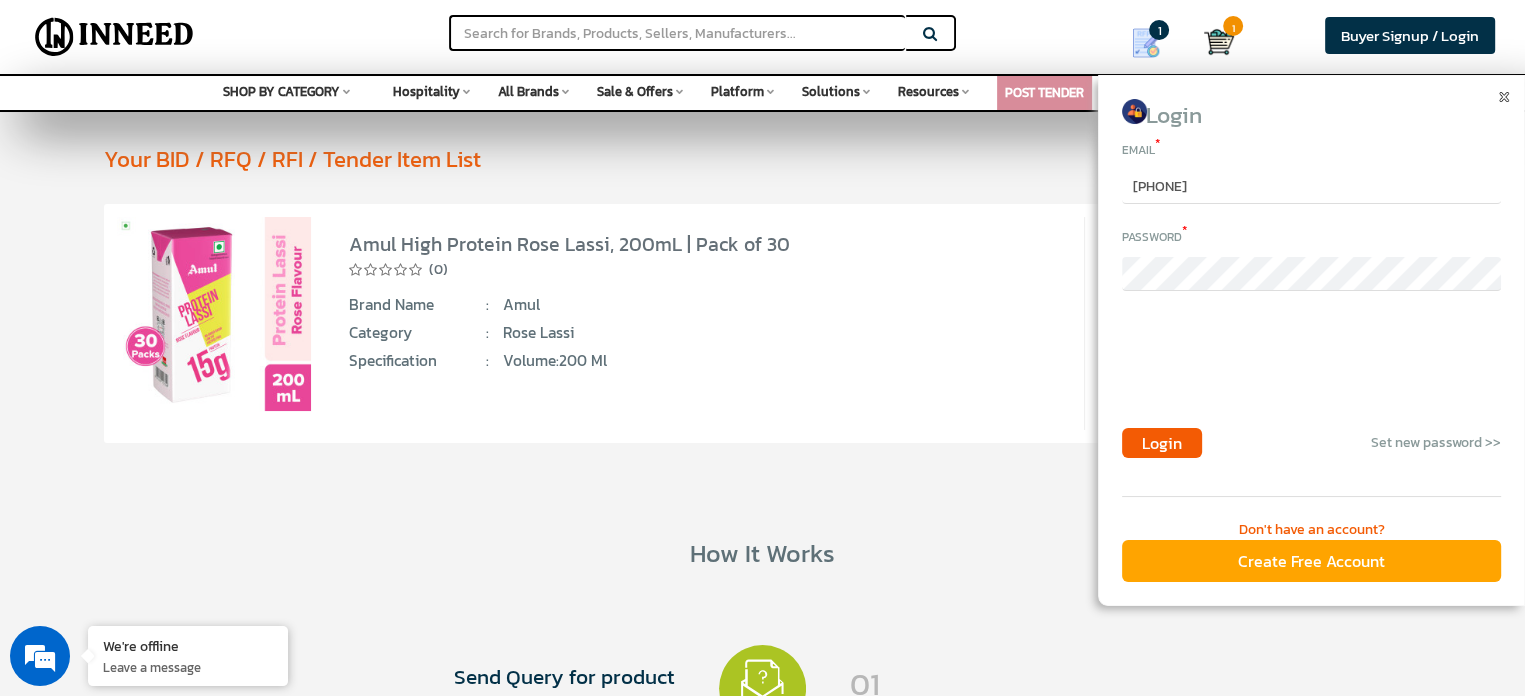 click on "Create Free Account" at bounding box center (1311, 561) 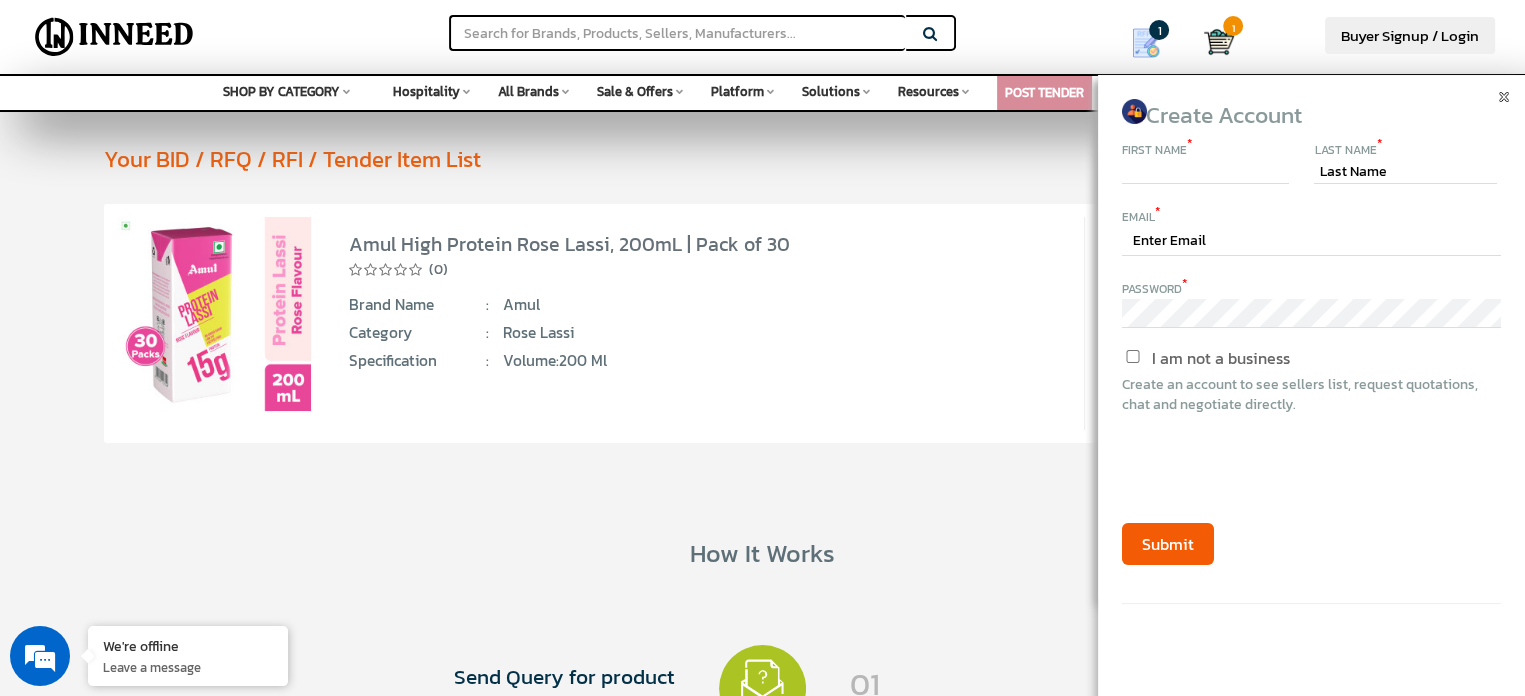 click at bounding box center (1205, 172) 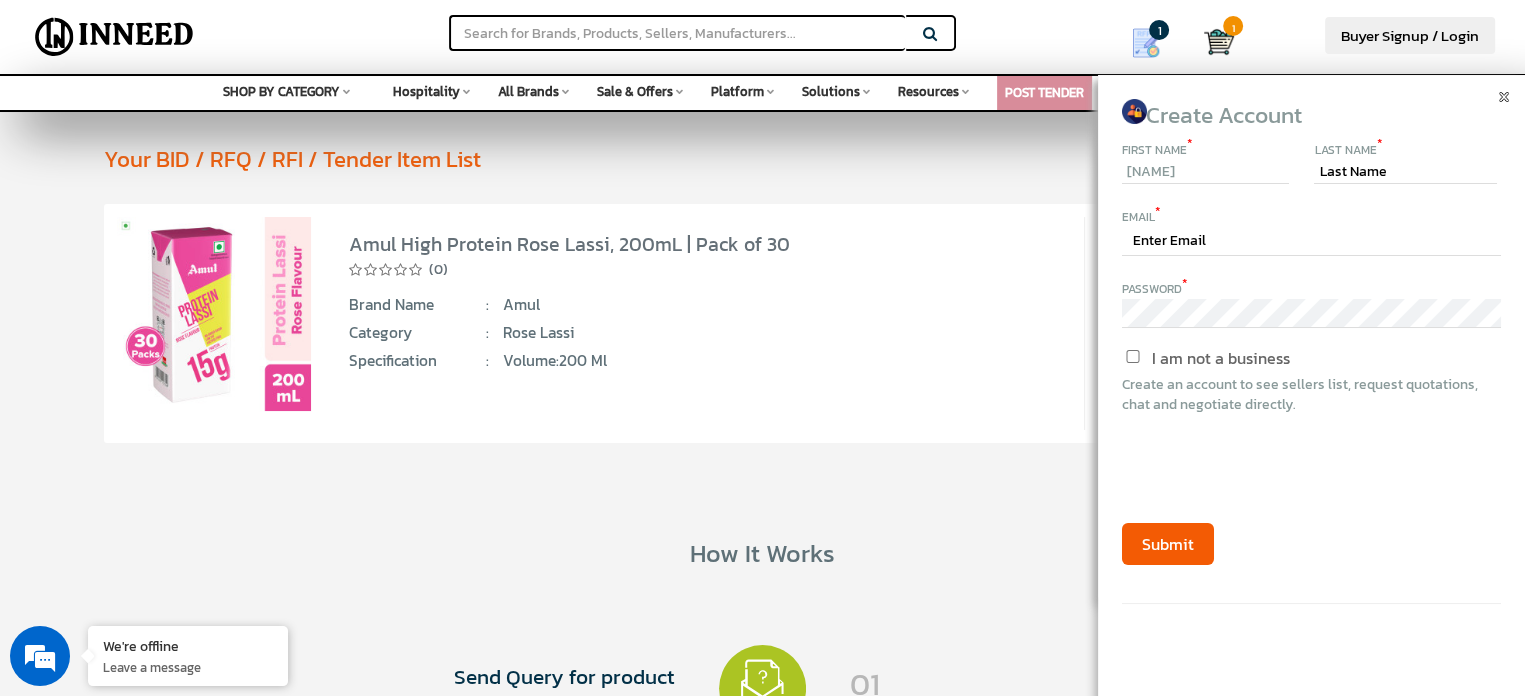 type on "kundan" 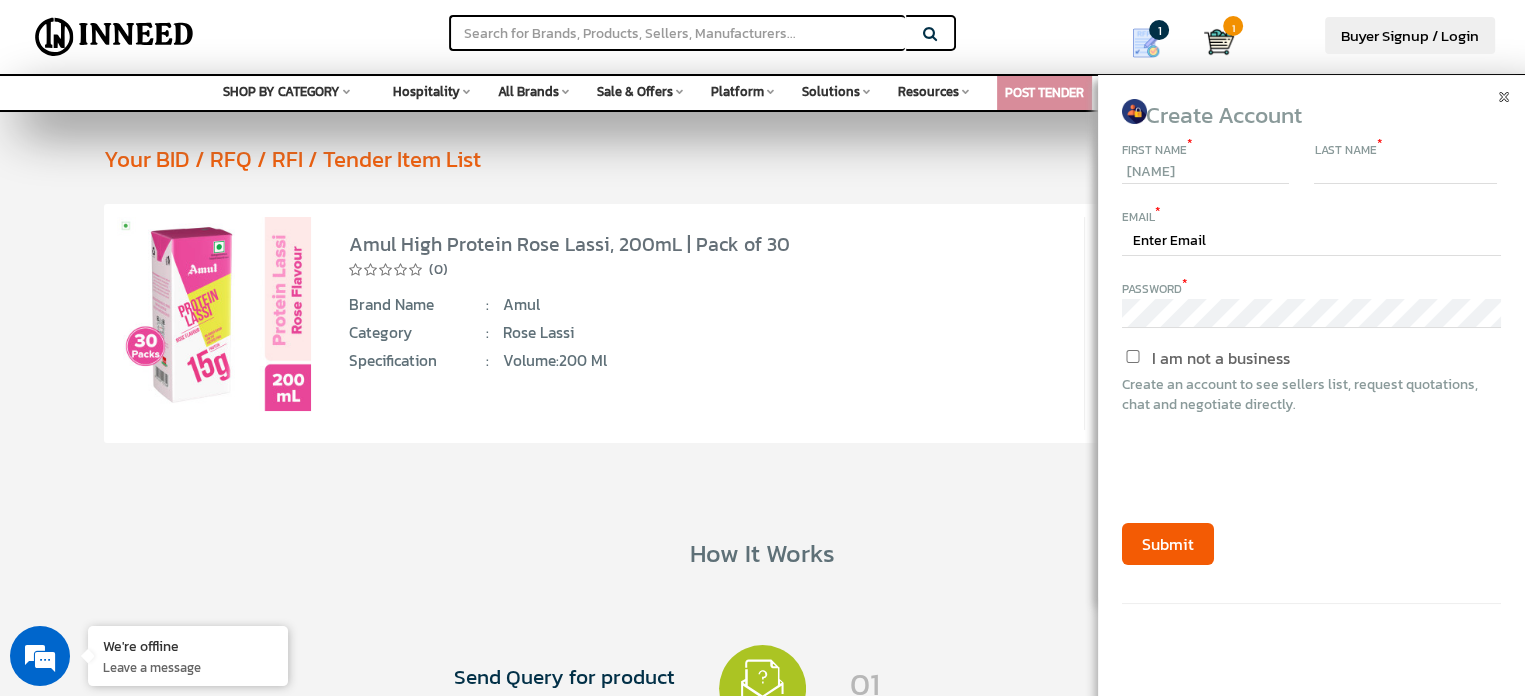 click at bounding box center [1405, 172] 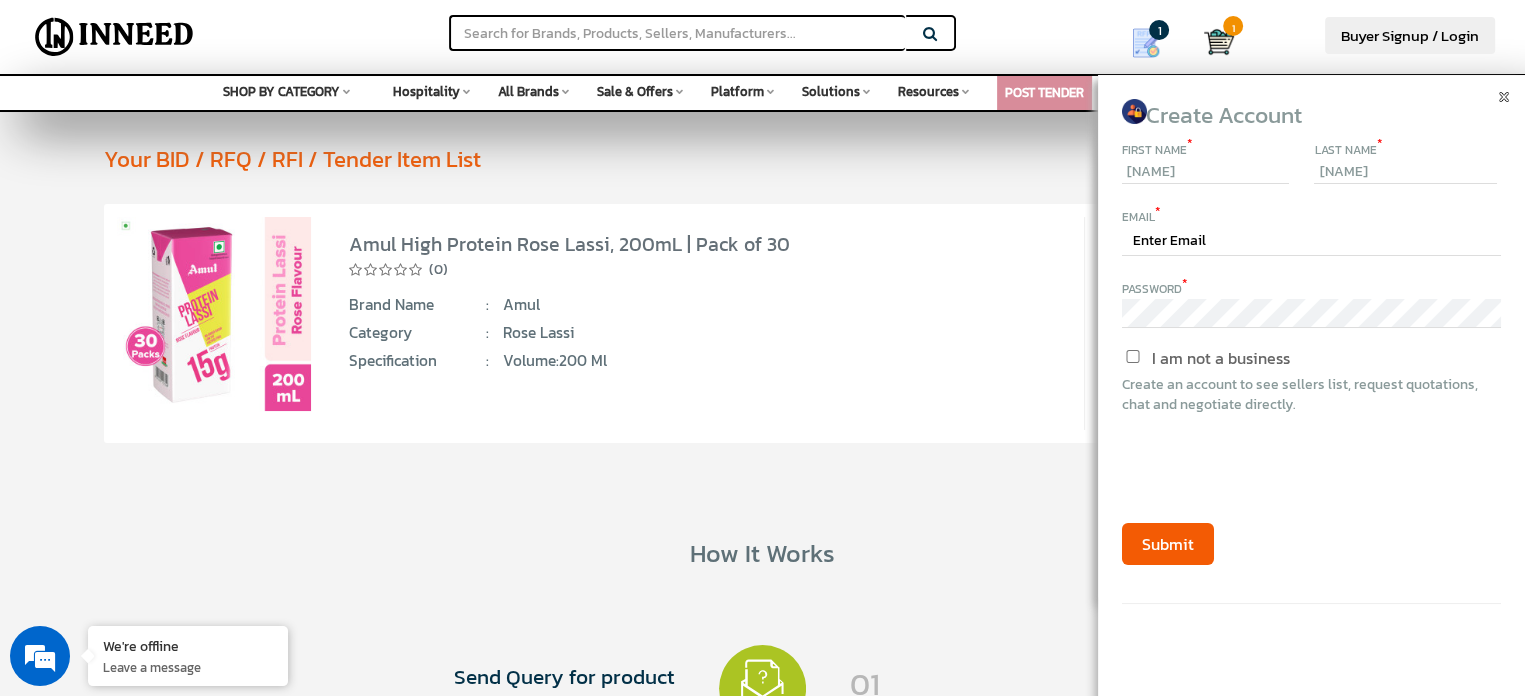 type on "kumar" 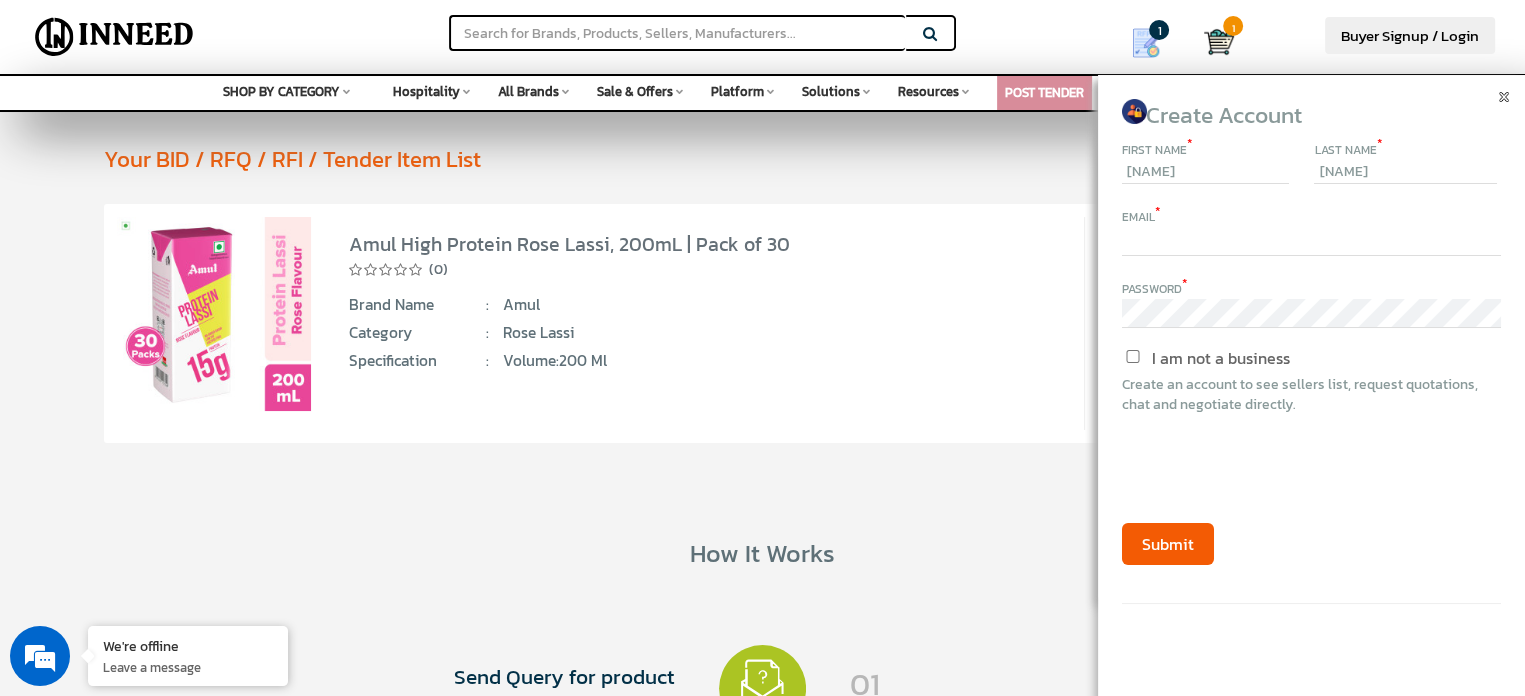 click at bounding box center [1311, 242] 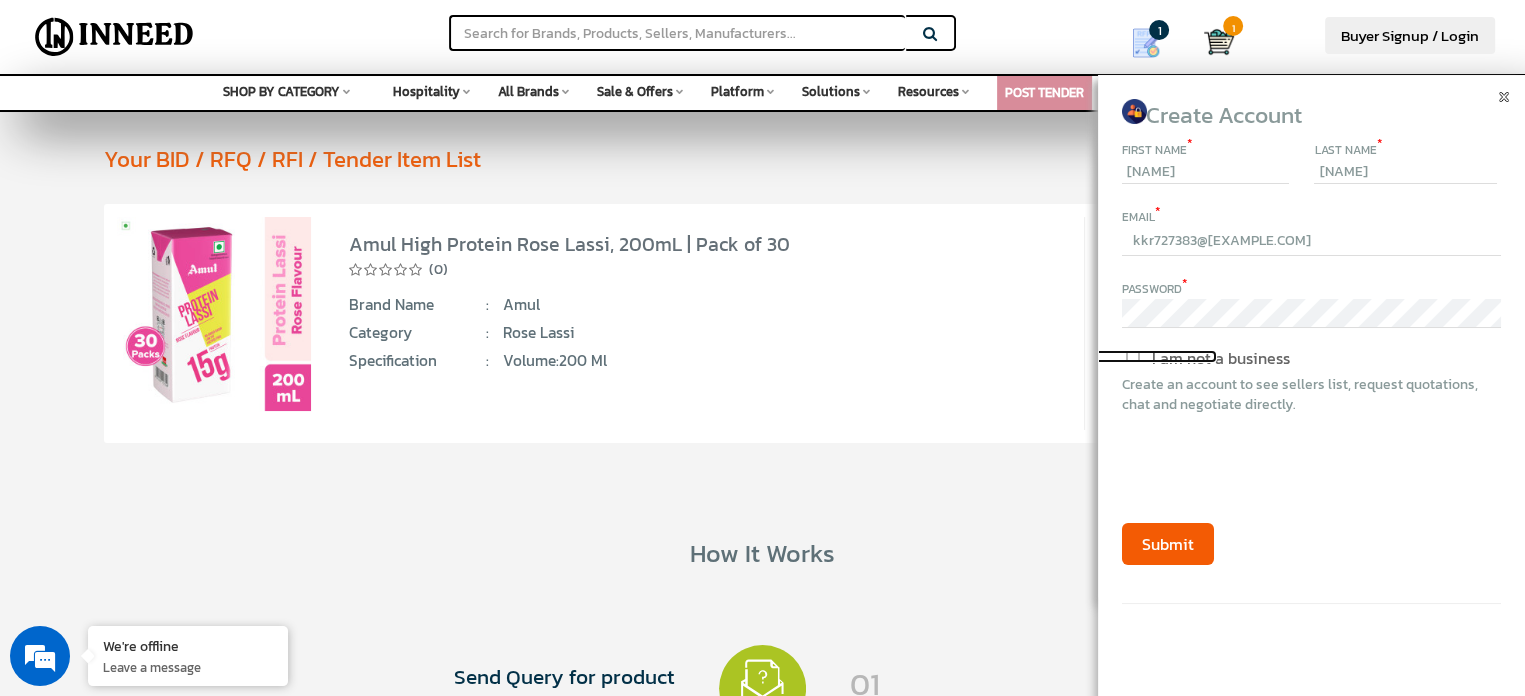click on "I am not a business" at bounding box center [1133, 356] 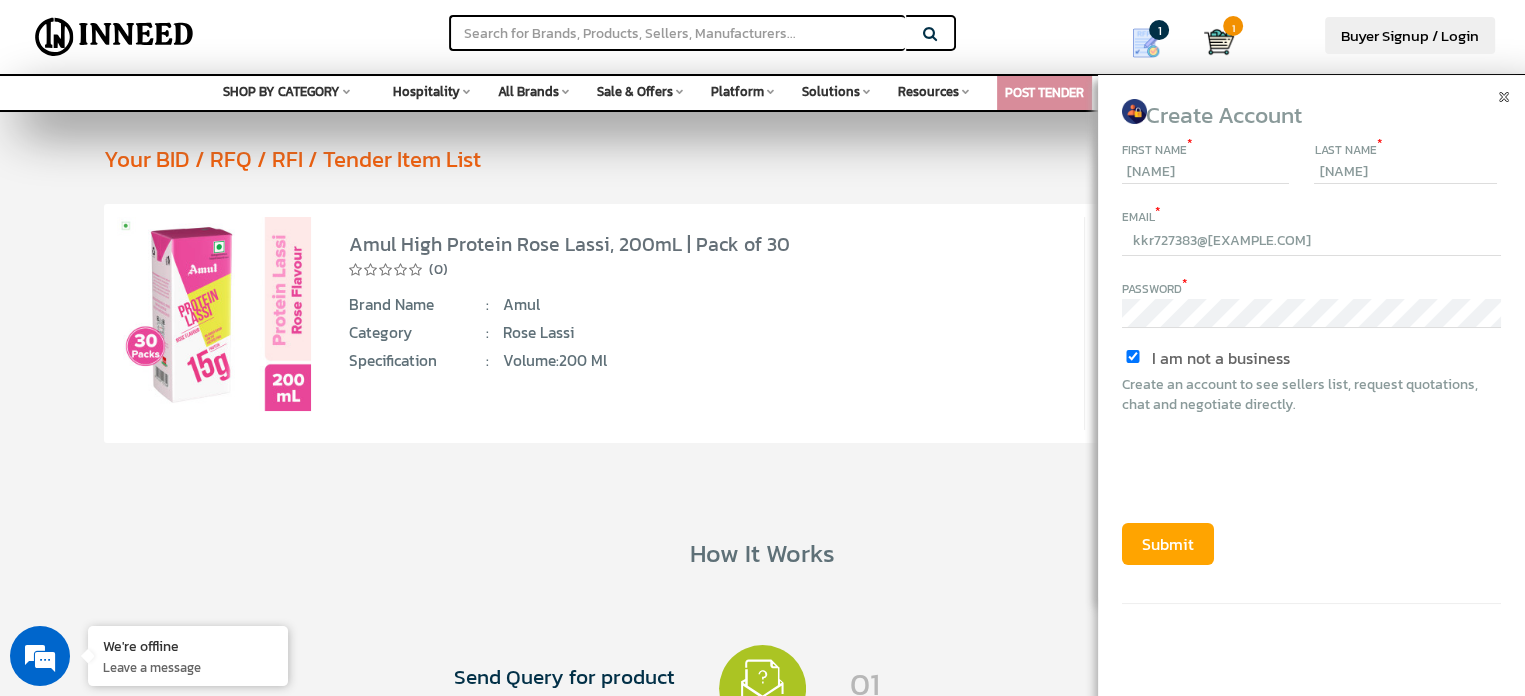 click on "Submit" at bounding box center (1168, 544) 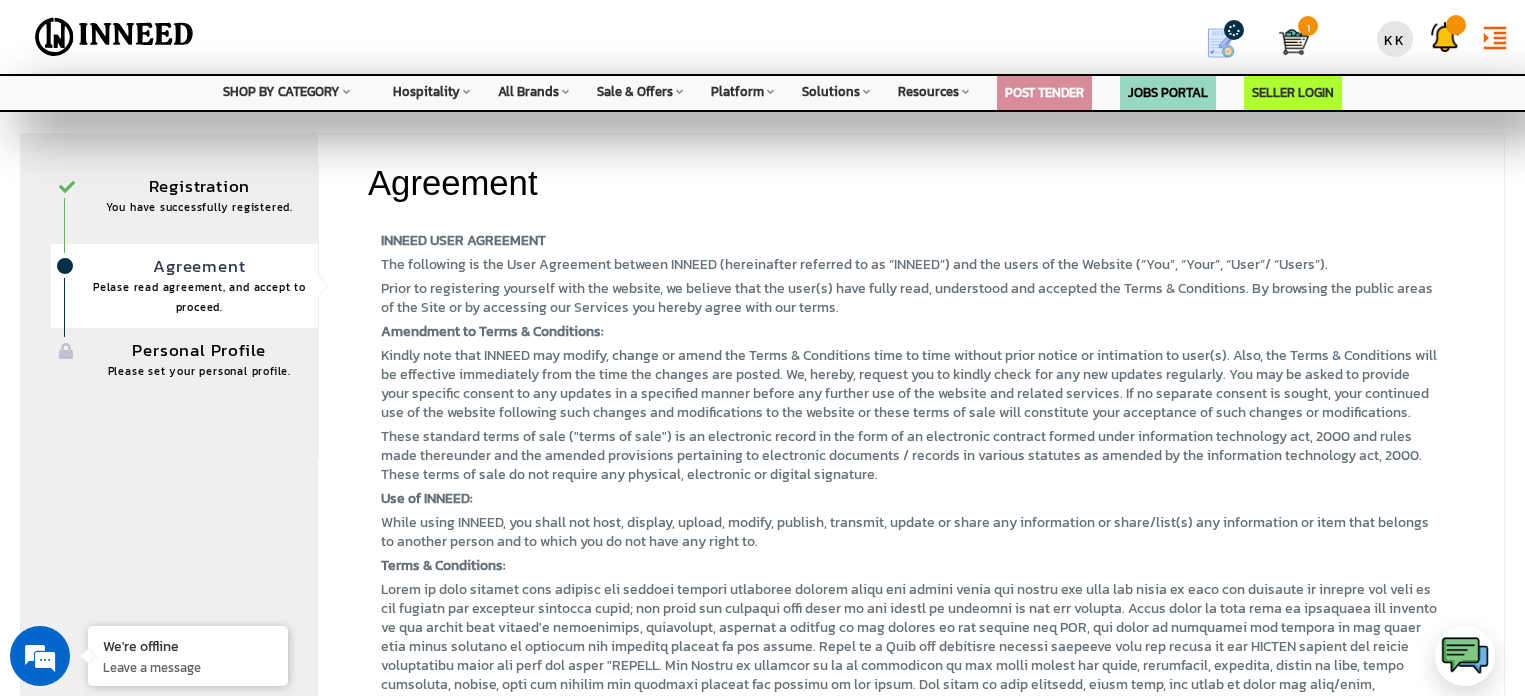 scroll, scrollTop: 0, scrollLeft: 0, axis: both 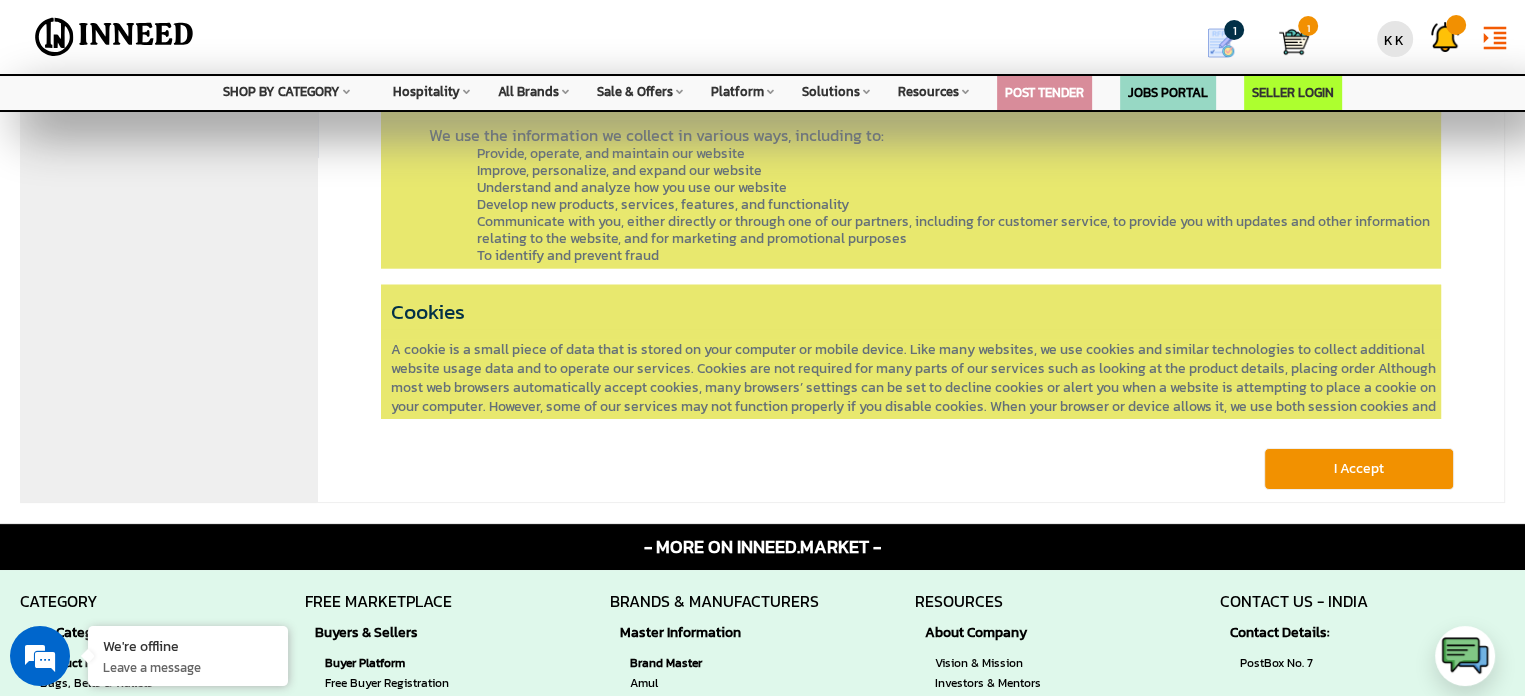 click on "I Accept" at bounding box center (1359, 469) 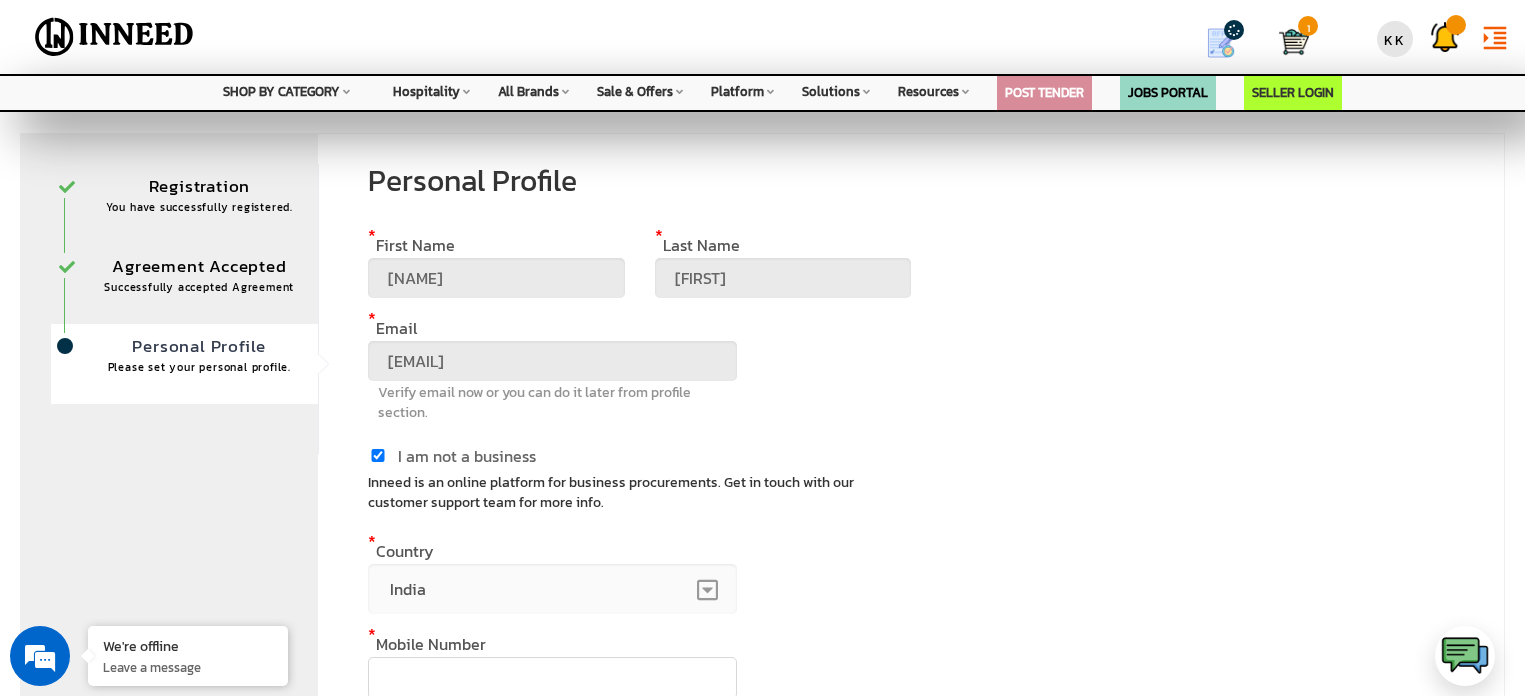 scroll, scrollTop: 0, scrollLeft: 0, axis: both 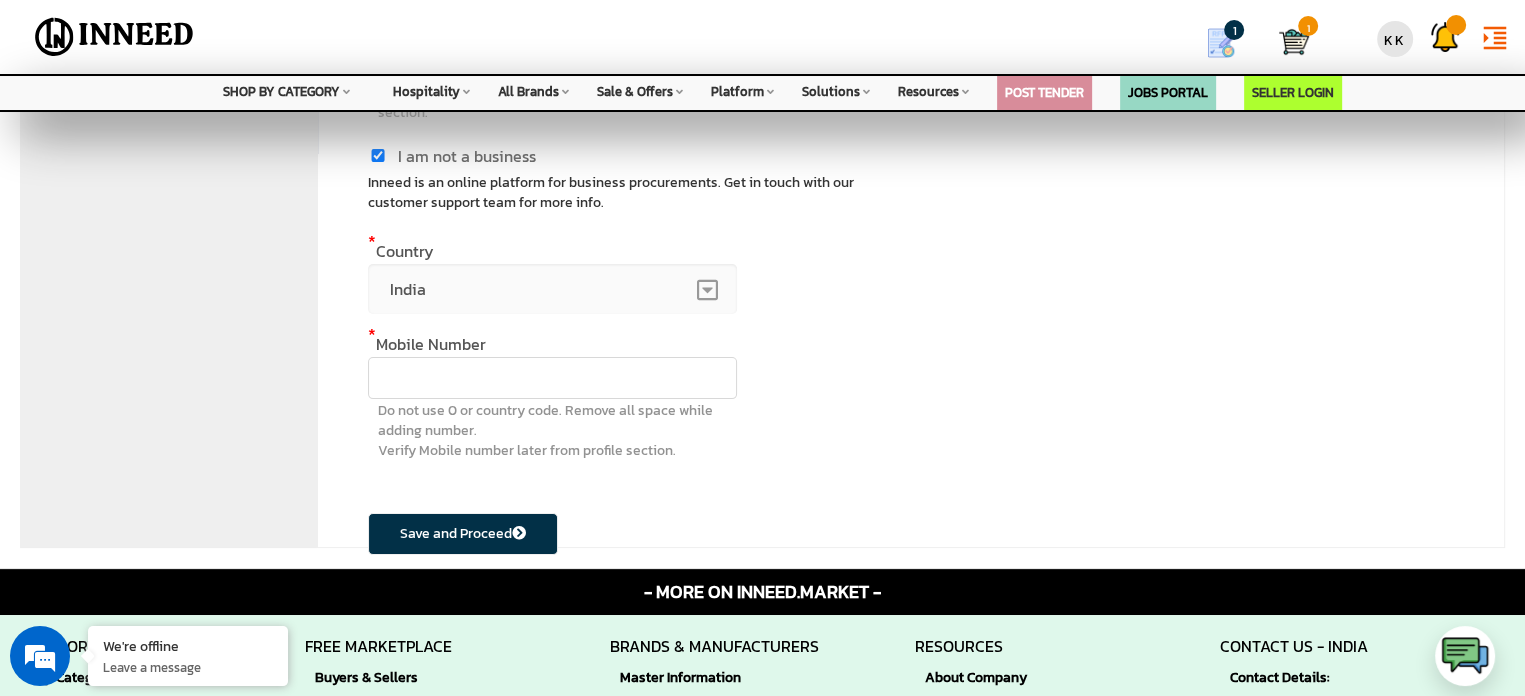 click at bounding box center [552, 378] 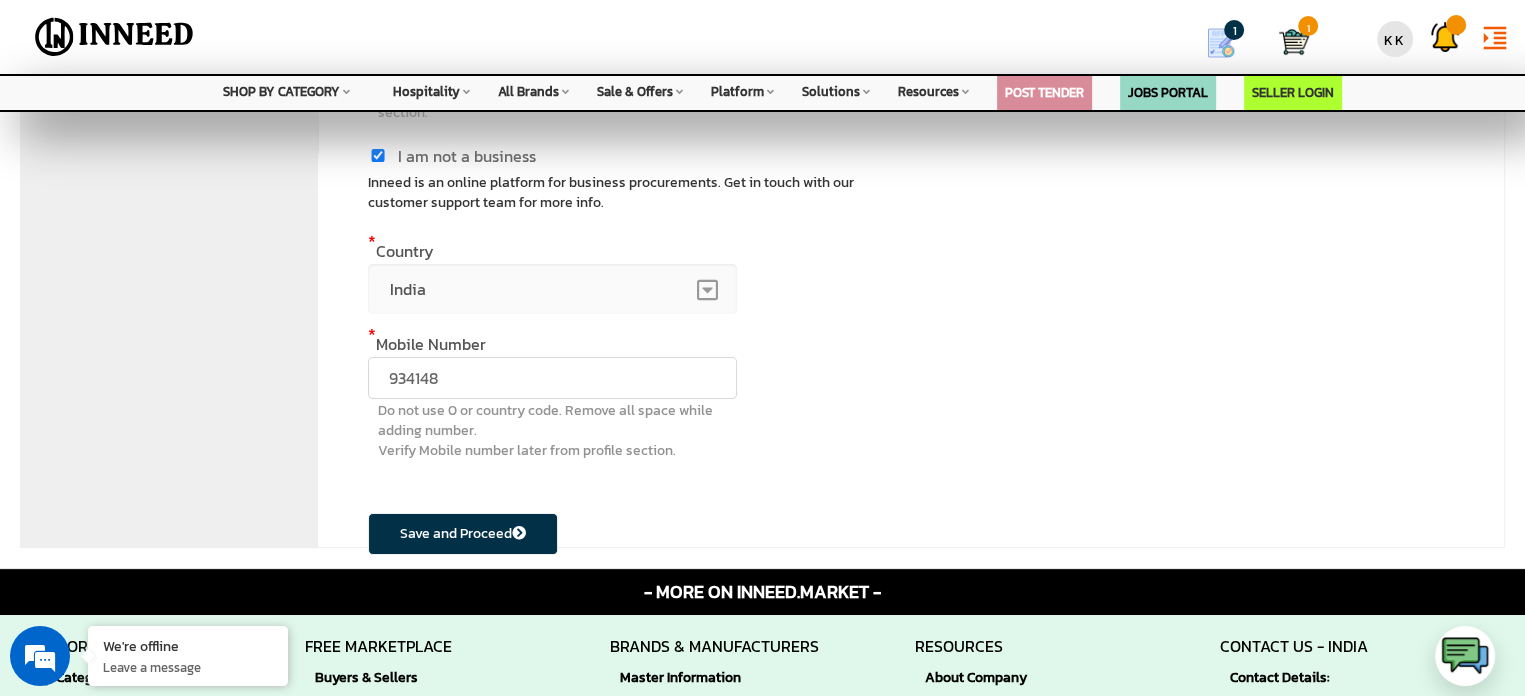 scroll, scrollTop: 0, scrollLeft: 0, axis: both 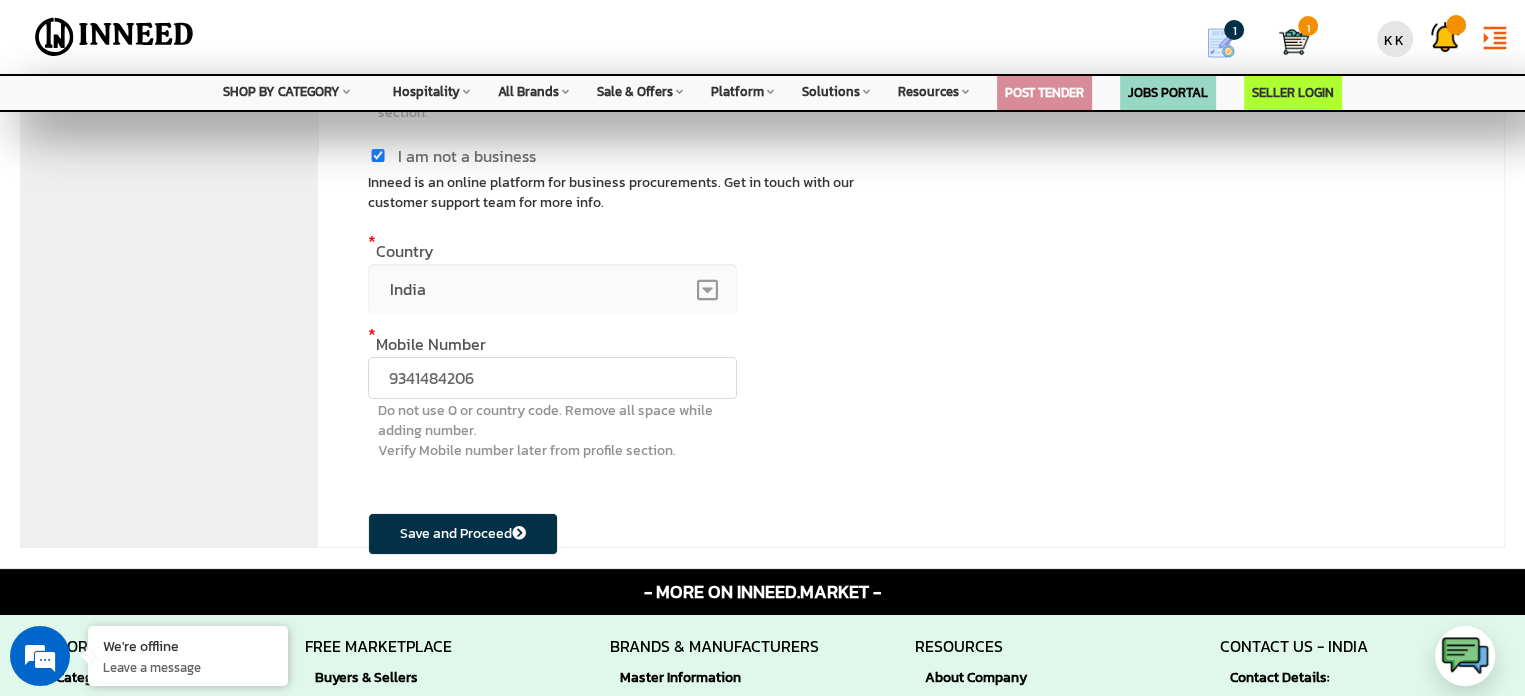 type on "9341484206" 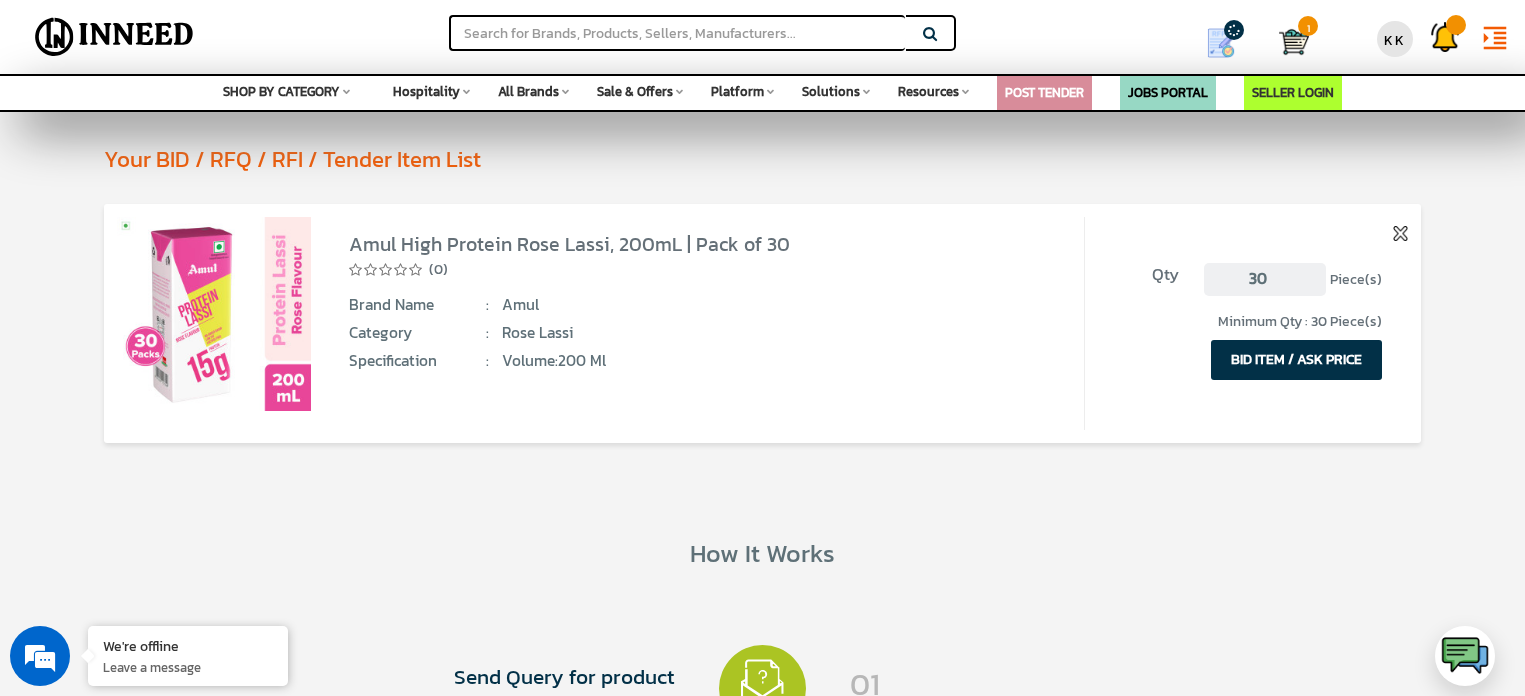 scroll, scrollTop: 0, scrollLeft: 0, axis: both 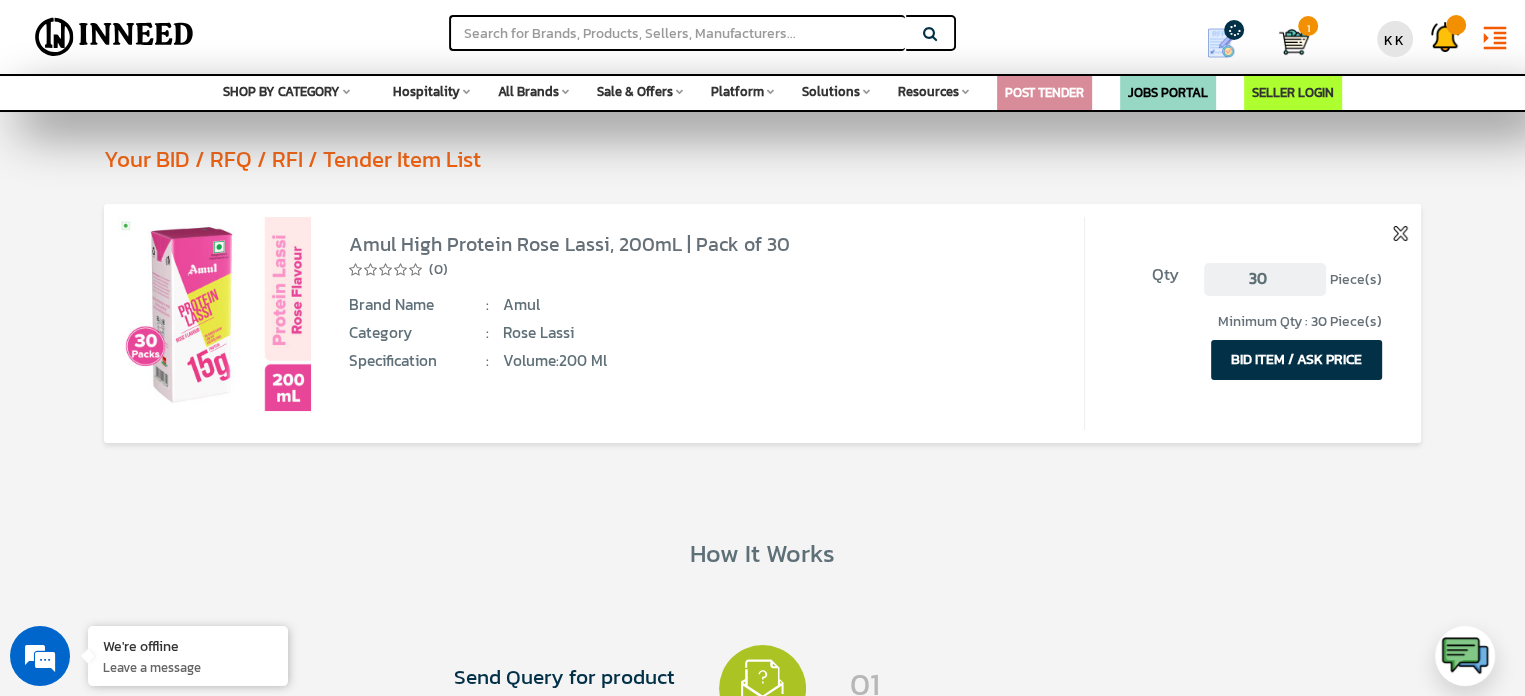 click on "BID ITEM / ASK PRICE" at bounding box center (1296, 360) 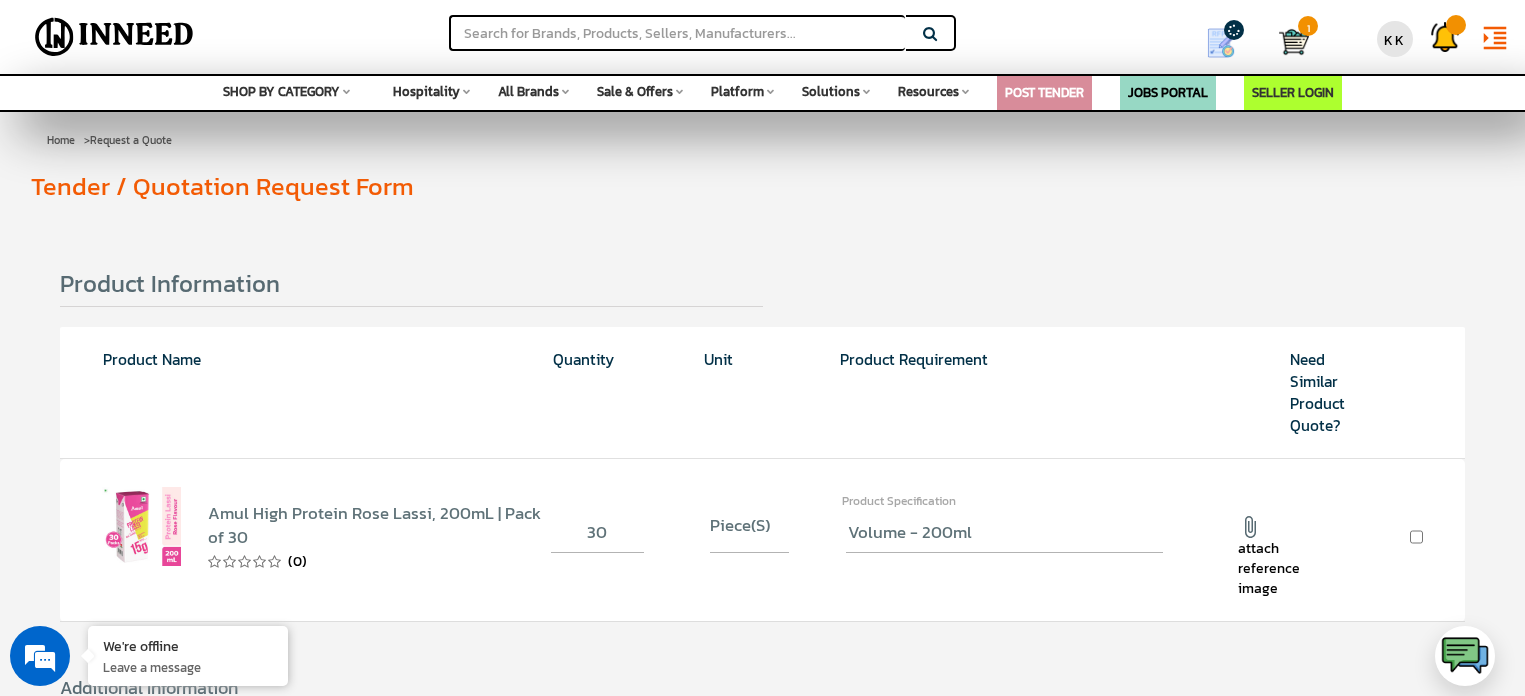 scroll, scrollTop: 0, scrollLeft: 0, axis: both 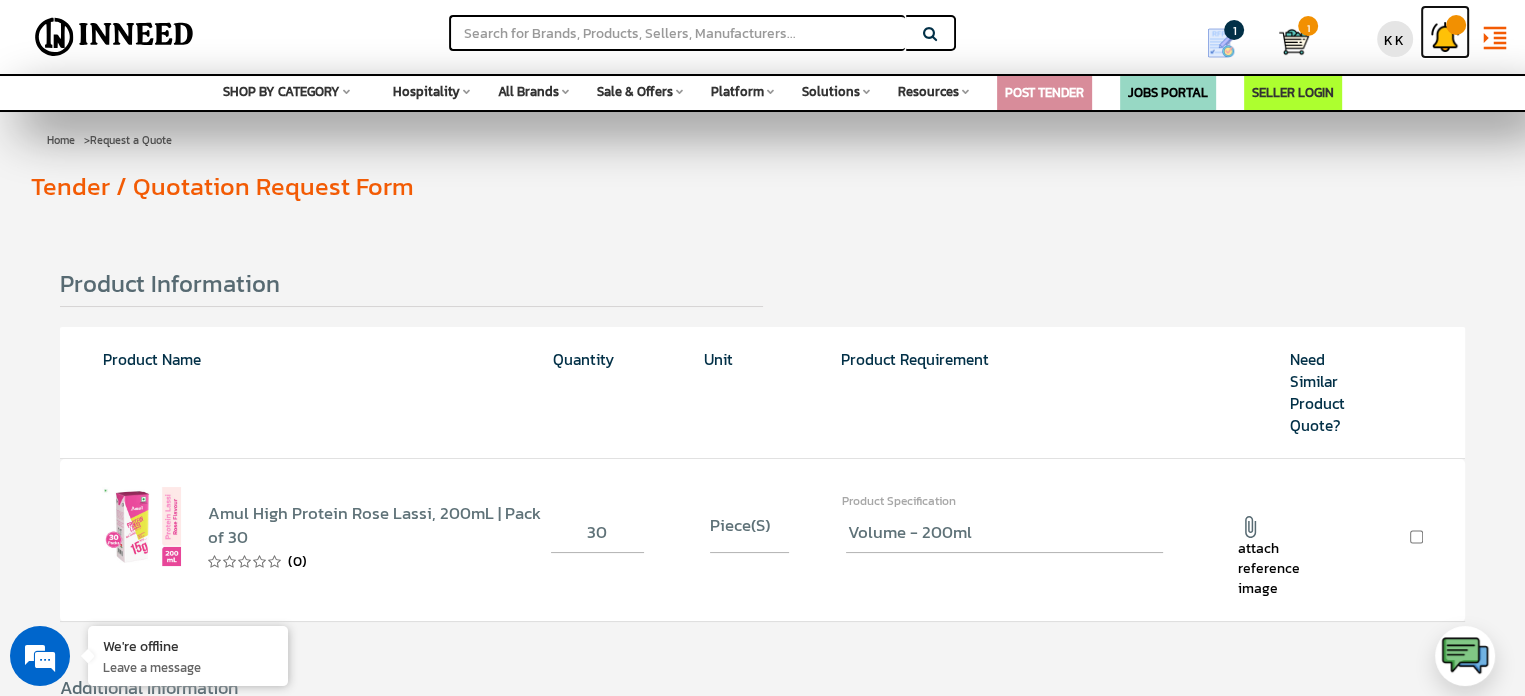 click at bounding box center (1445, 37) 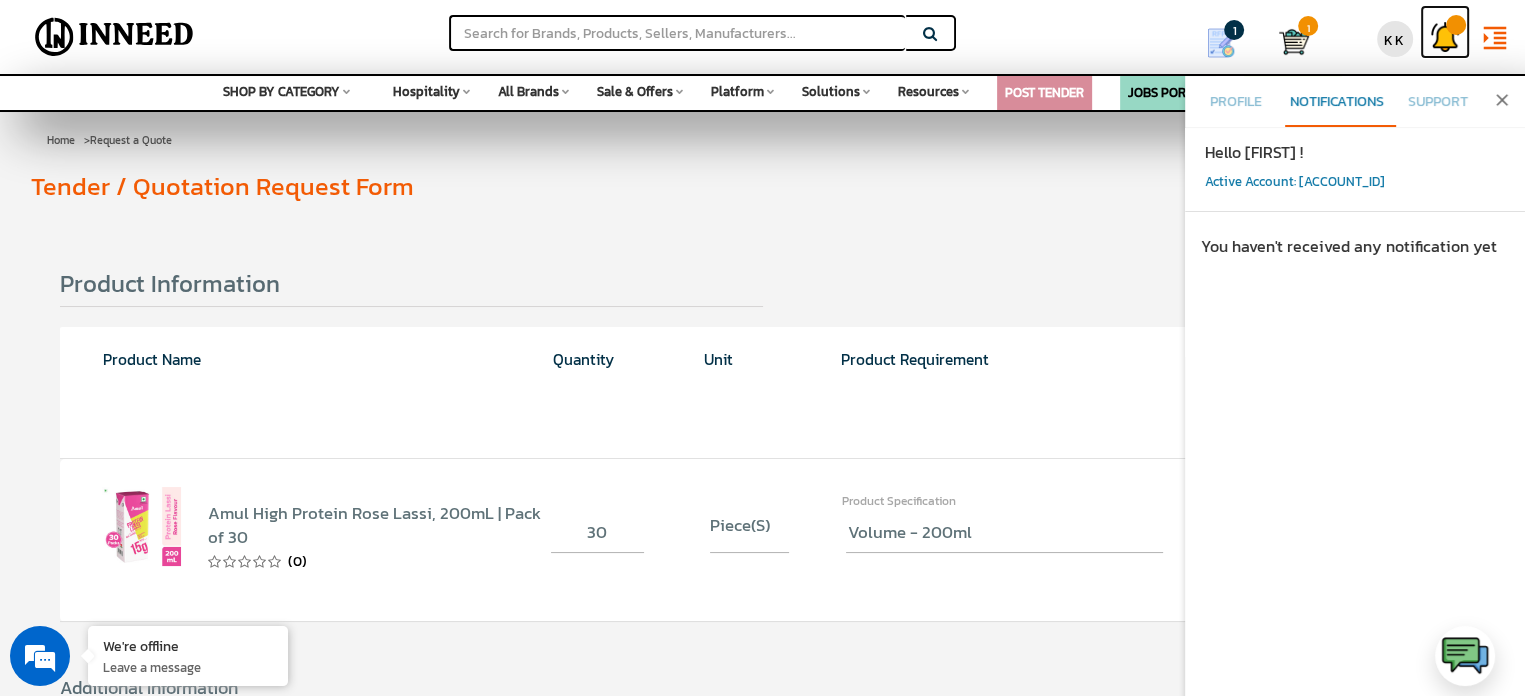 scroll, scrollTop: 0, scrollLeft: 0, axis: both 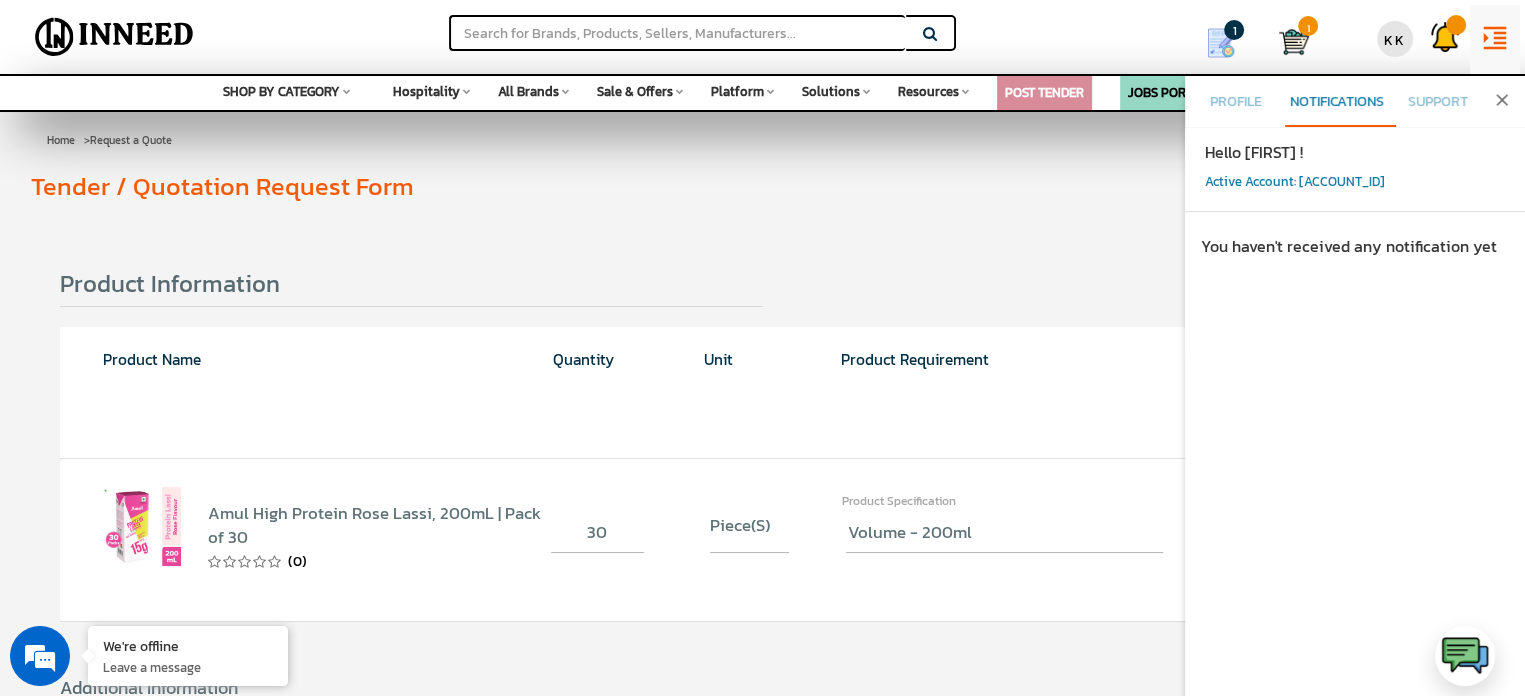 click on "Active Account: [ACCOUNT_ID]" at bounding box center [1350, 182] 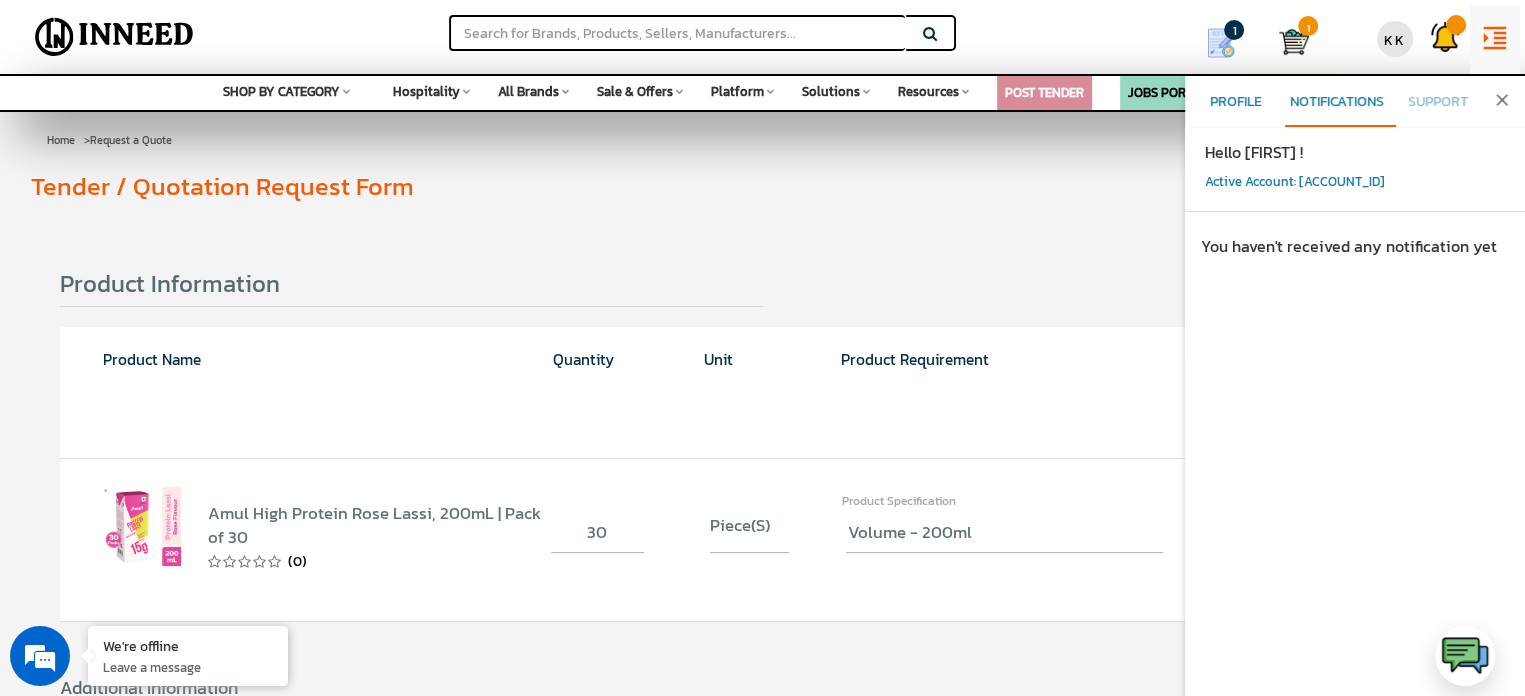 click on "Profile" at bounding box center (1236, 101) 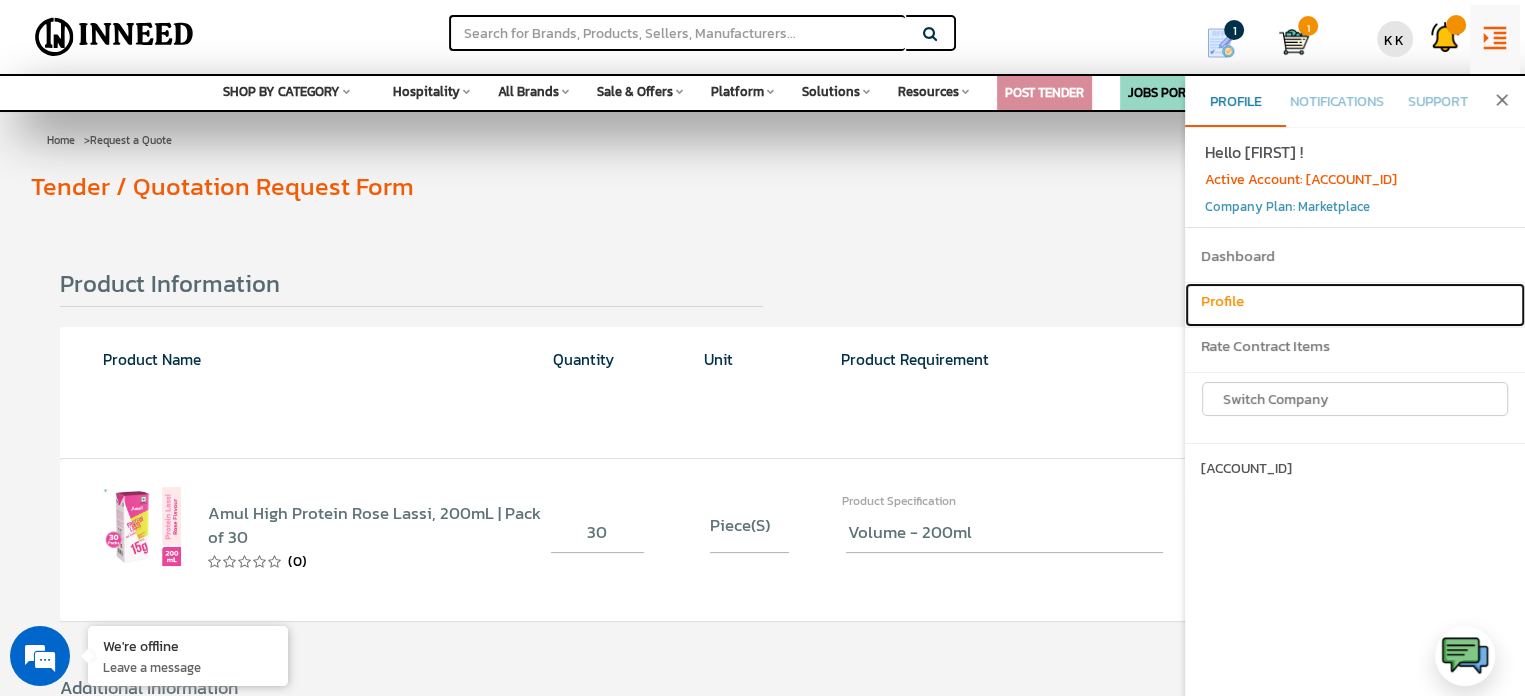 click on "Profile" at bounding box center (1355, 301) 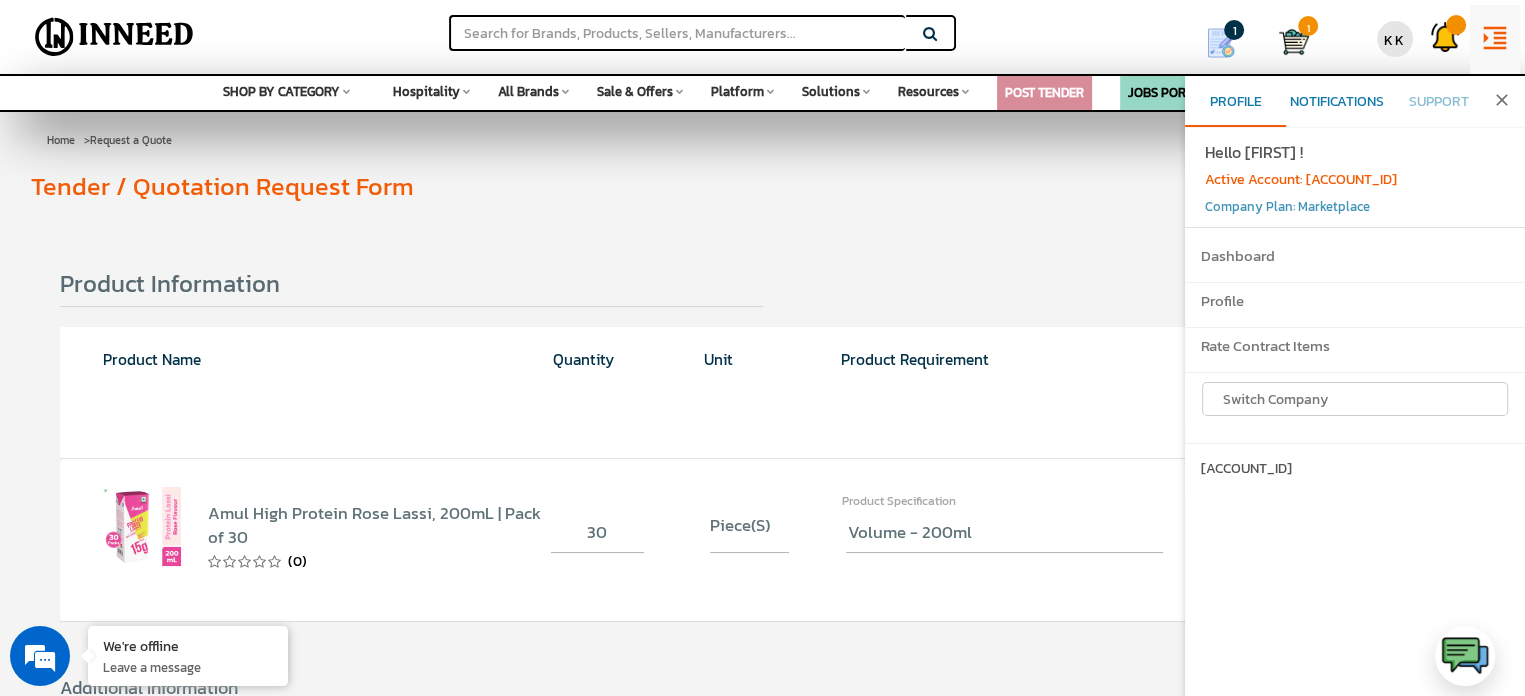 click on "Notifications" at bounding box center (1336, 103) 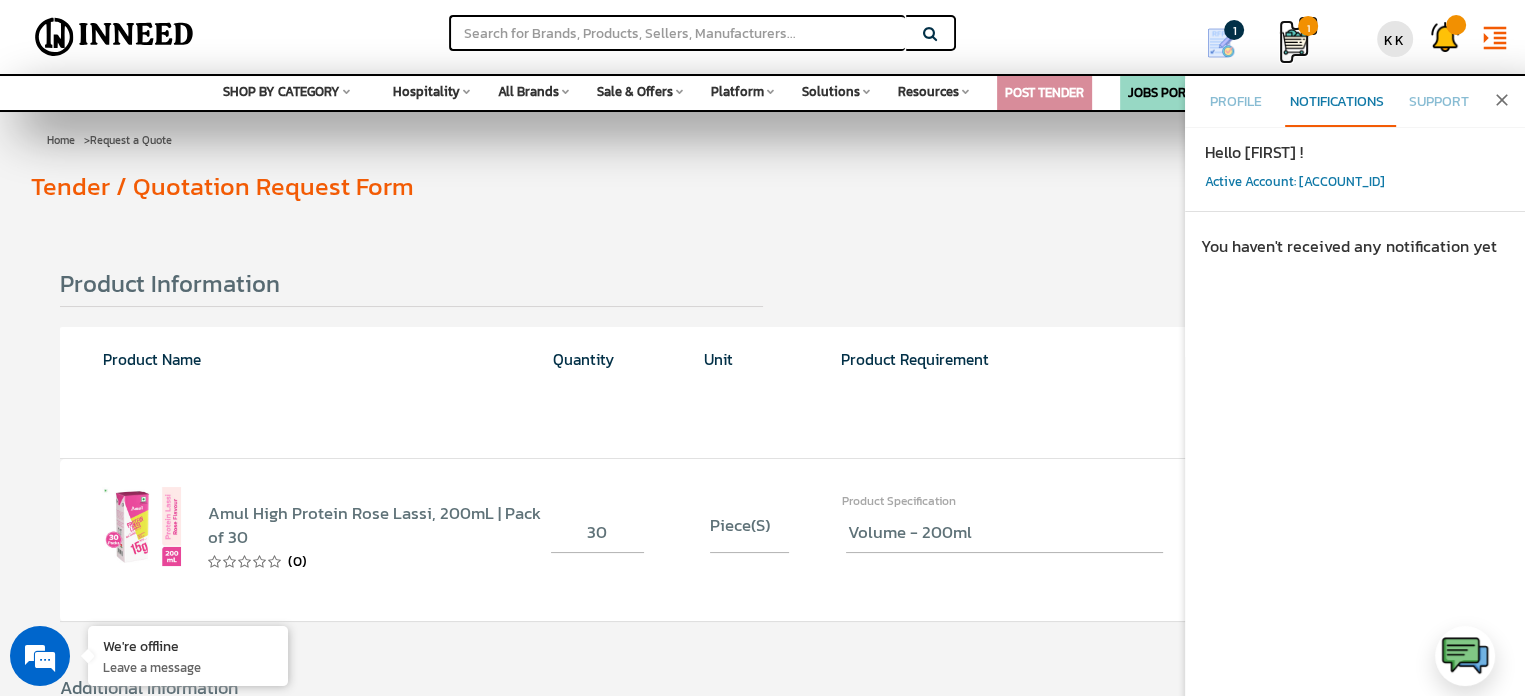 click at bounding box center [1294, 42] 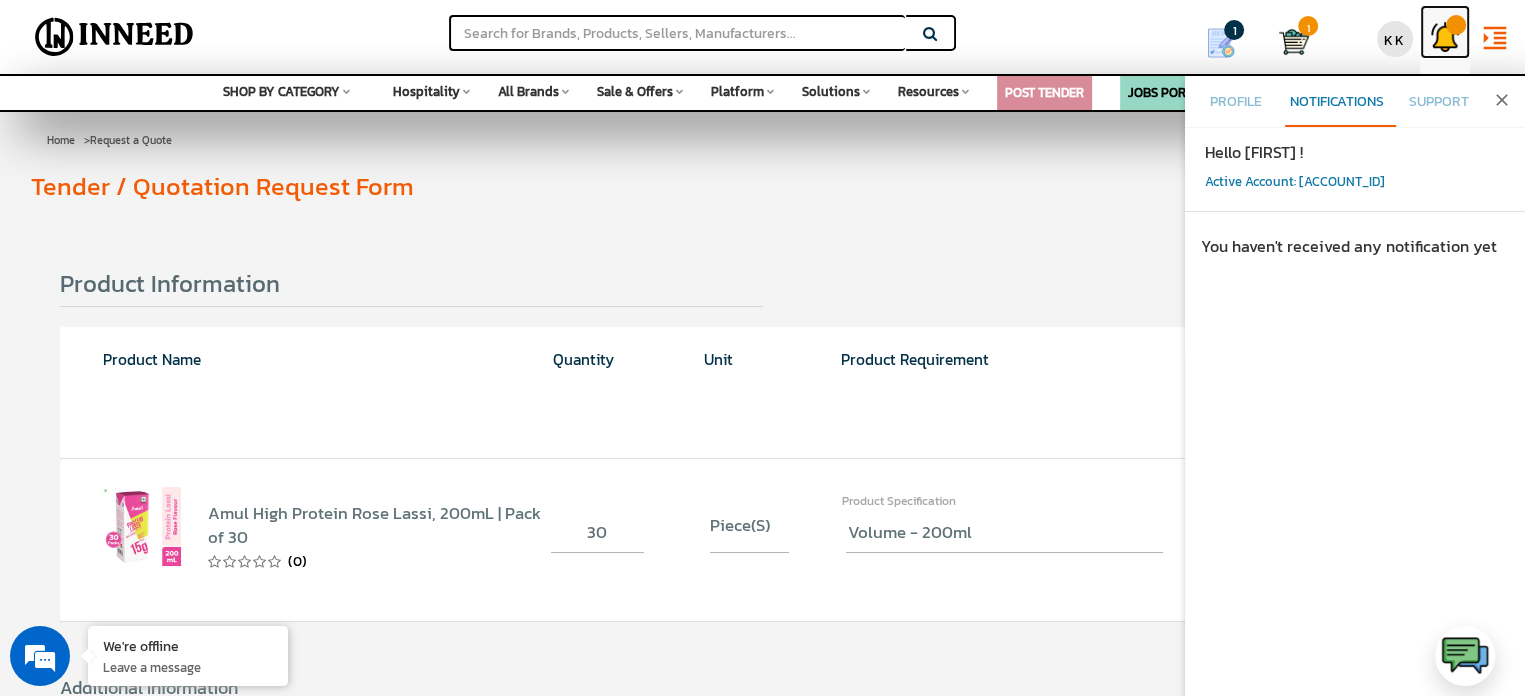 click at bounding box center (1445, 32) 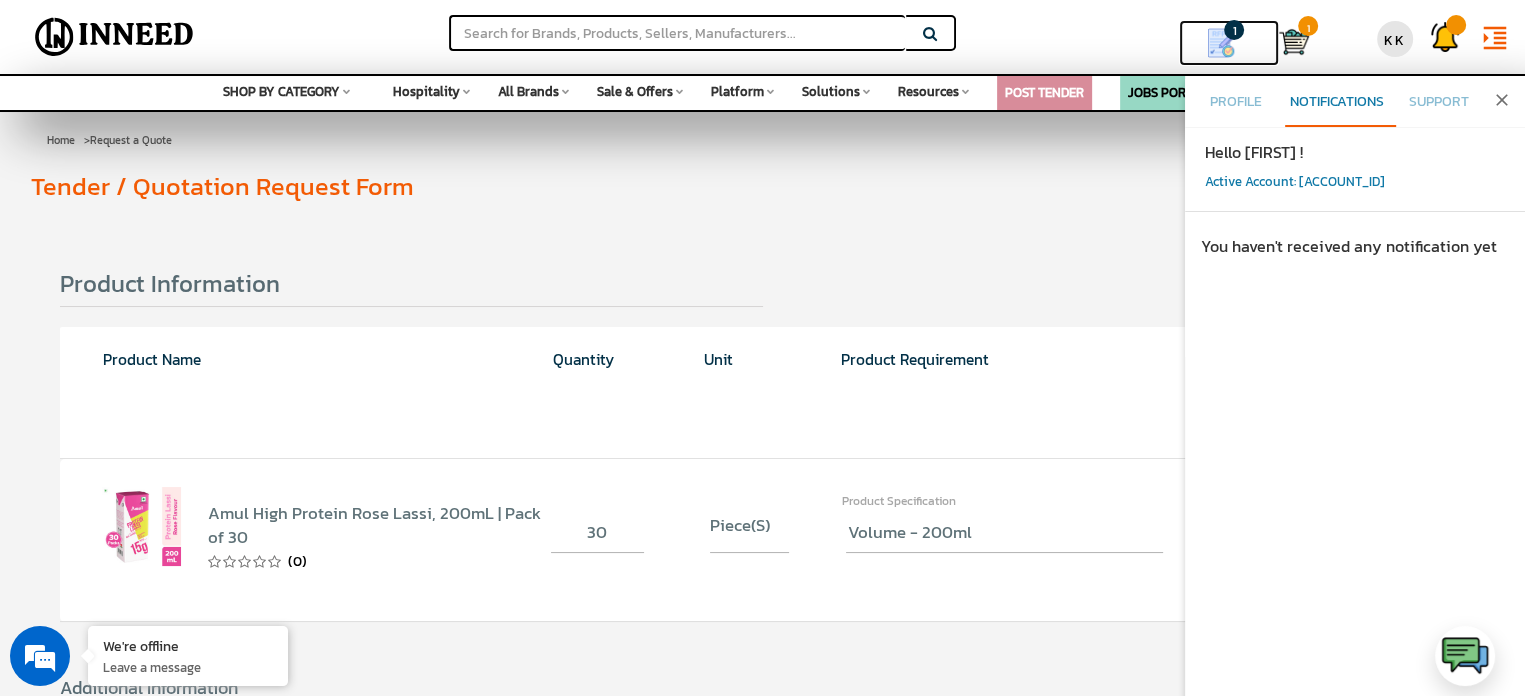 click at bounding box center [1221, 43] 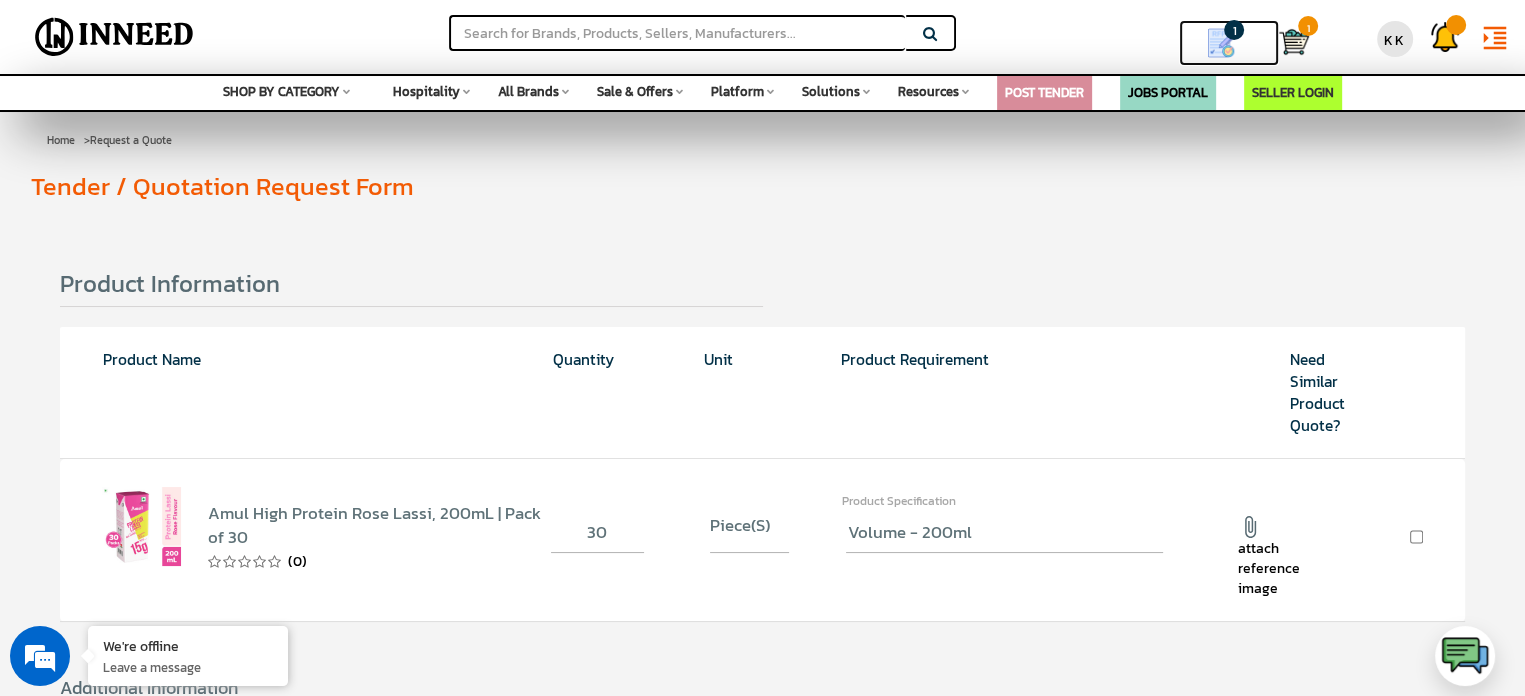 click at bounding box center (1221, 43) 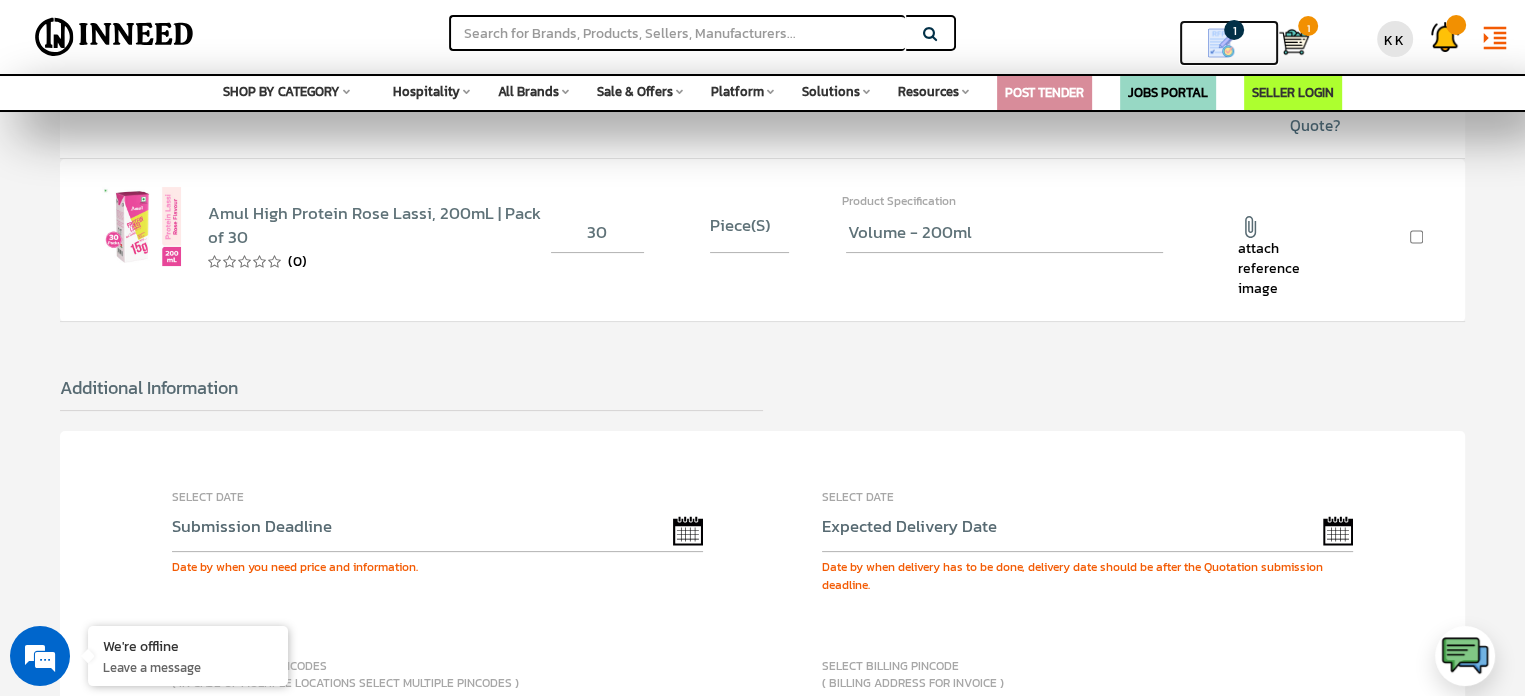 scroll, scrollTop: 365, scrollLeft: 0, axis: vertical 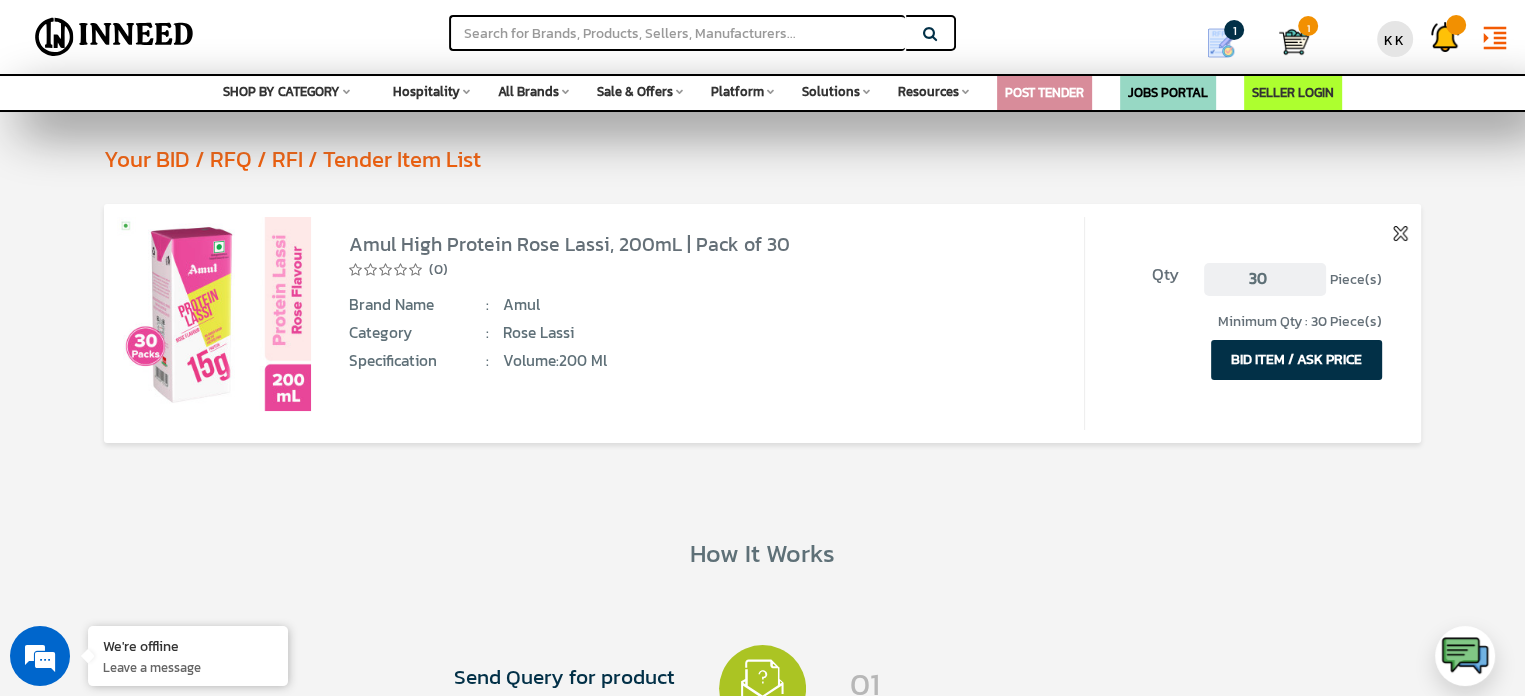 click on "BID ITEM / ASK PRICE" at bounding box center (1296, 360) 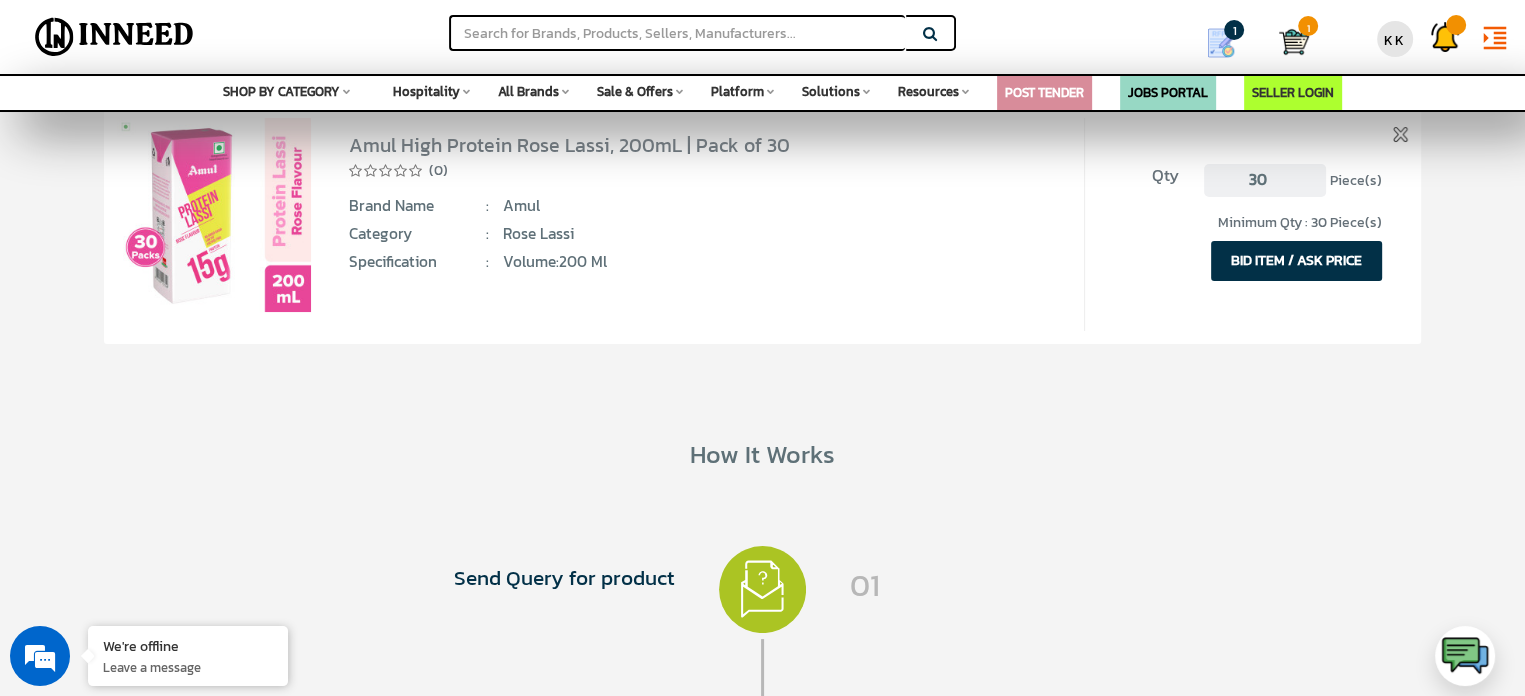 scroll, scrollTop: 100, scrollLeft: 0, axis: vertical 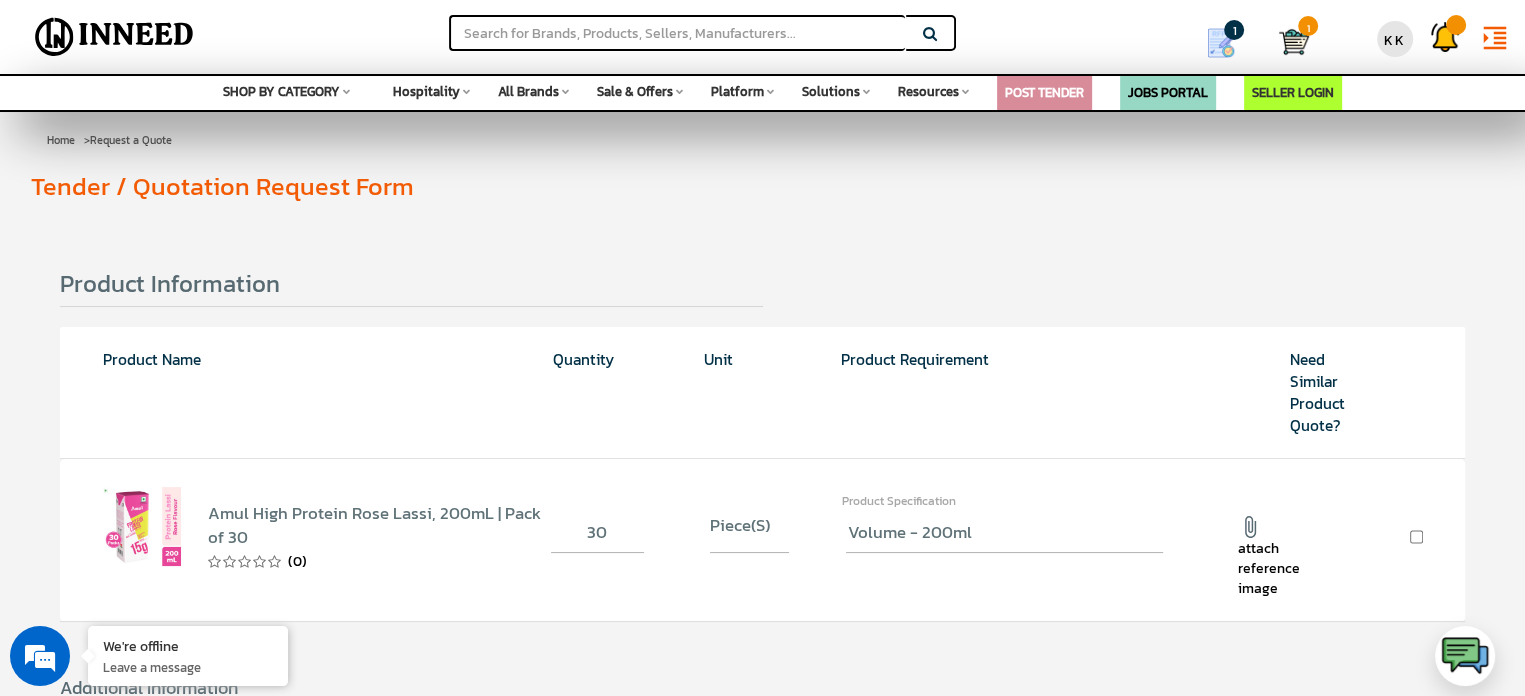 click at bounding box center [1250, 527] 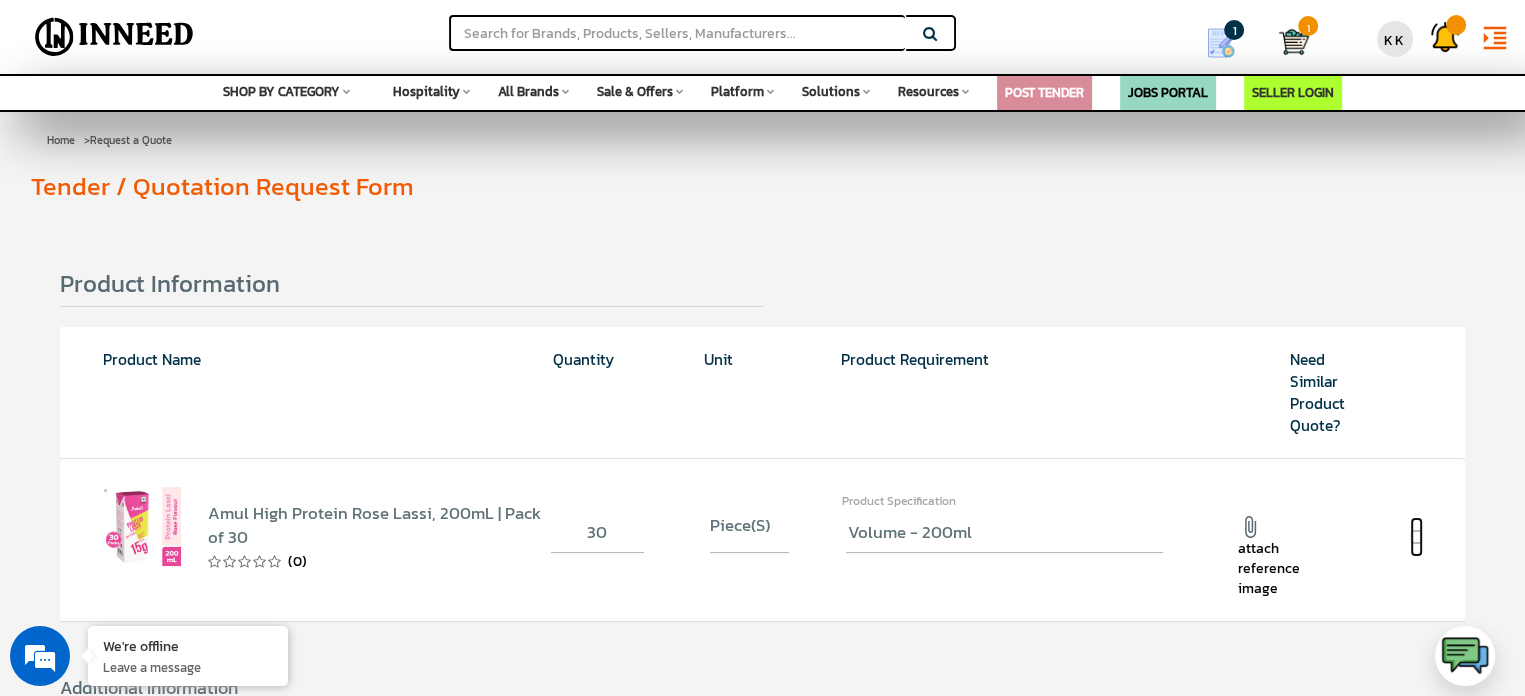 click at bounding box center [1416, 537] 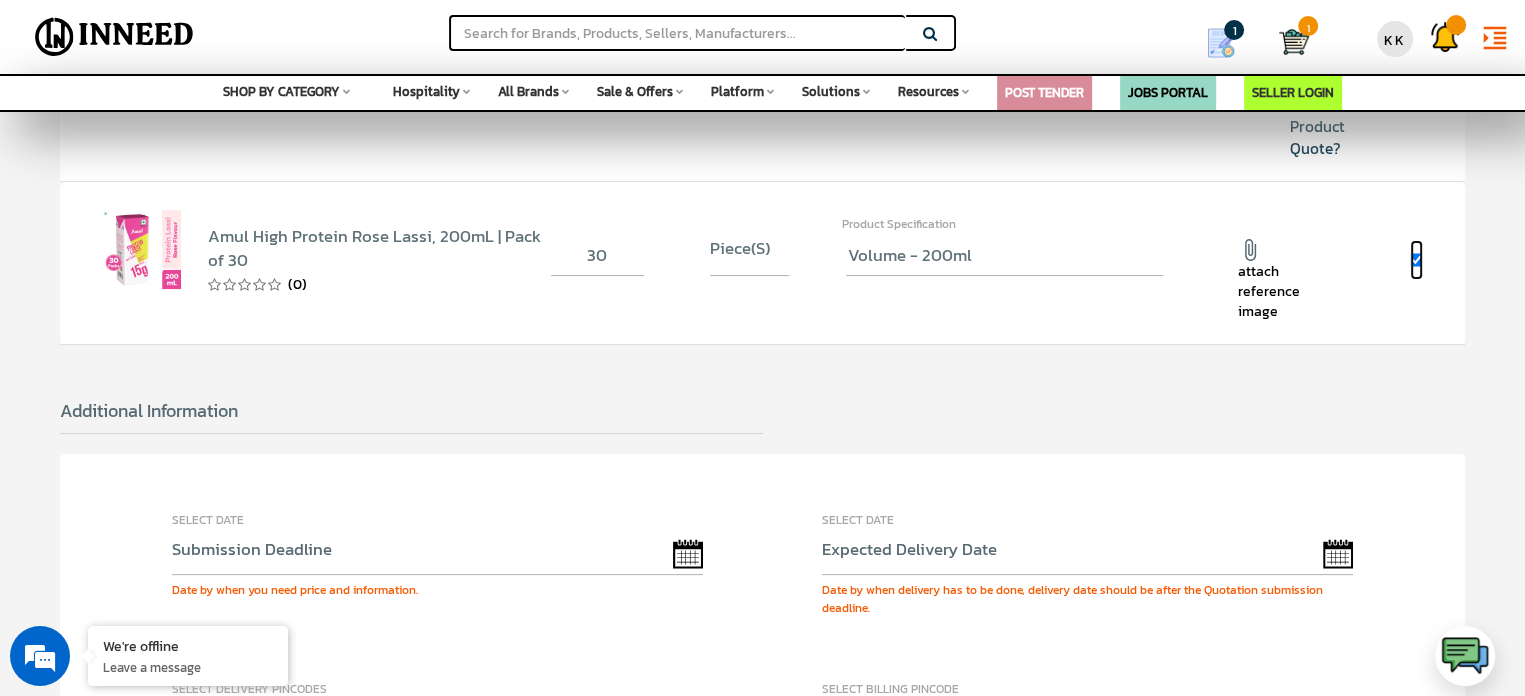 scroll, scrollTop: 300, scrollLeft: 0, axis: vertical 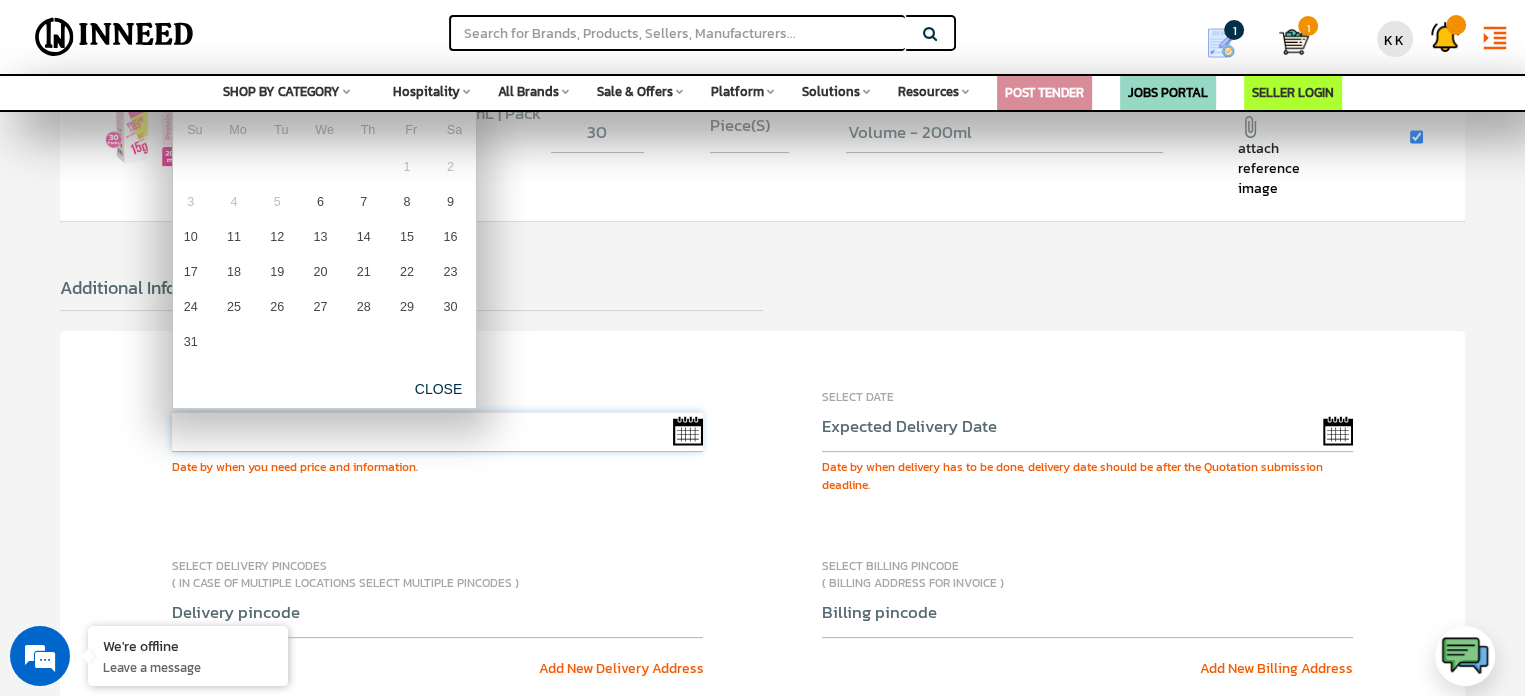 click at bounding box center (437, 432) 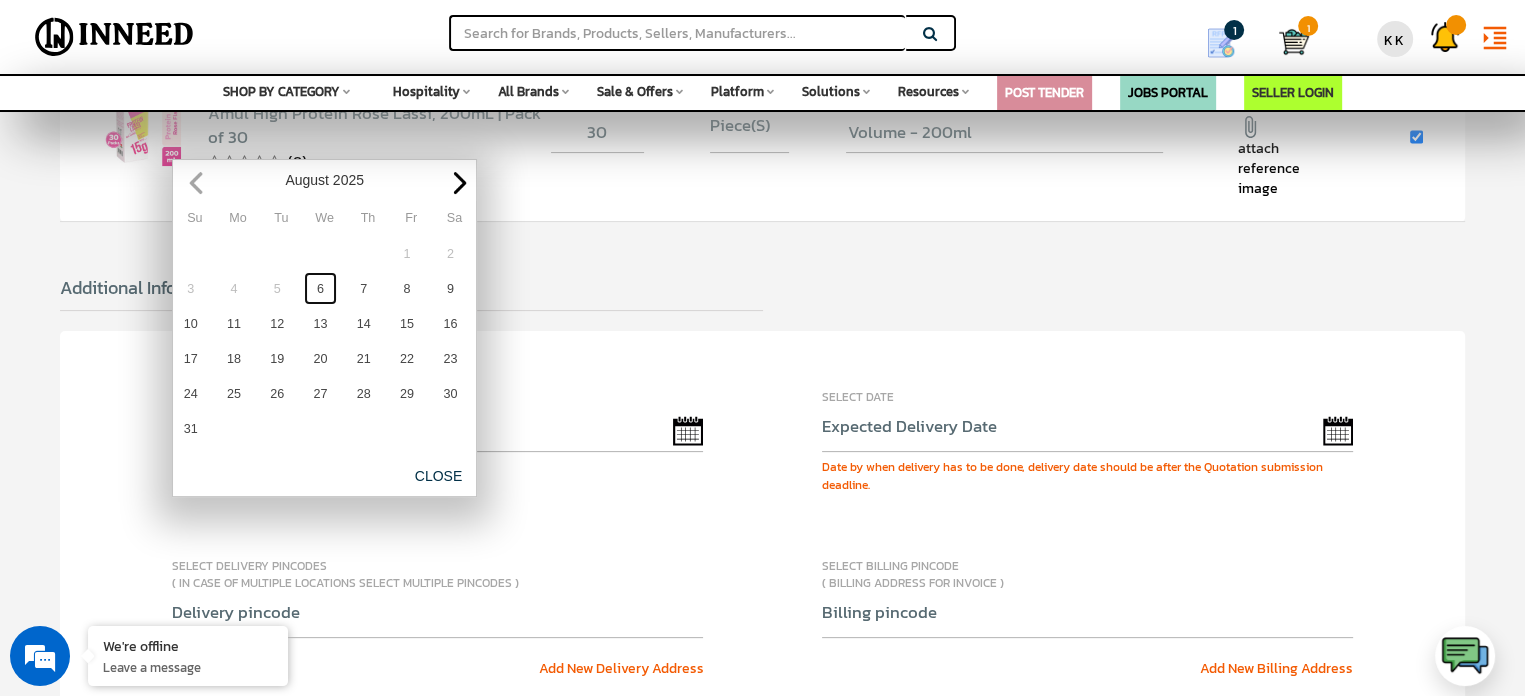 click on "6" at bounding box center (320, 288) 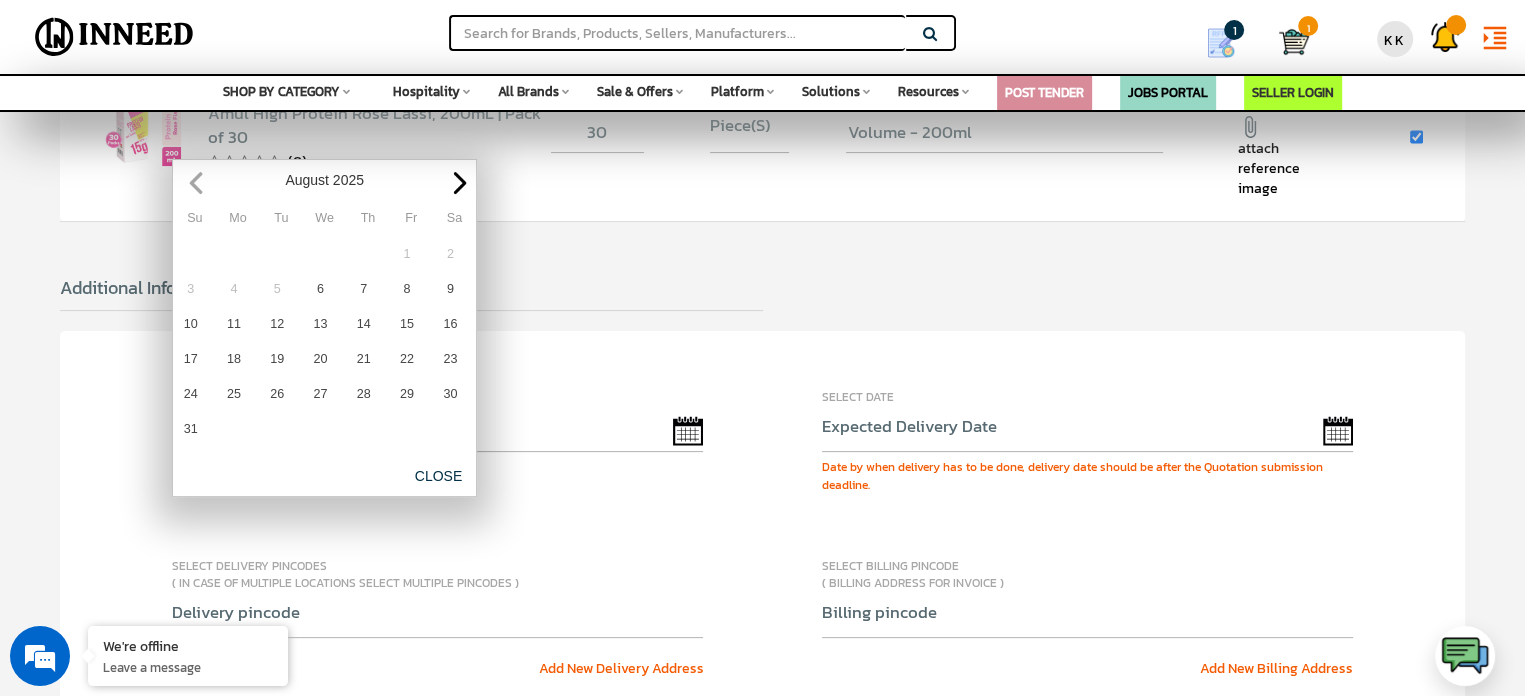type on "08/06/2025" 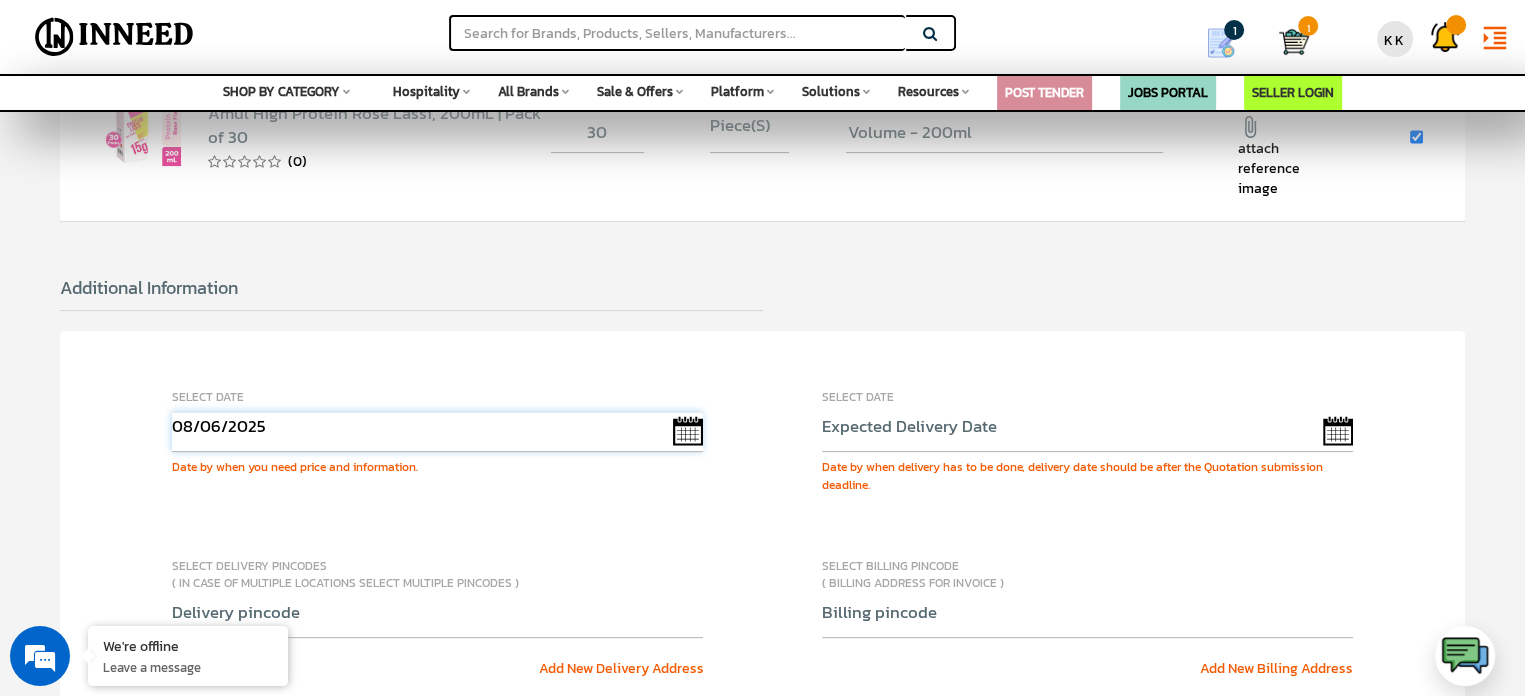 click on "08/06/2025" at bounding box center (437, 432) 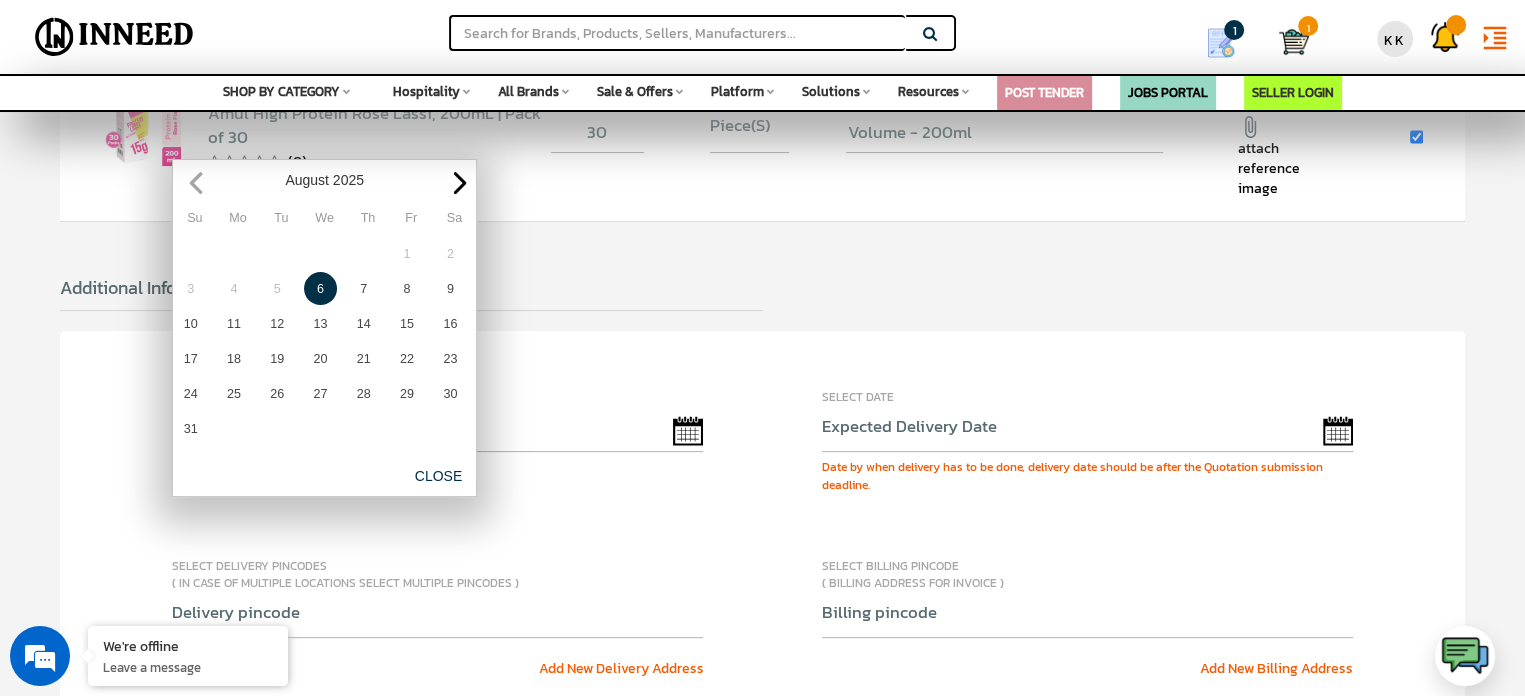 click on "CLOSE" at bounding box center [438, 476] 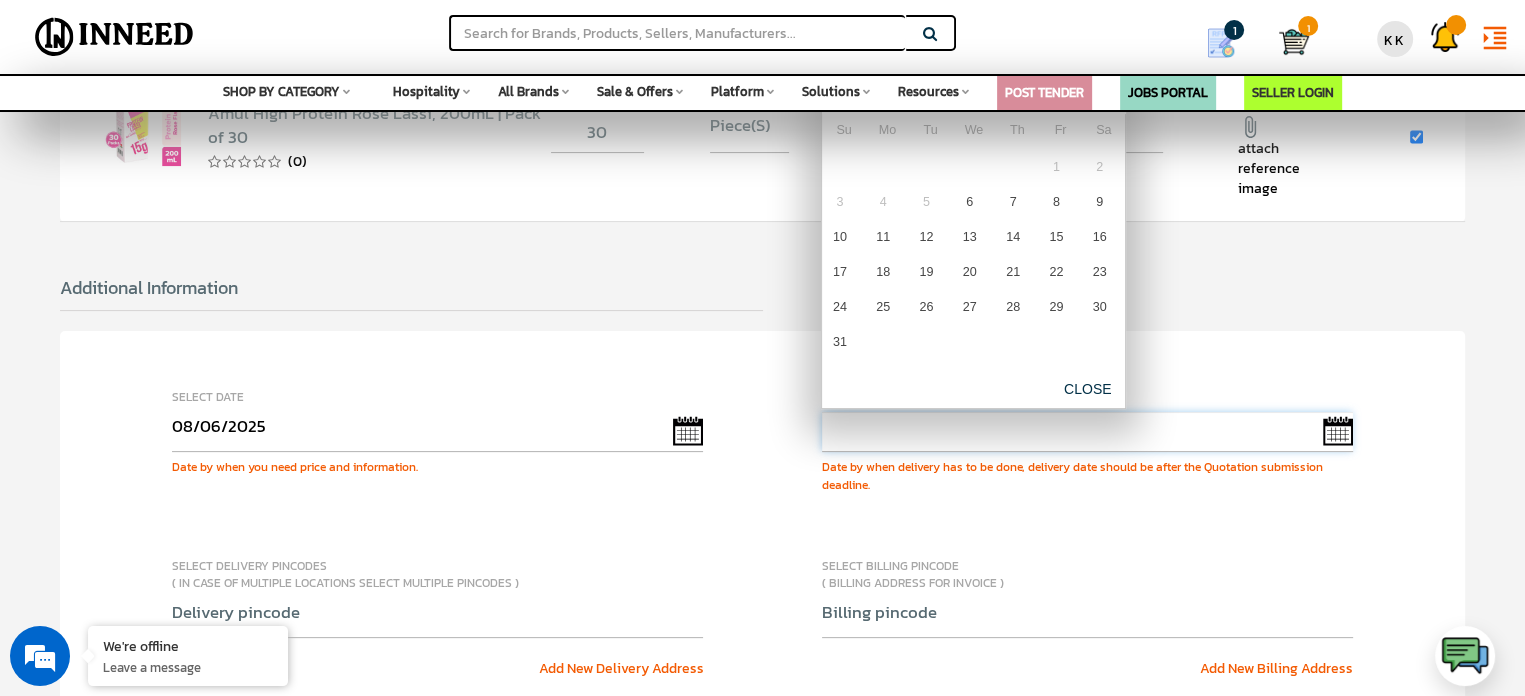 click at bounding box center (1087, 432) 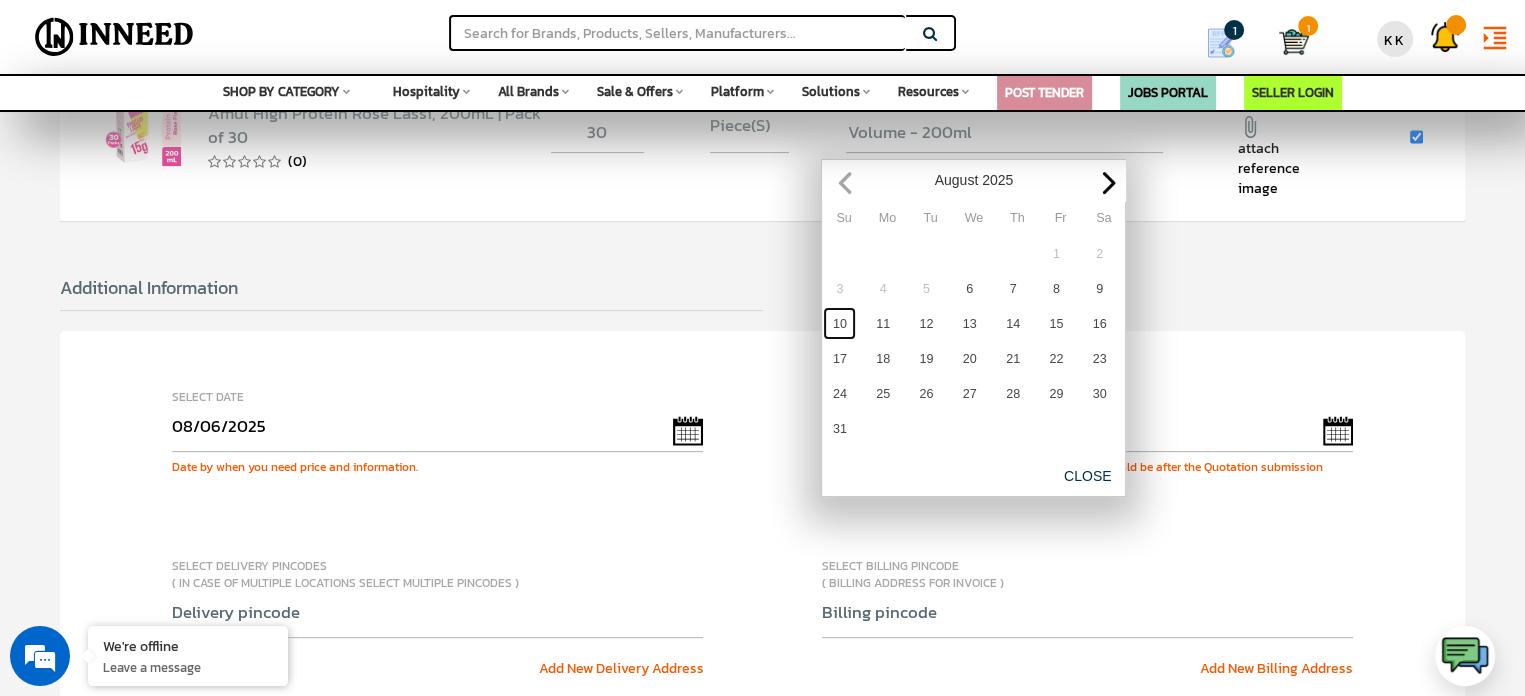 click on "10" at bounding box center [839, 323] 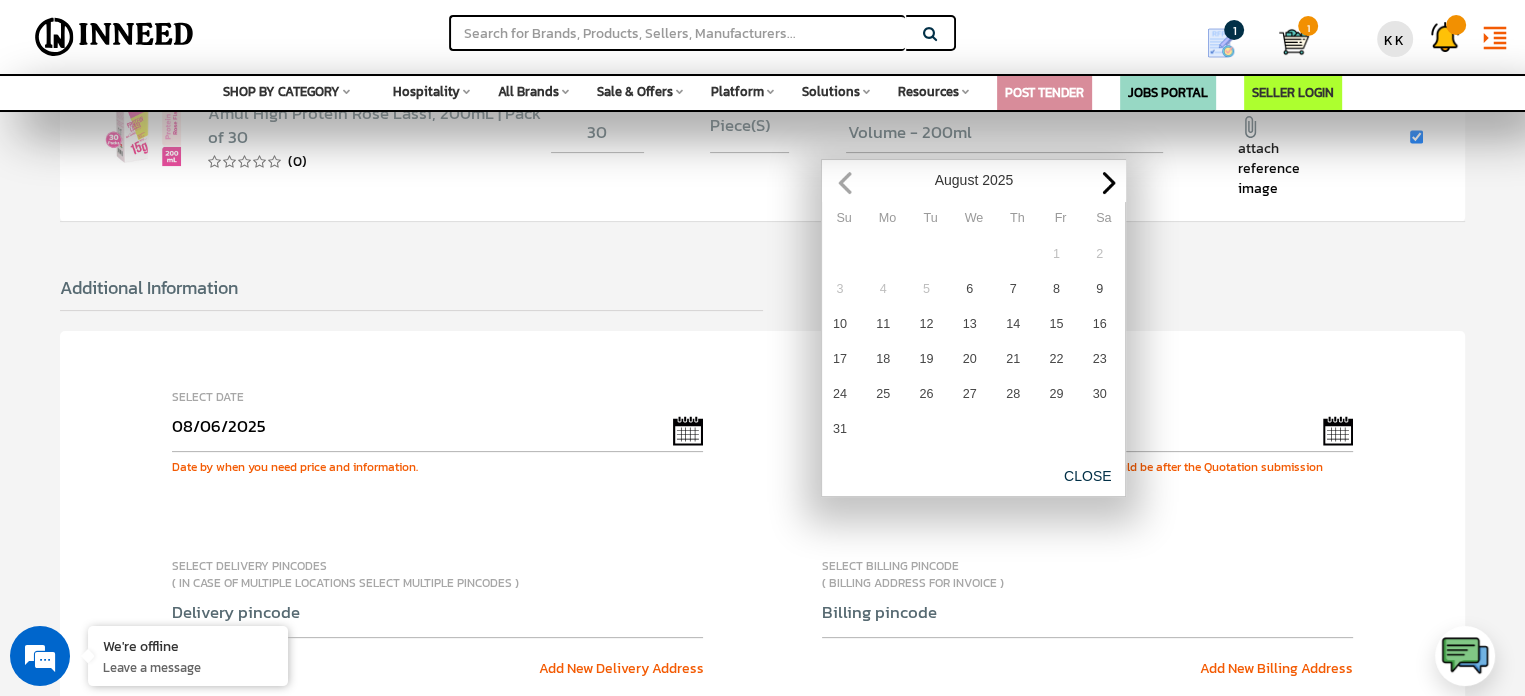 type on "08/10/2025" 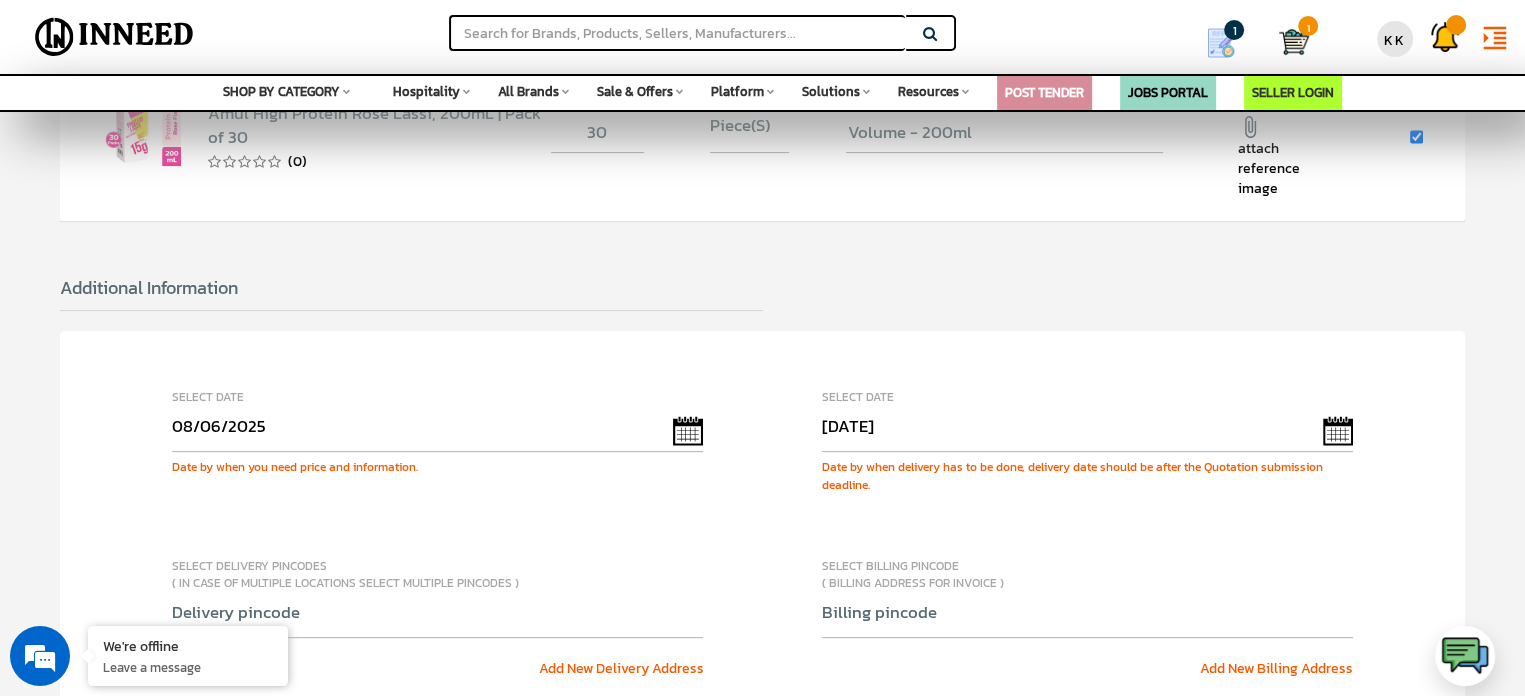 scroll, scrollTop: 500, scrollLeft: 0, axis: vertical 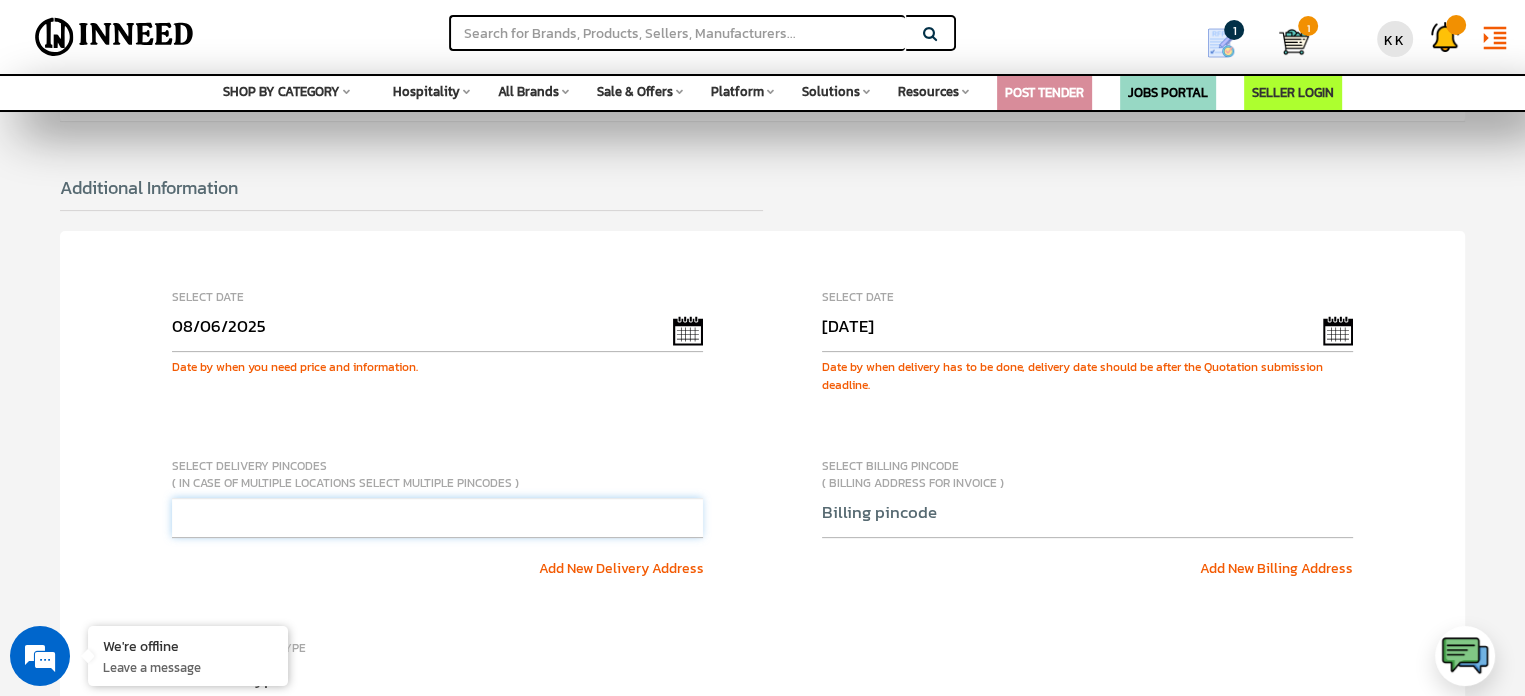 click at bounding box center [437, 518] 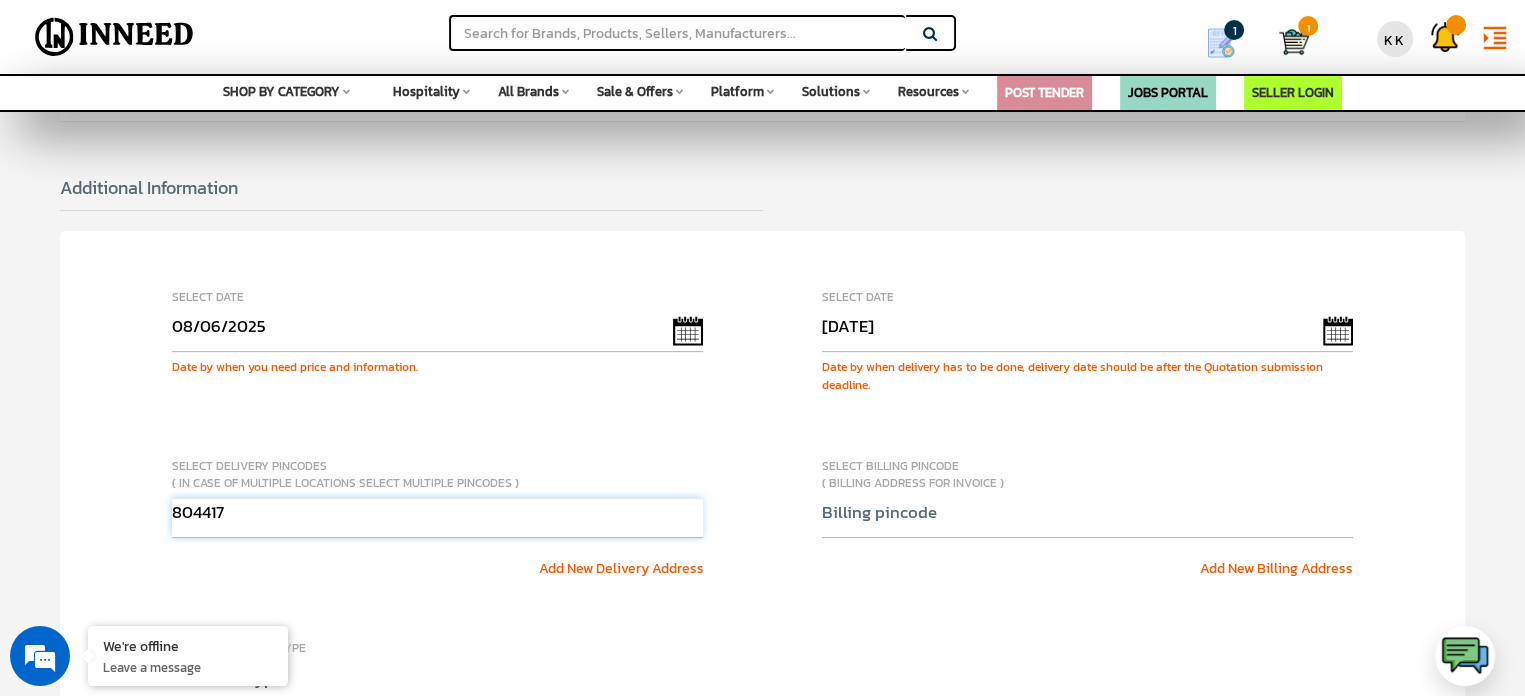 type on "804417" 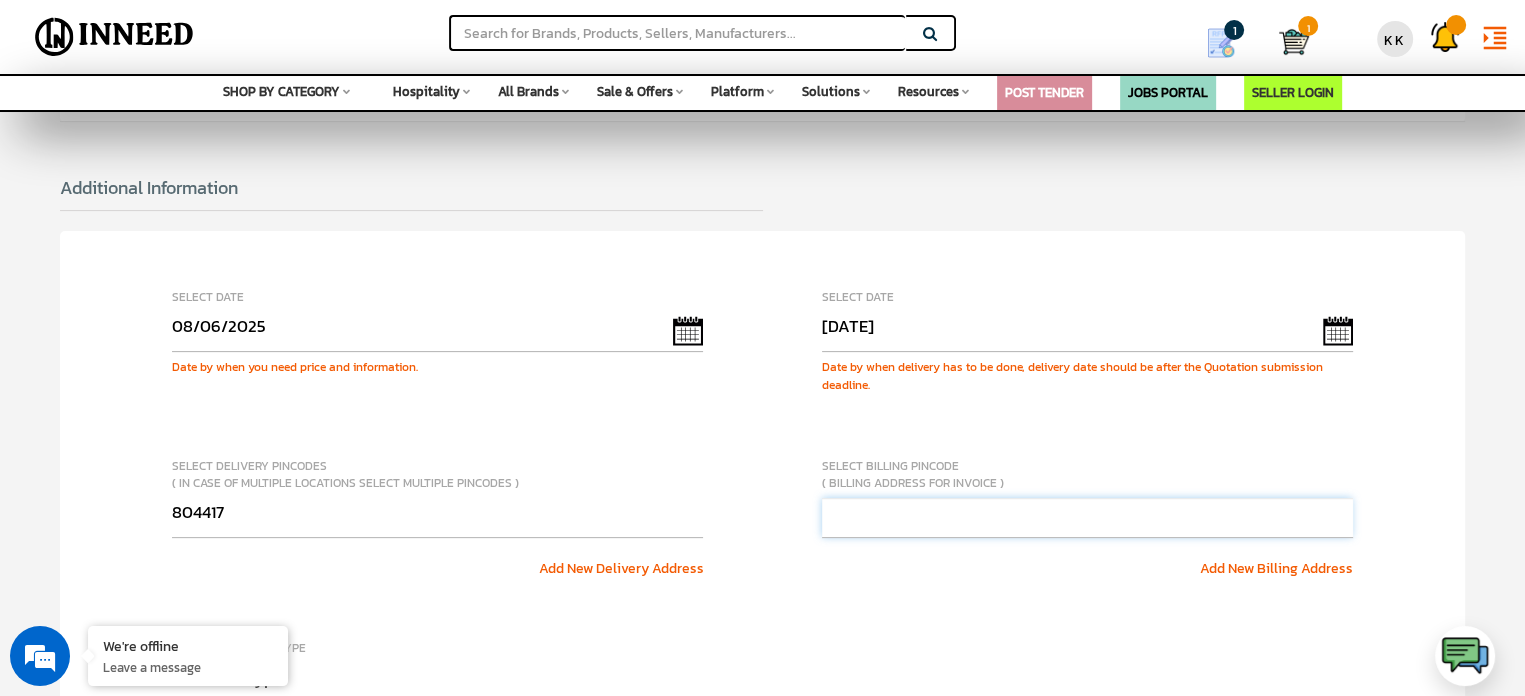 click at bounding box center (1087, 518) 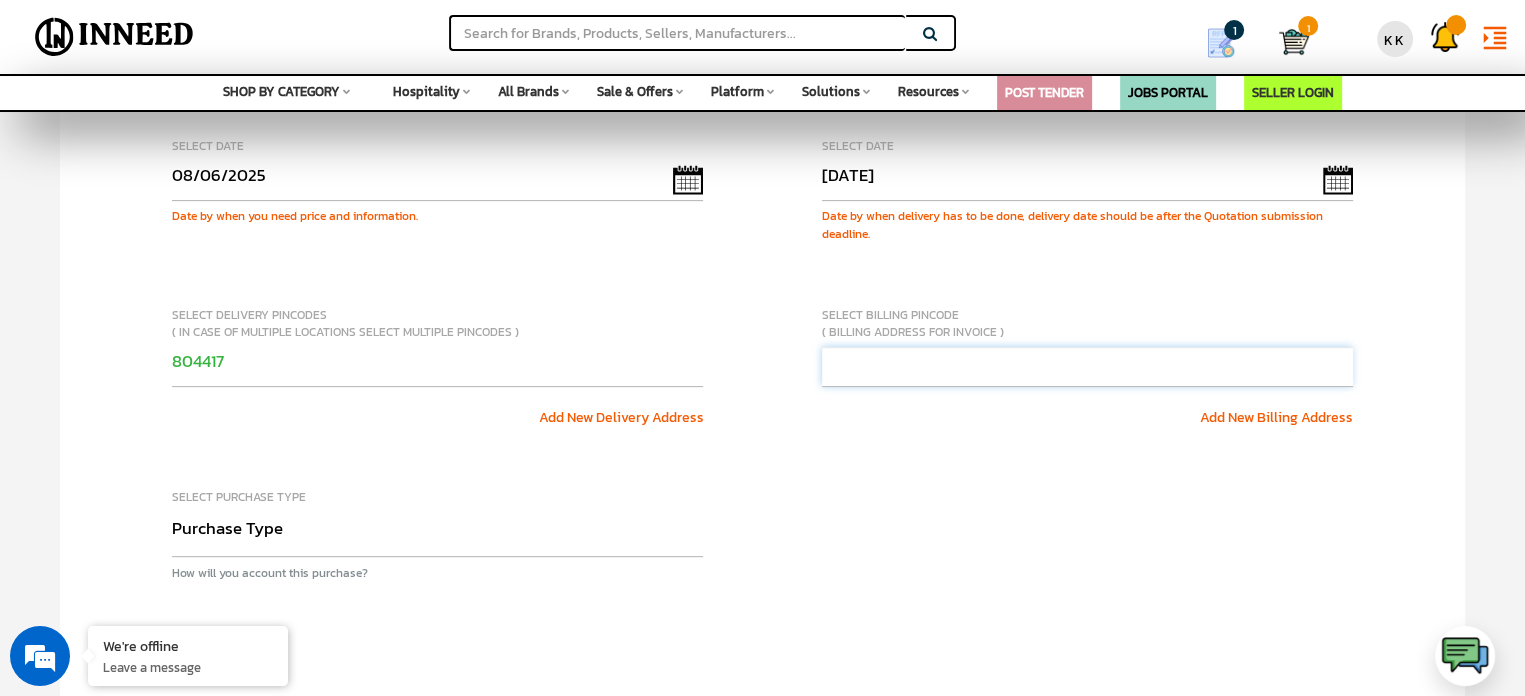 scroll, scrollTop: 700, scrollLeft: 0, axis: vertical 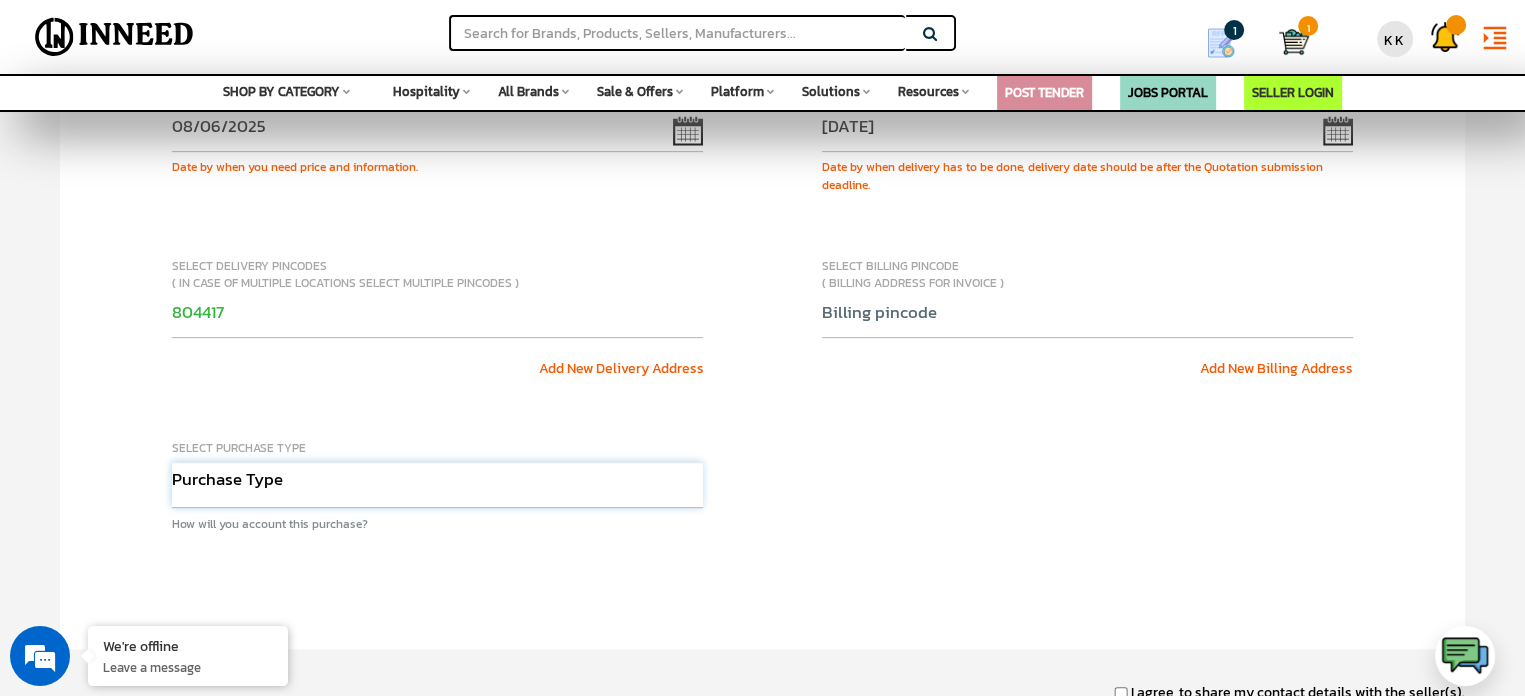 click on "Purchase Type
Capital Expense
Operational Expense
Project Expense
Annual Rate Contract" at bounding box center (437, 485) 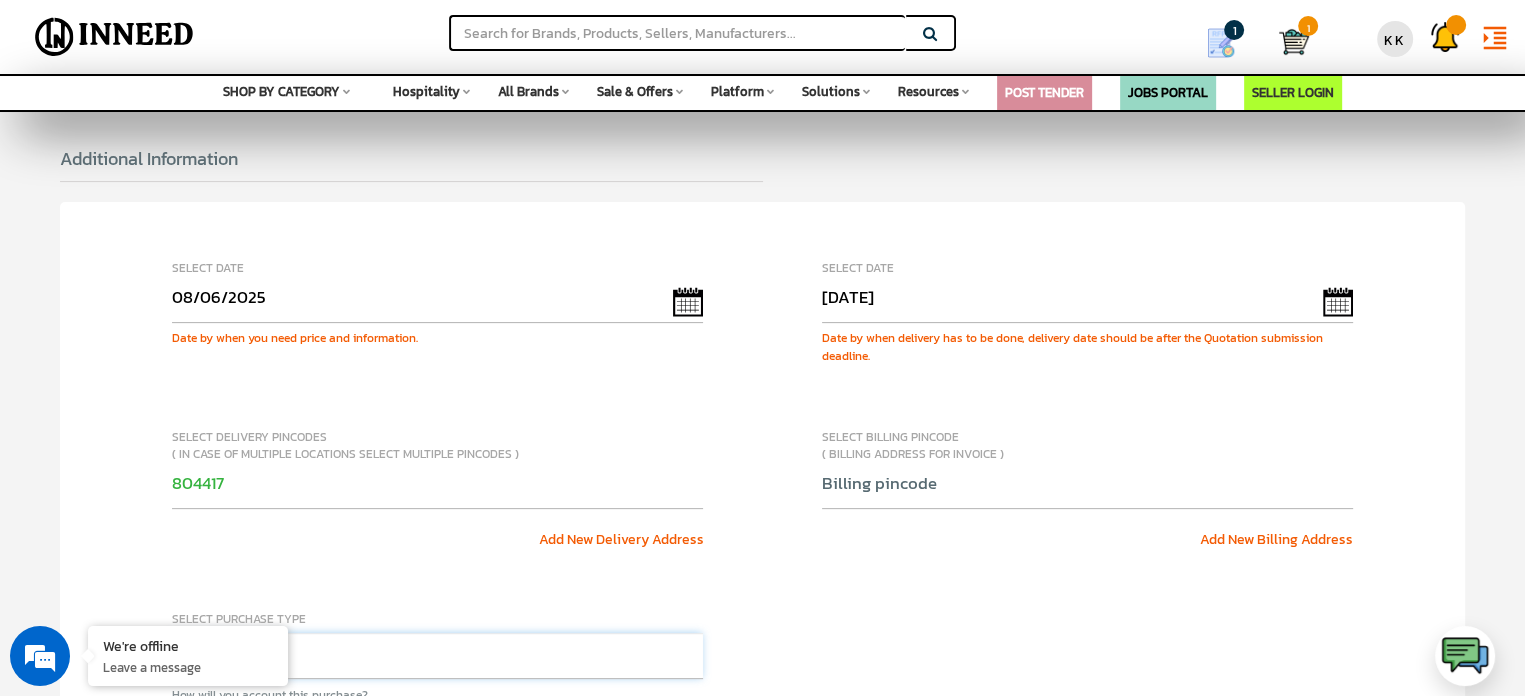 scroll, scrollTop: 600, scrollLeft: 0, axis: vertical 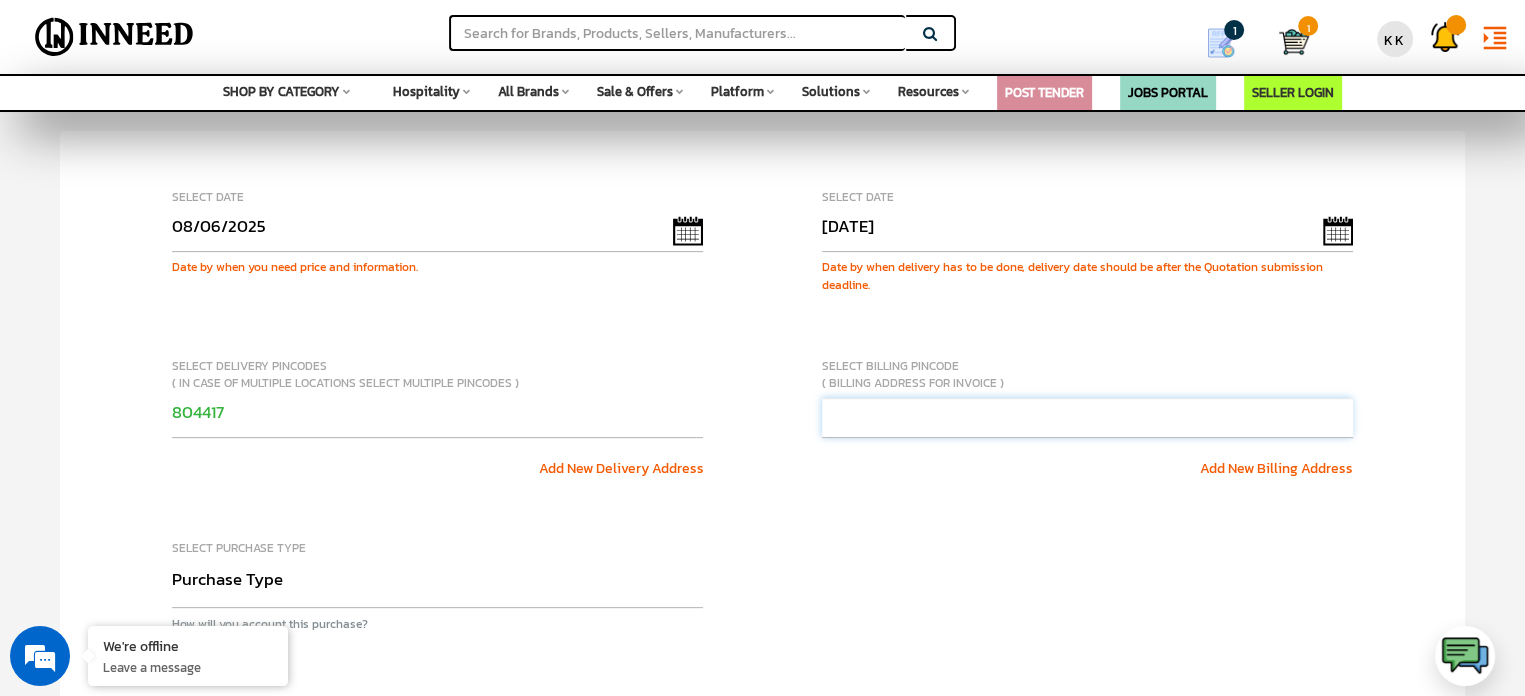 click at bounding box center (1087, 418) 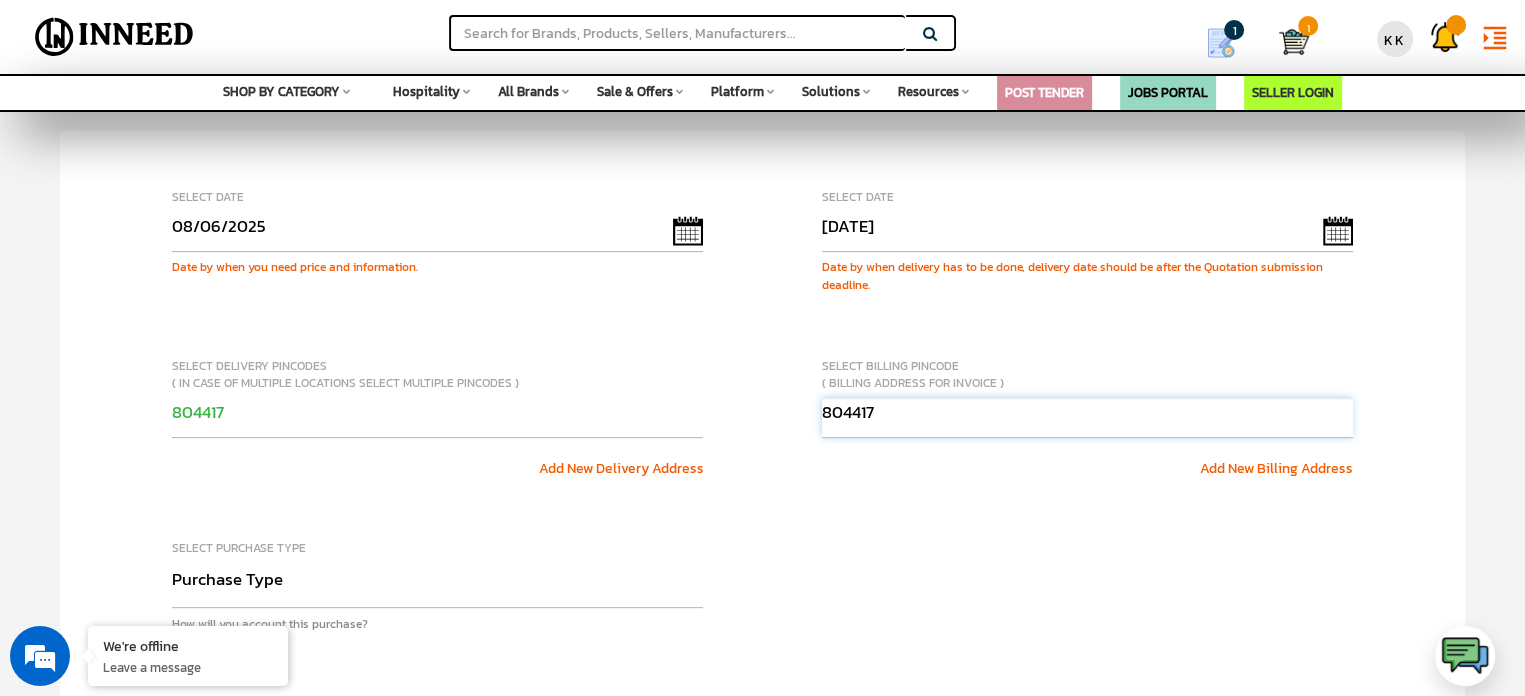 type on "804417" 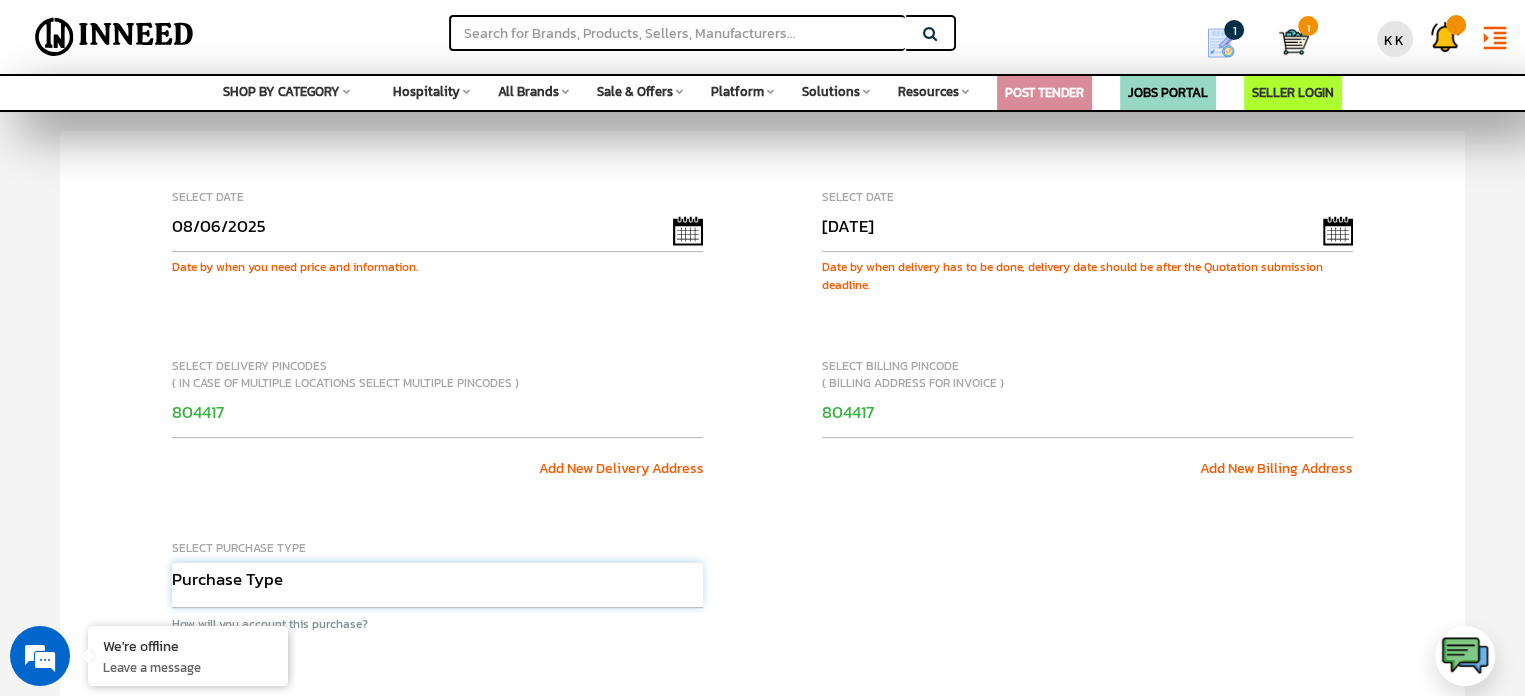 click on "Purchase Type
Capital Expense
Operational Expense
Project Expense
Annual Rate Contract" at bounding box center [437, 585] 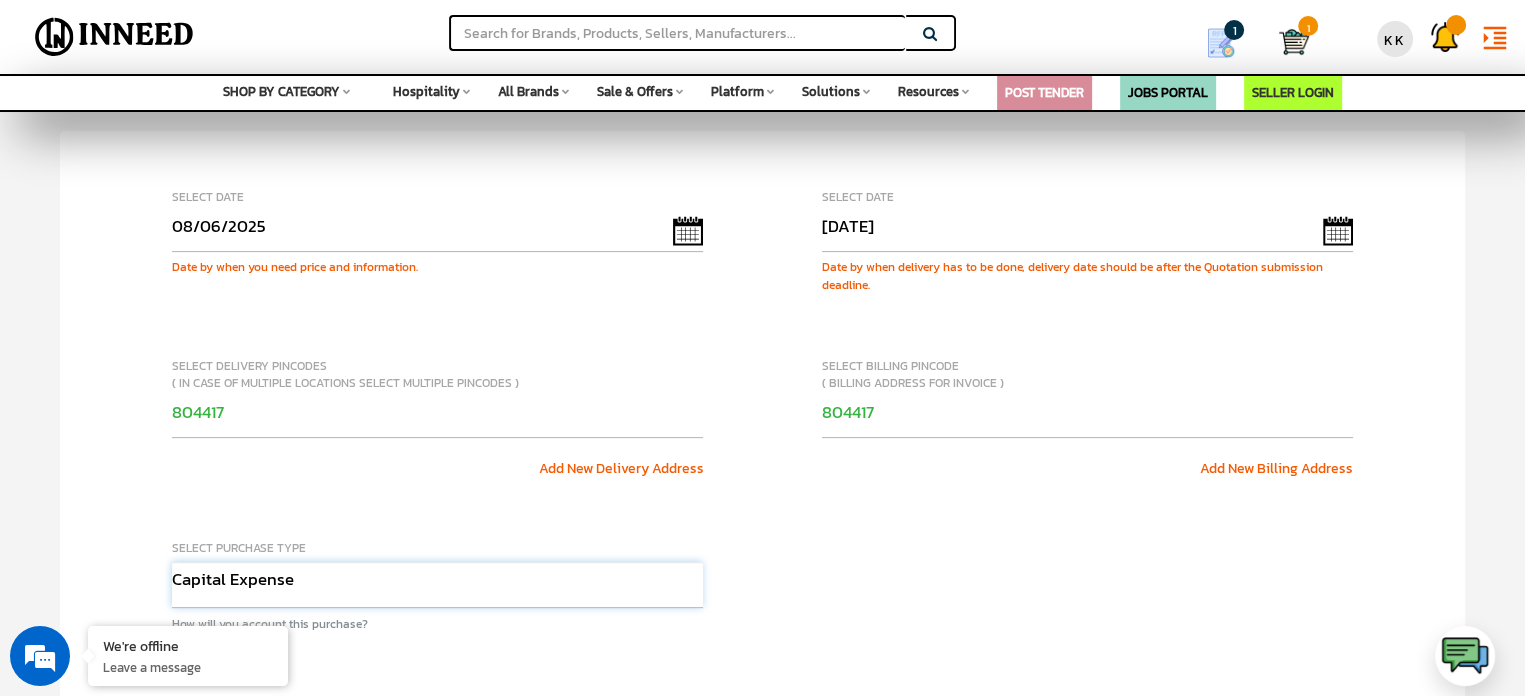 click on "Purchase Type
Capital Expense
Operational Expense
Project Expense
Annual Rate Contract" at bounding box center [437, 585] 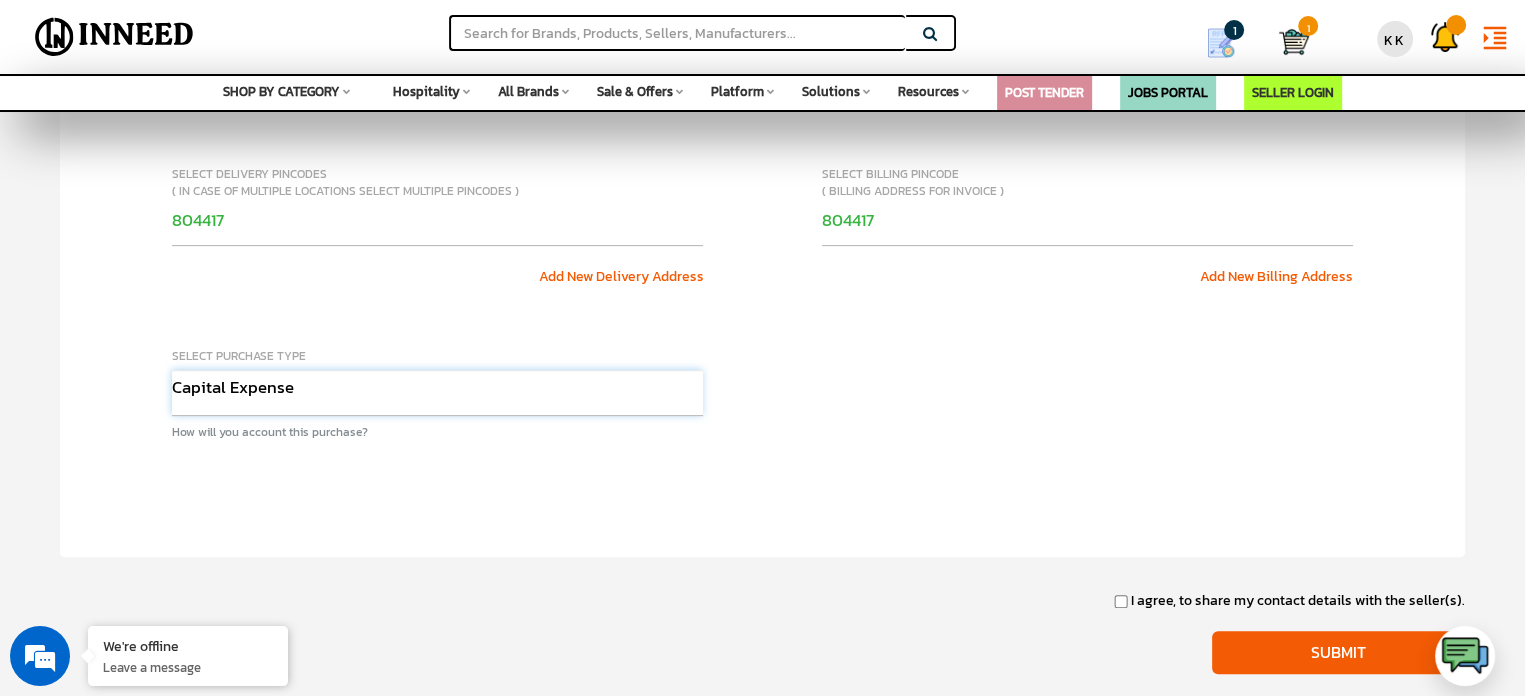 scroll, scrollTop: 800, scrollLeft: 0, axis: vertical 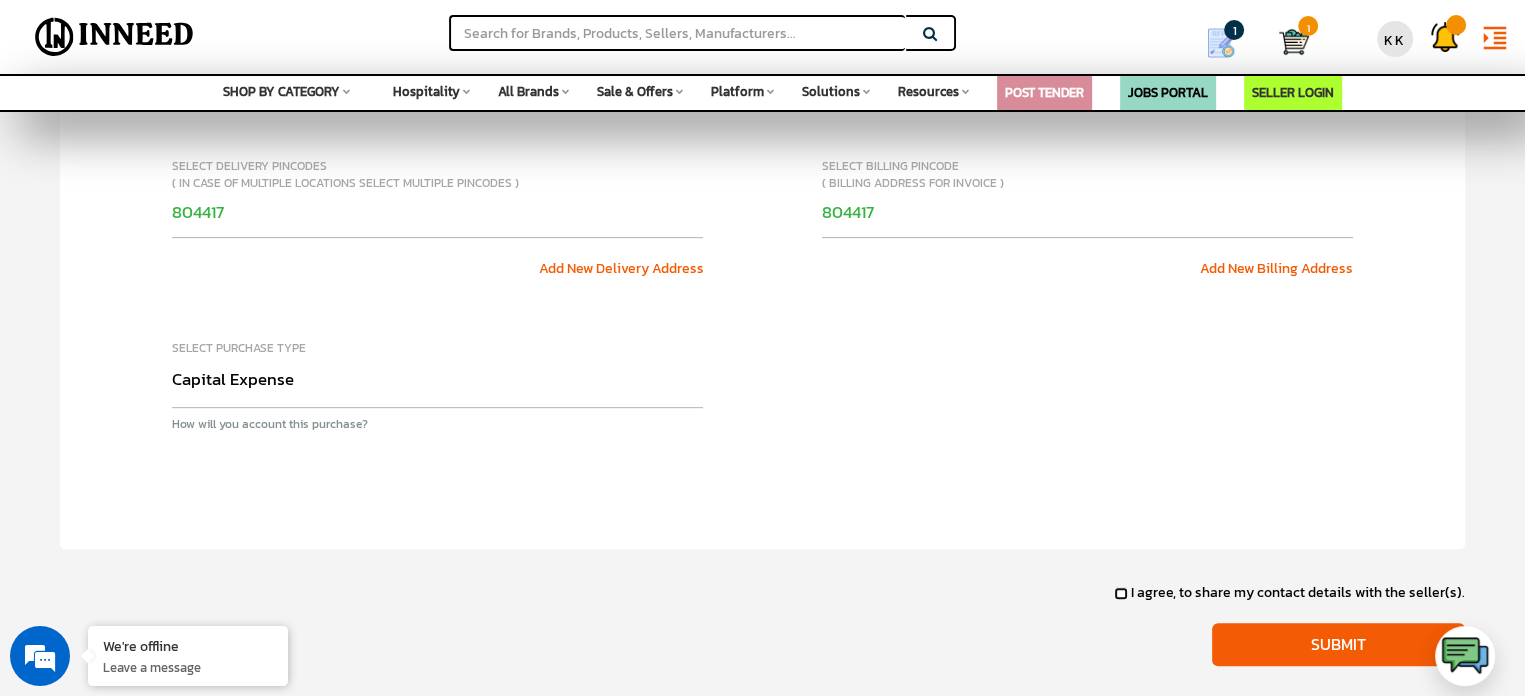 click on "I agree, to share my contact details with the seller(s)." at bounding box center [1121, 593] 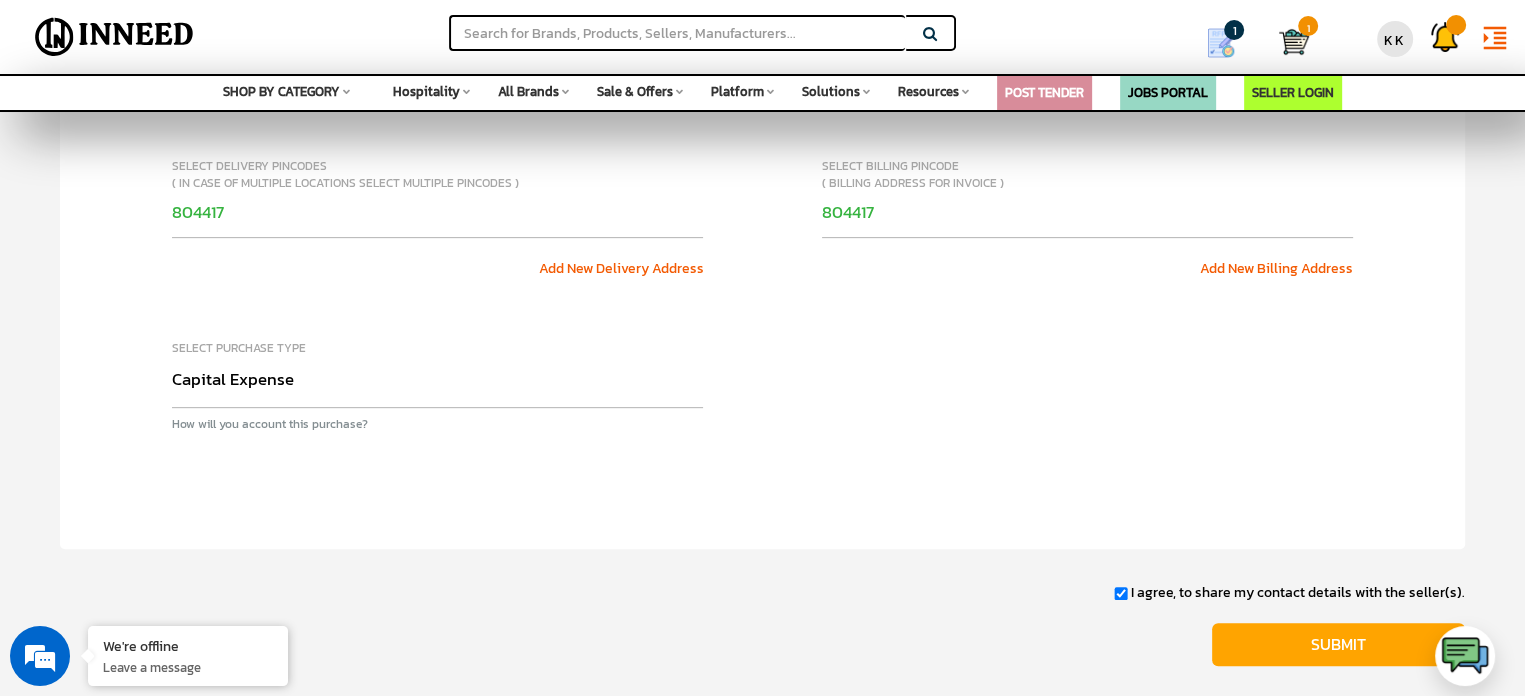 click on "Submit" at bounding box center (1338, 644) 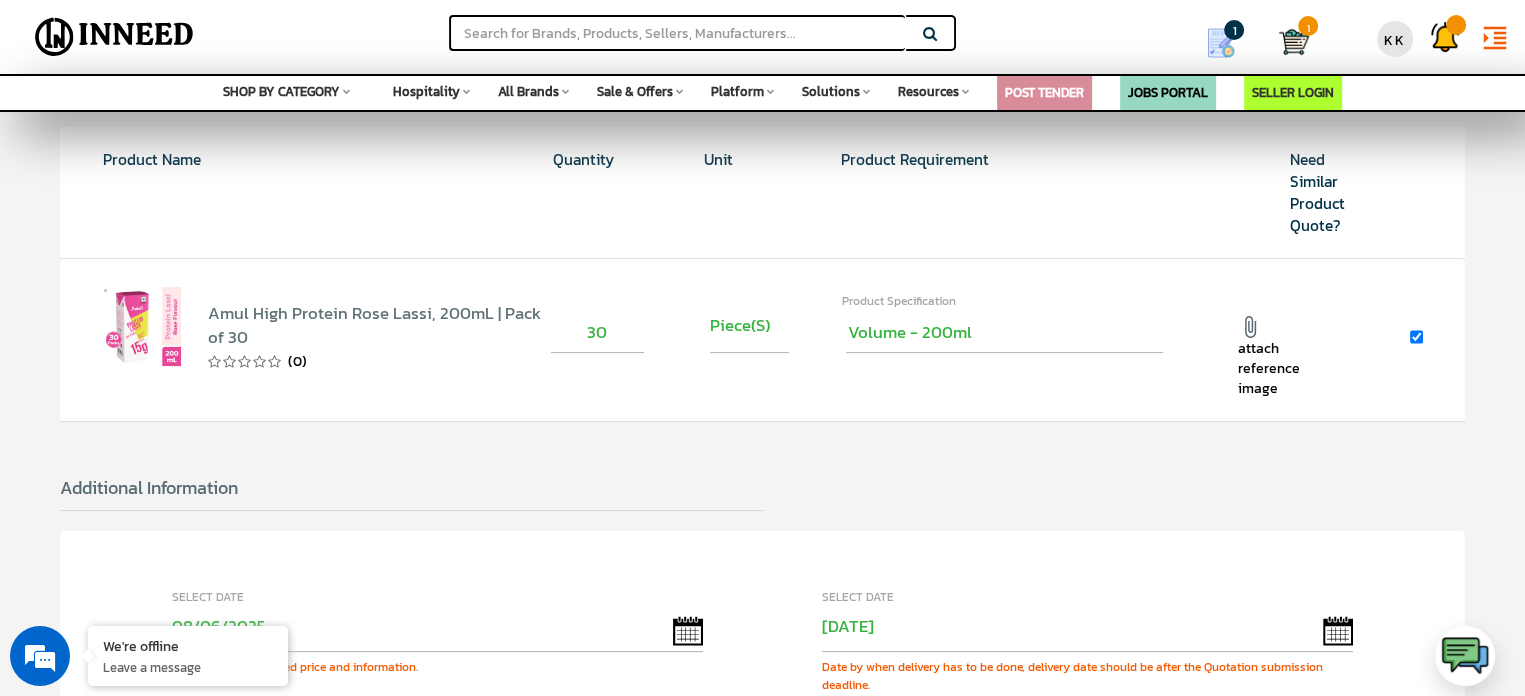 scroll, scrollTop: 300, scrollLeft: 0, axis: vertical 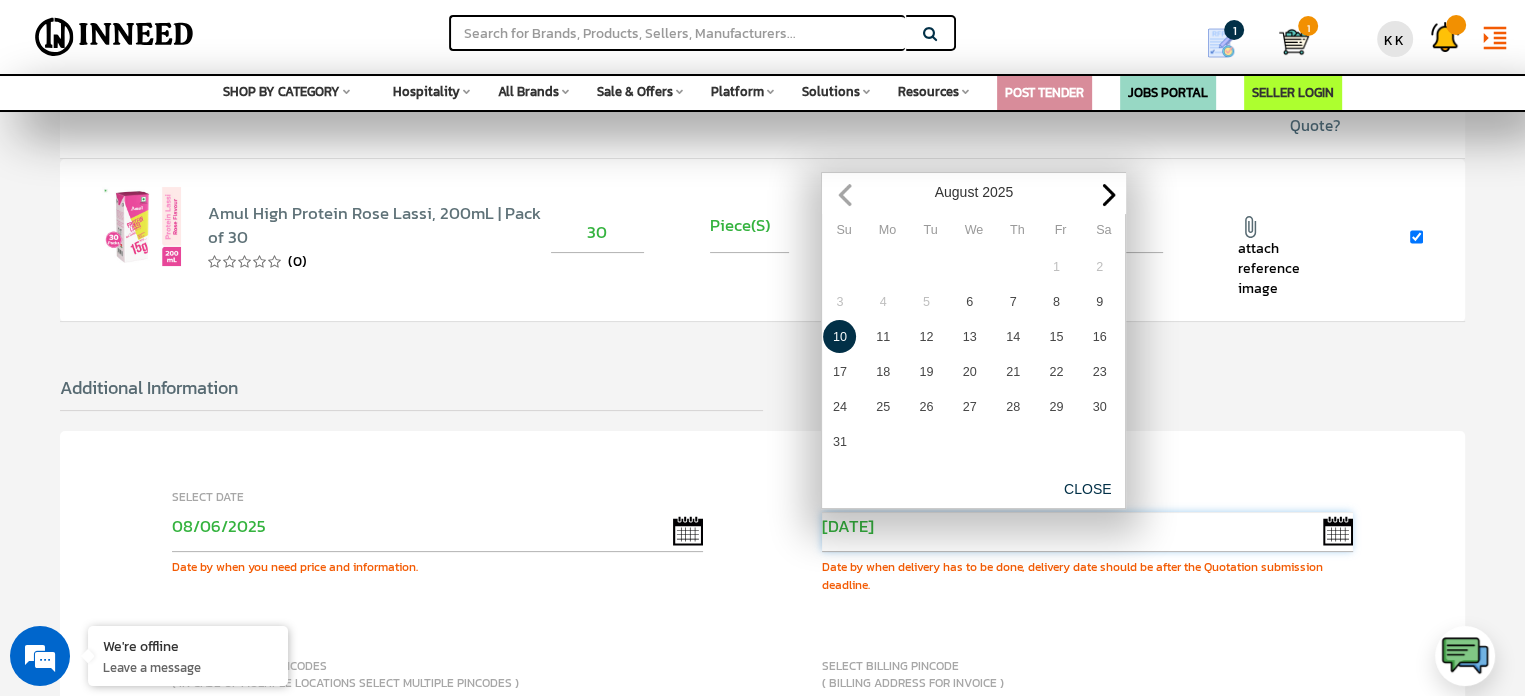 click on "08/10/2025" at bounding box center (1087, 532) 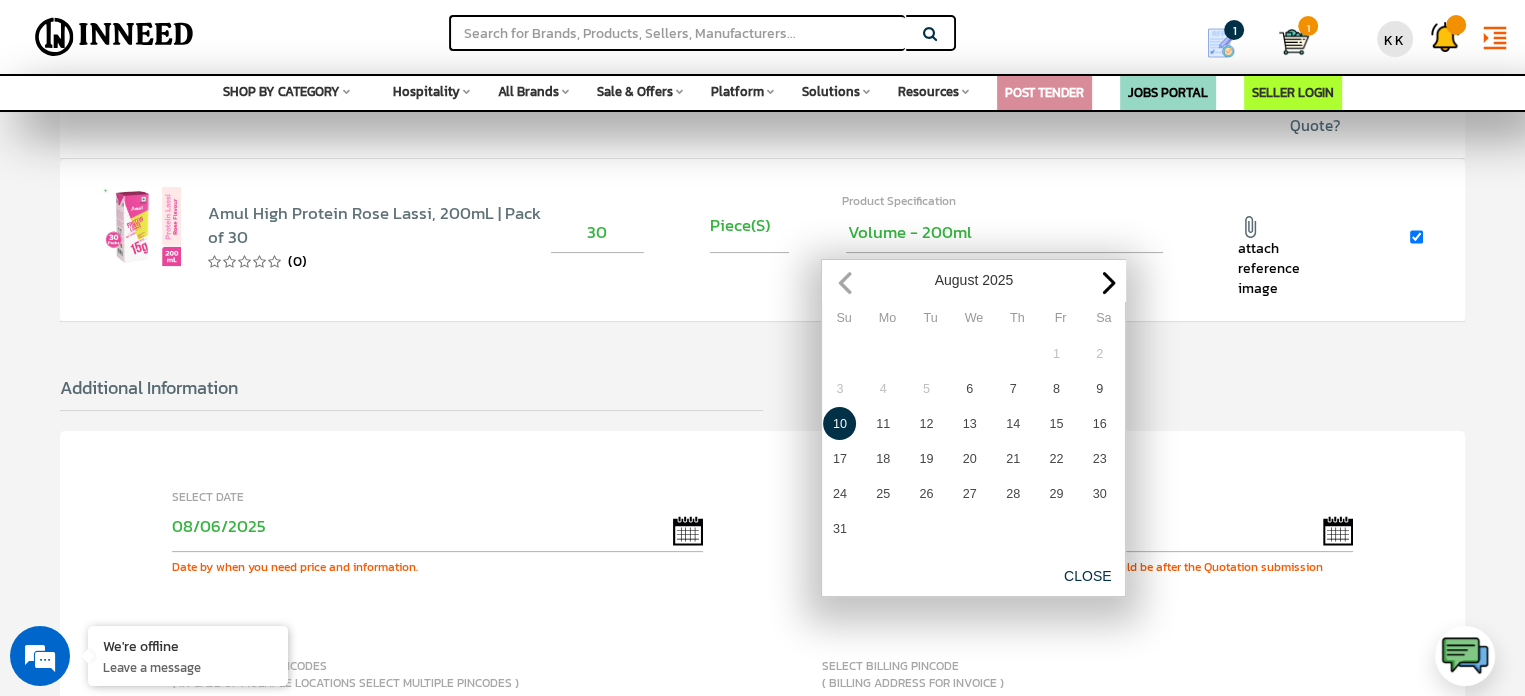 click on "CLOSE" at bounding box center [1088, 576] 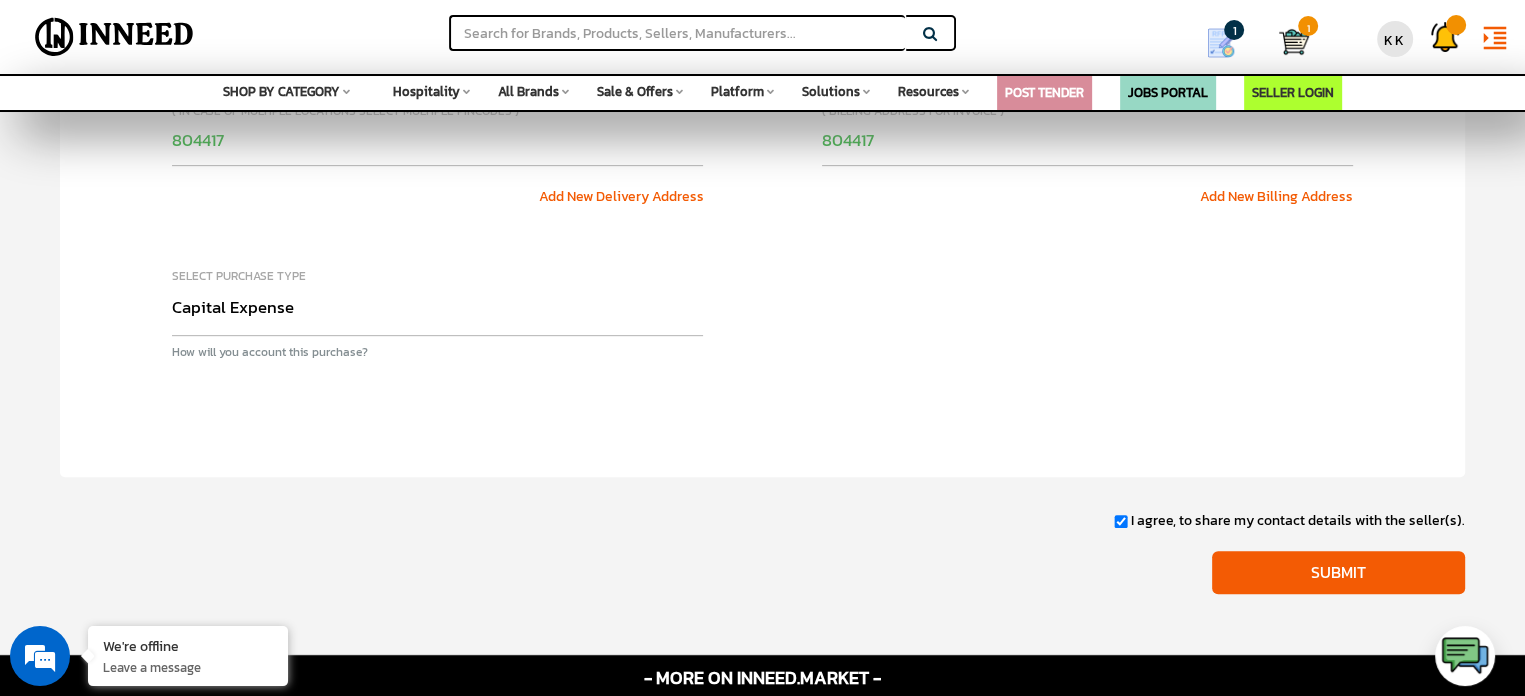 scroll, scrollTop: 900, scrollLeft: 0, axis: vertical 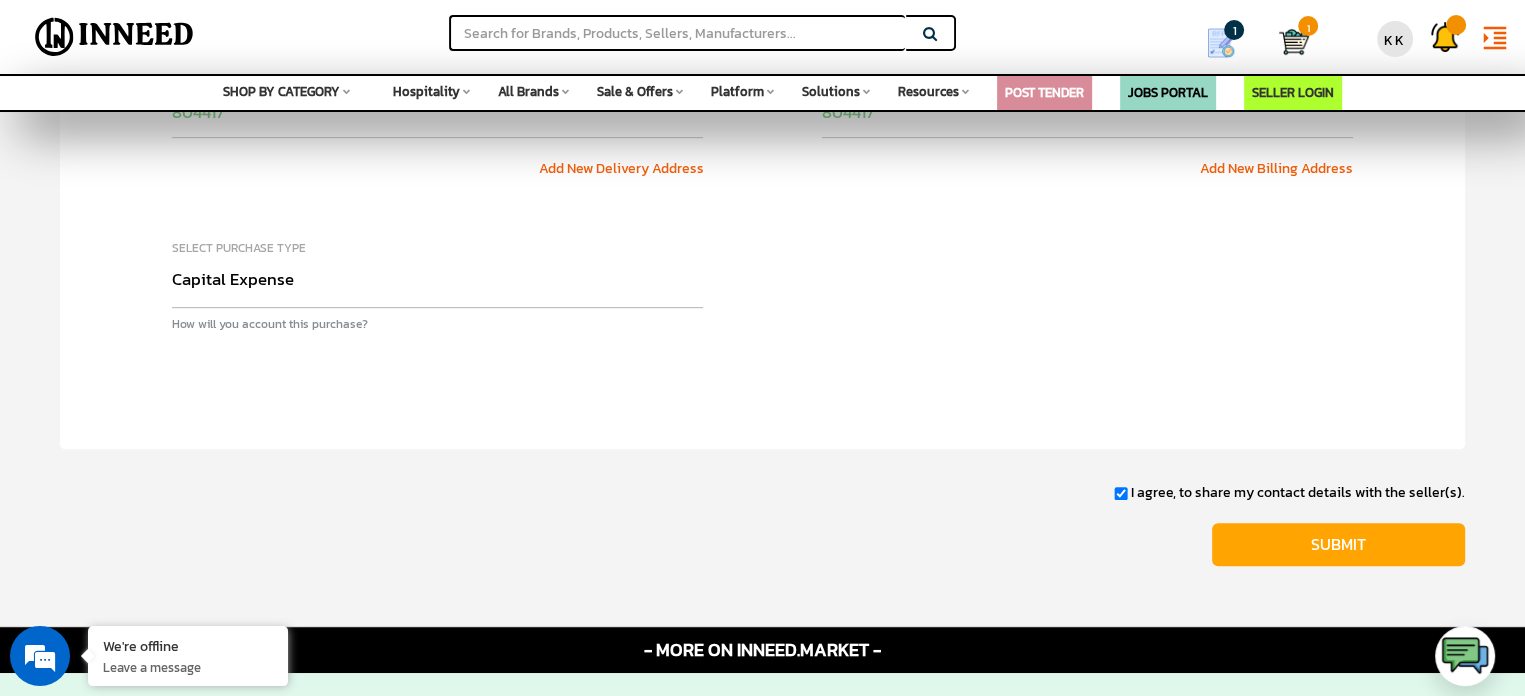 click on "Submit" at bounding box center (1338, 544) 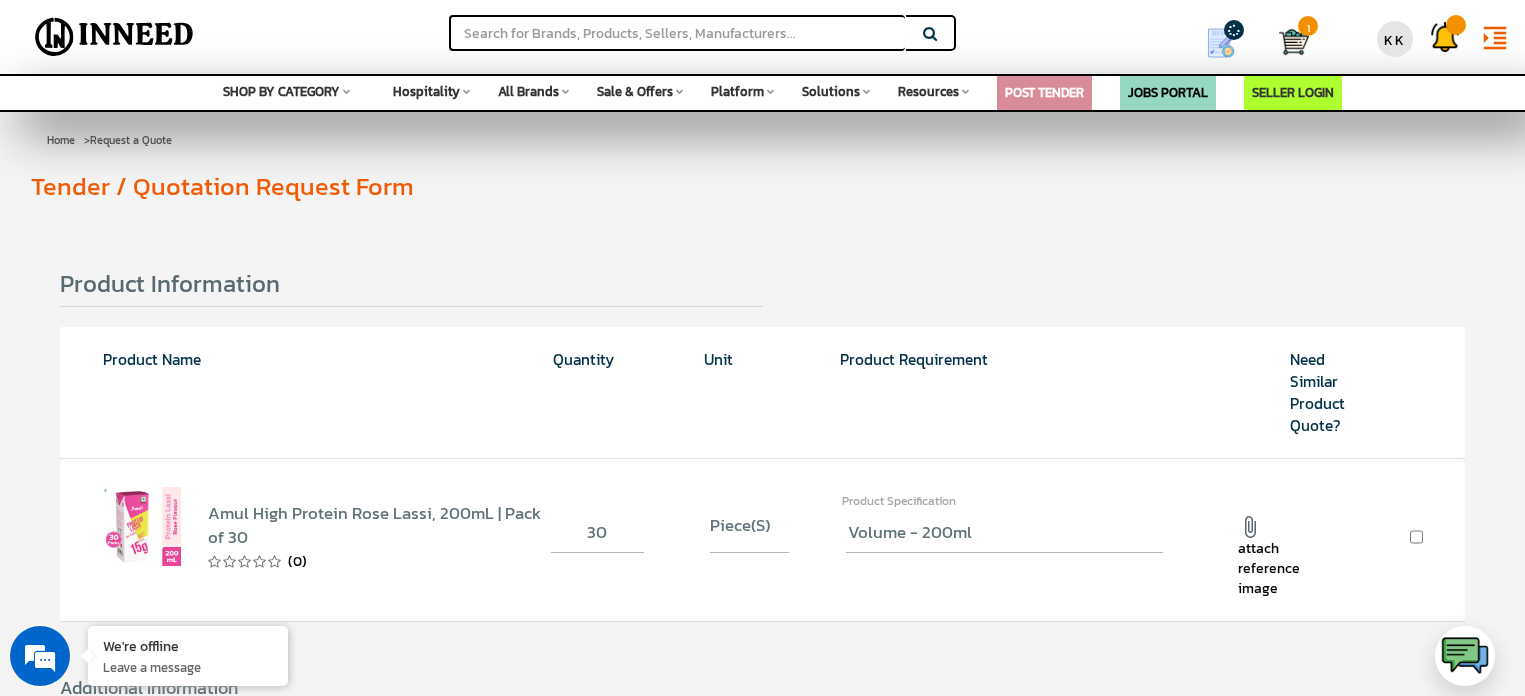 scroll, scrollTop: 900, scrollLeft: 0, axis: vertical 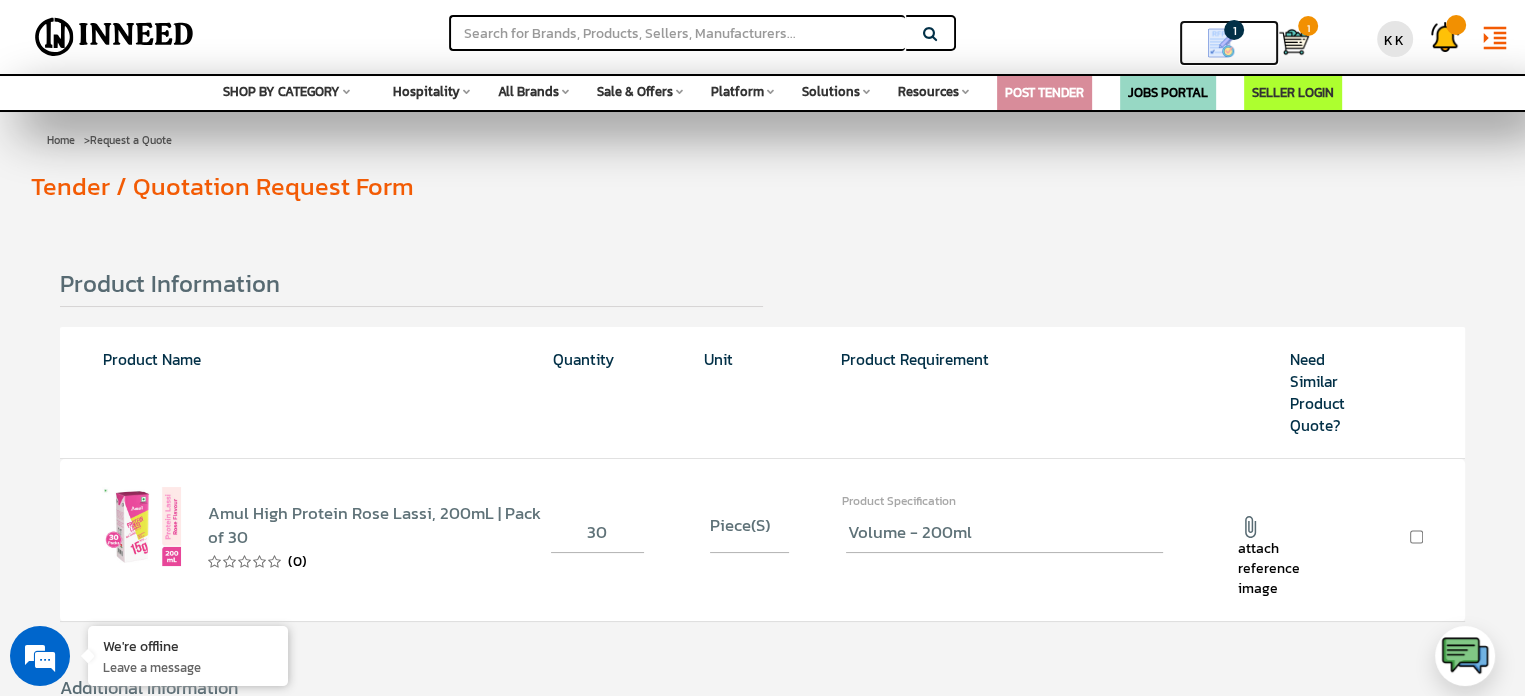 click at bounding box center [1221, 43] 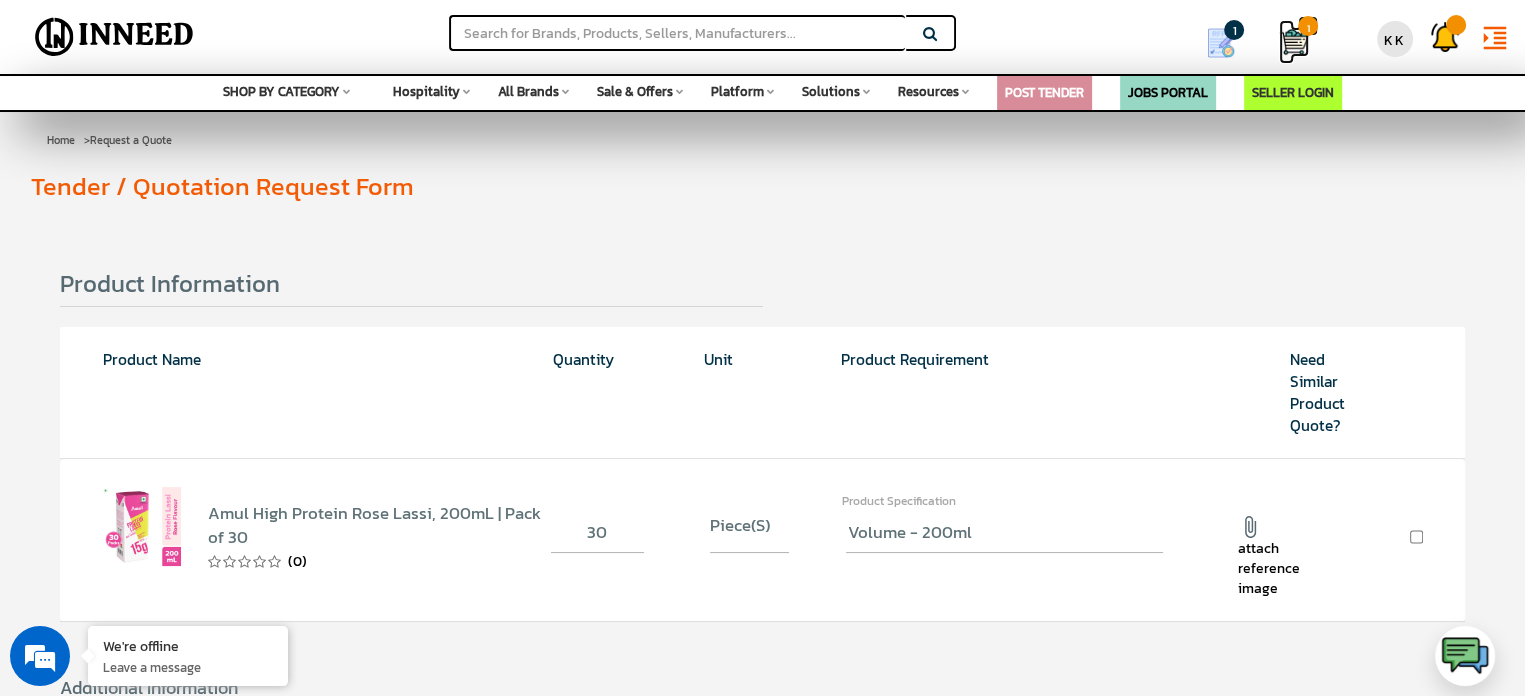 click at bounding box center [1294, 42] 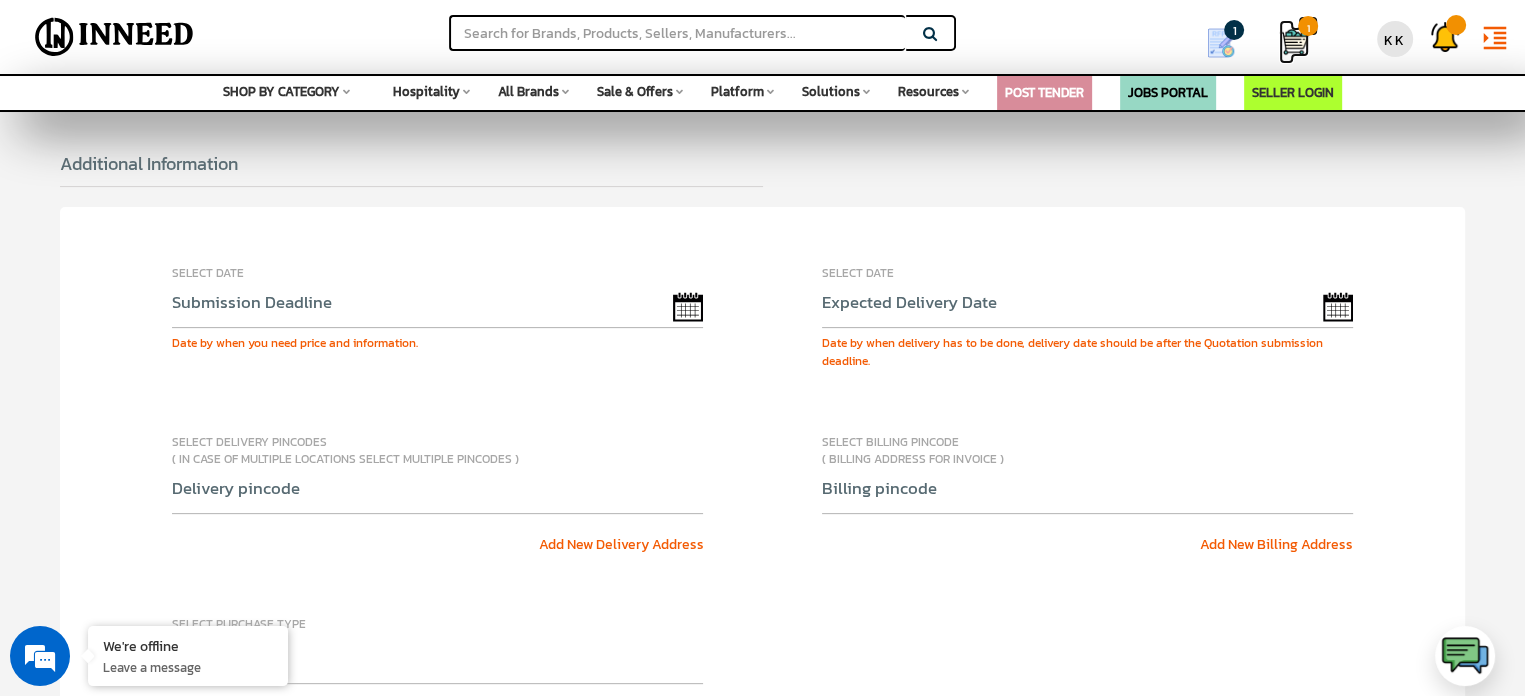 scroll, scrollTop: 700, scrollLeft: 0, axis: vertical 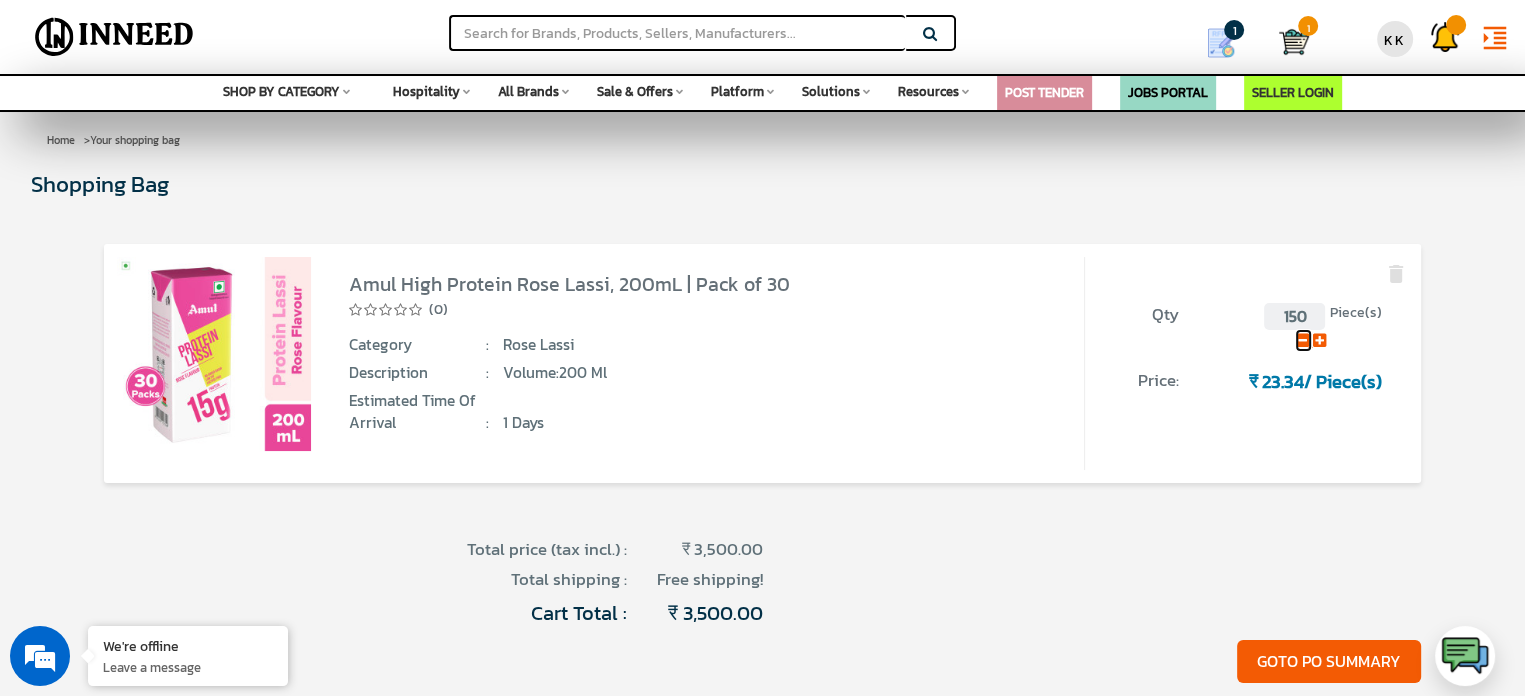 click at bounding box center (1301, 340) 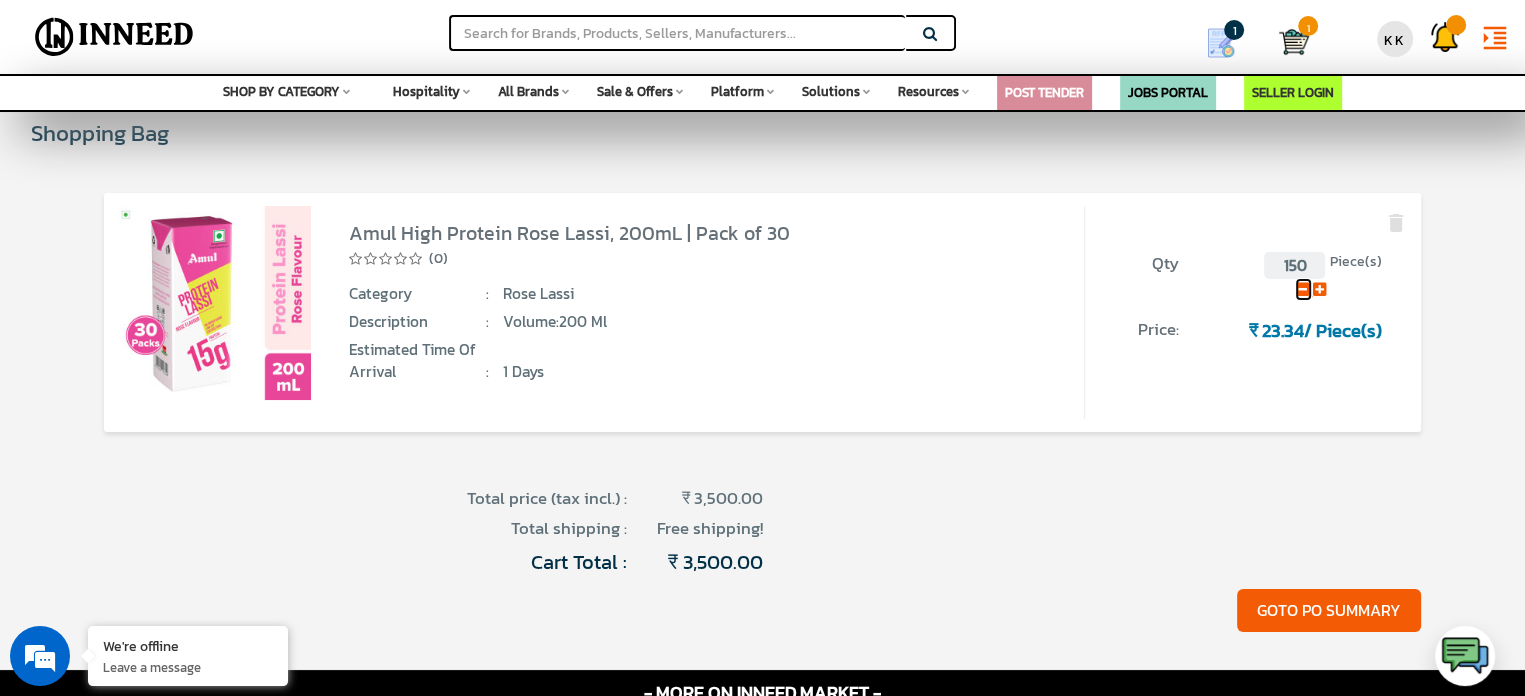 scroll, scrollTop: 100, scrollLeft: 0, axis: vertical 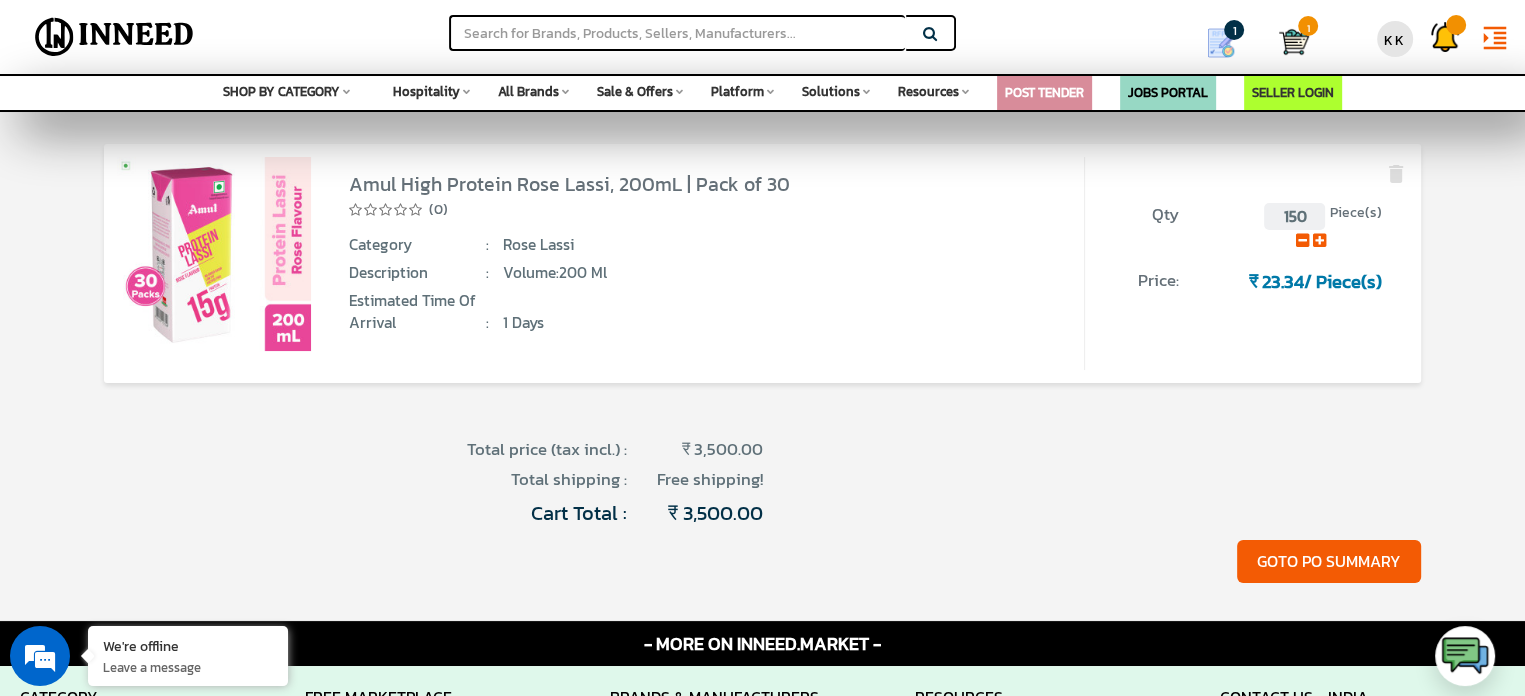 click on "150" at bounding box center [1294, 216] 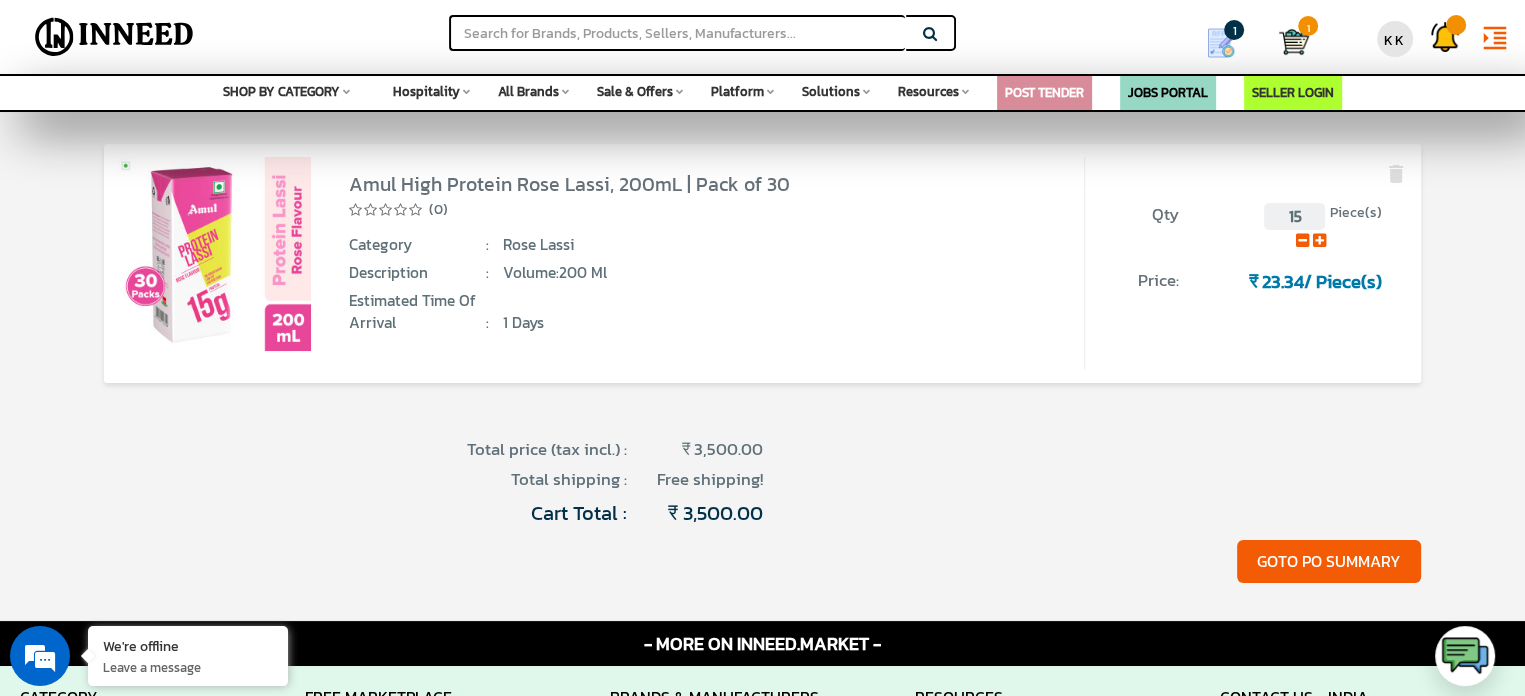 type on "1" 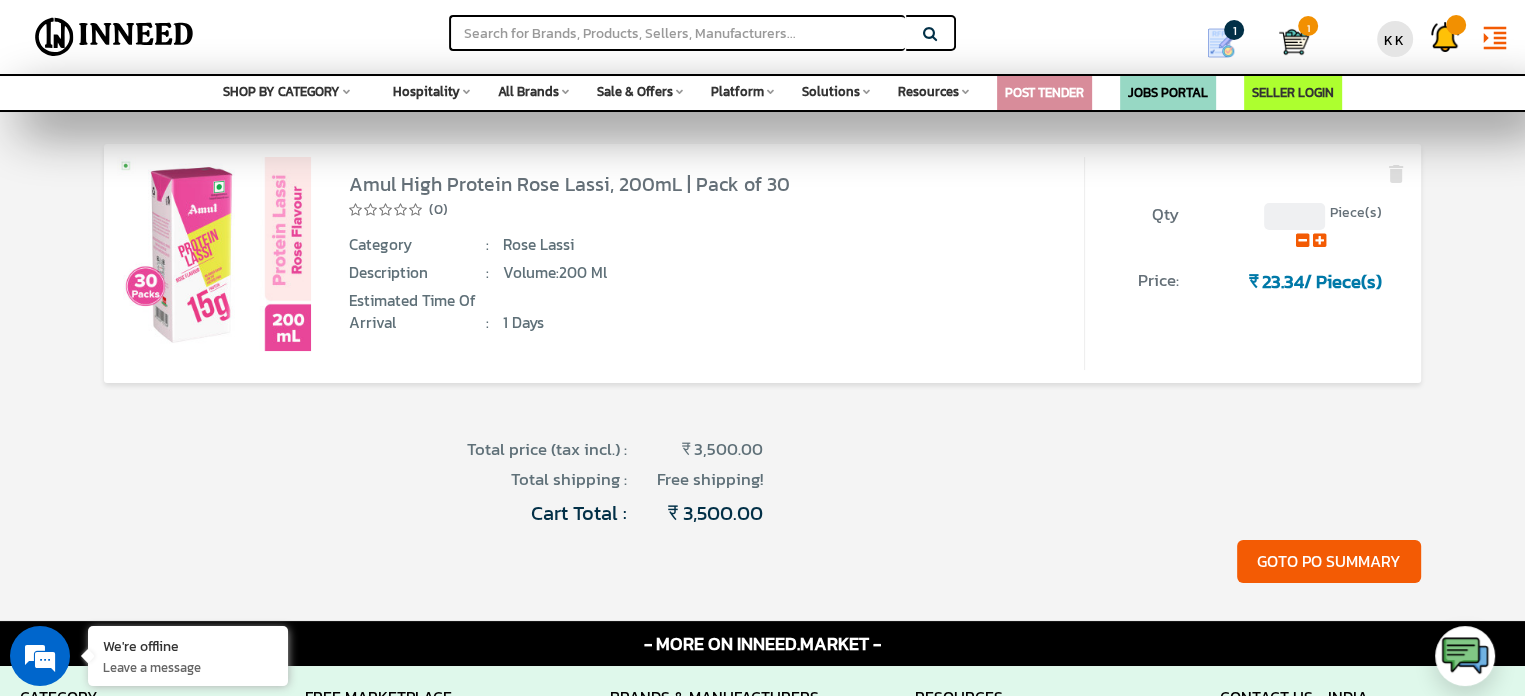 scroll, scrollTop: 0, scrollLeft: 0, axis: both 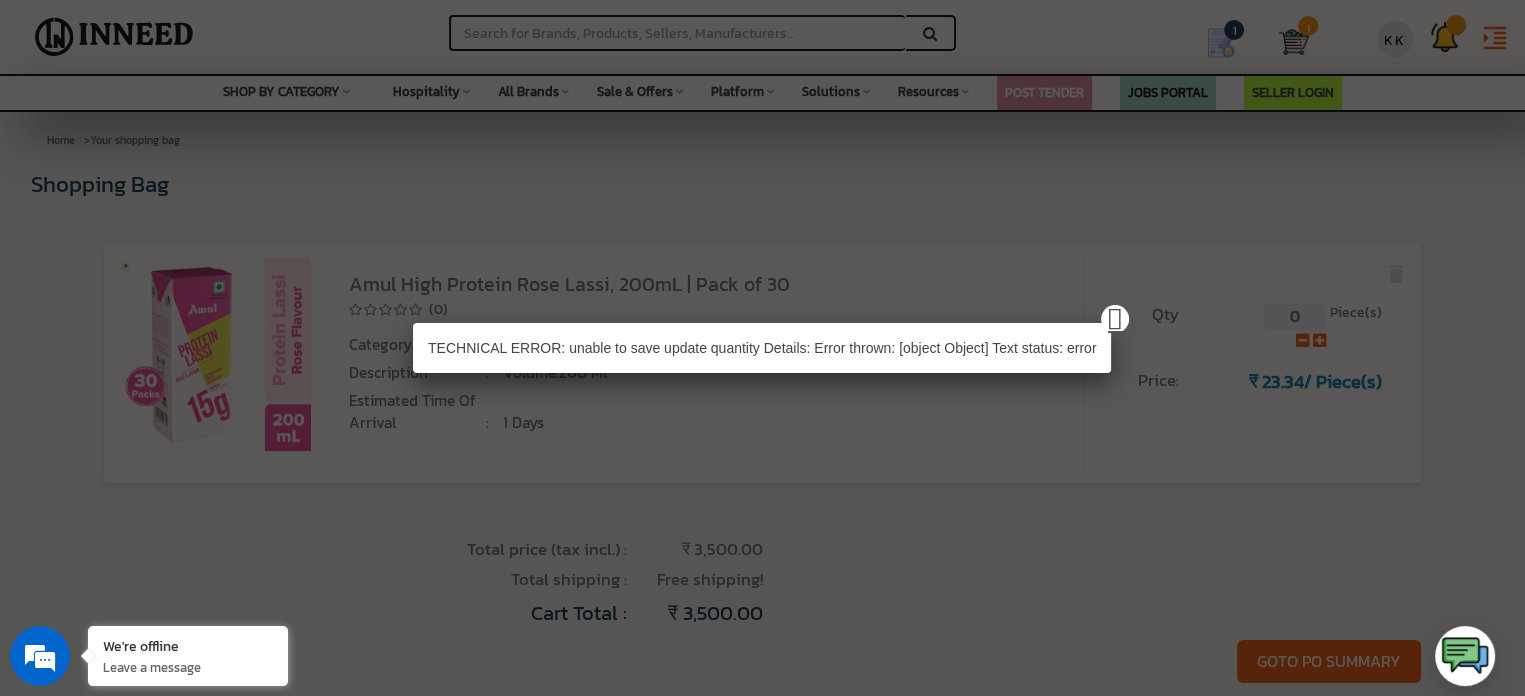 type on "0" 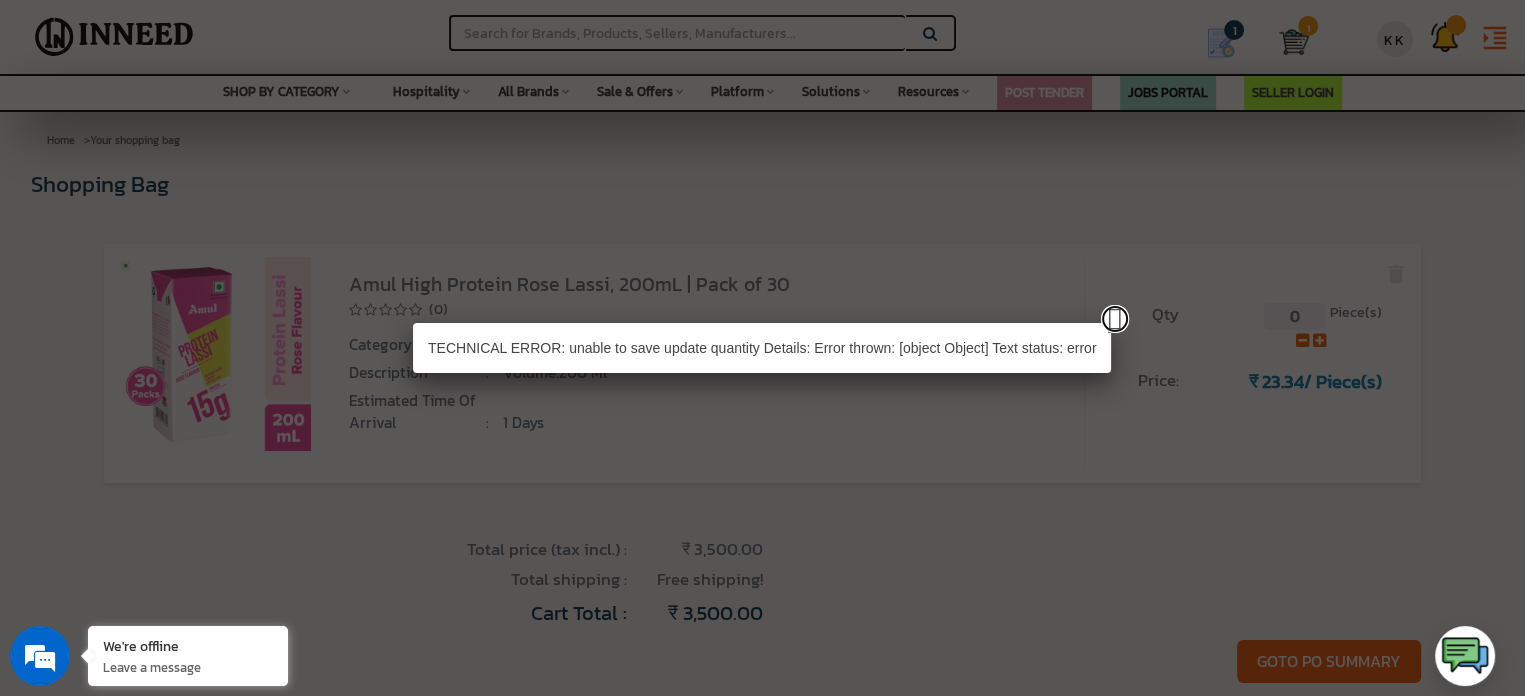 click at bounding box center [1115, 319] 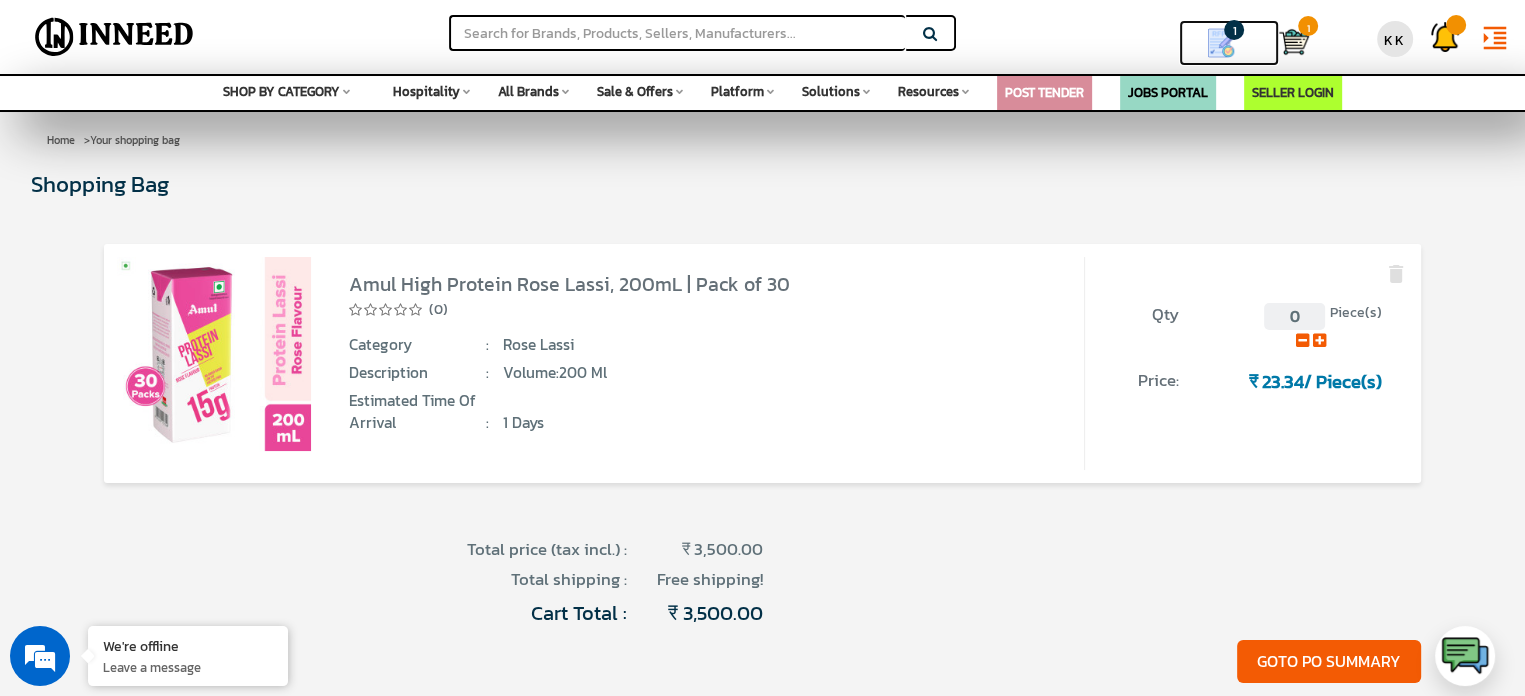 click at bounding box center (1221, 43) 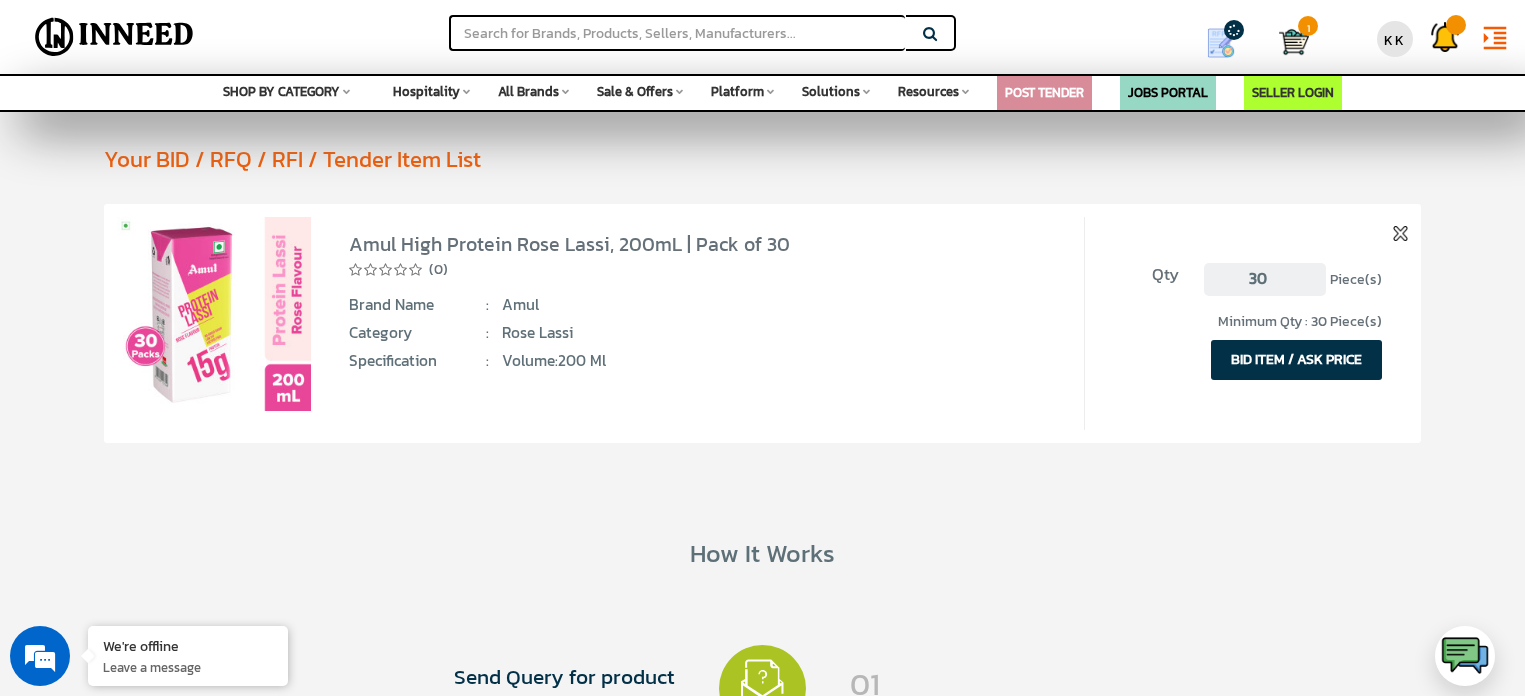 scroll, scrollTop: 0, scrollLeft: 0, axis: both 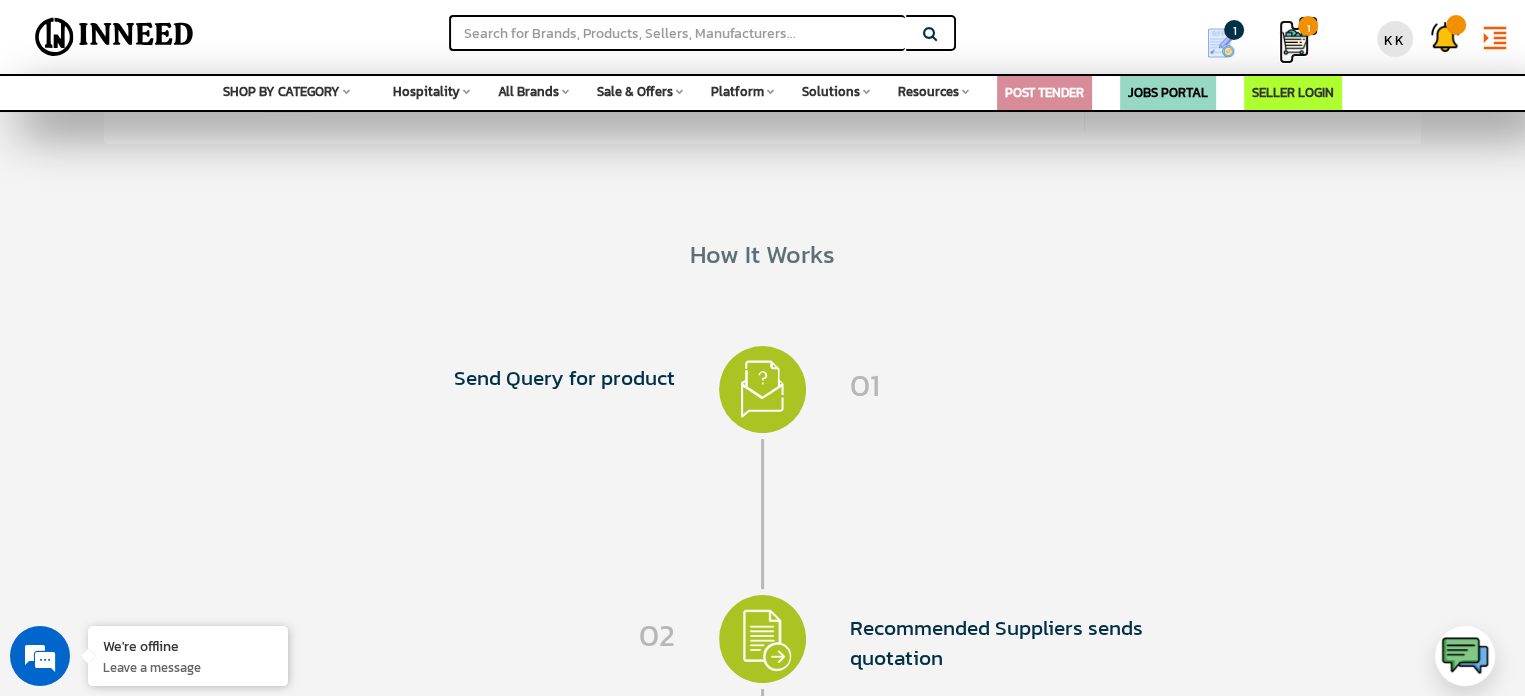 click at bounding box center [1294, 42] 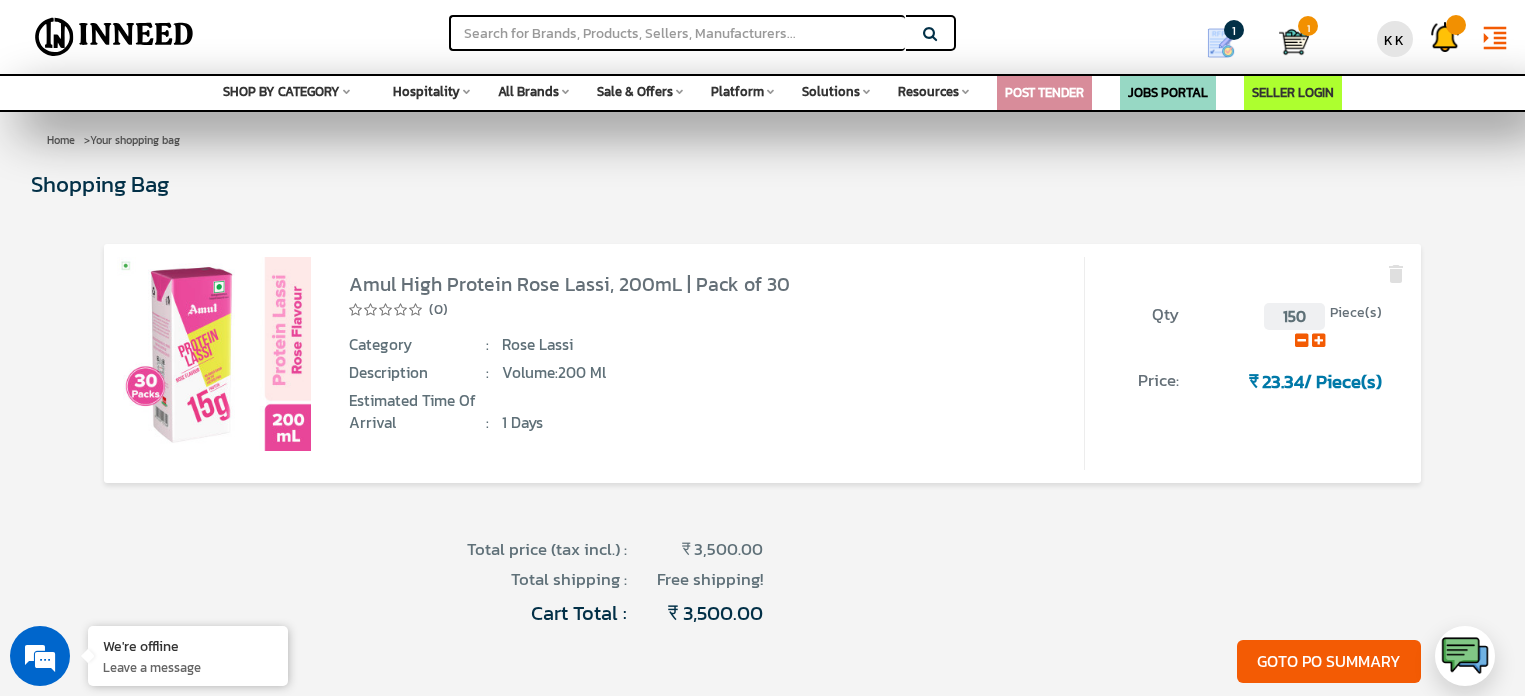 scroll, scrollTop: 0, scrollLeft: 0, axis: both 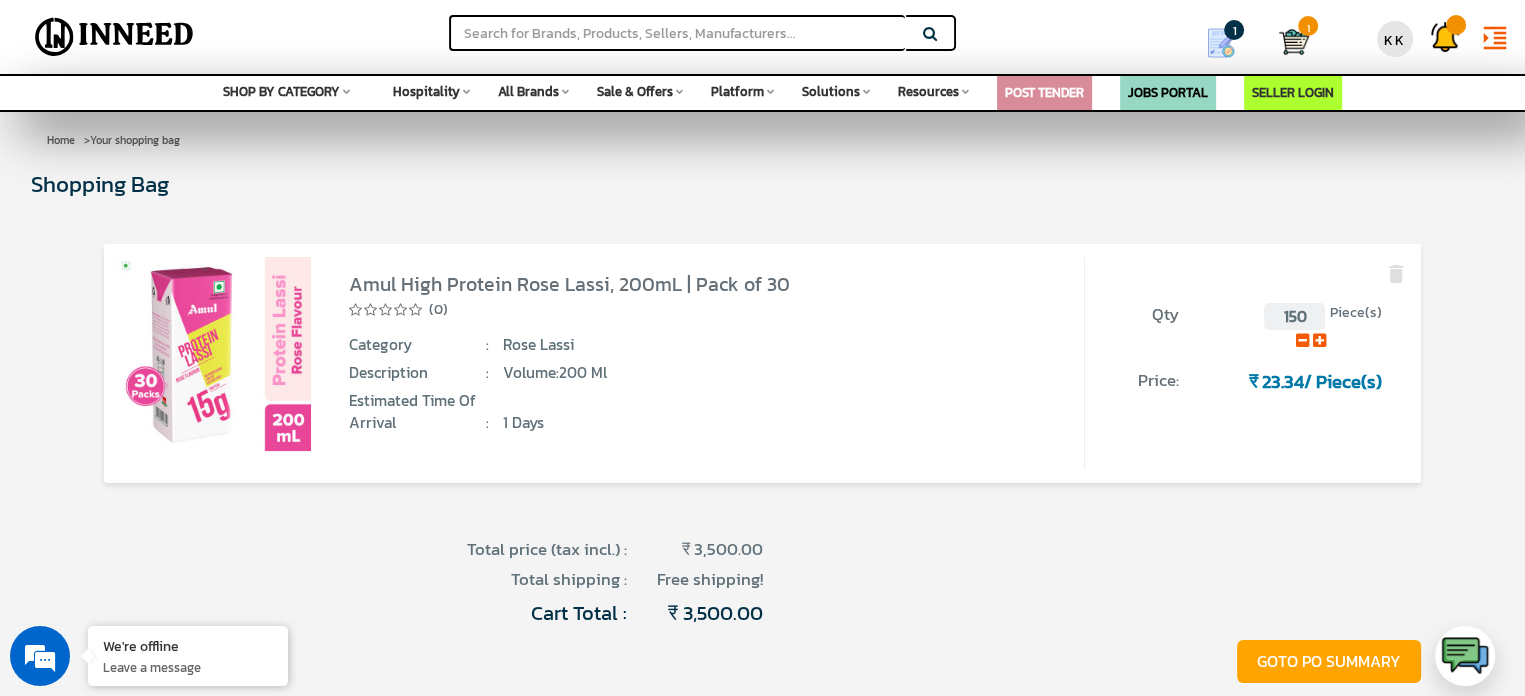 click on "GOTO PO SUMMARY" at bounding box center [1329, 661] 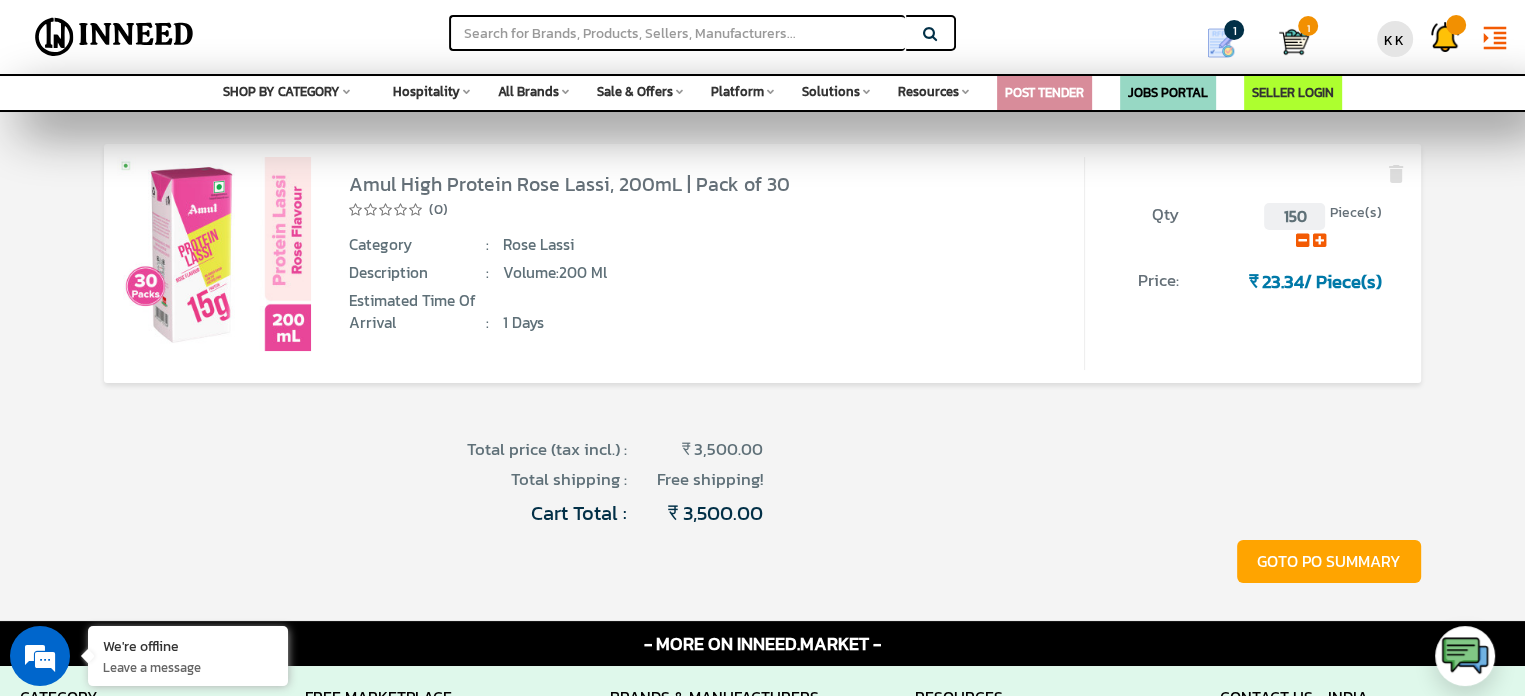 scroll, scrollTop: 0, scrollLeft: 0, axis: both 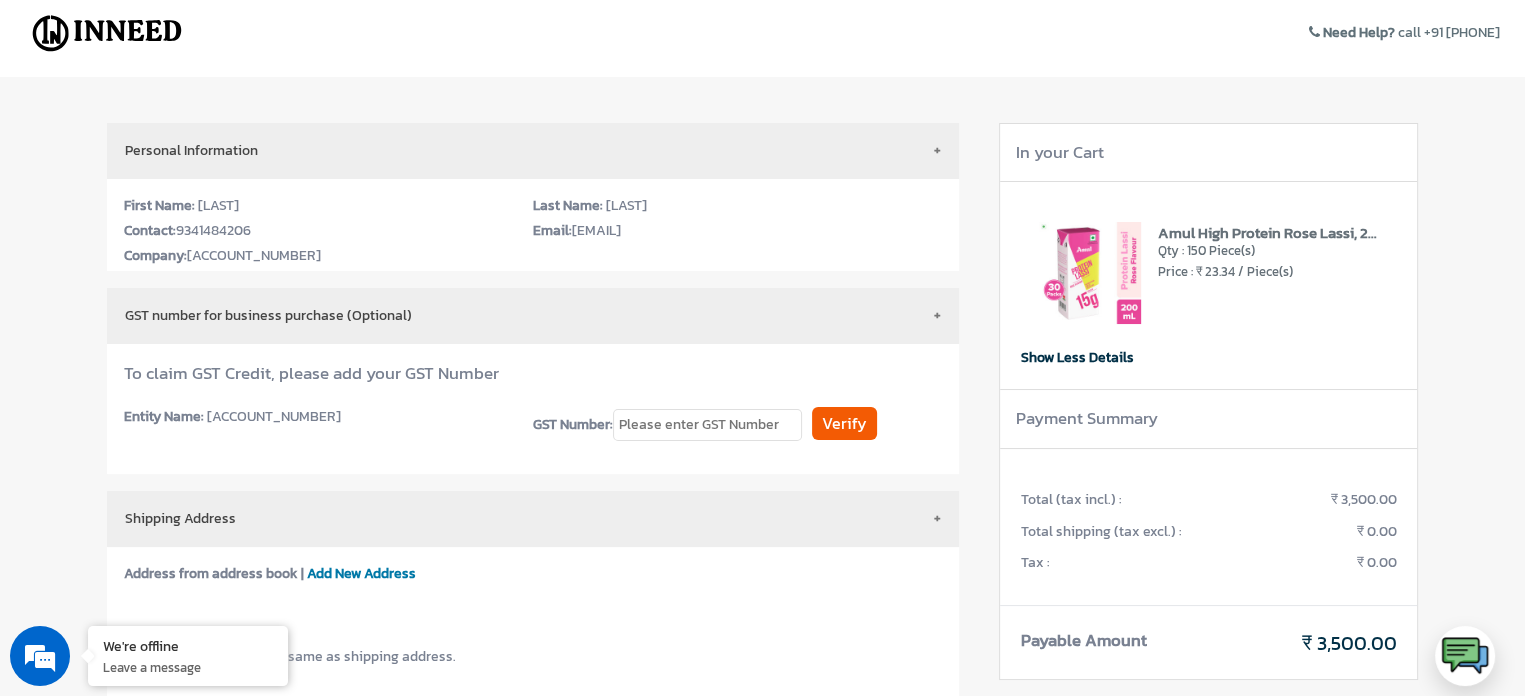 click at bounding box center [1090, 273] 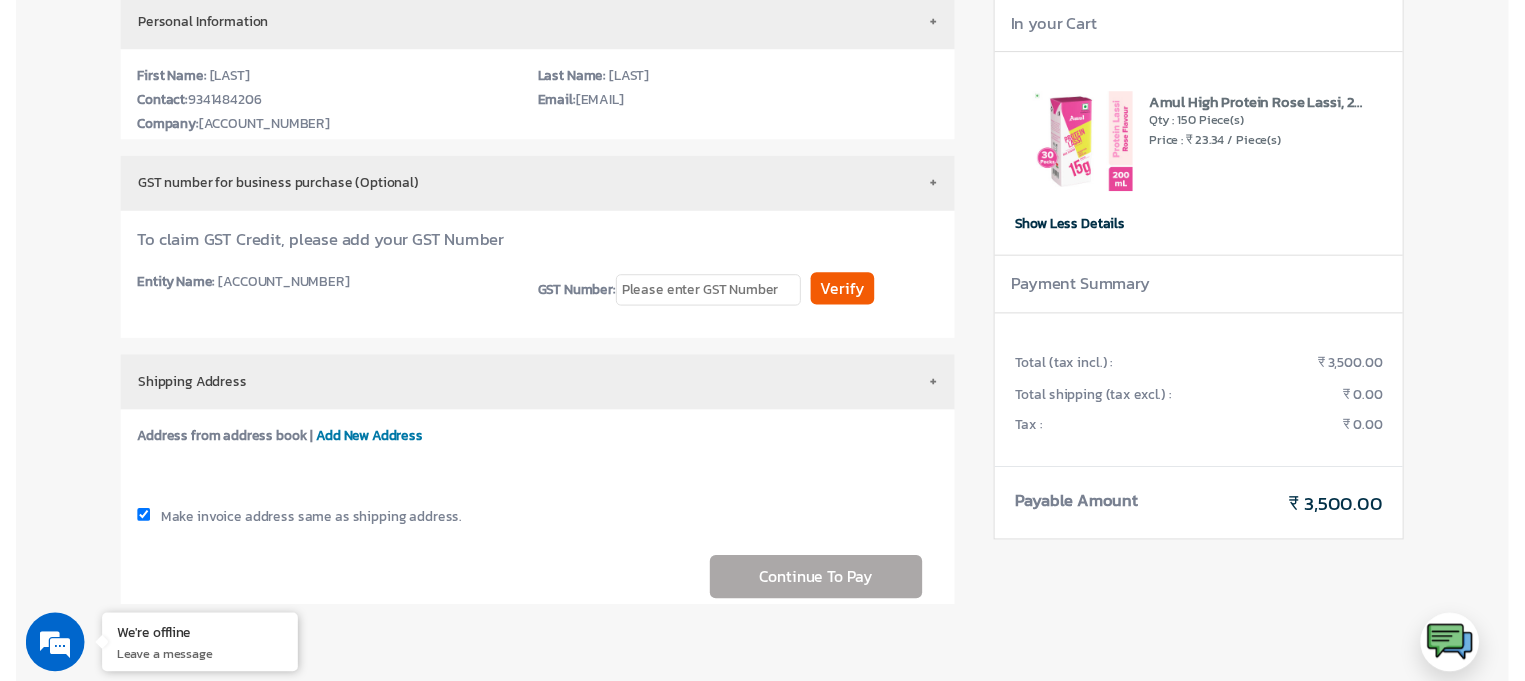 scroll, scrollTop: 100, scrollLeft: 0, axis: vertical 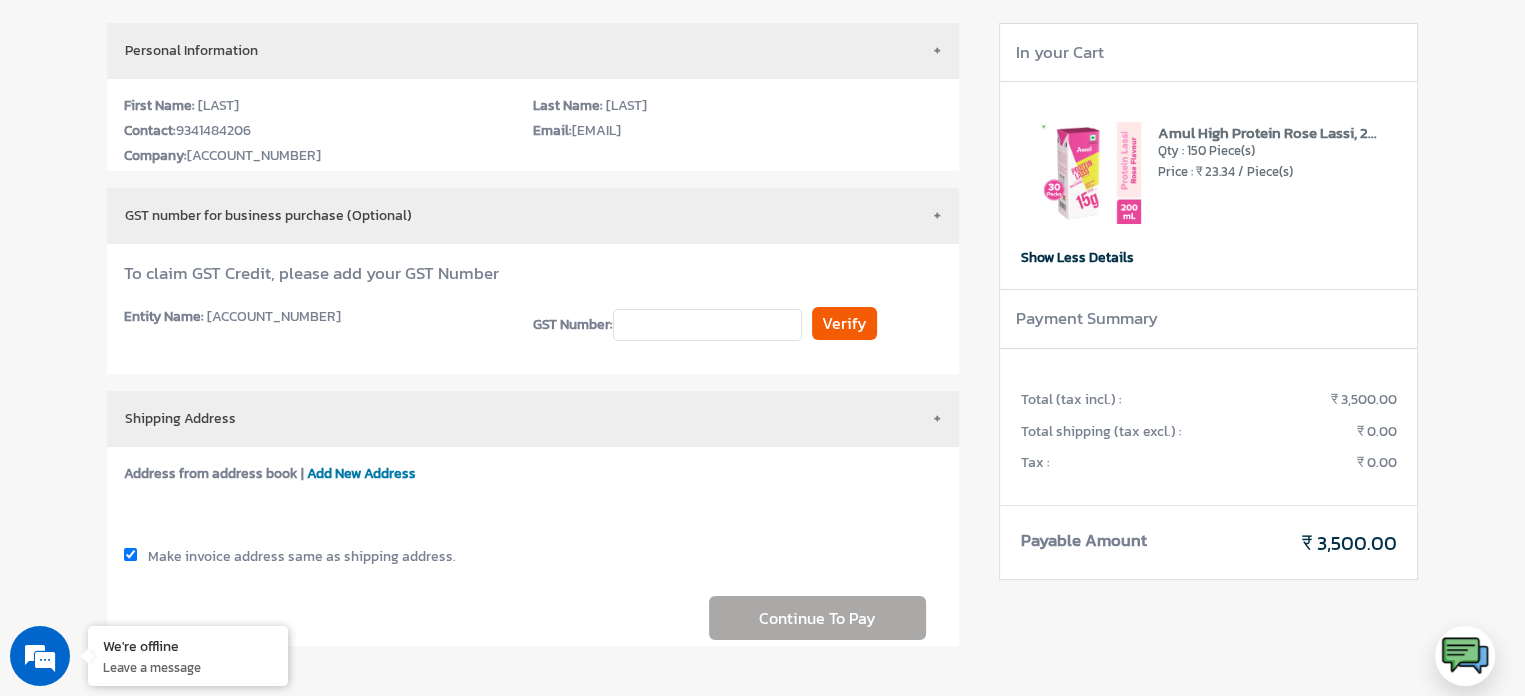 click at bounding box center [707, 325] 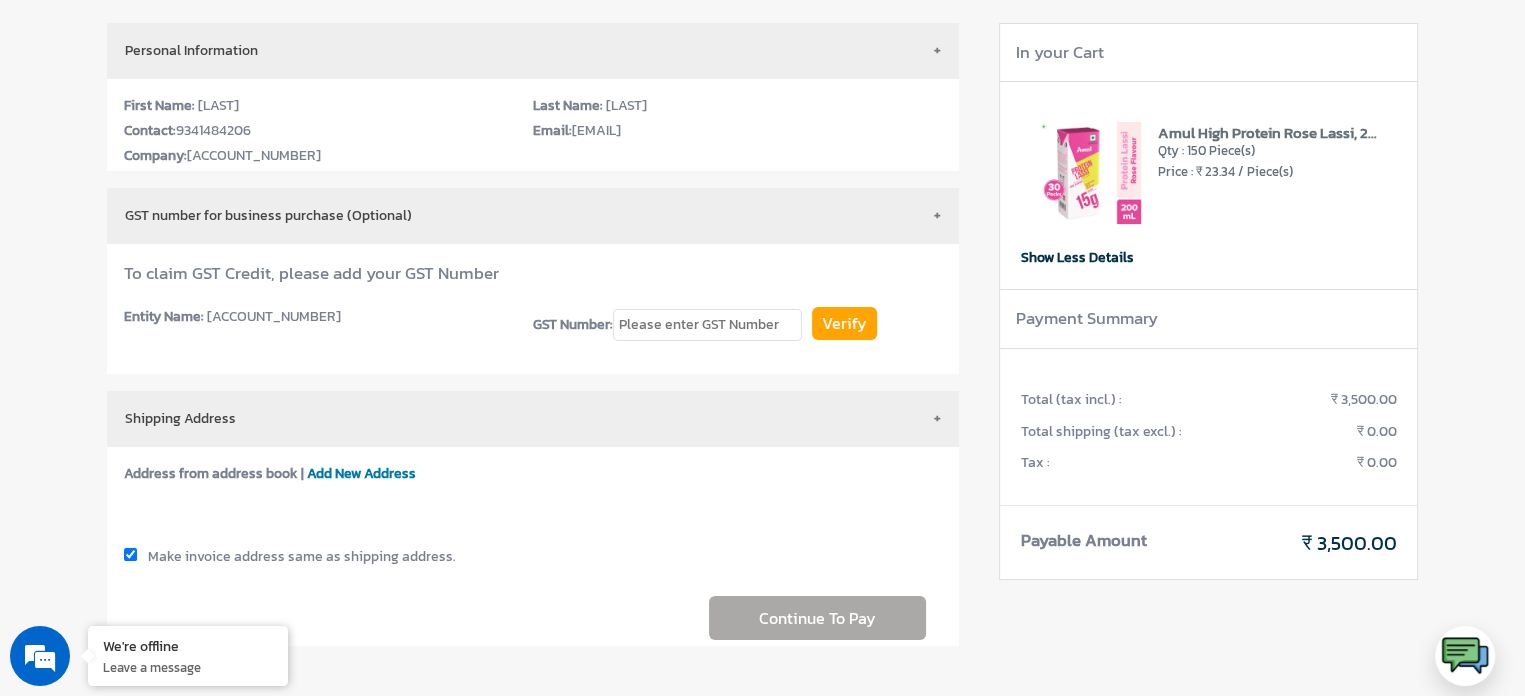 click on "Verify" at bounding box center [844, 323] 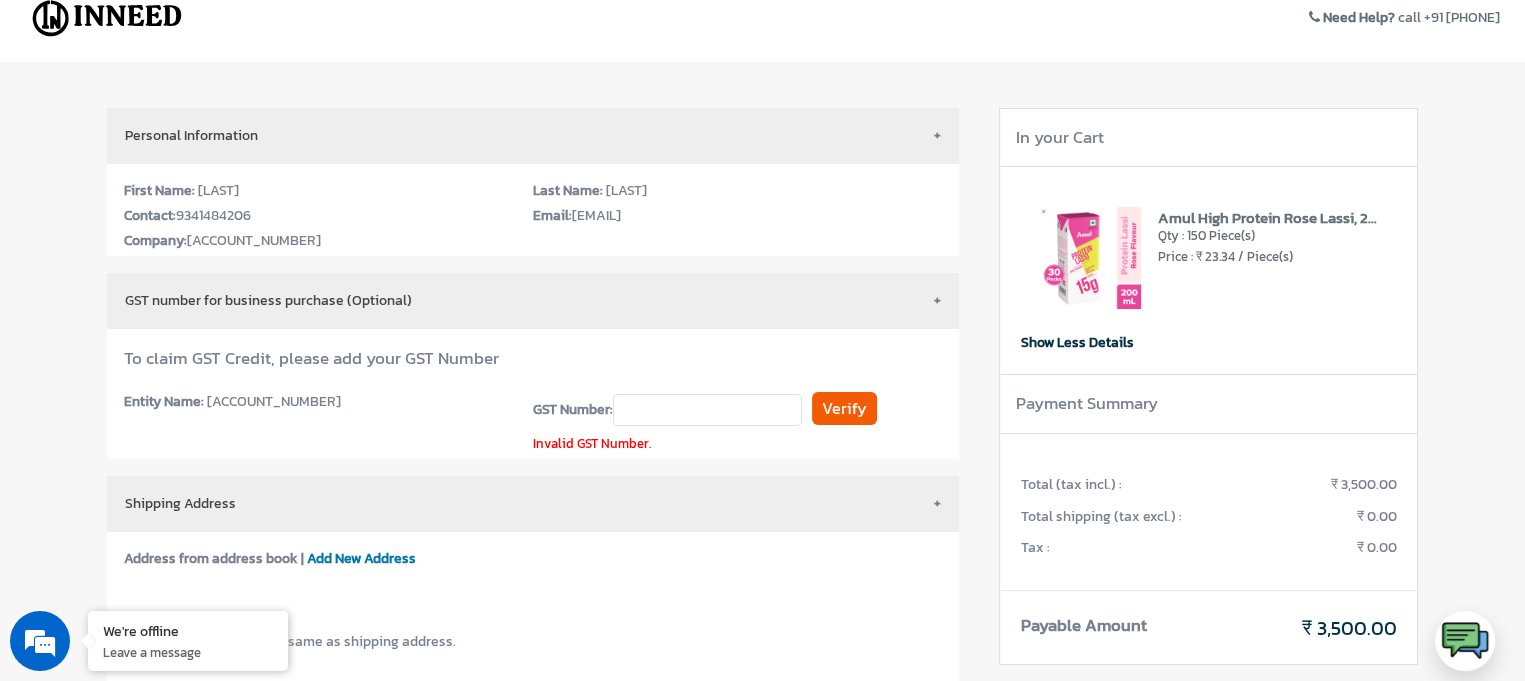 scroll, scrollTop: 0, scrollLeft: 0, axis: both 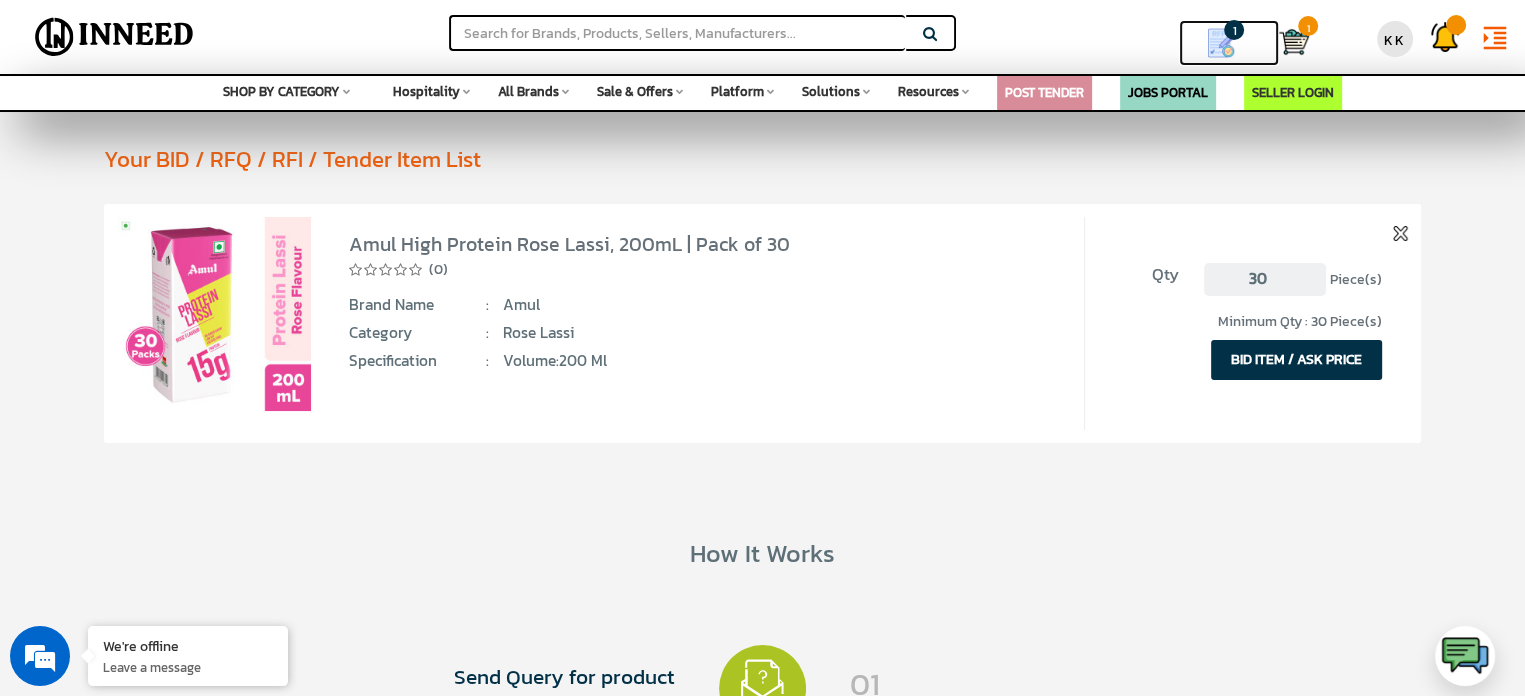 click on "1" at bounding box center [1228, 43] 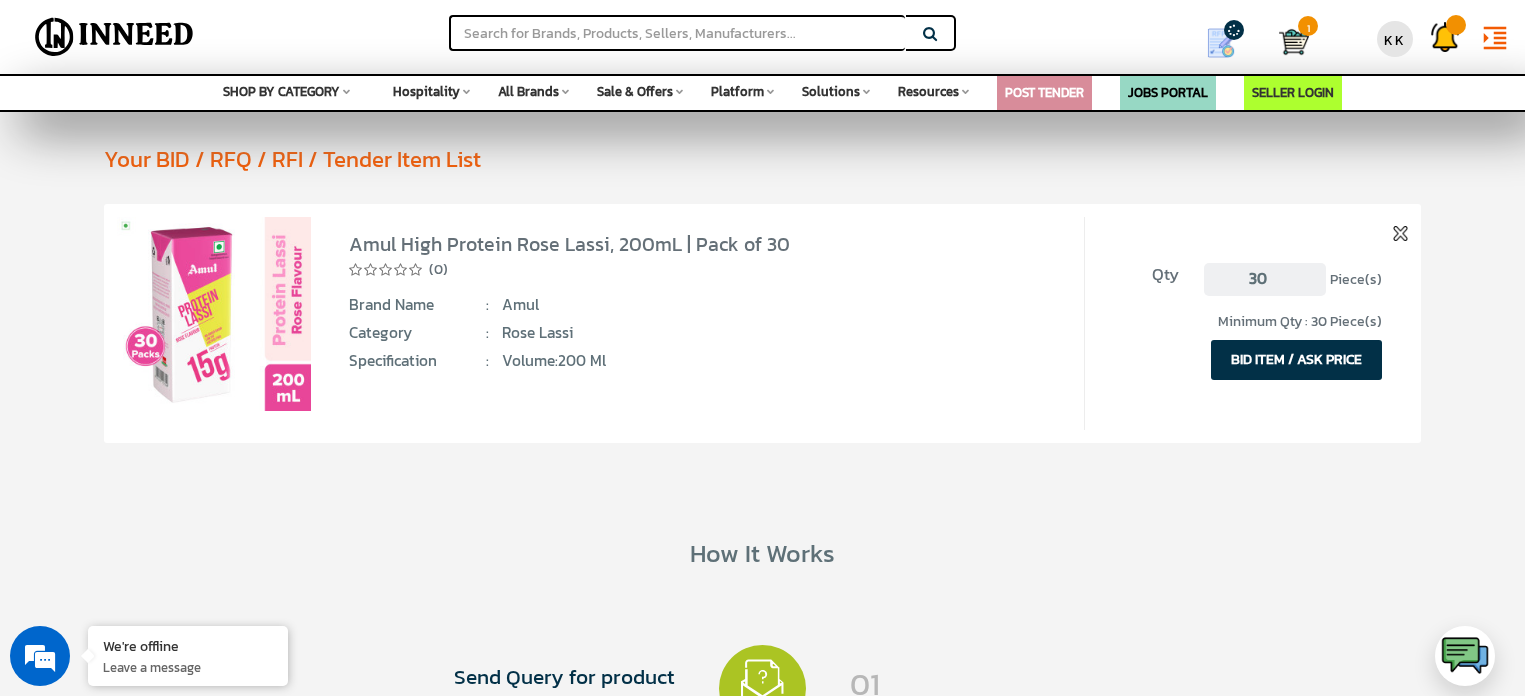 scroll, scrollTop: 0, scrollLeft: 0, axis: both 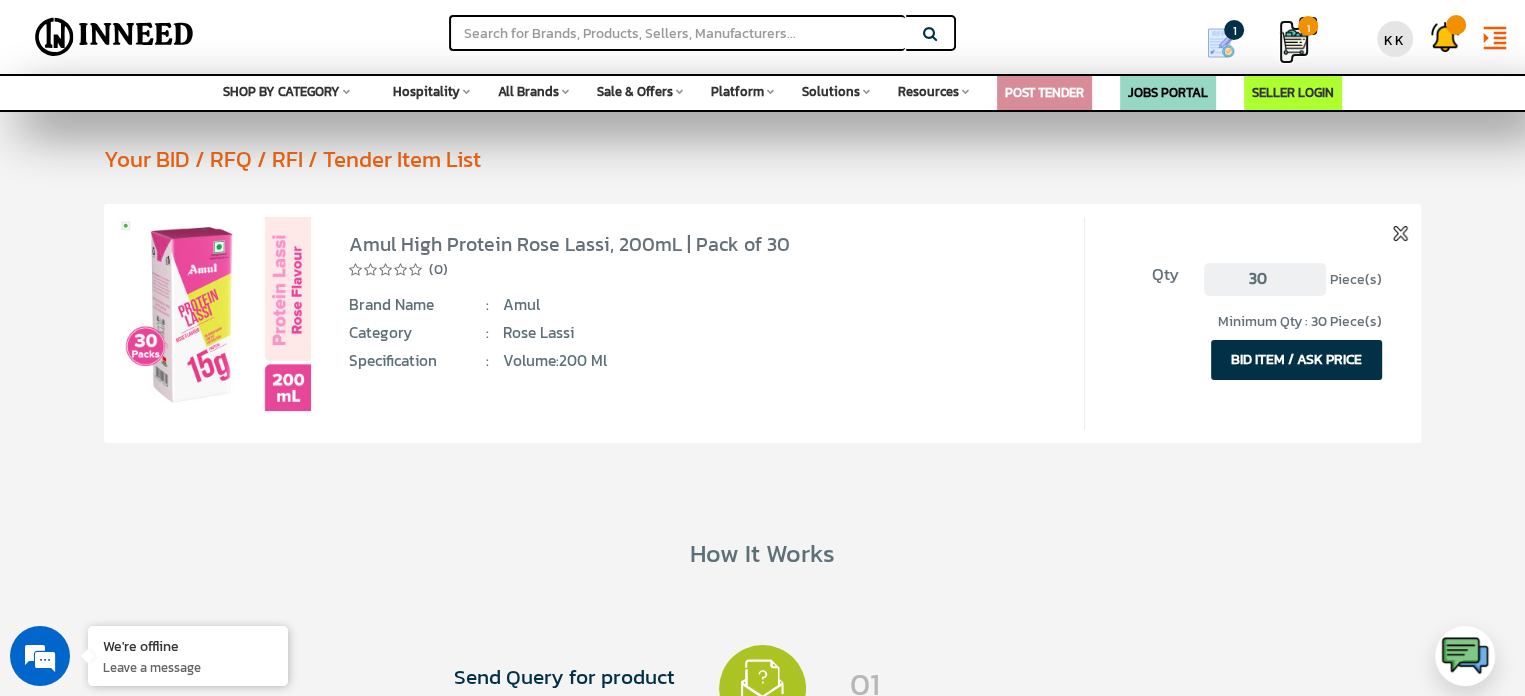 click at bounding box center (1294, 42) 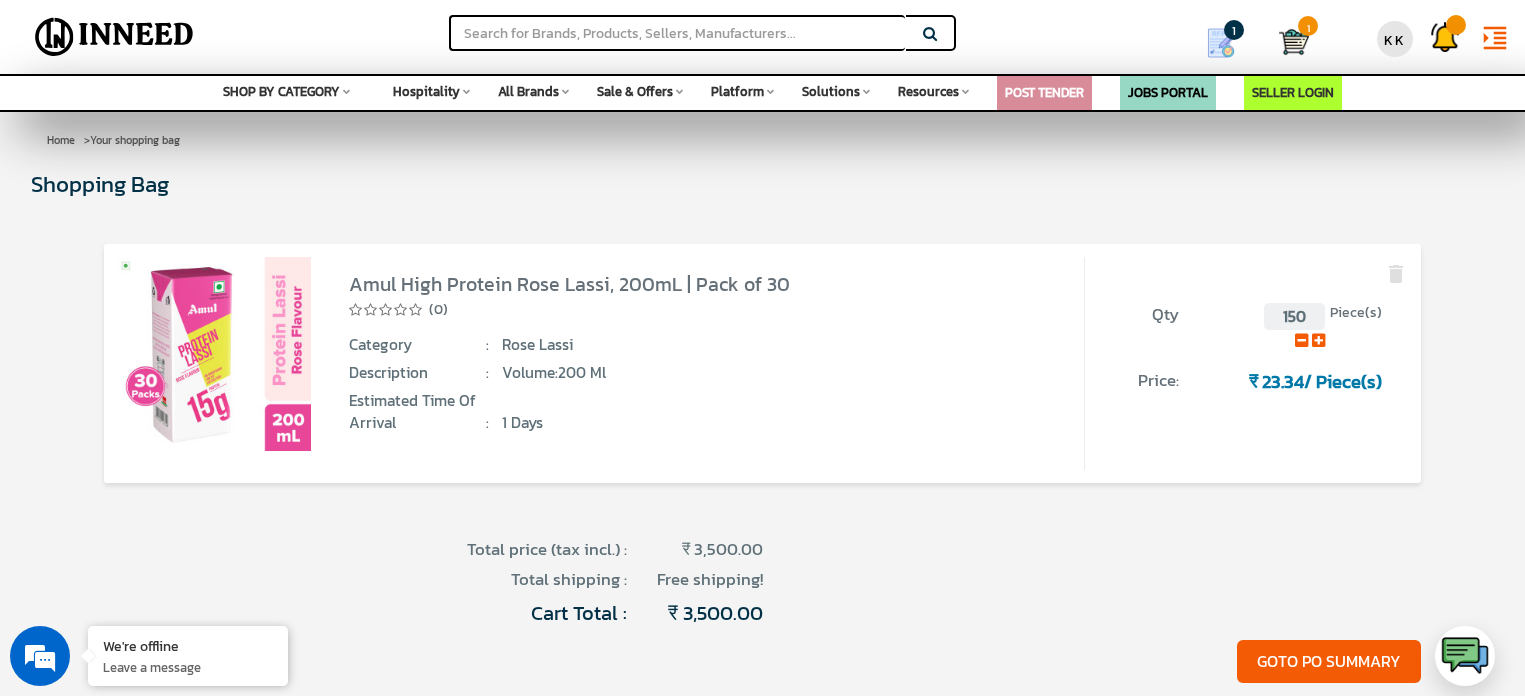 scroll, scrollTop: 0, scrollLeft: 0, axis: both 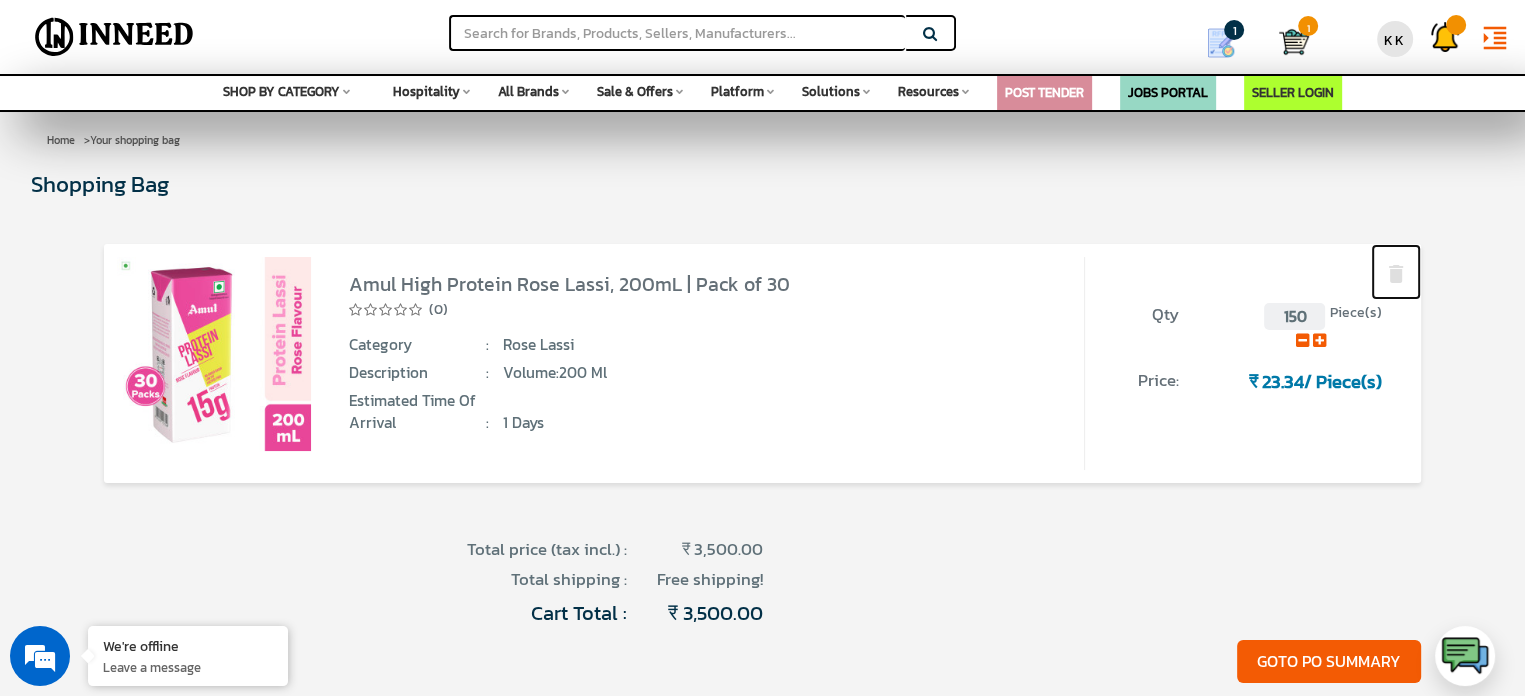 click at bounding box center [1396, 274] 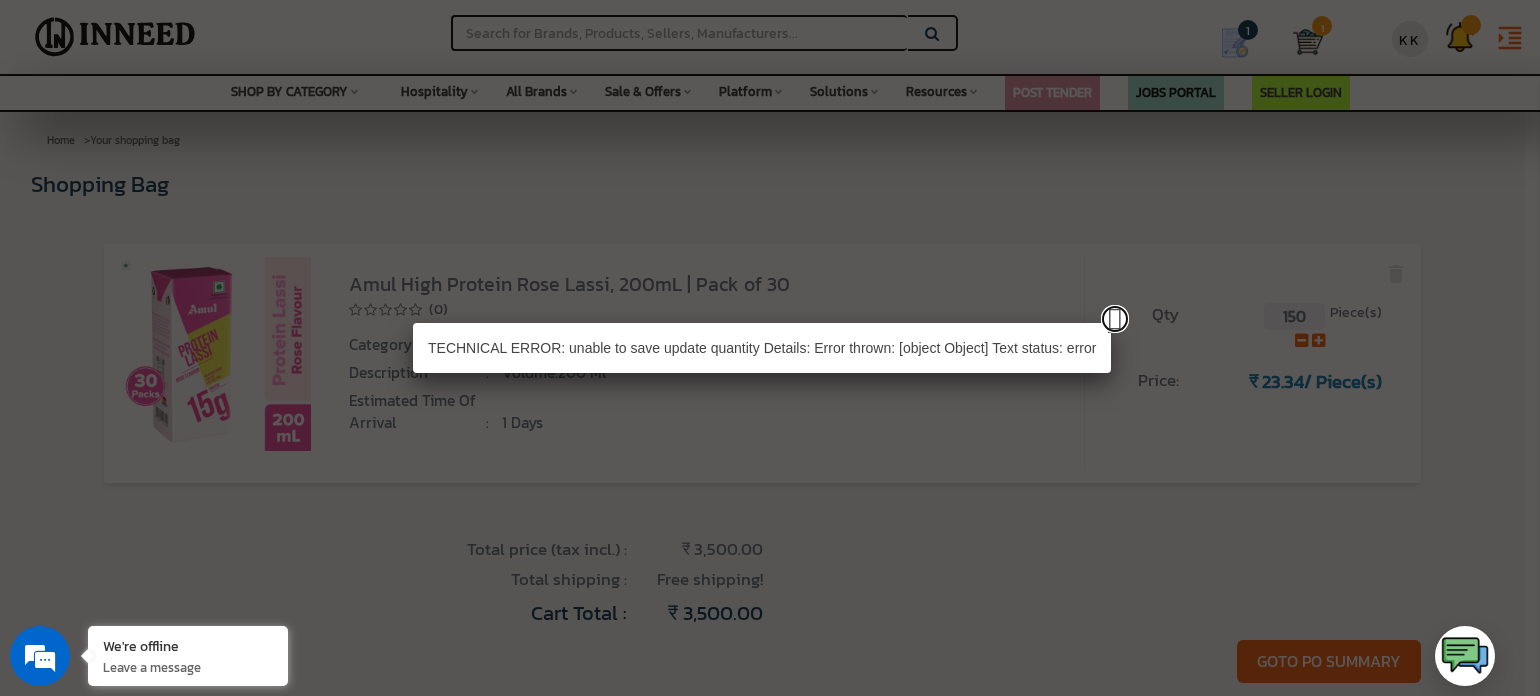 click at bounding box center (1115, 319) 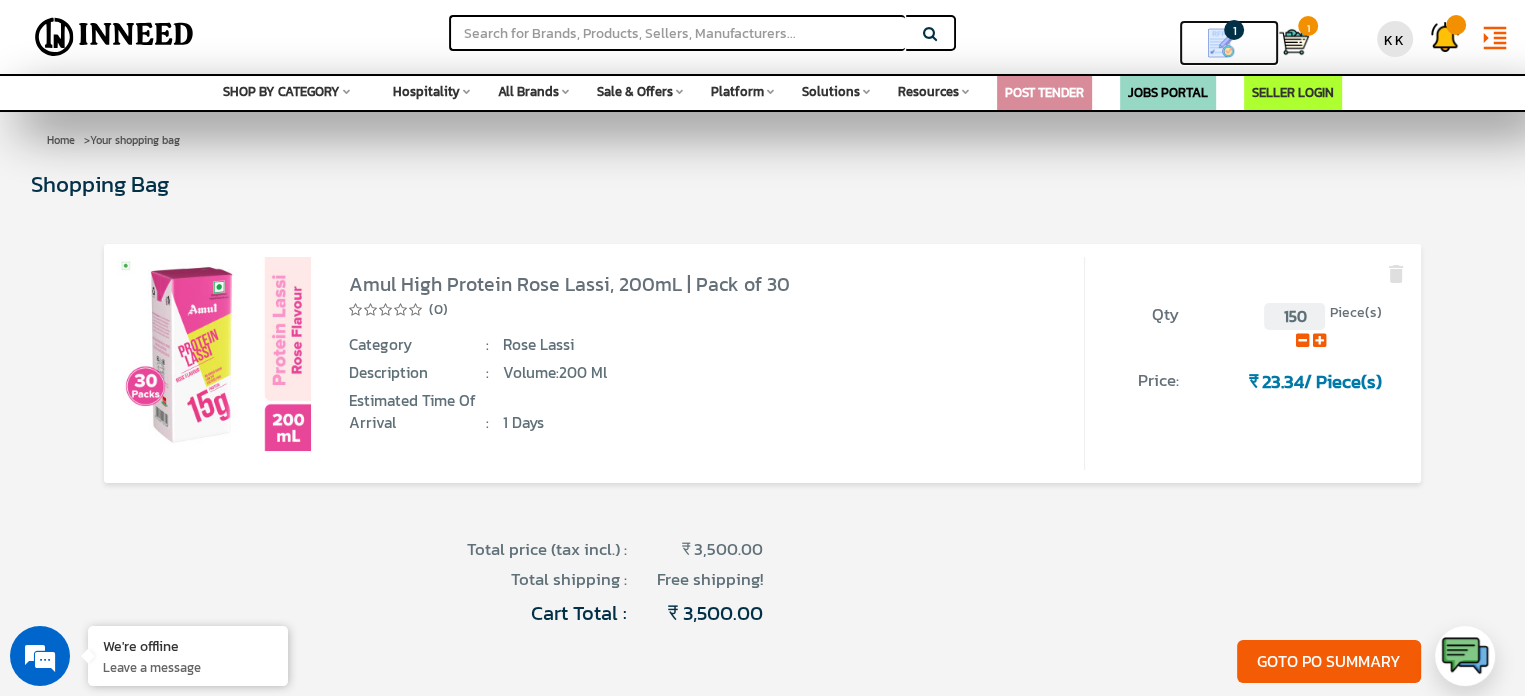 click at bounding box center [1221, 43] 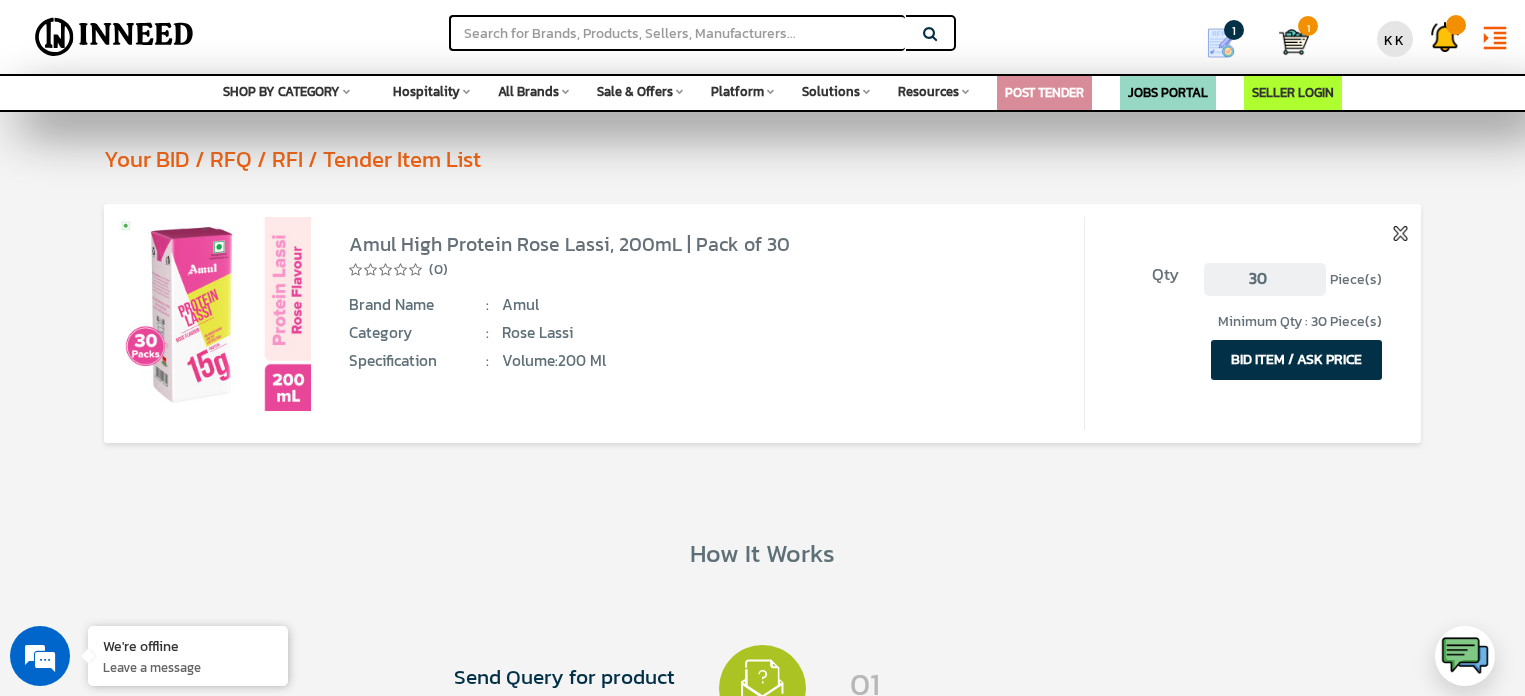 scroll, scrollTop: 0, scrollLeft: 0, axis: both 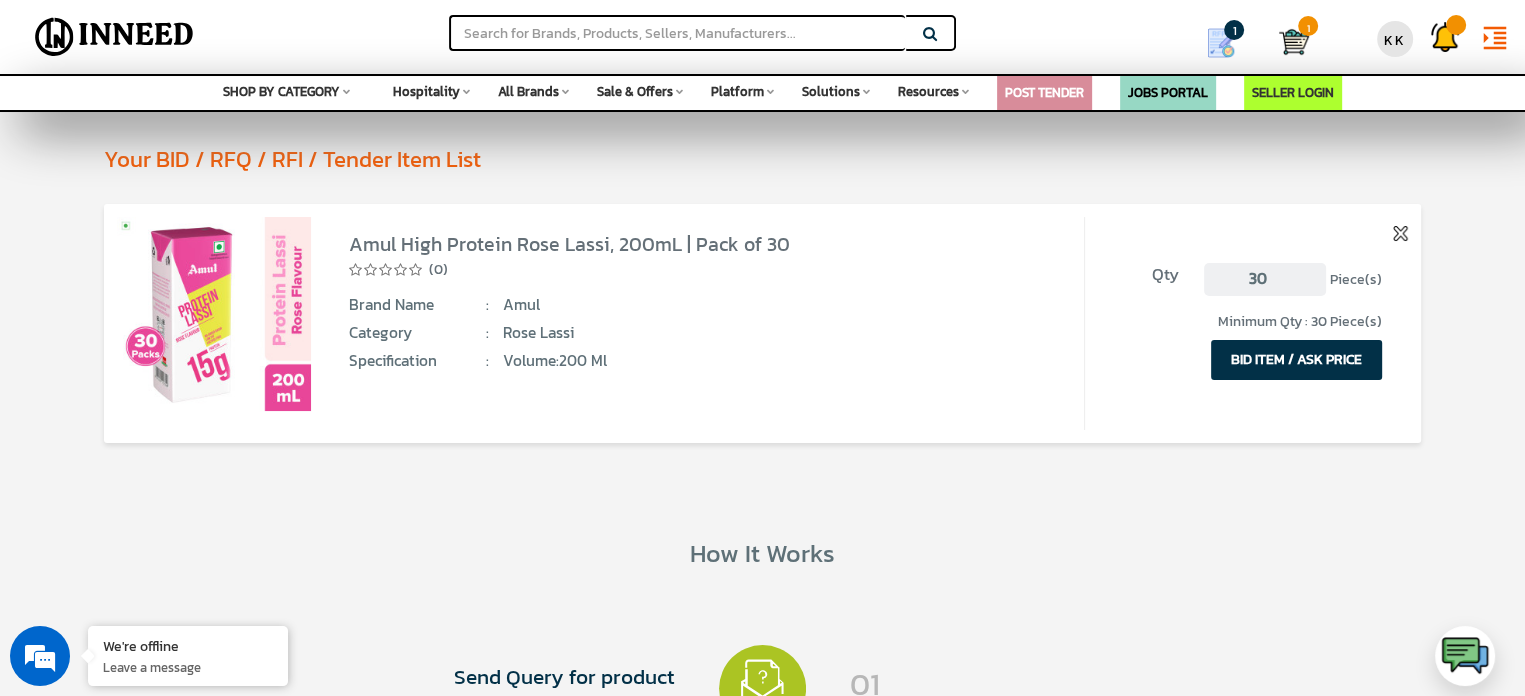 click on "BID ITEM / ASK PRICE" at bounding box center (1296, 360) 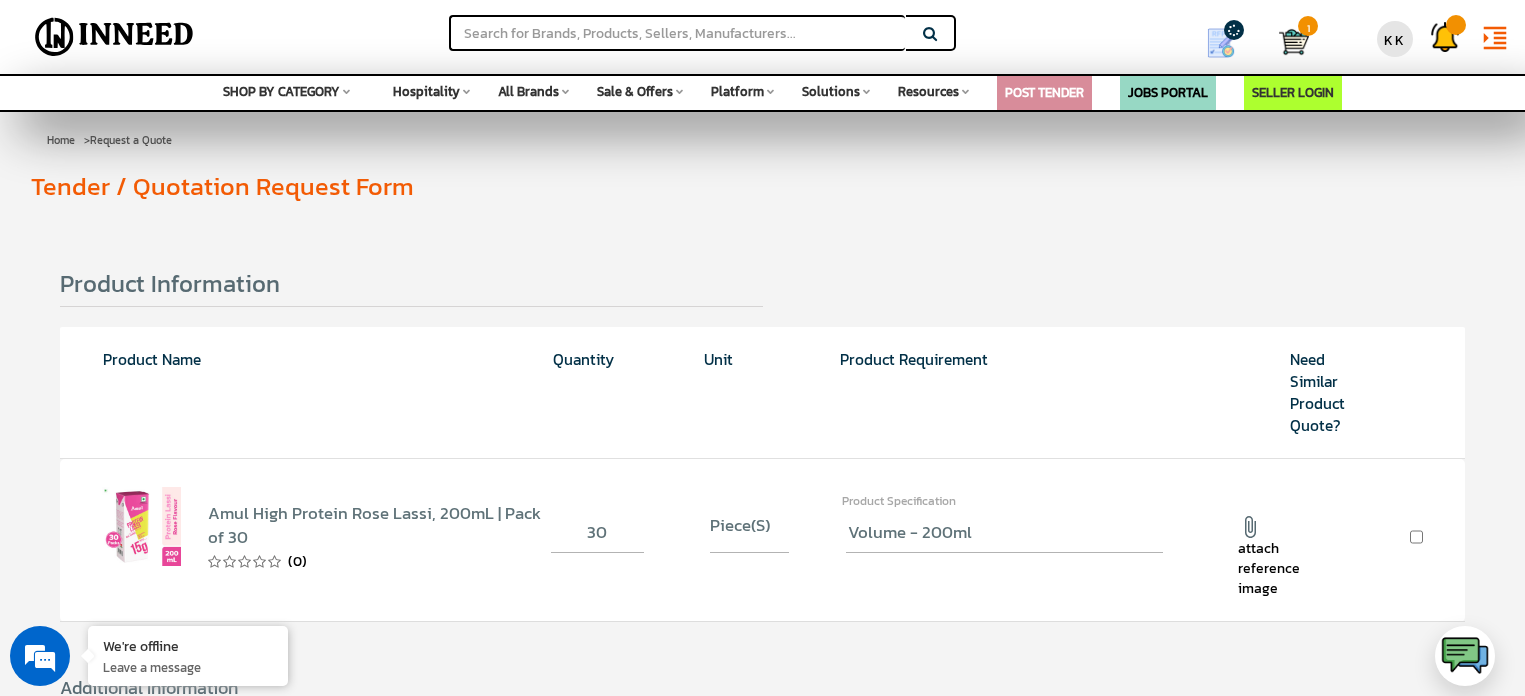 scroll, scrollTop: 0, scrollLeft: 0, axis: both 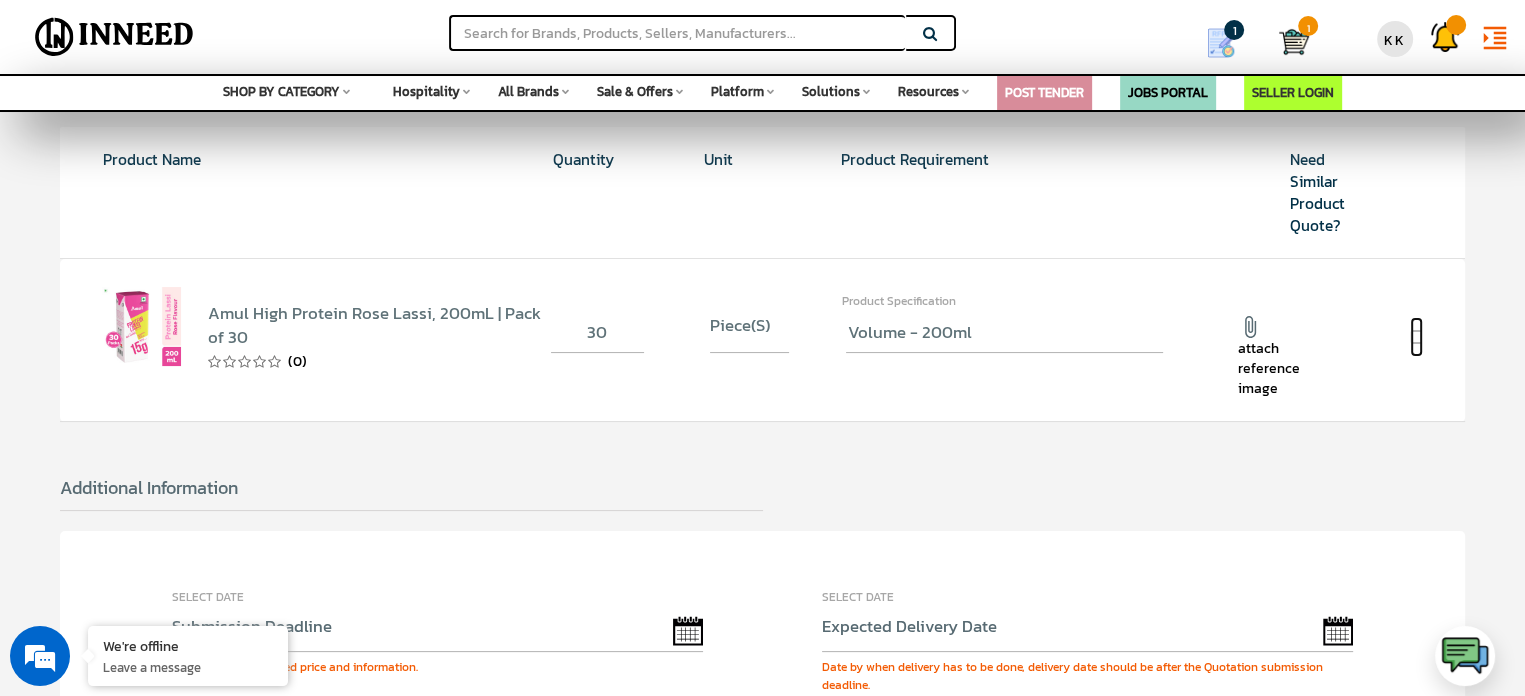 click at bounding box center [1416, 337] 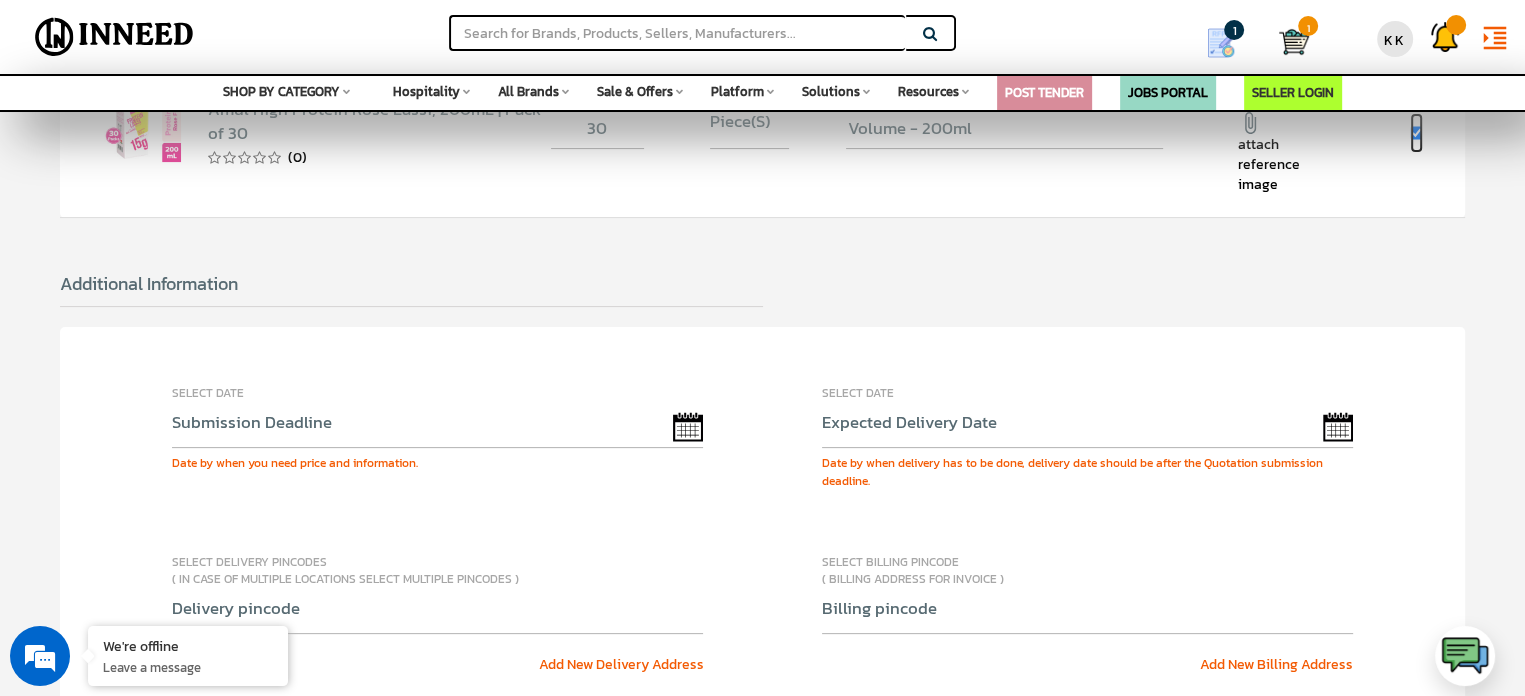 scroll, scrollTop: 500, scrollLeft: 0, axis: vertical 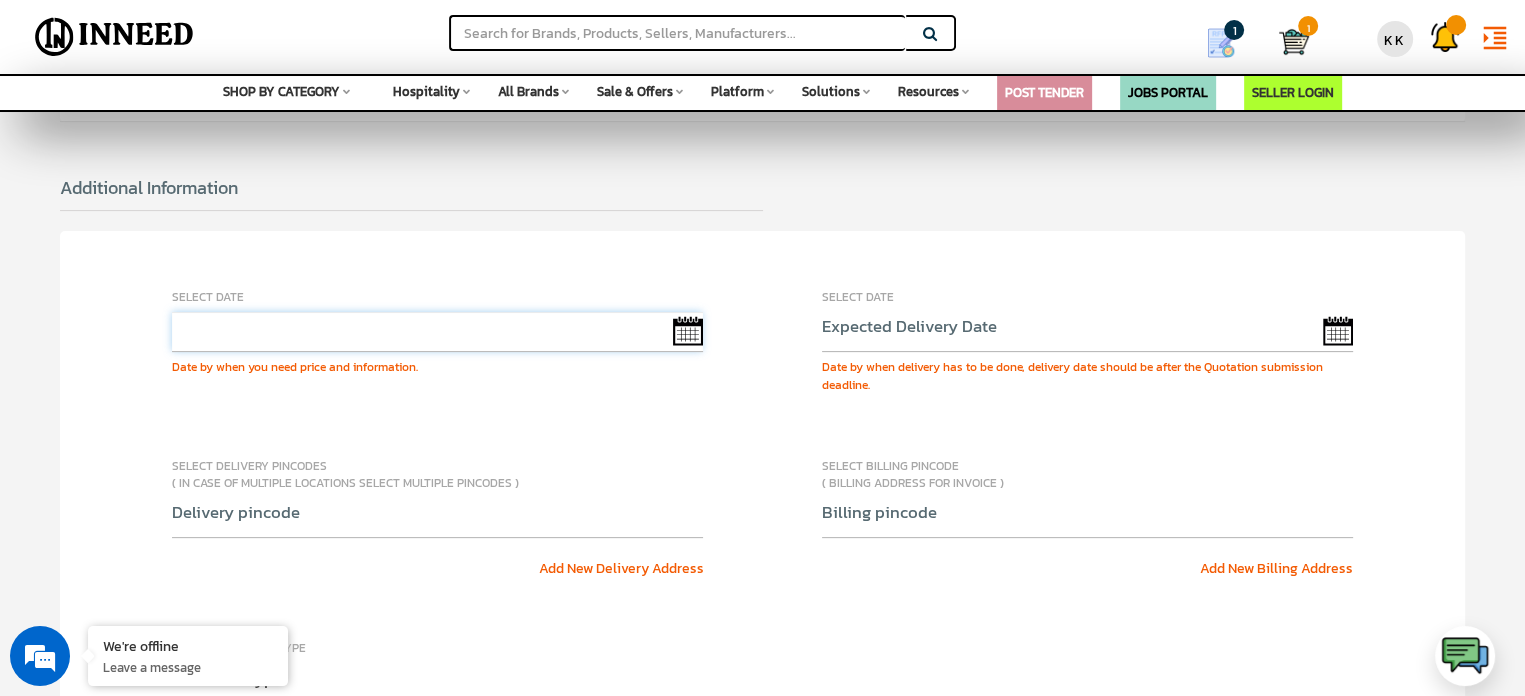 click at bounding box center (437, 332) 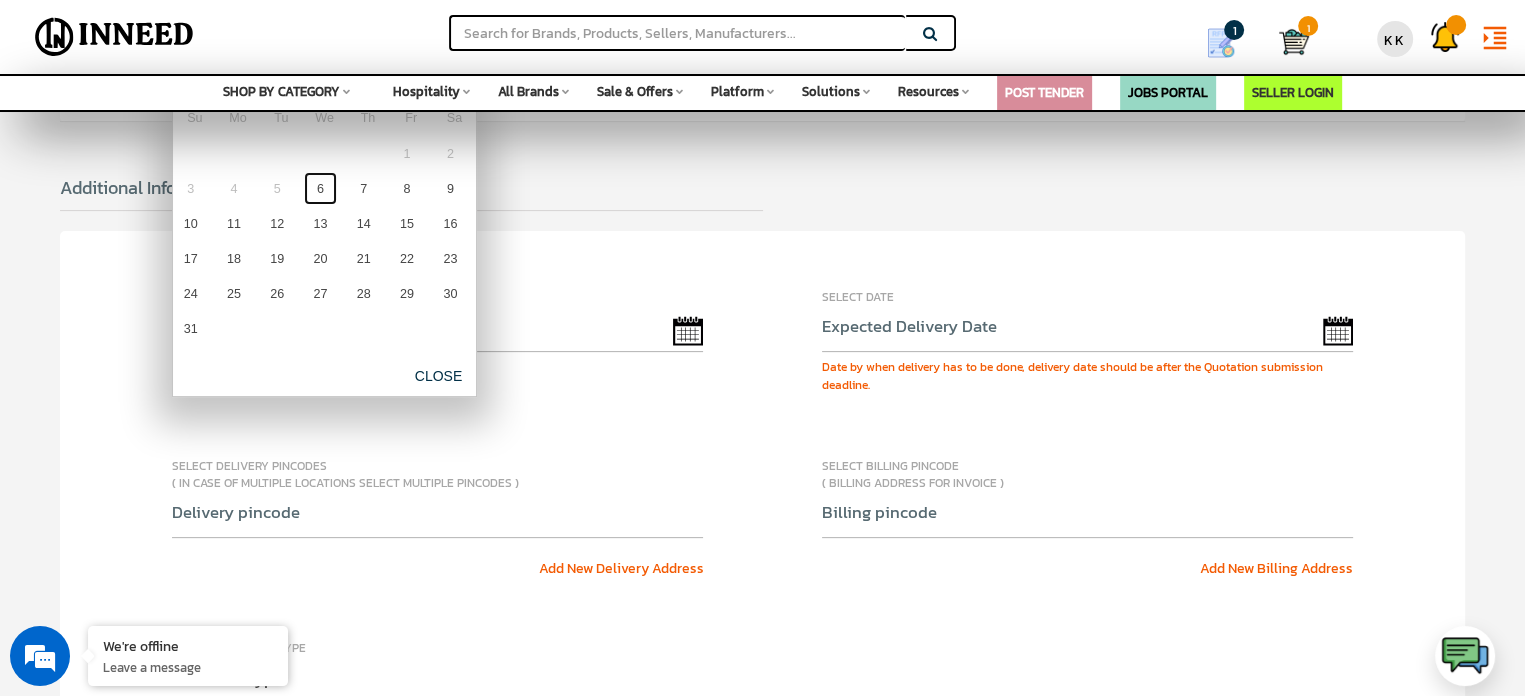 click on "6" at bounding box center (320, 188) 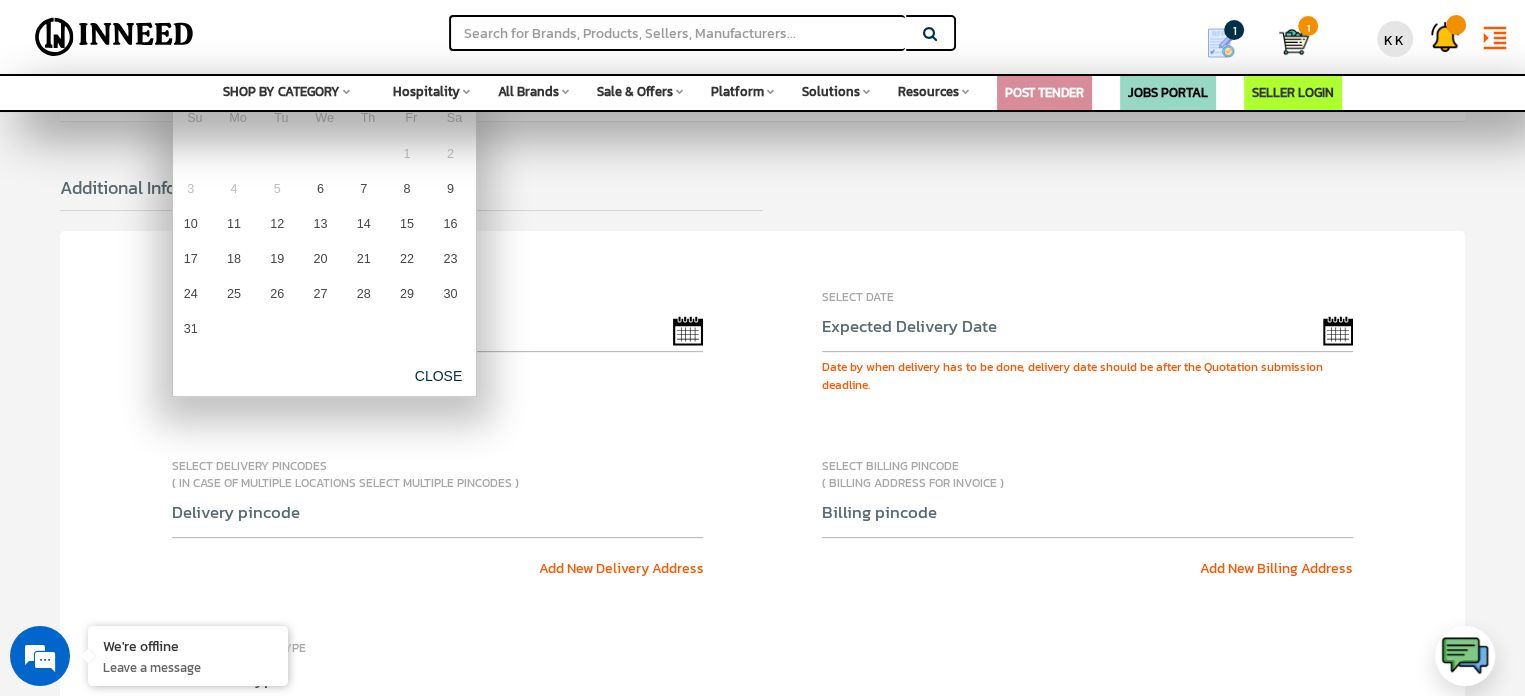type on "08/06/2025" 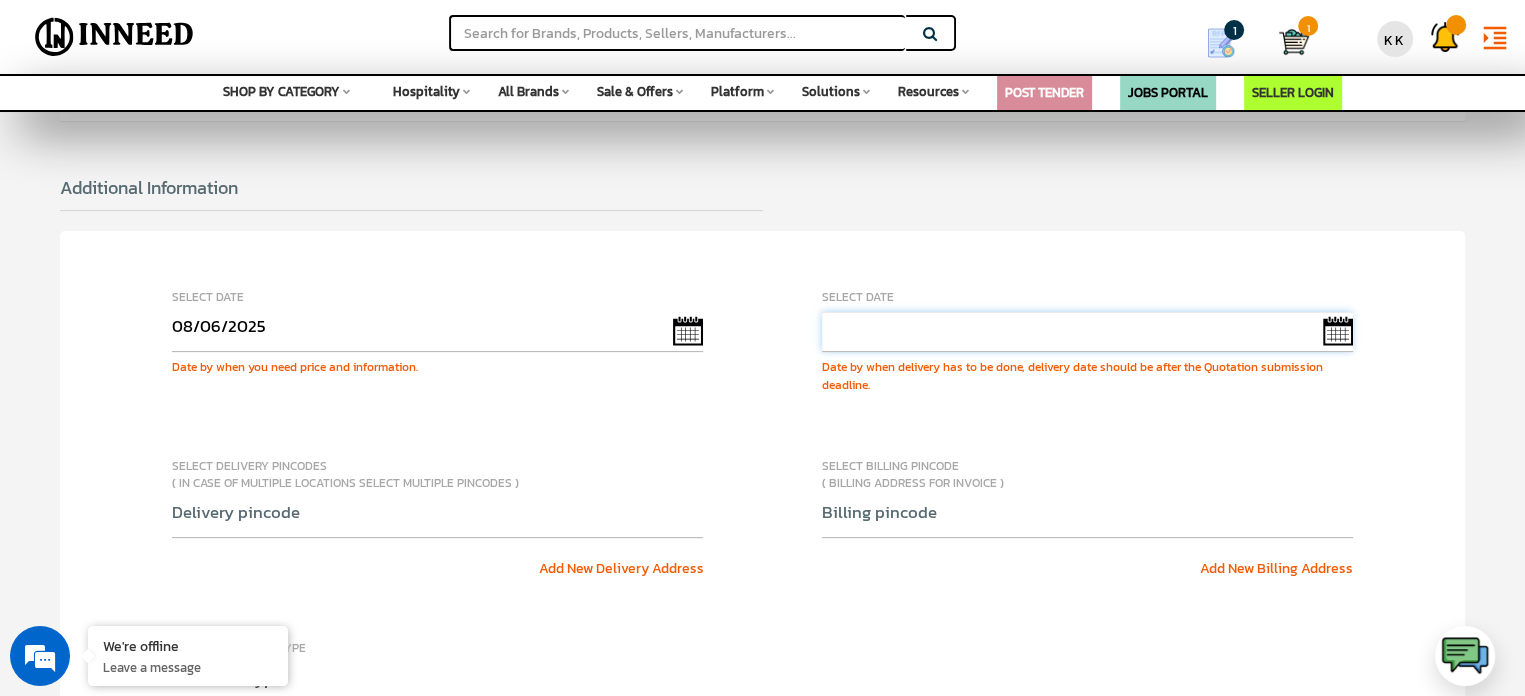 click at bounding box center [1087, 332] 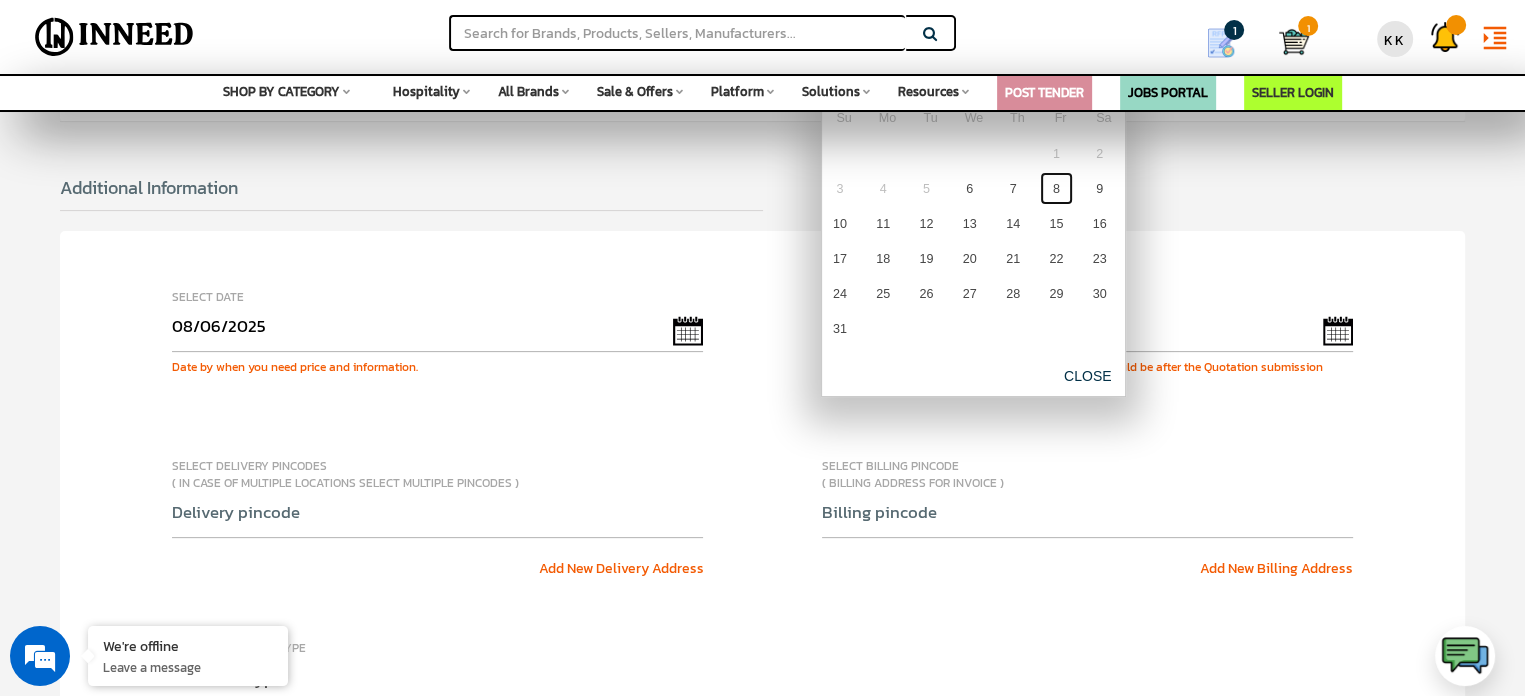 click on "8" at bounding box center [1056, 188] 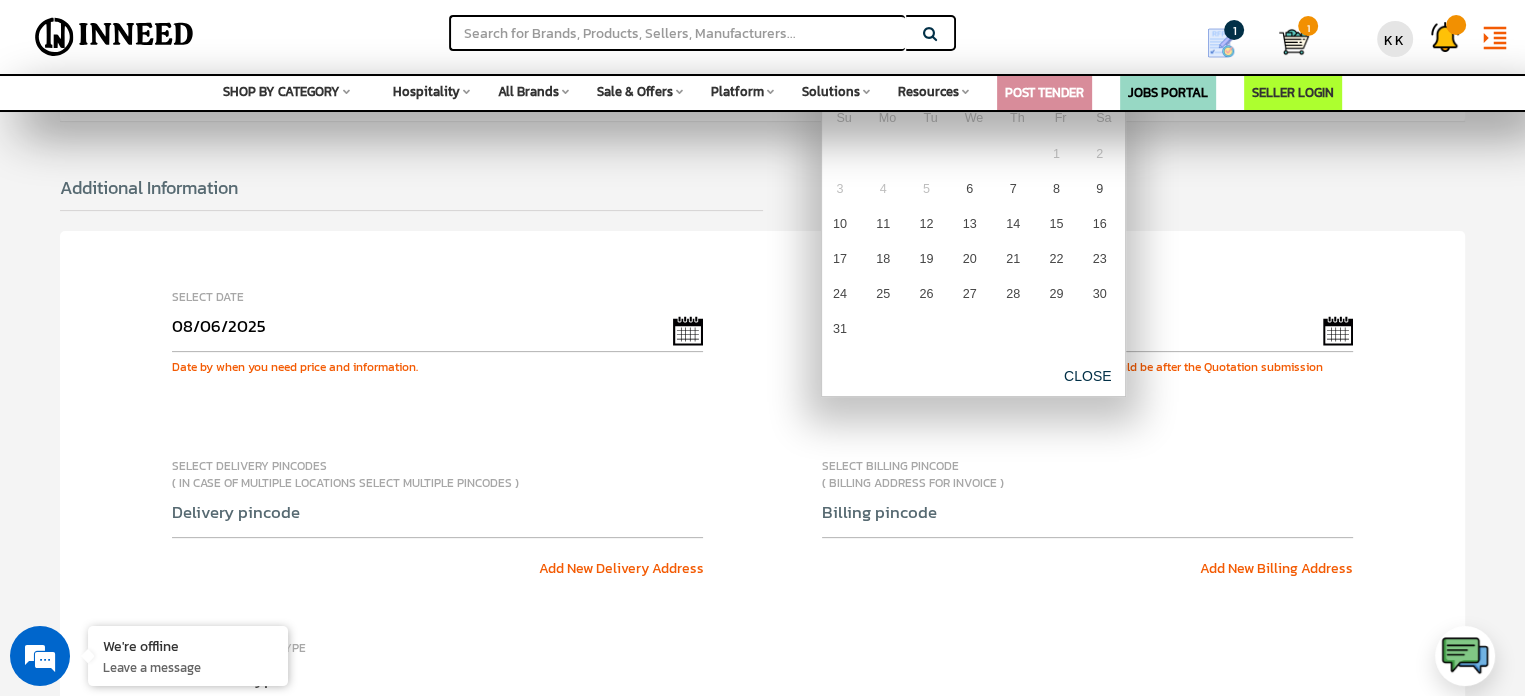 type on "08/08/2025" 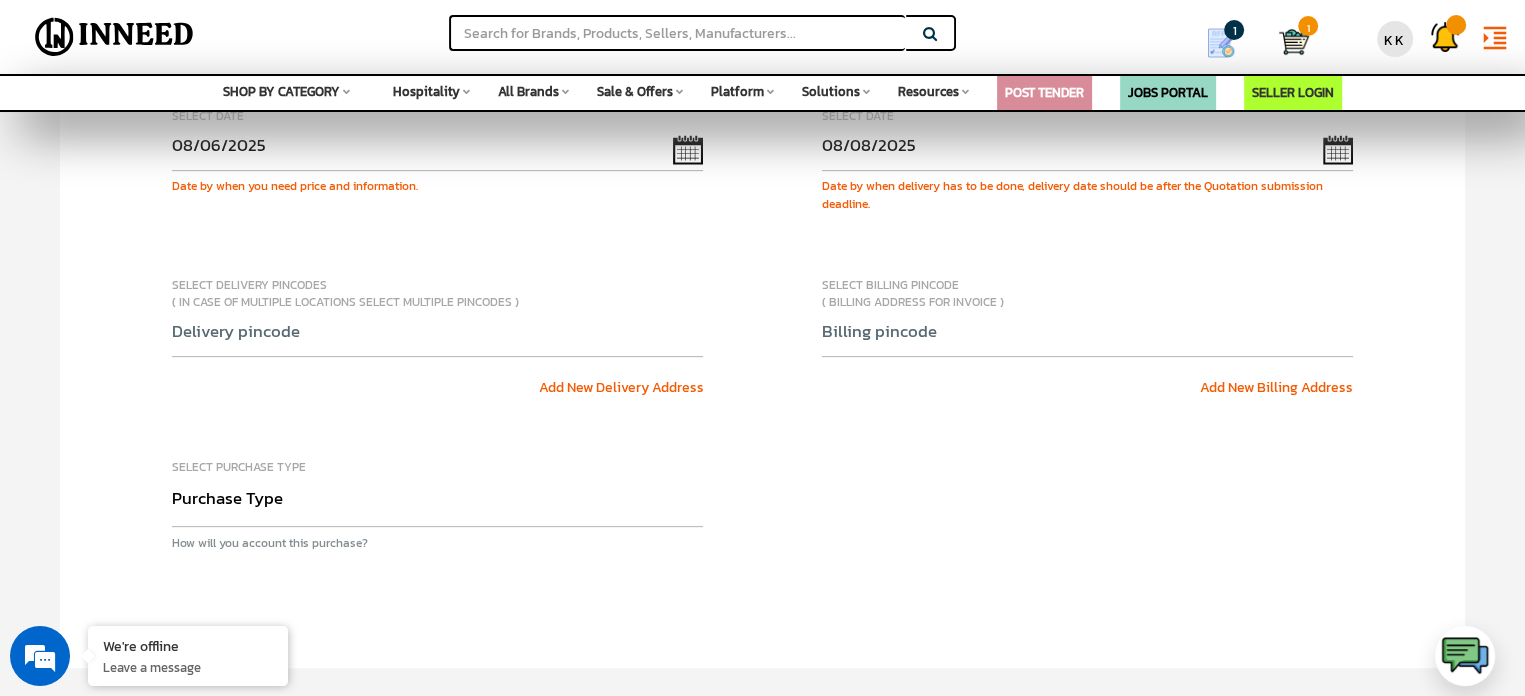 scroll, scrollTop: 700, scrollLeft: 0, axis: vertical 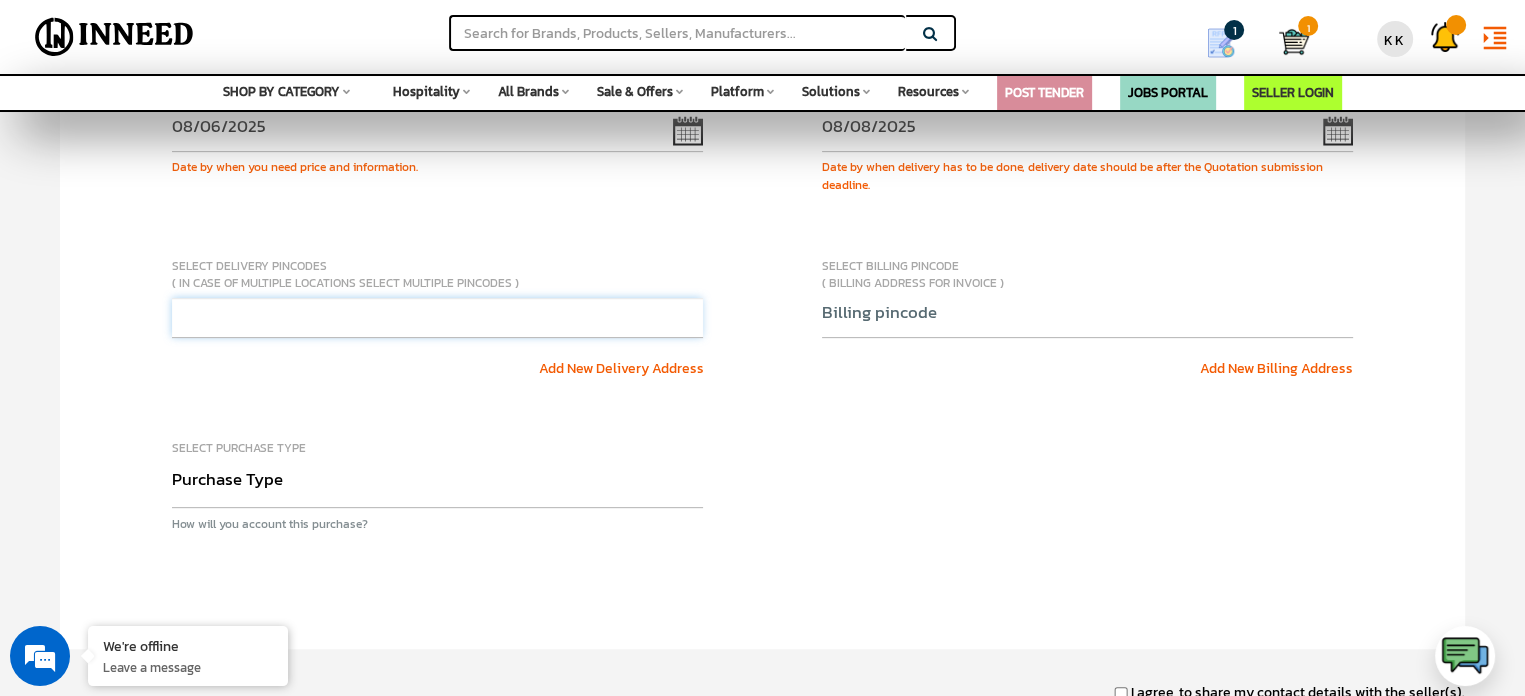 click at bounding box center [437, 318] 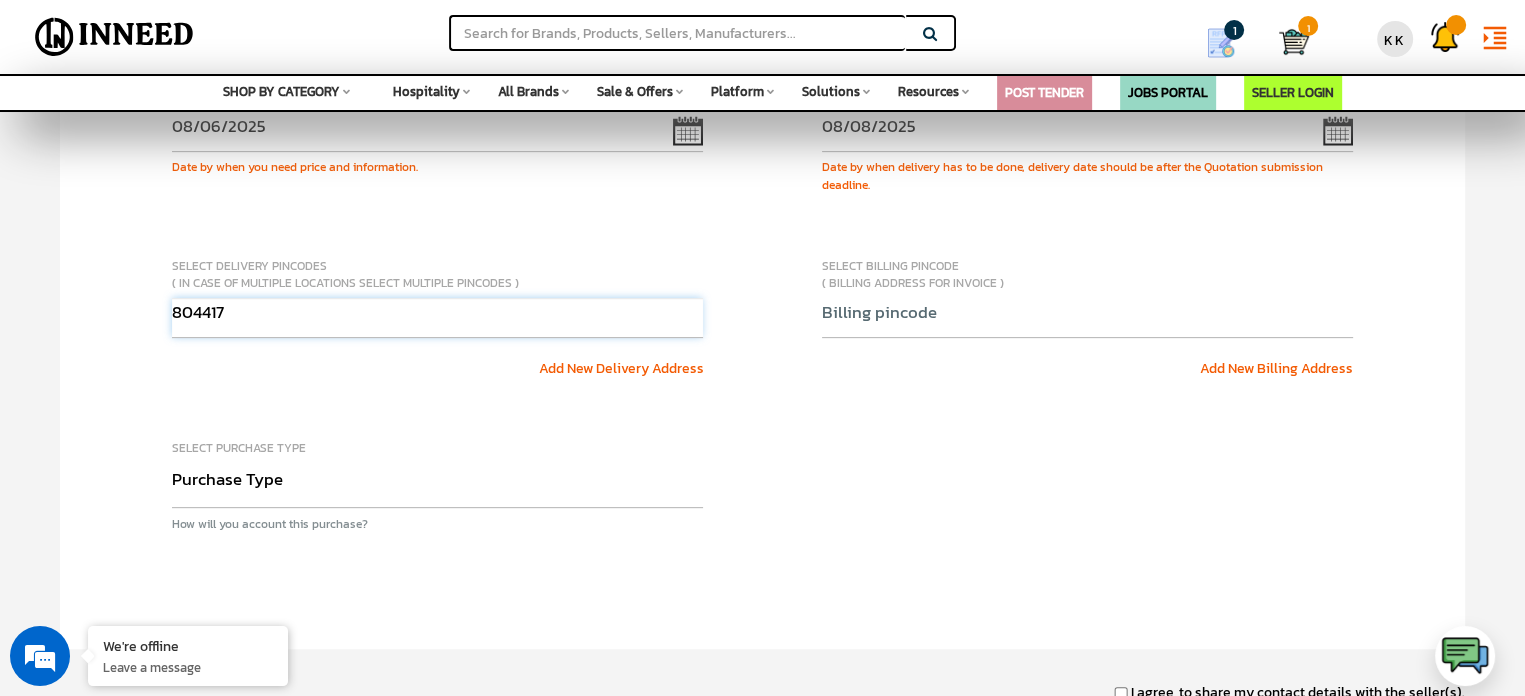 type on "804417" 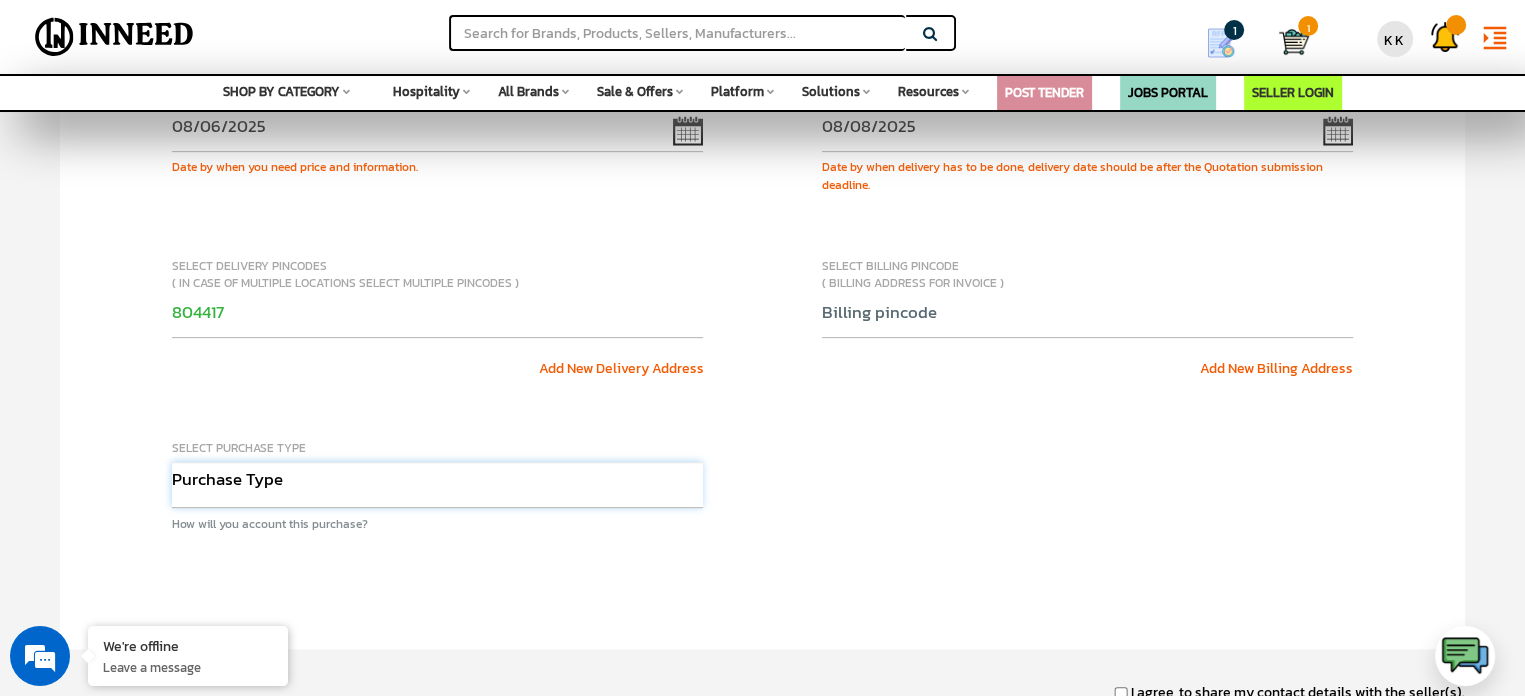 click on "Purchase Type
Capital Expense
Operational Expense
Project Expense
Annual Rate Contract" at bounding box center [437, 485] 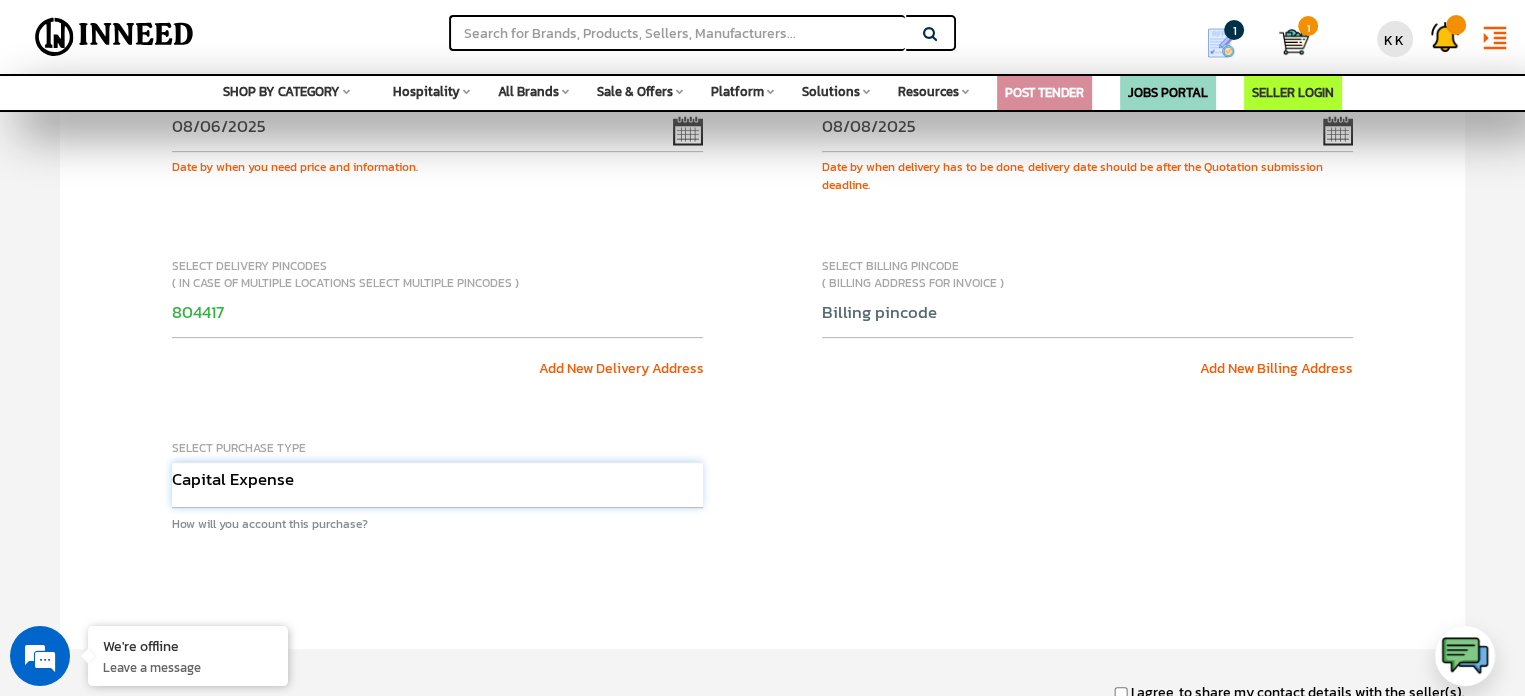 click on "Purchase Type
Capital Expense
Operational Expense
Project Expense
Annual Rate Contract" at bounding box center [437, 485] 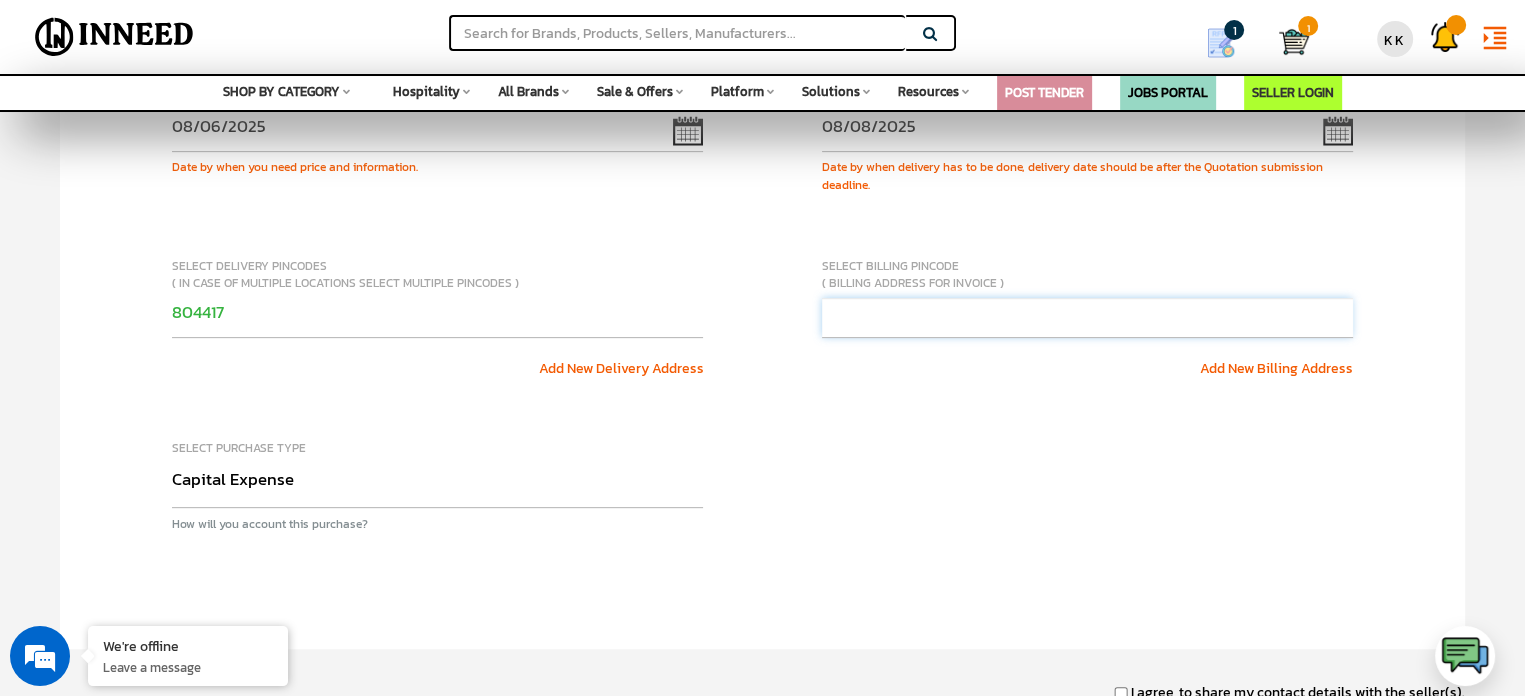 click at bounding box center [1087, 318] 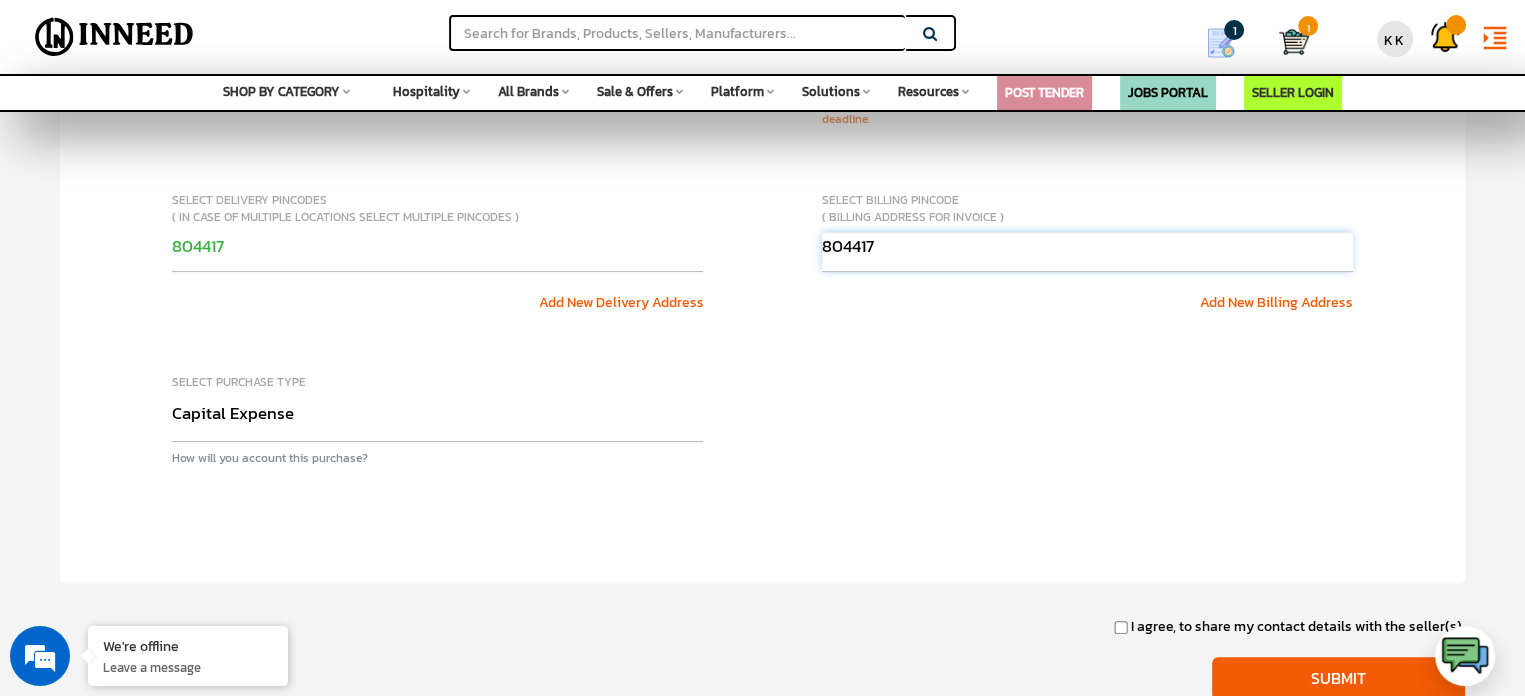 scroll, scrollTop: 900, scrollLeft: 0, axis: vertical 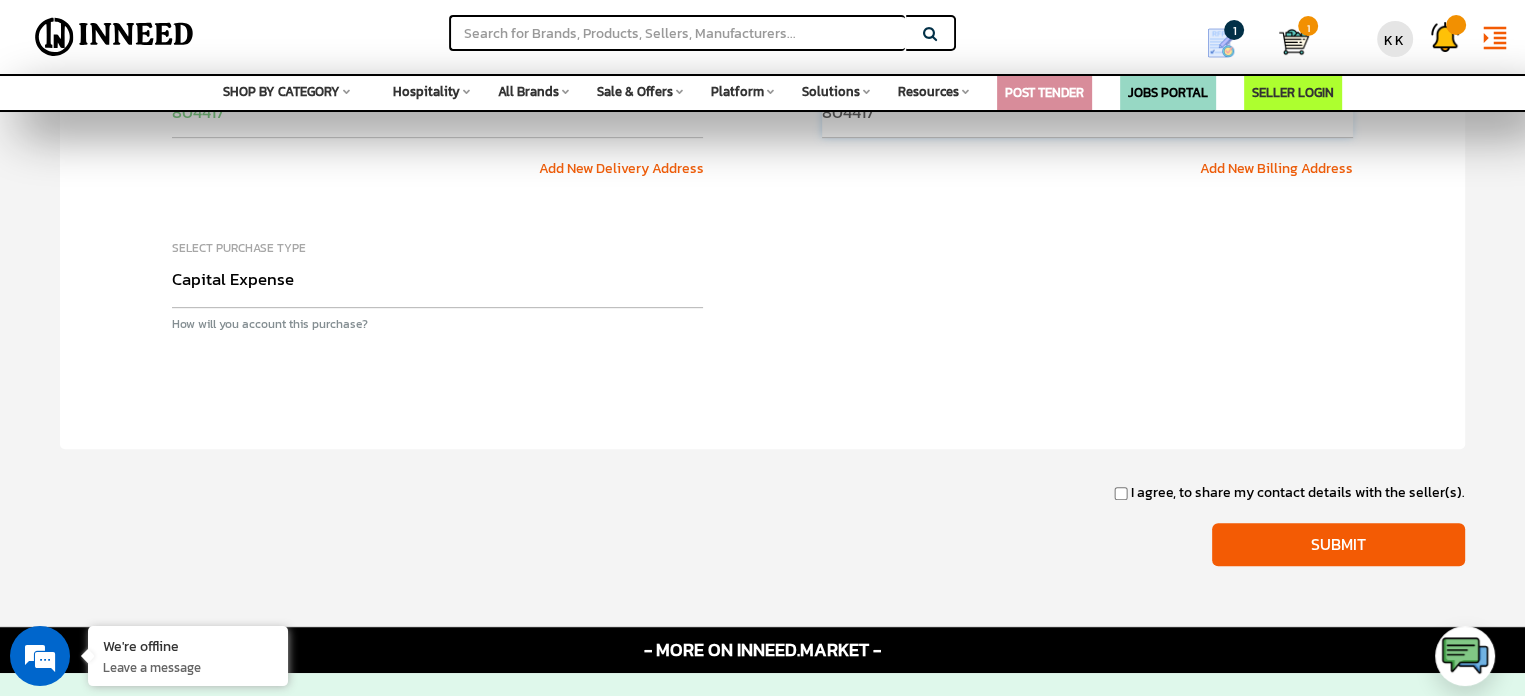 type on "804417" 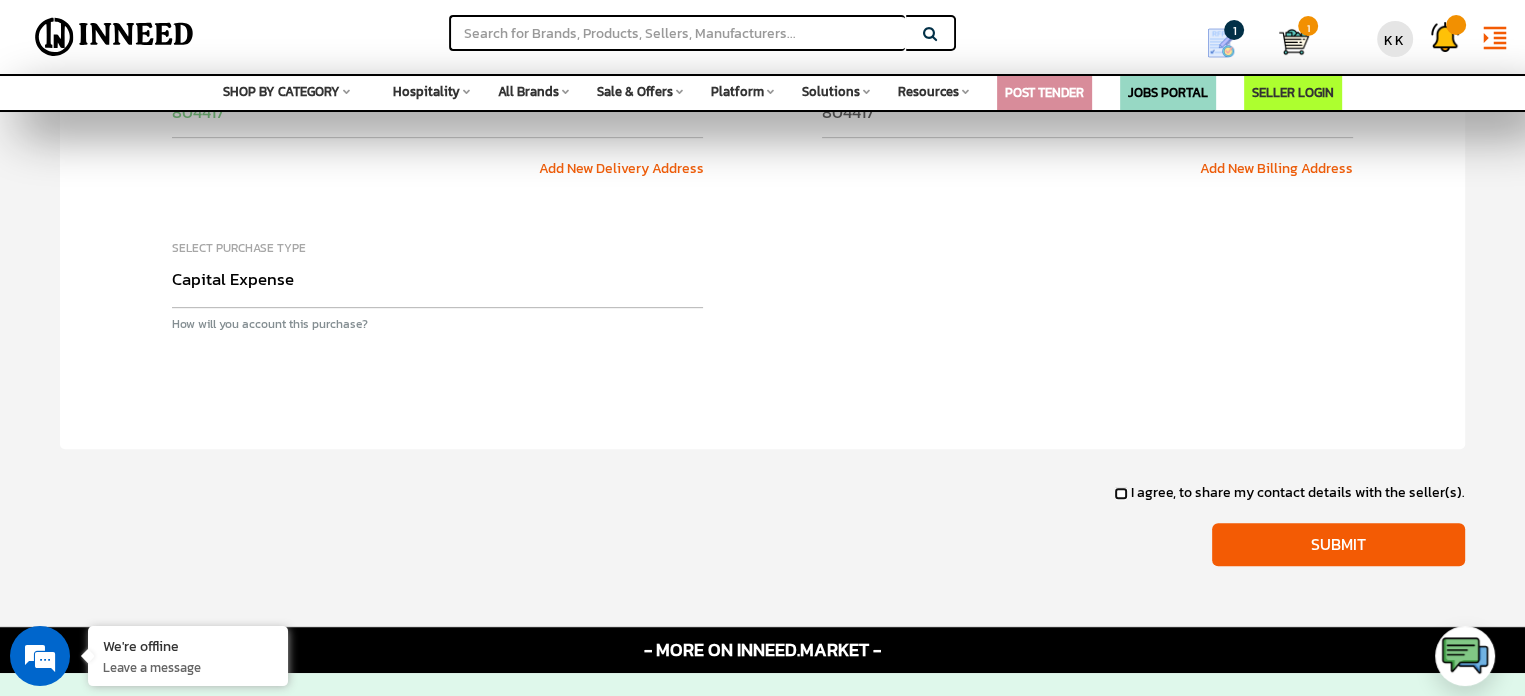 click on "I agree, to share my contact details with the seller(s)." at bounding box center [1121, 493] 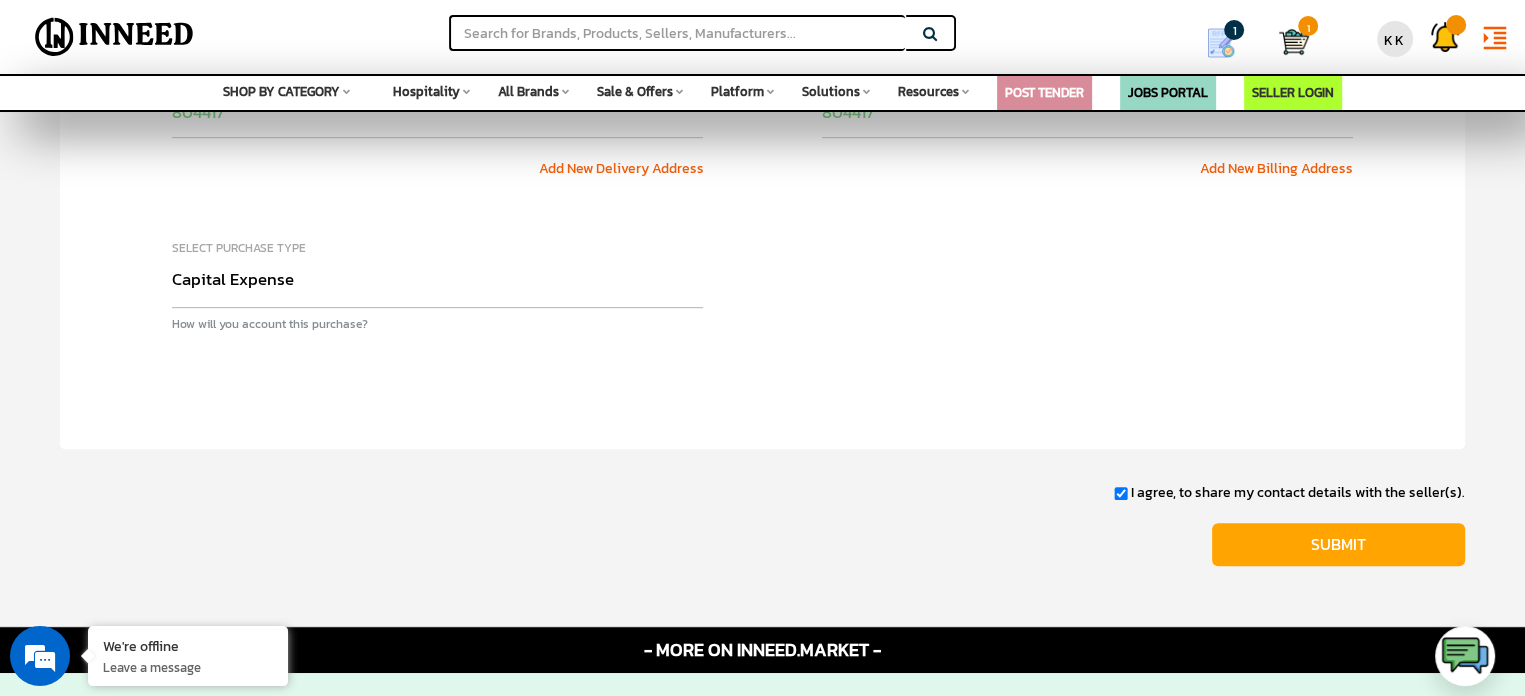 click on "Submit" at bounding box center (1338, 544) 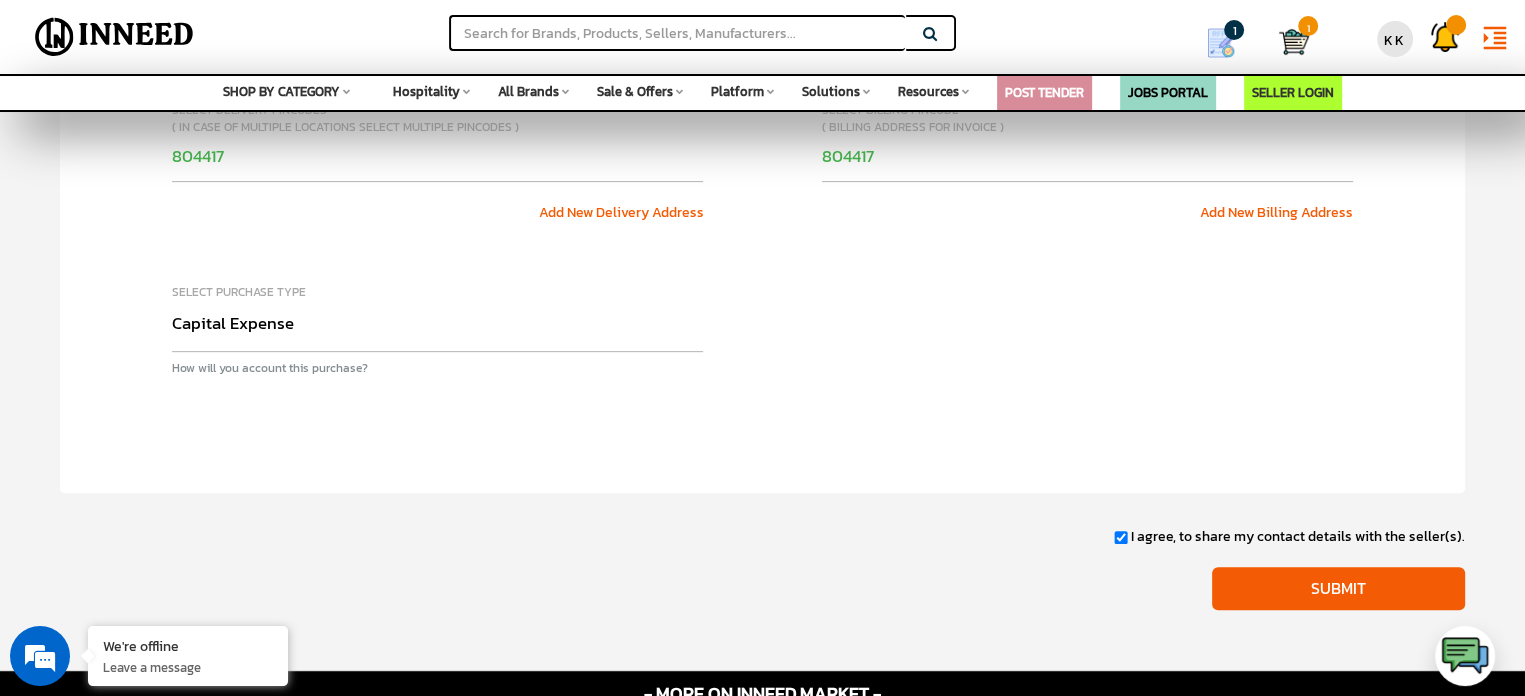 scroll, scrollTop: 900, scrollLeft: 0, axis: vertical 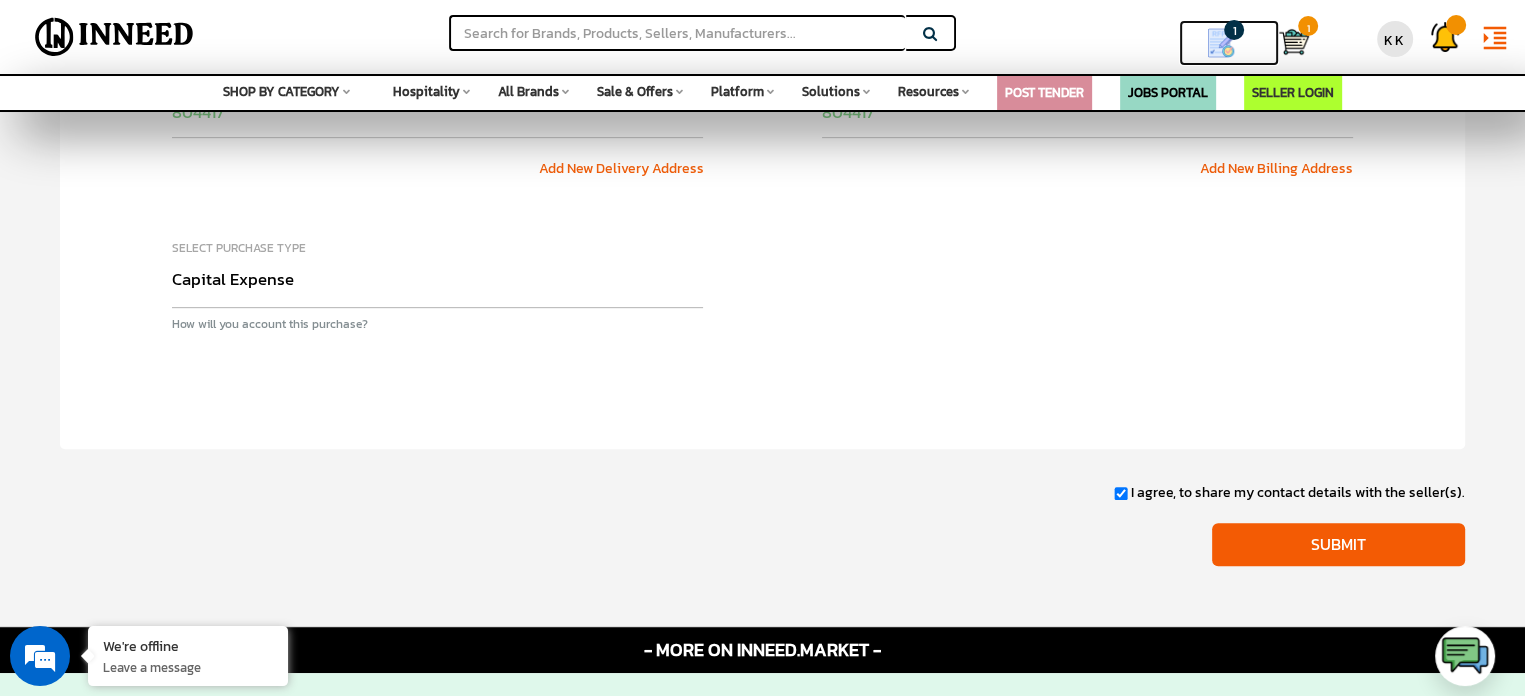 click on "1" at bounding box center (1228, 43) 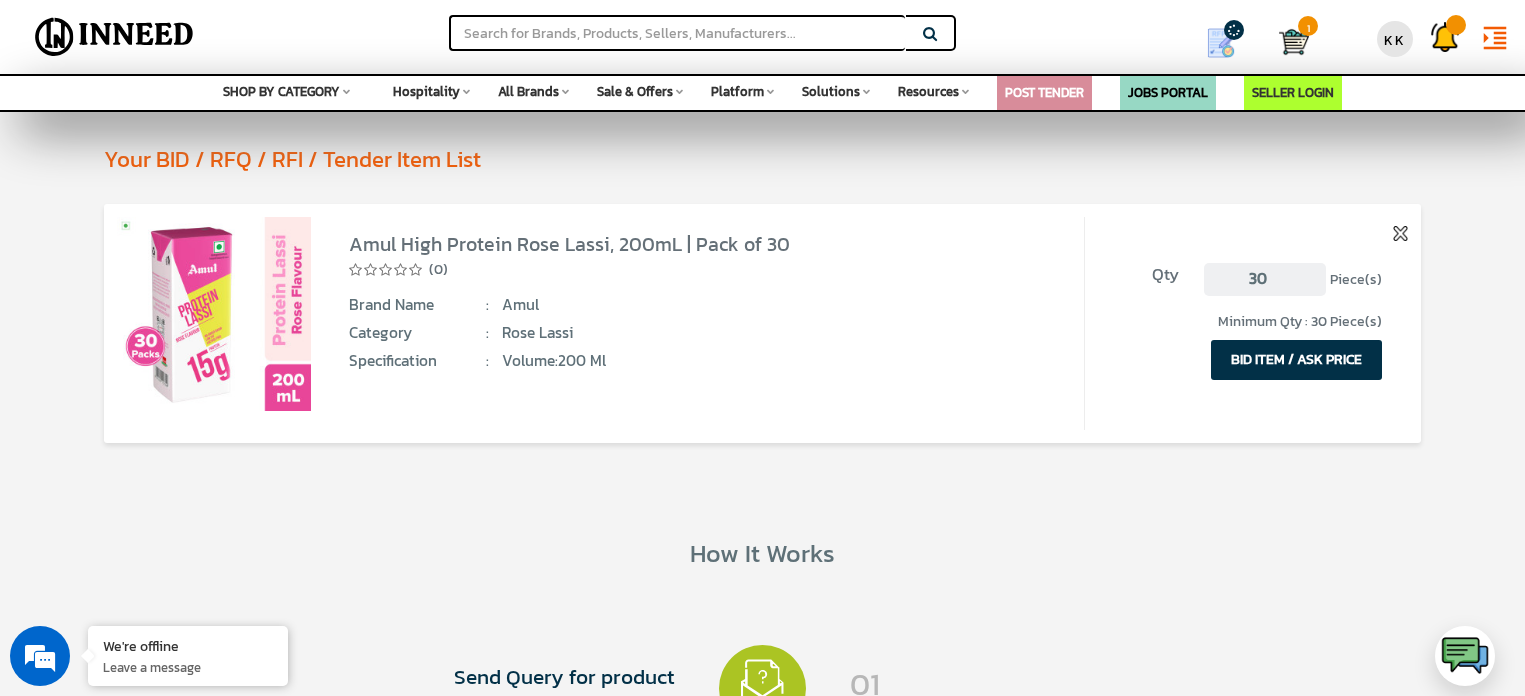 scroll, scrollTop: 0, scrollLeft: 0, axis: both 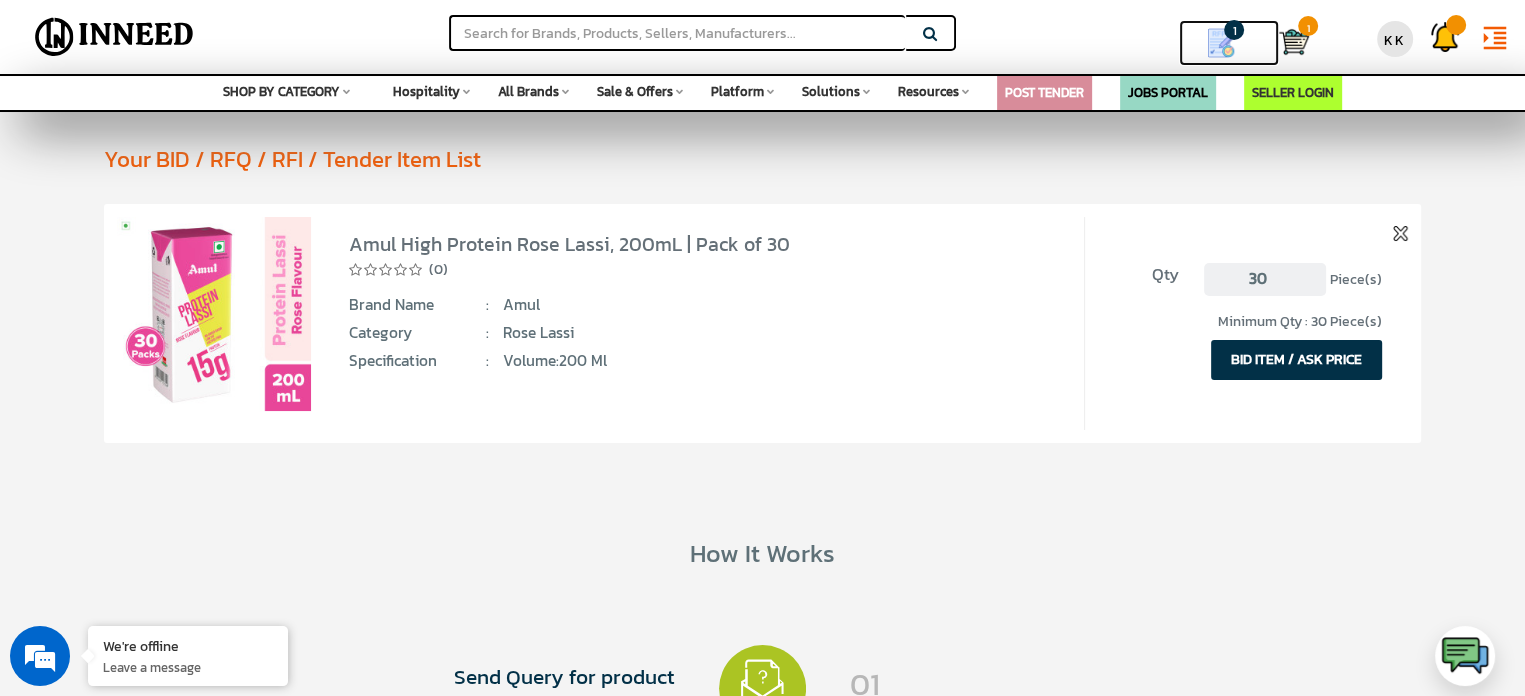 click on "1" at bounding box center [1228, 43] 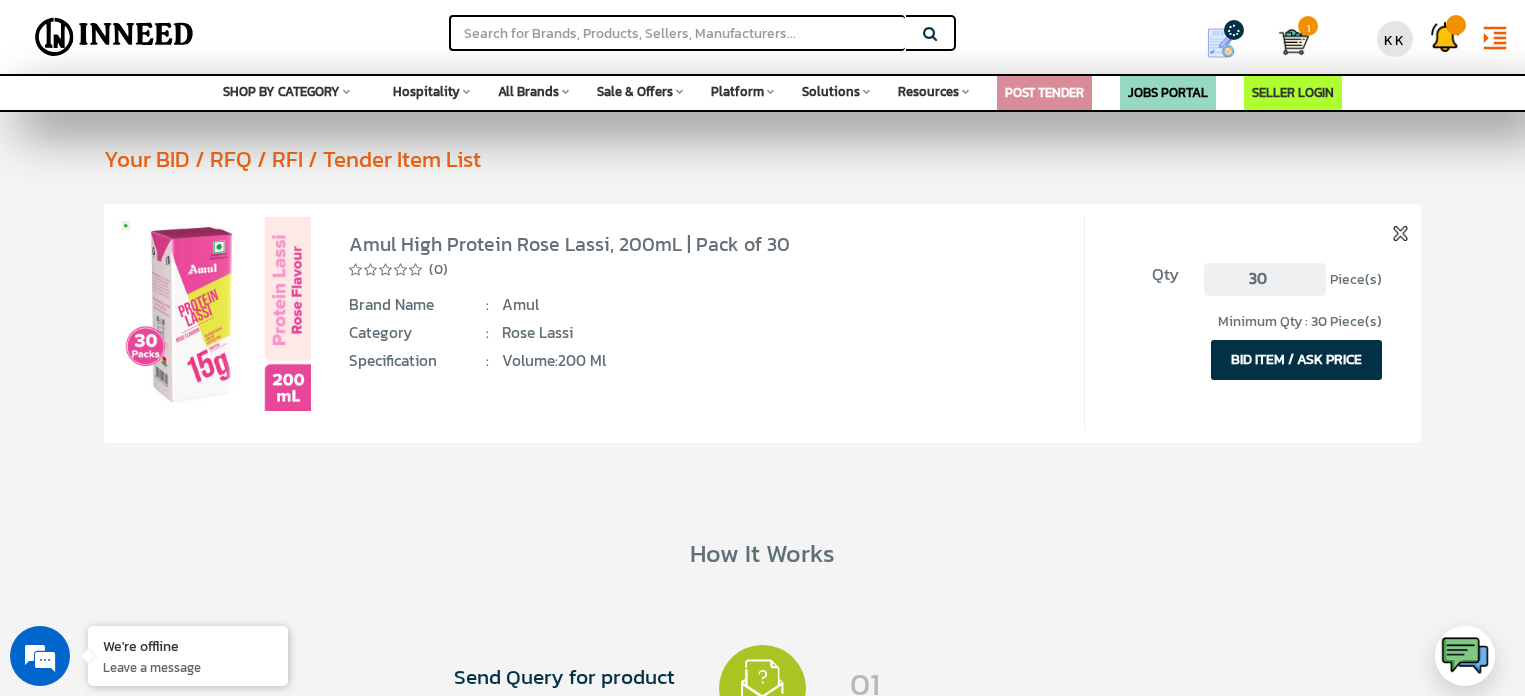 scroll, scrollTop: 0, scrollLeft: 0, axis: both 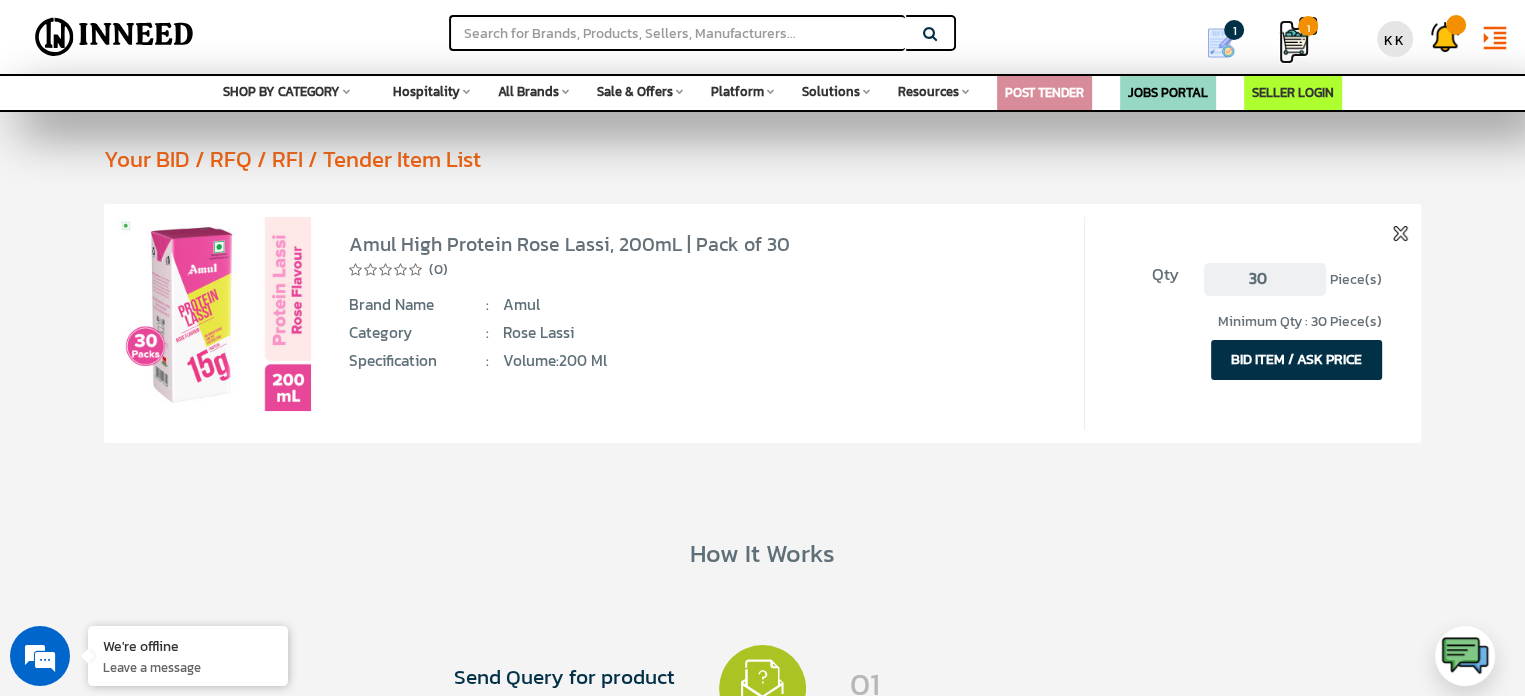 drag, startPoint x: 0, startPoint y: 0, endPoint x: 1300, endPoint y: 35, distance: 1300.4711 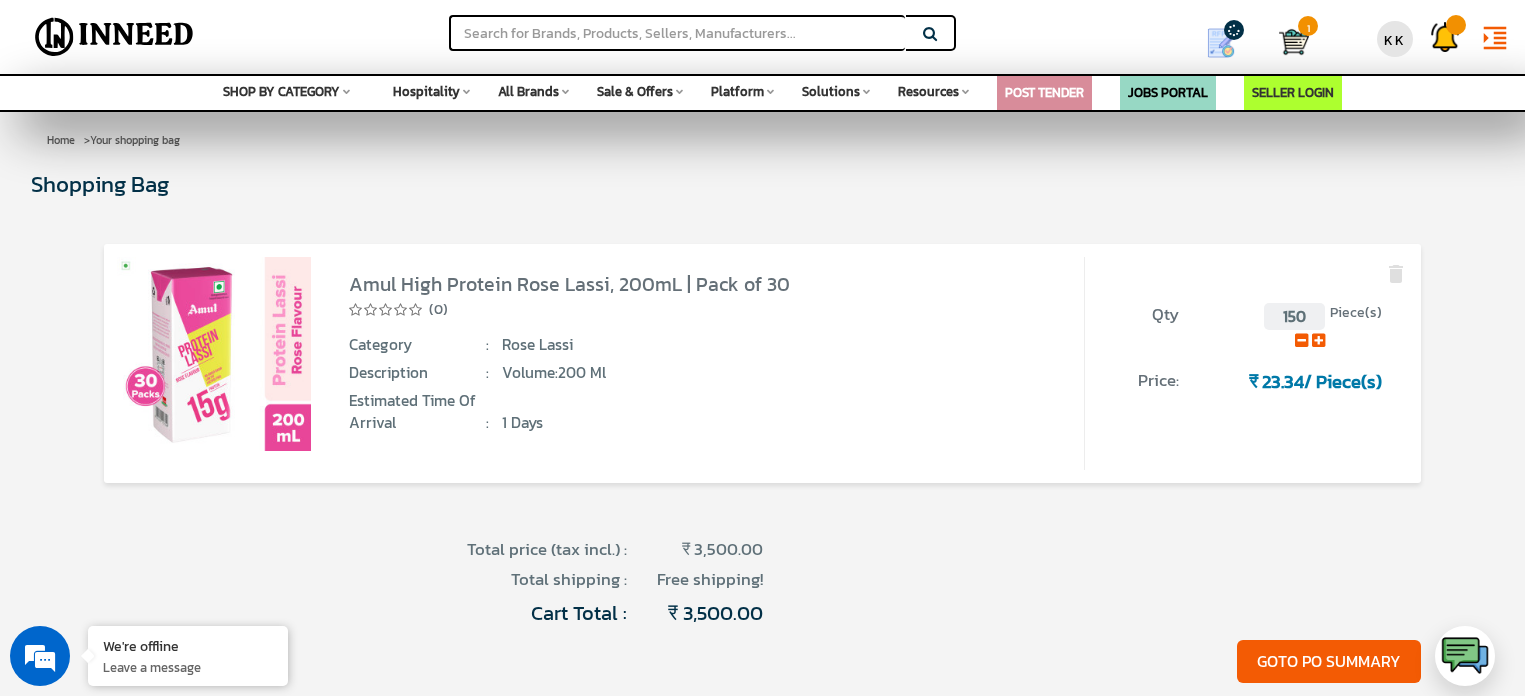 scroll, scrollTop: 0, scrollLeft: 0, axis: both 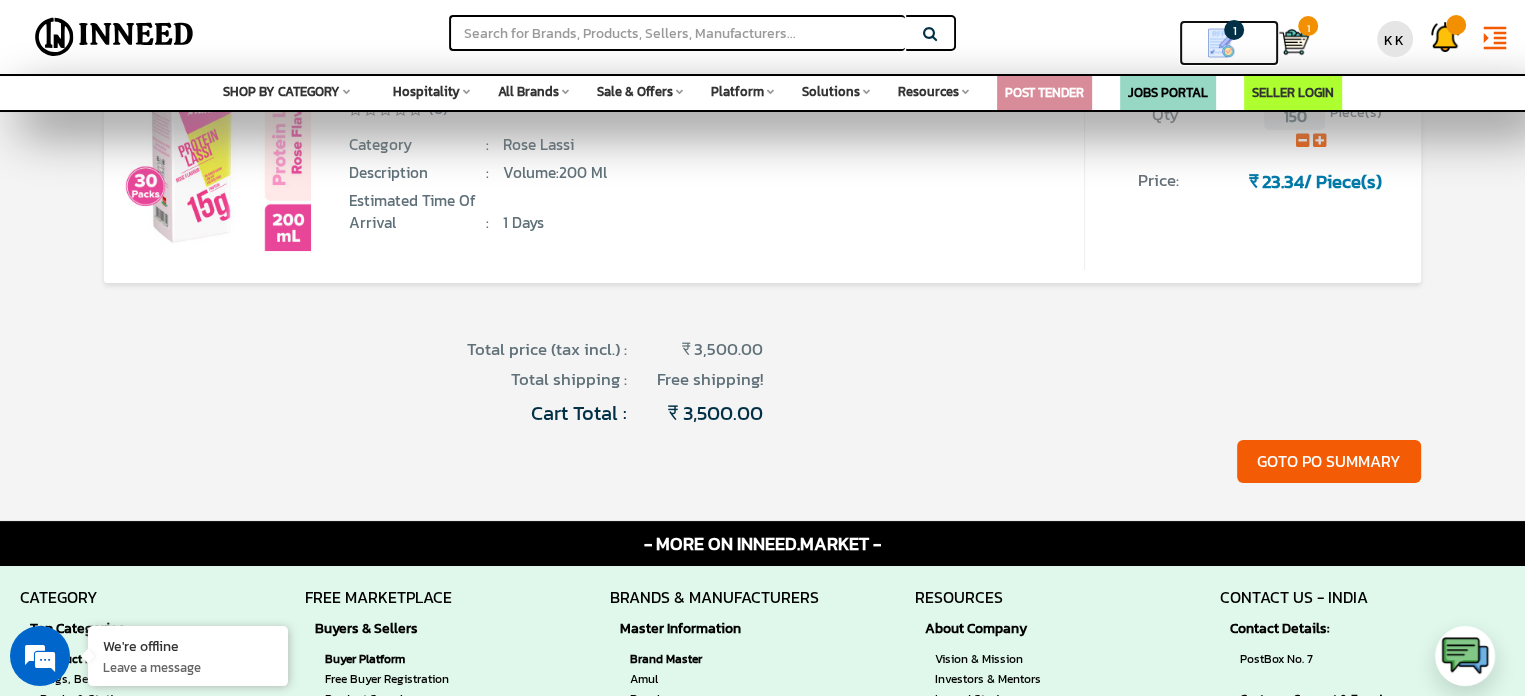 click at bounding box center (1221, 43) 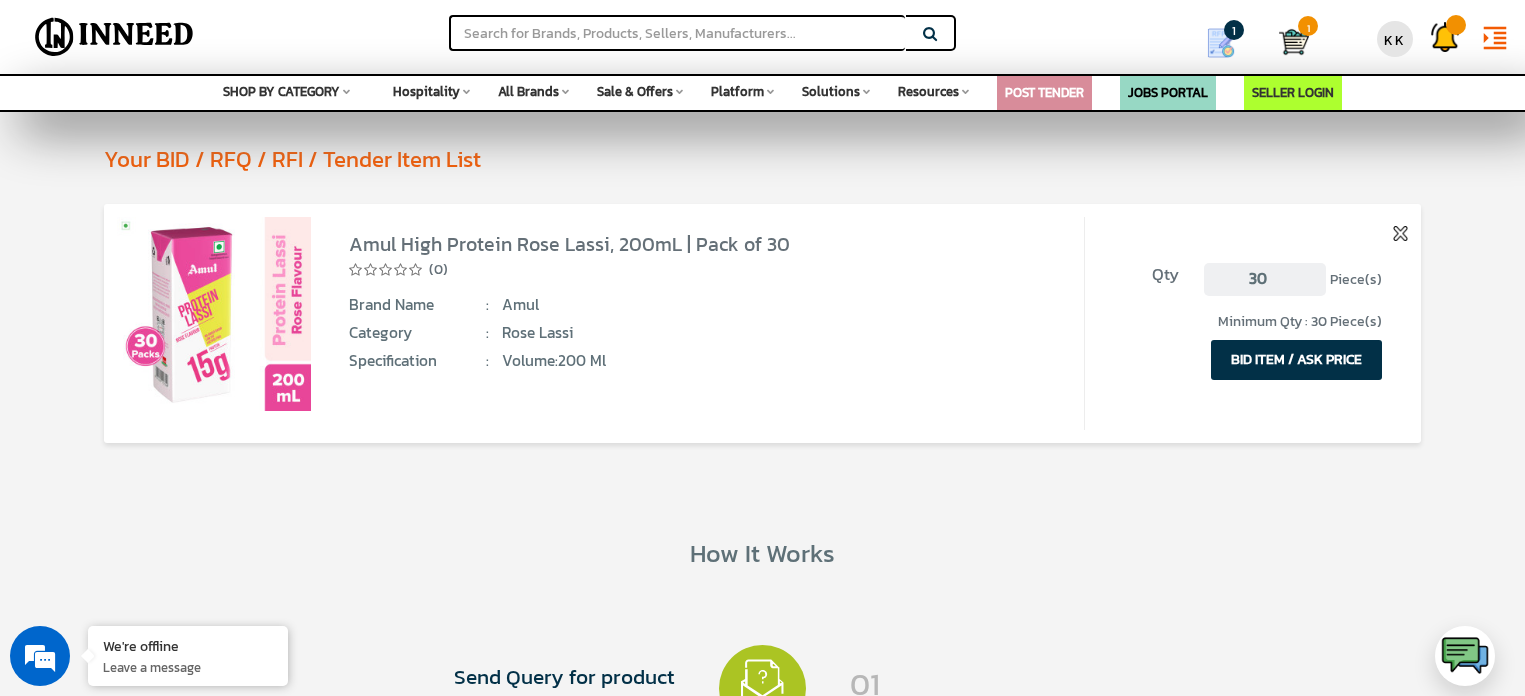 scroll, scrollTop: 64, scrollLeft: 0, axis: vertical 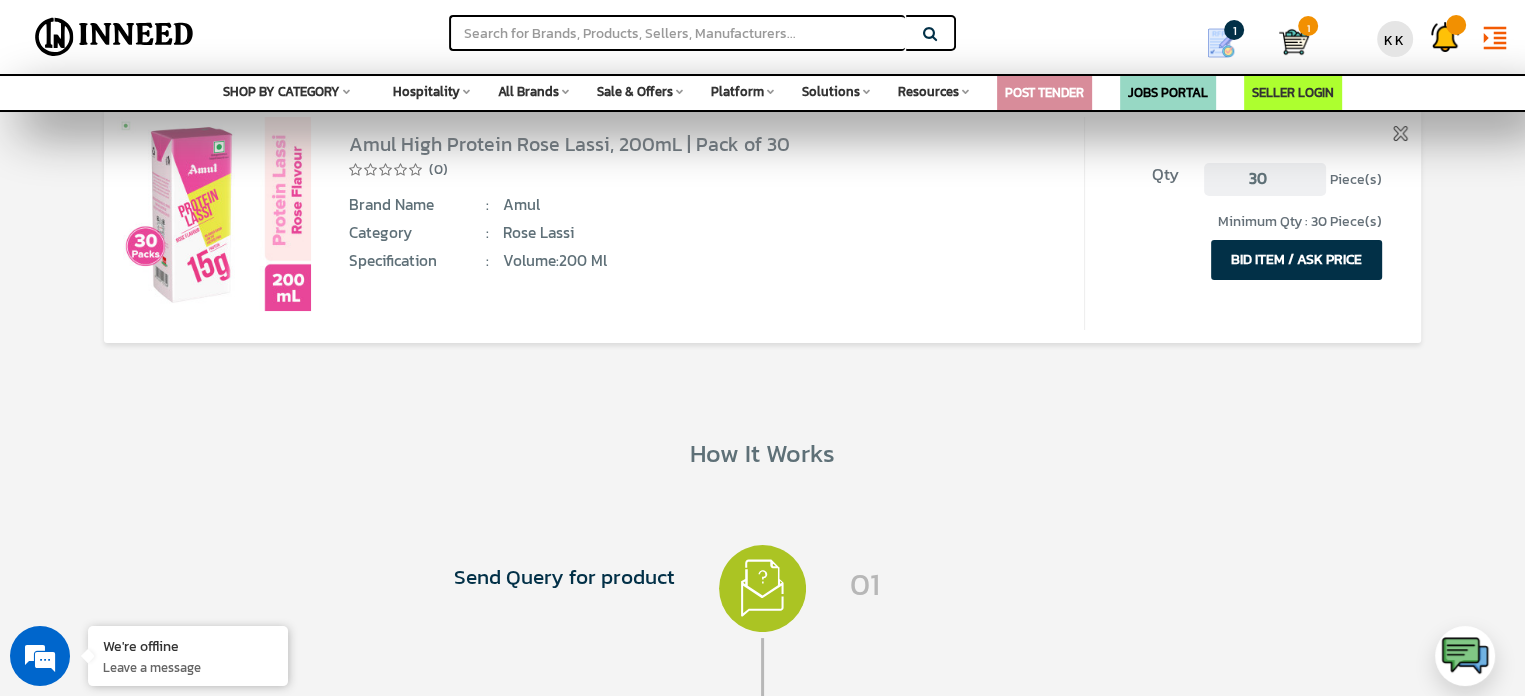 click on "BID ITEM / ASK PRICE" at bounding box center [1296, 260] 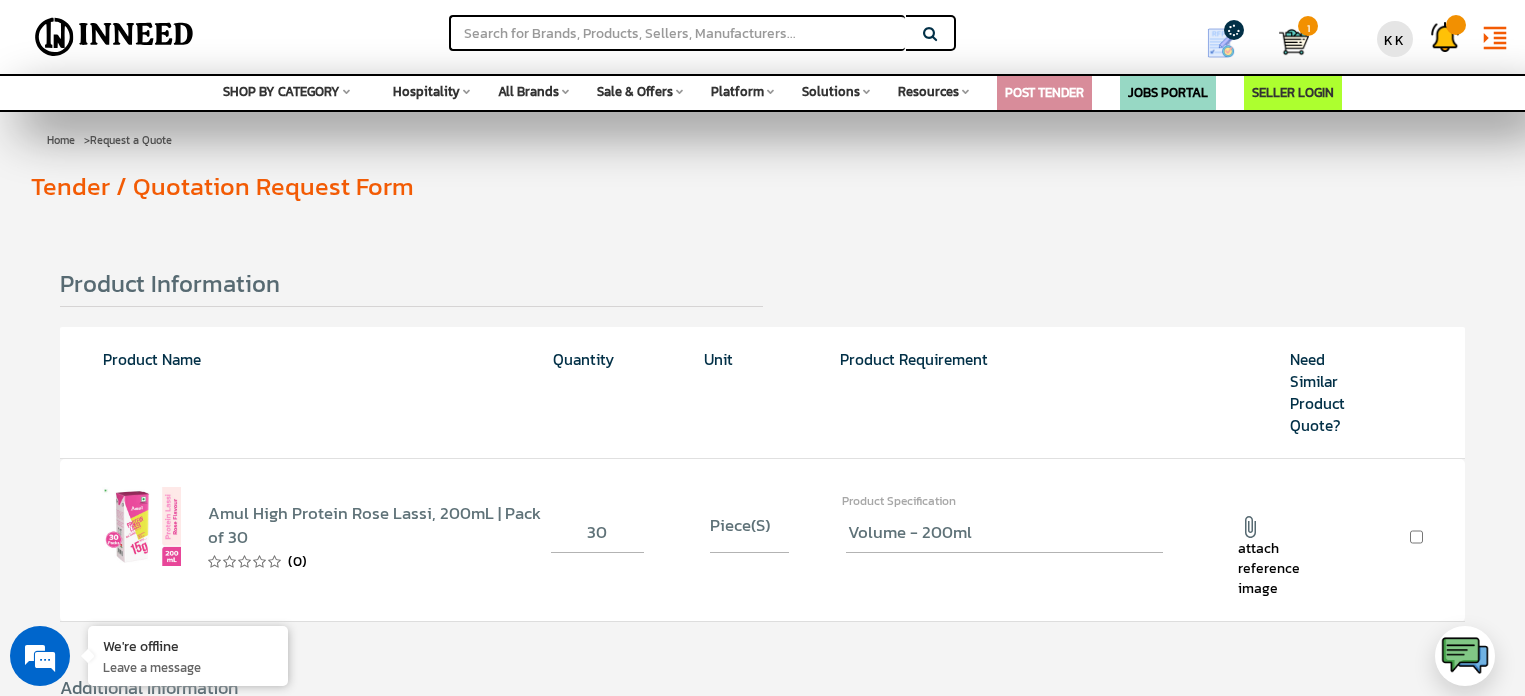 scroll, scrollTop: 0, scrollLeft: 0, axis: both 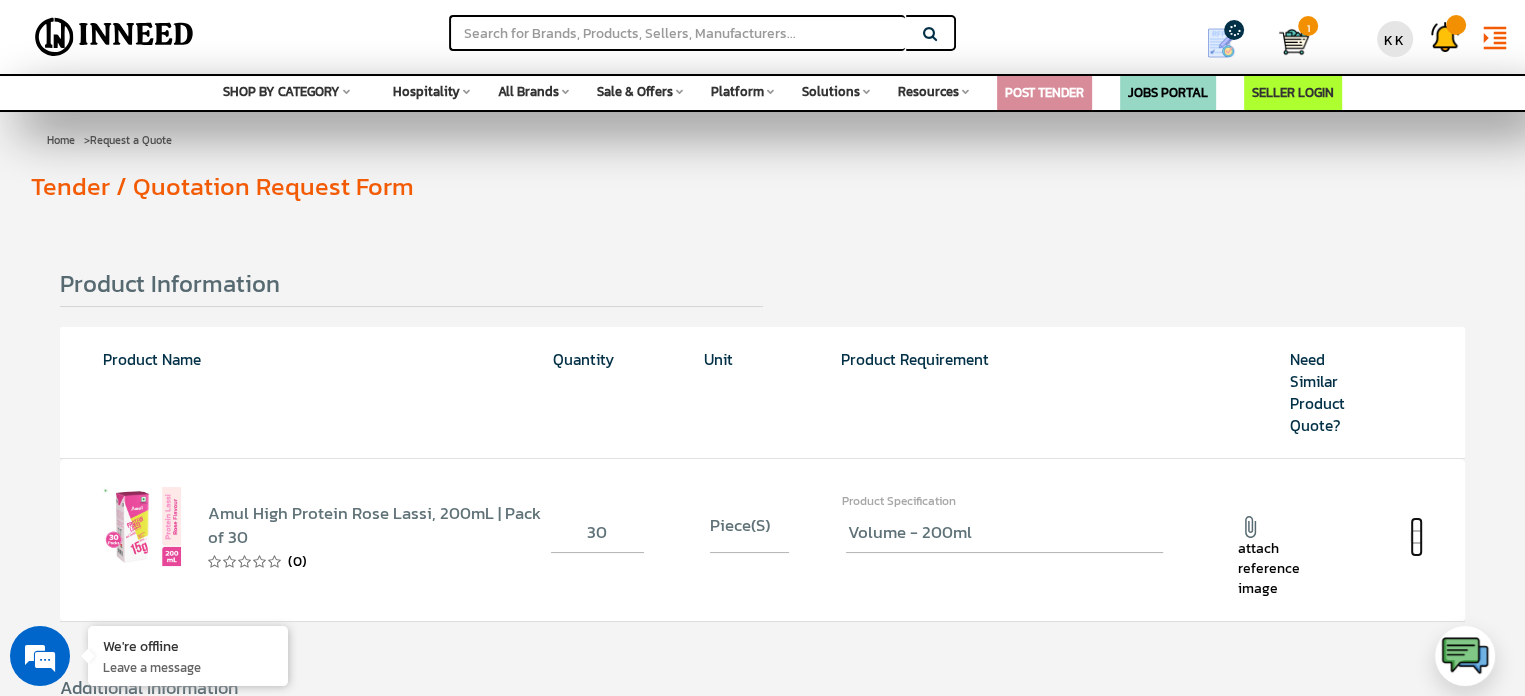 click at bounding box center [1416, 537] 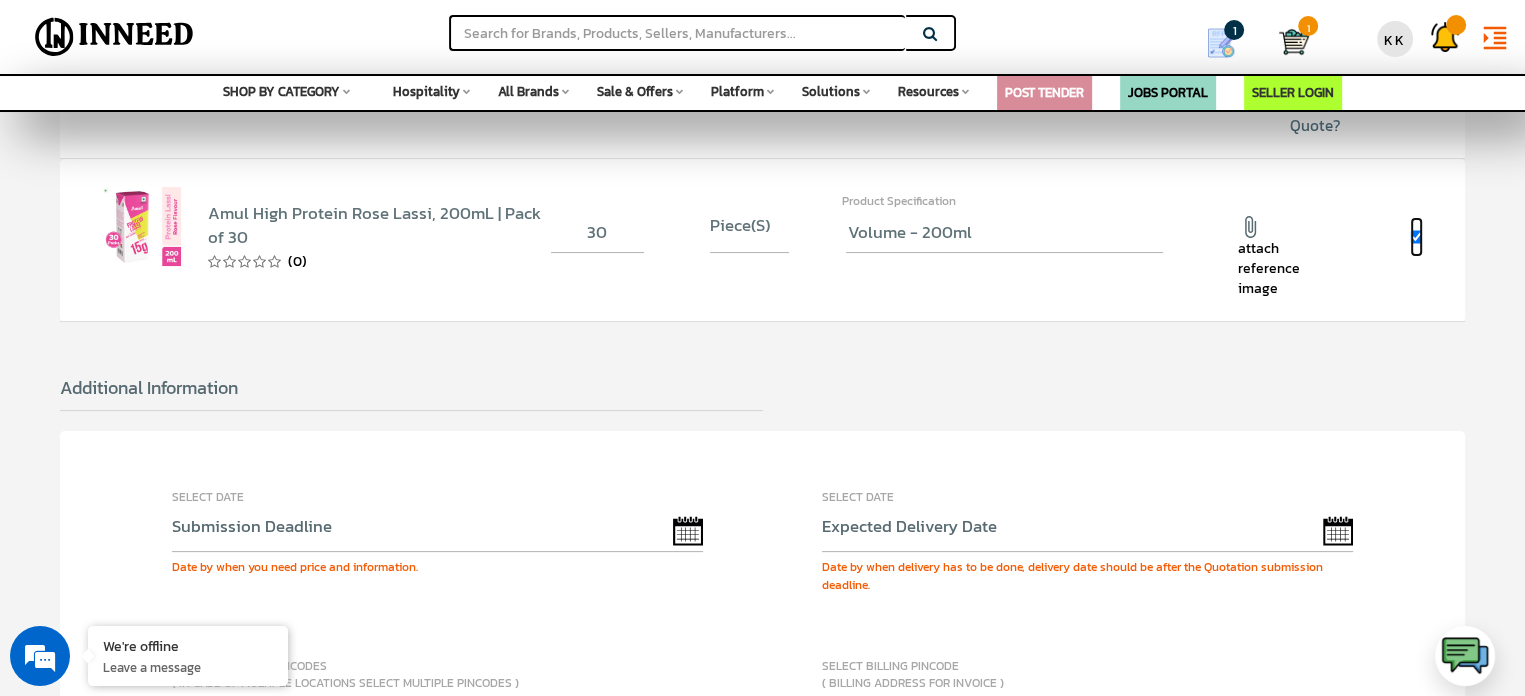 scroll, scrollTop: 0, scrollLeft: 0, axis: both 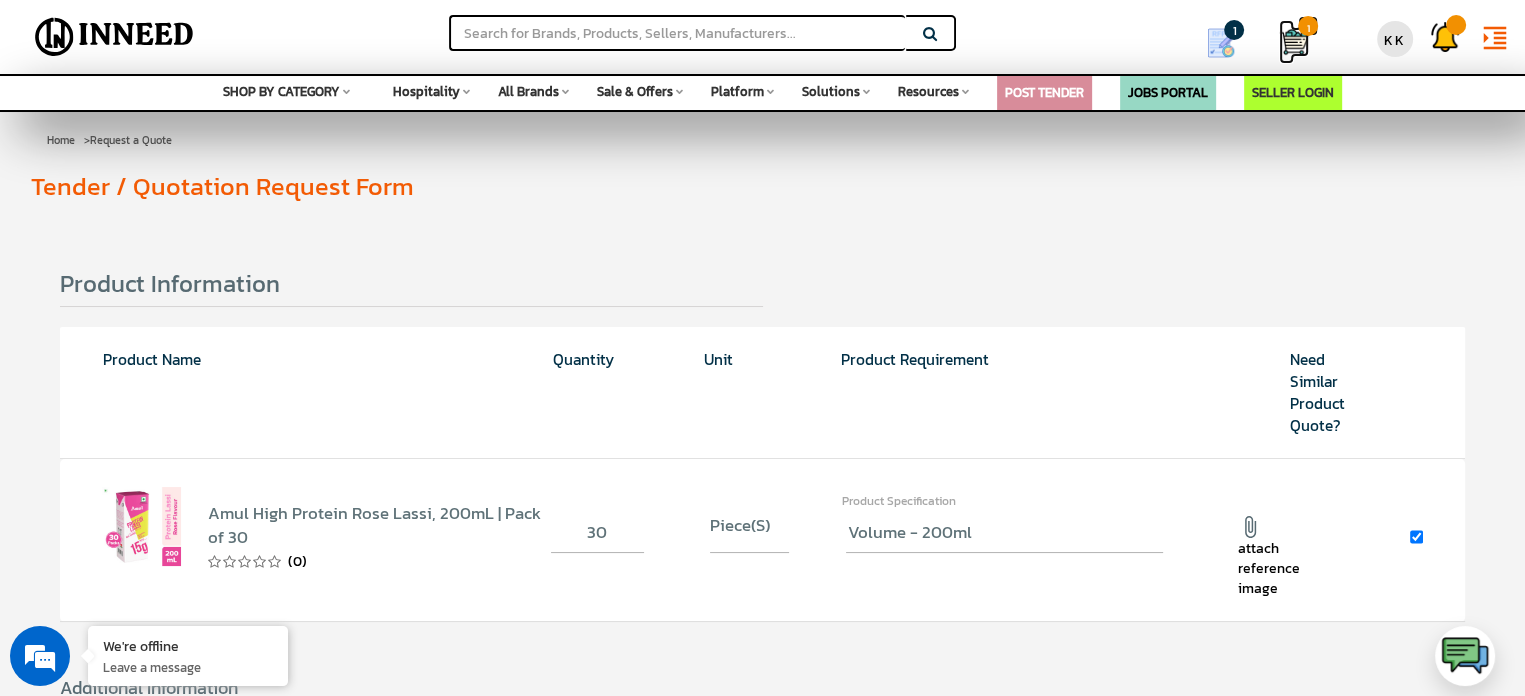 click at bounding box center (1294, 42) 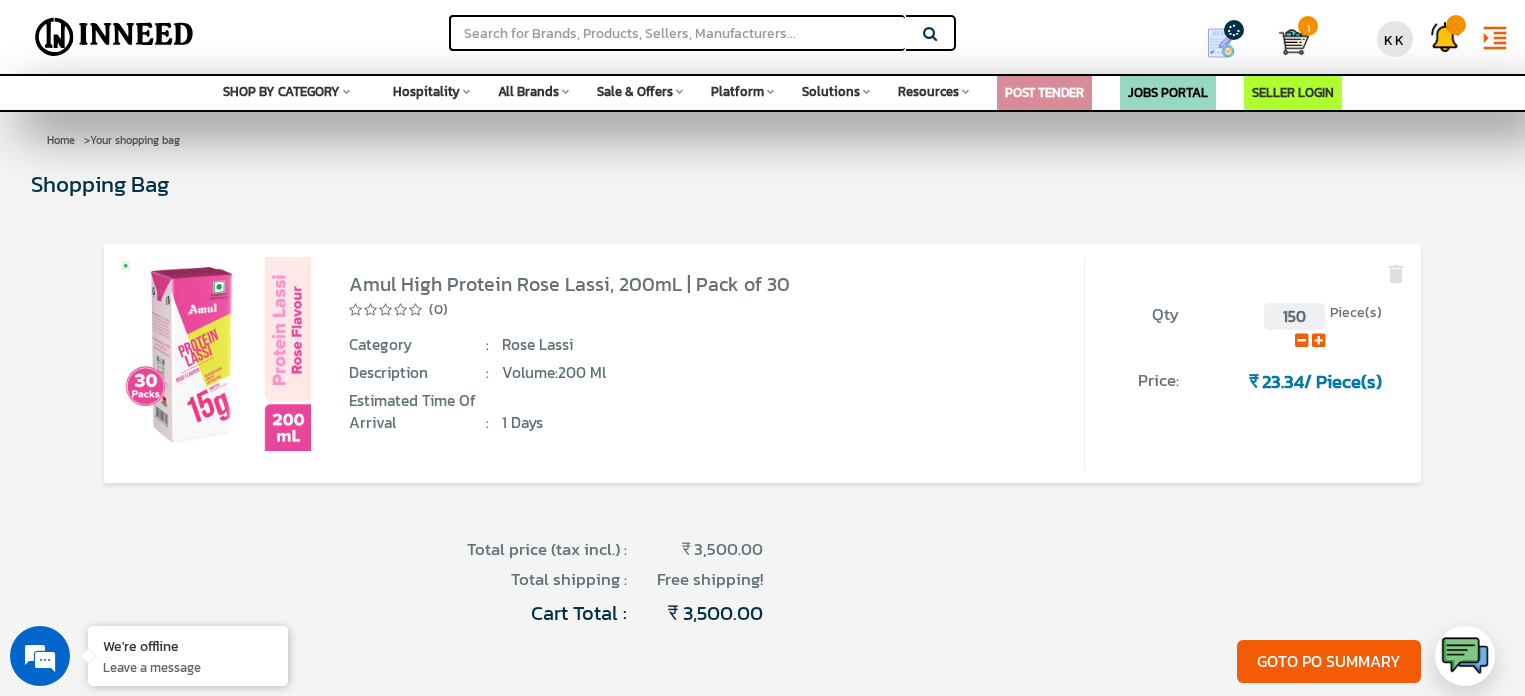 scroll, scrollTop: 0, scrollLeft: 0, axis: both 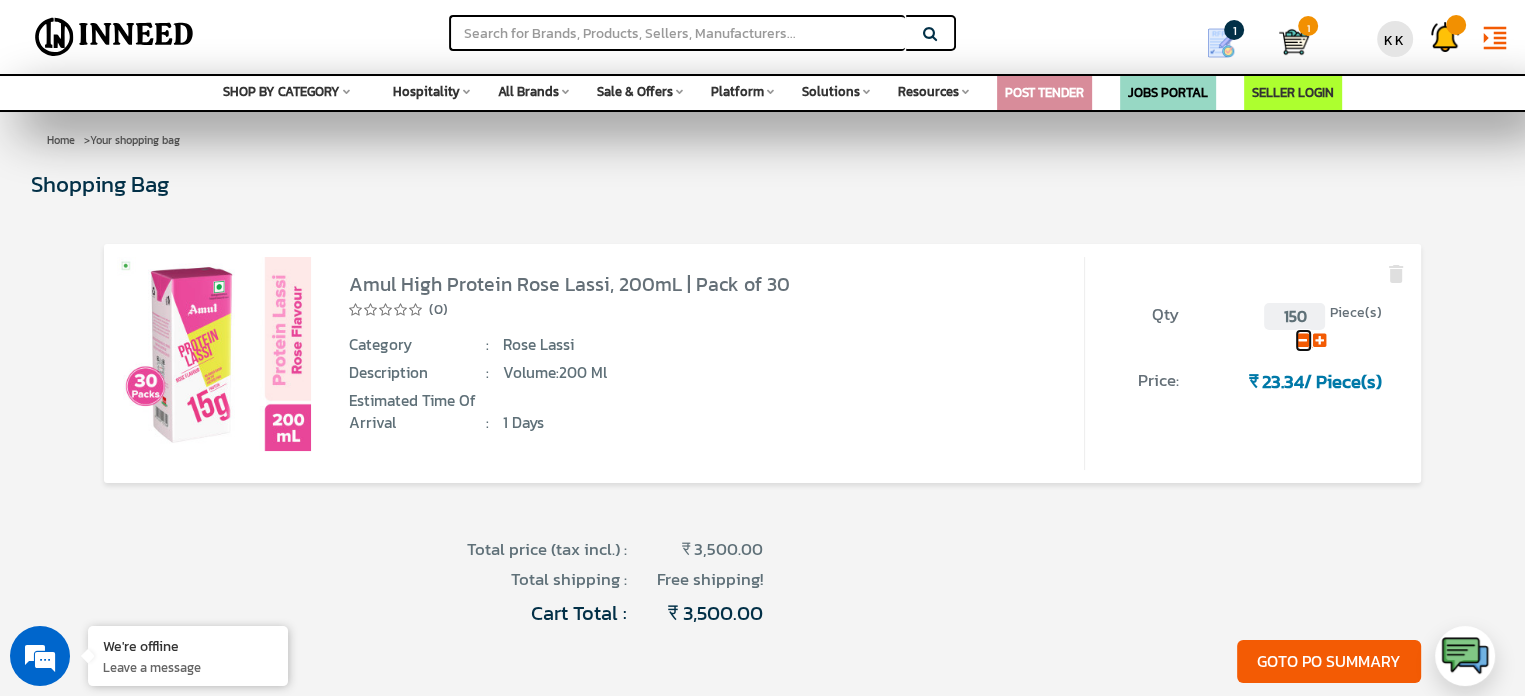 click at bounding box center (1301, 340) 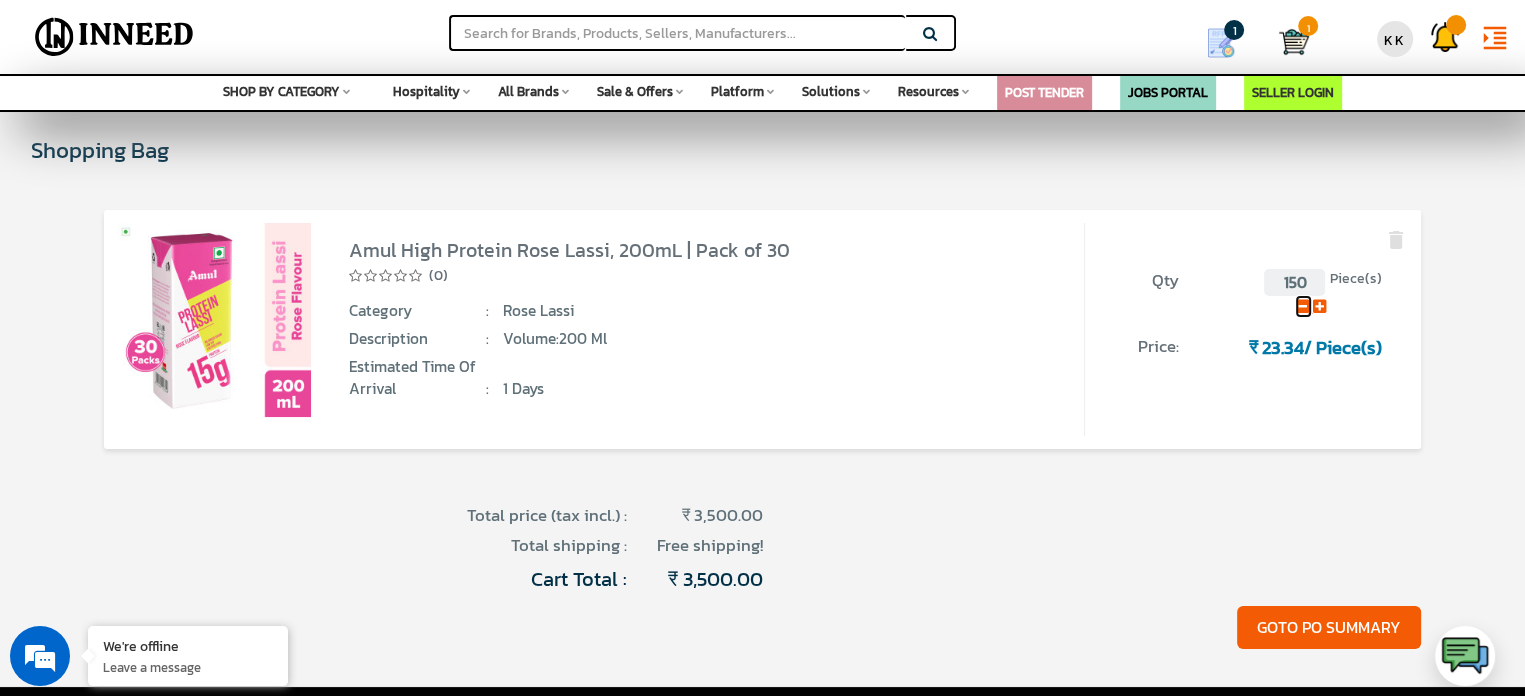 scroll, scrollTop: 0, scrollLeft: 0, axis: both 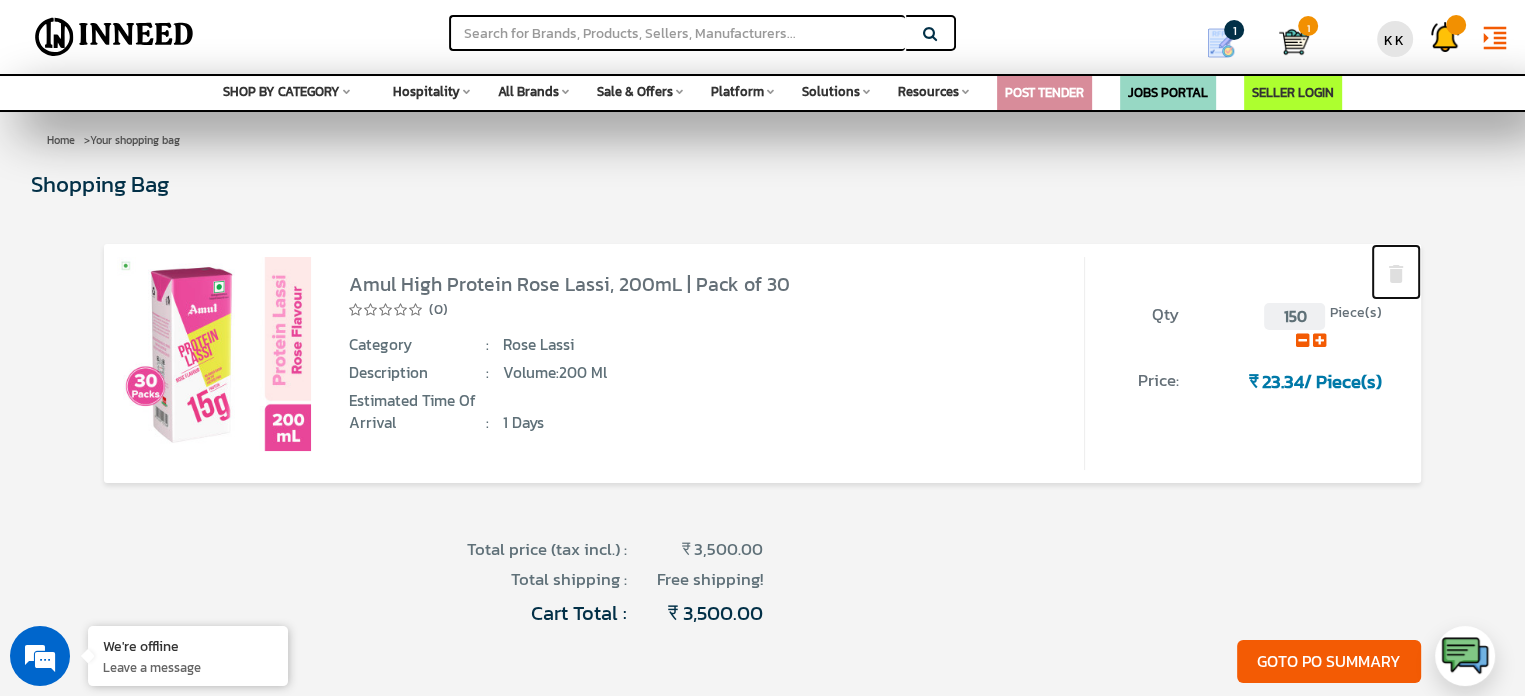 click at bounding box center [1396, 274] 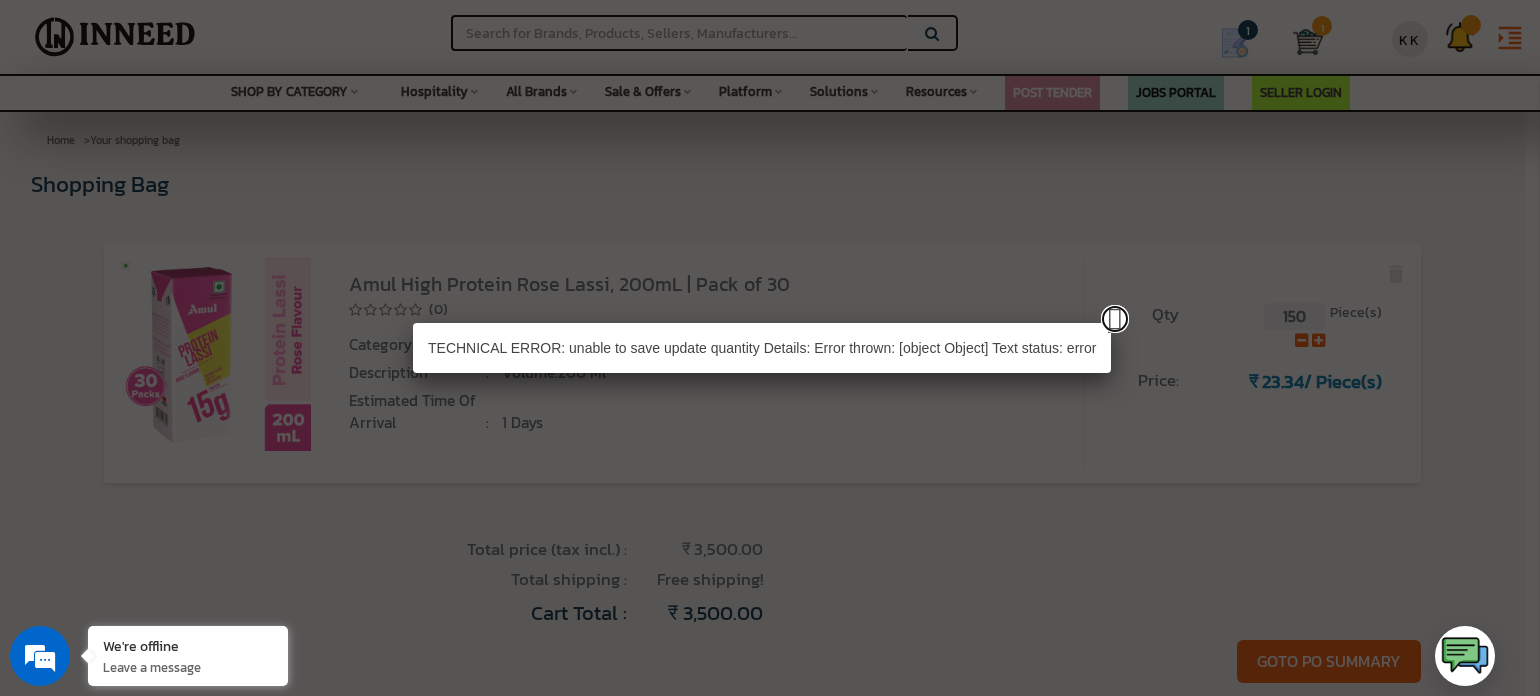 click at bounding box center (1115, 319) 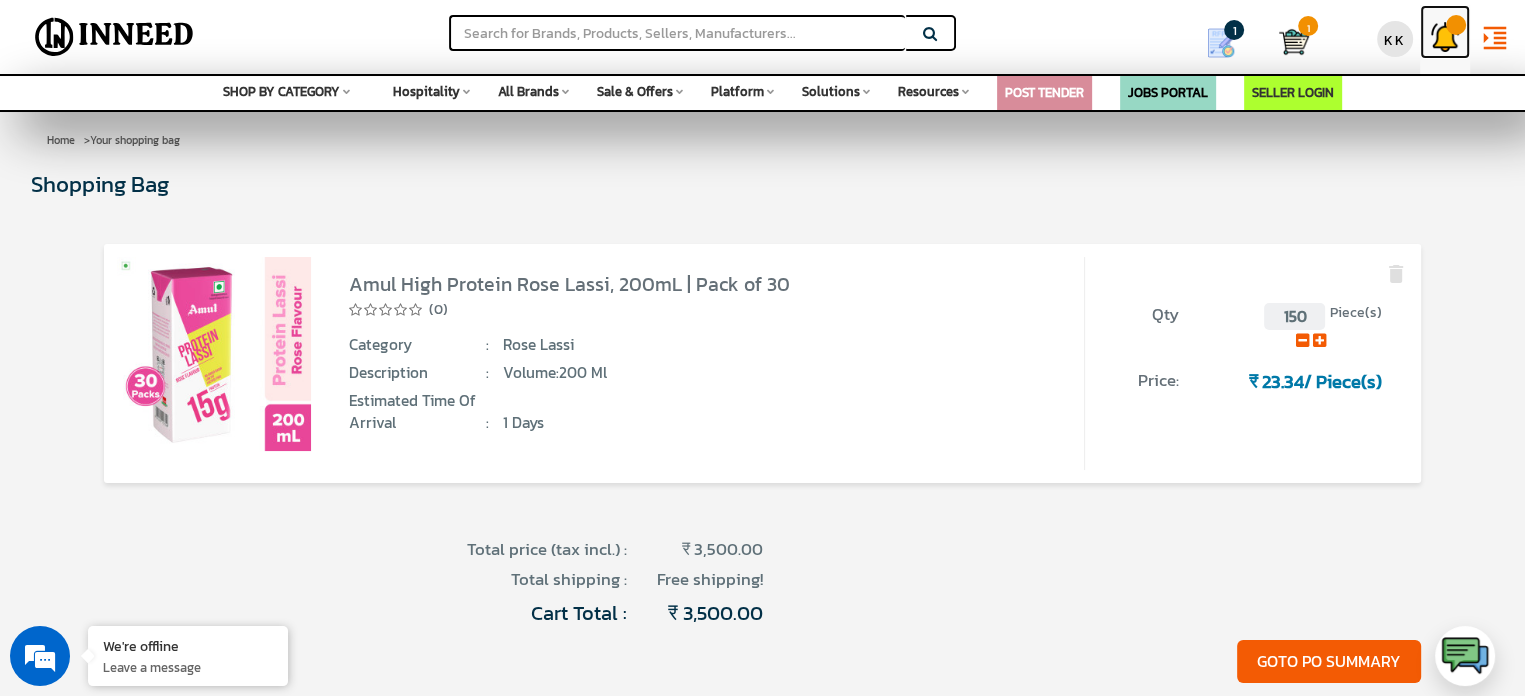 click at bounding box center (1445, 37) 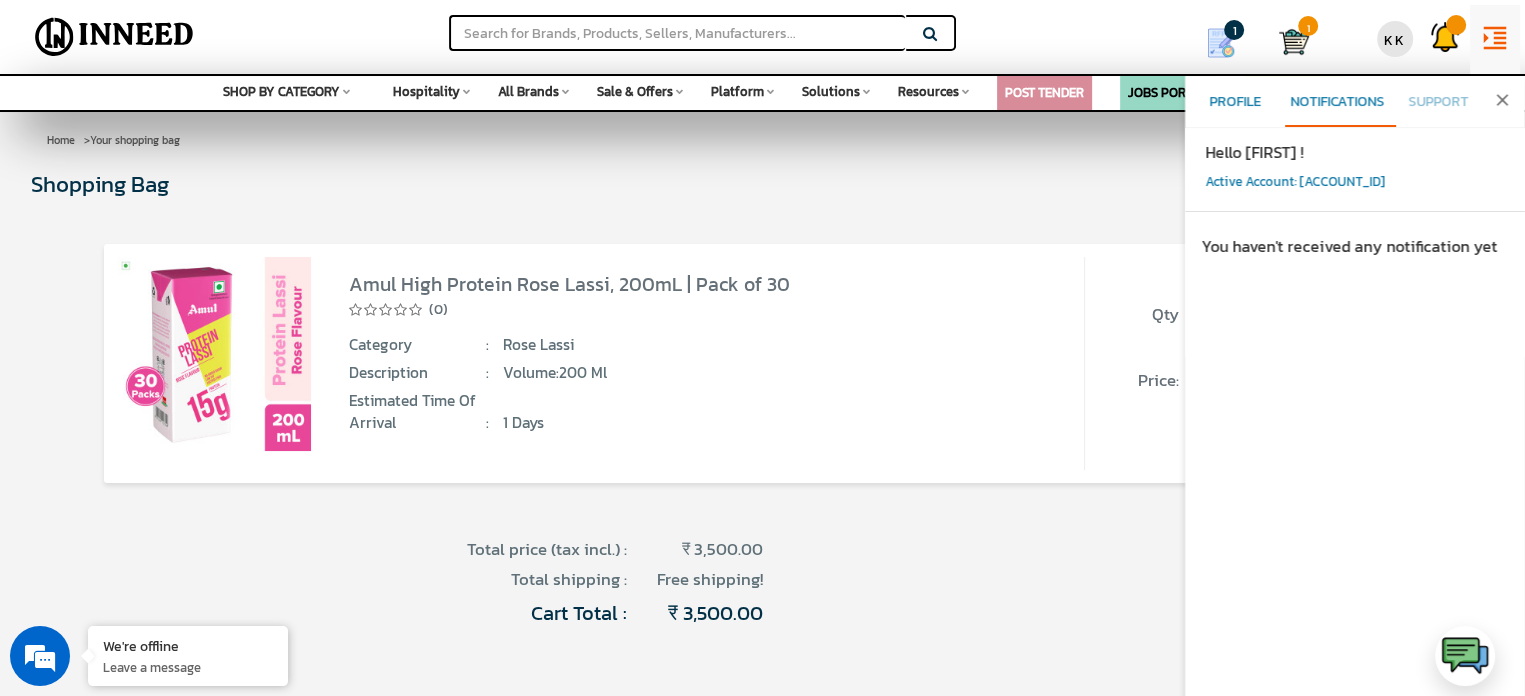 click on "Profile" at bounding box center [1236, 101] 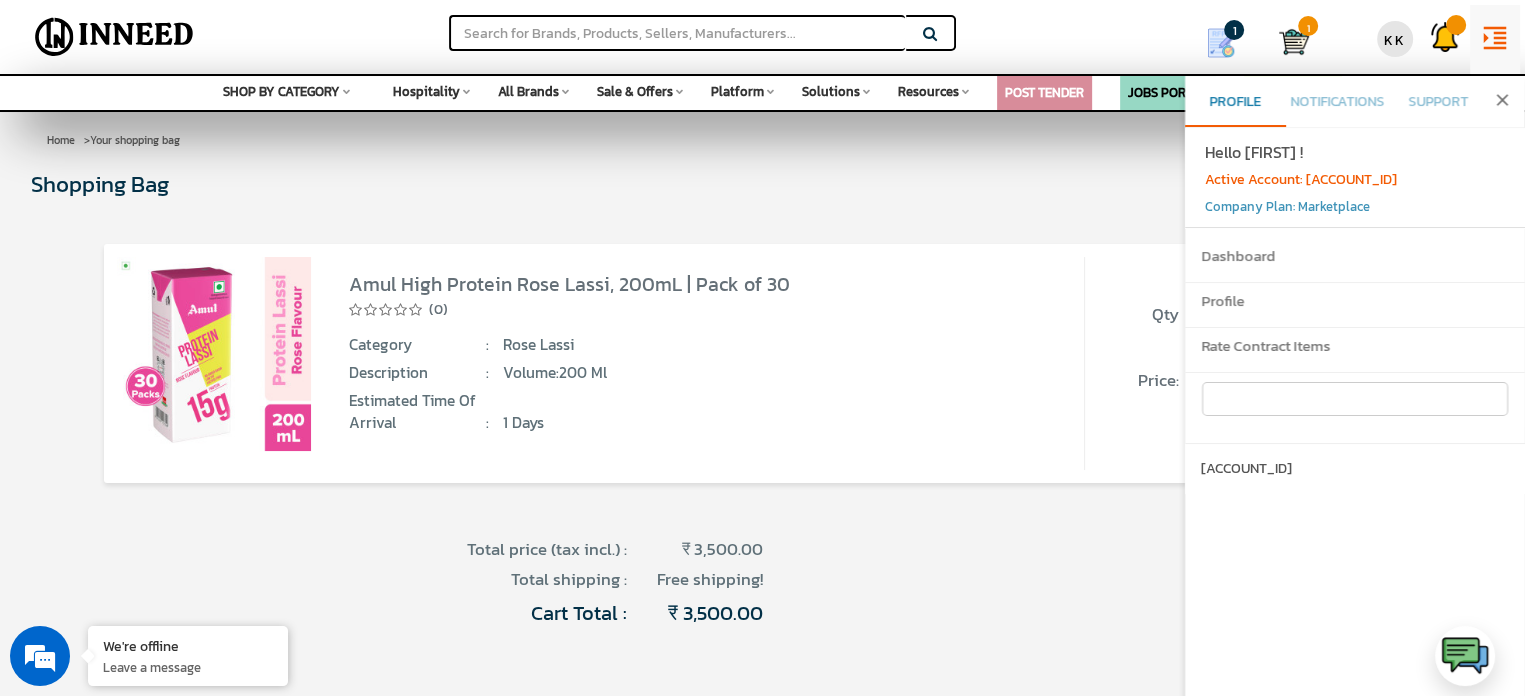 click at bounding box center (1355, 399) 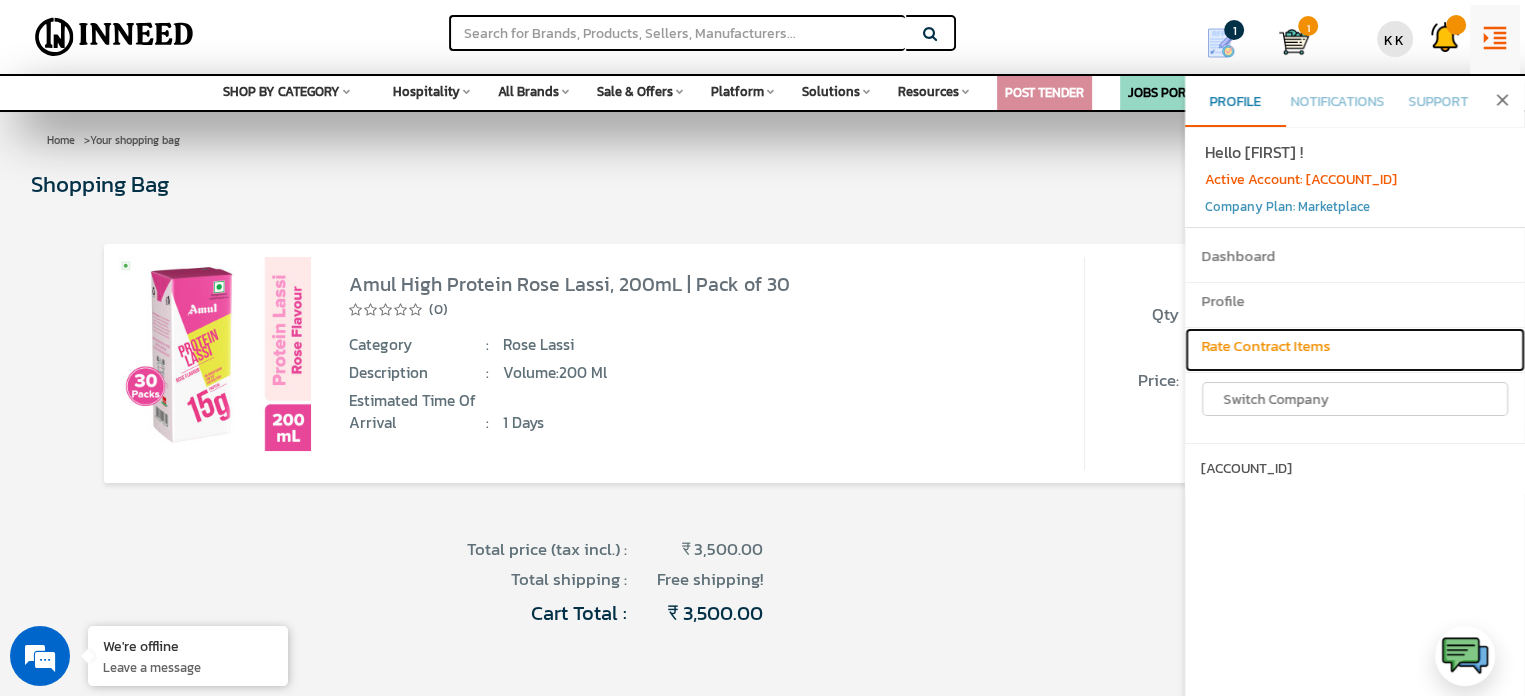 click on "Rate Contract Items" at bounding box center (1355, 346) 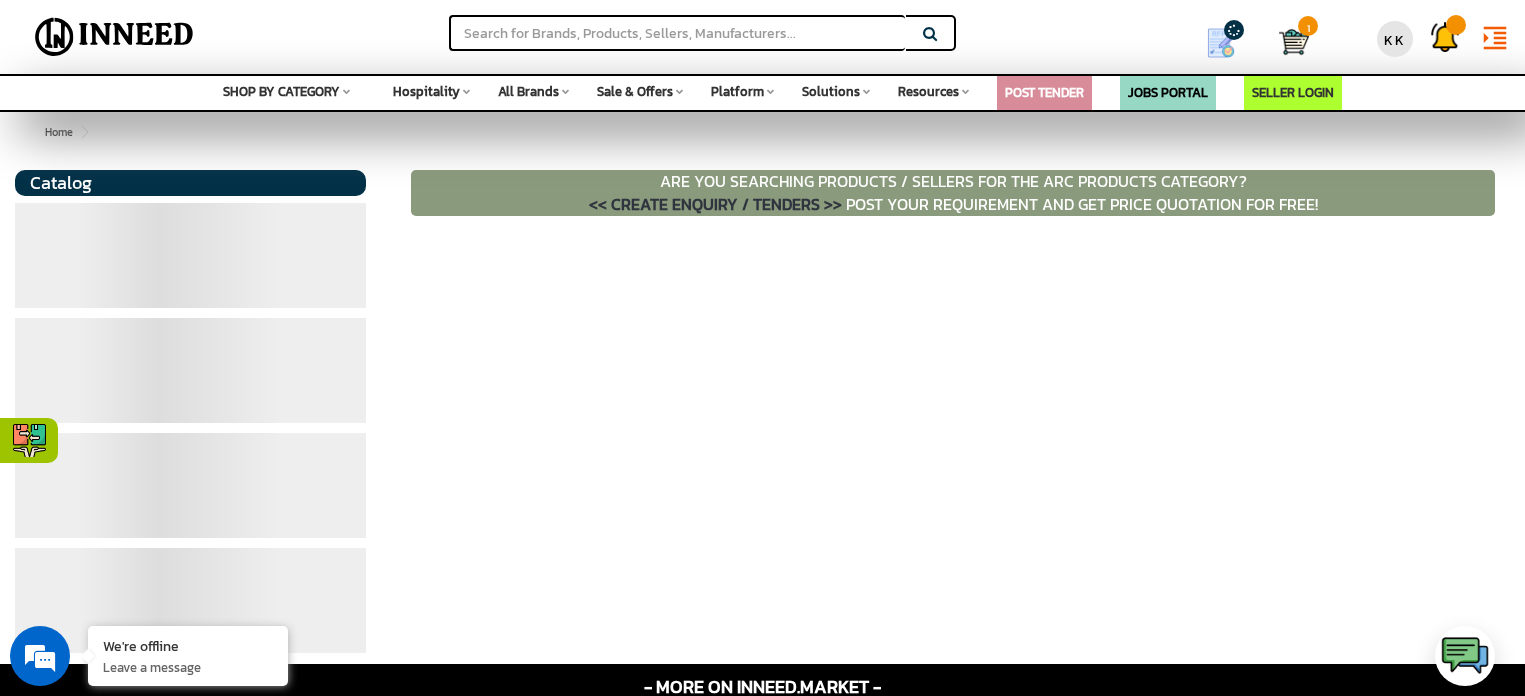 scroll, scrollTop: 0, scrollLeft: 0, axis: both 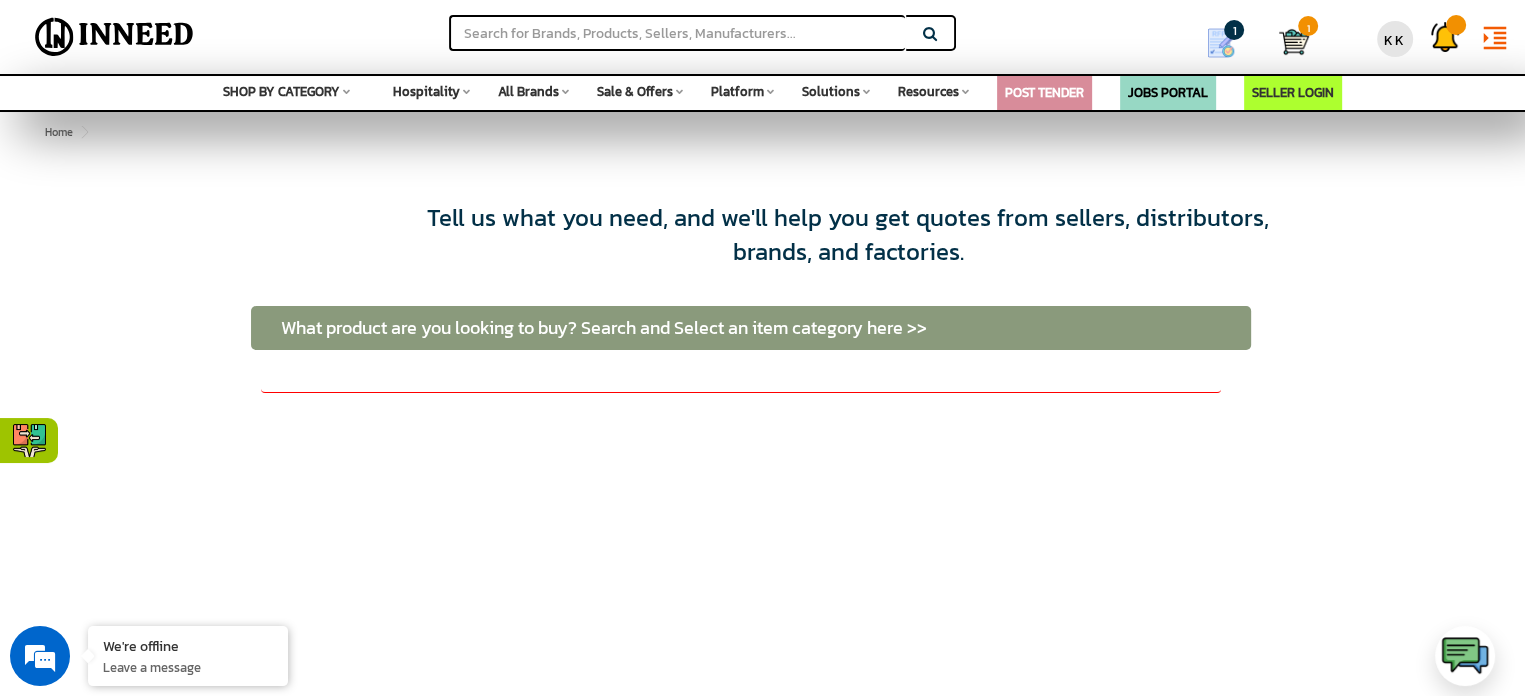 click at bounding box center [741, 376] 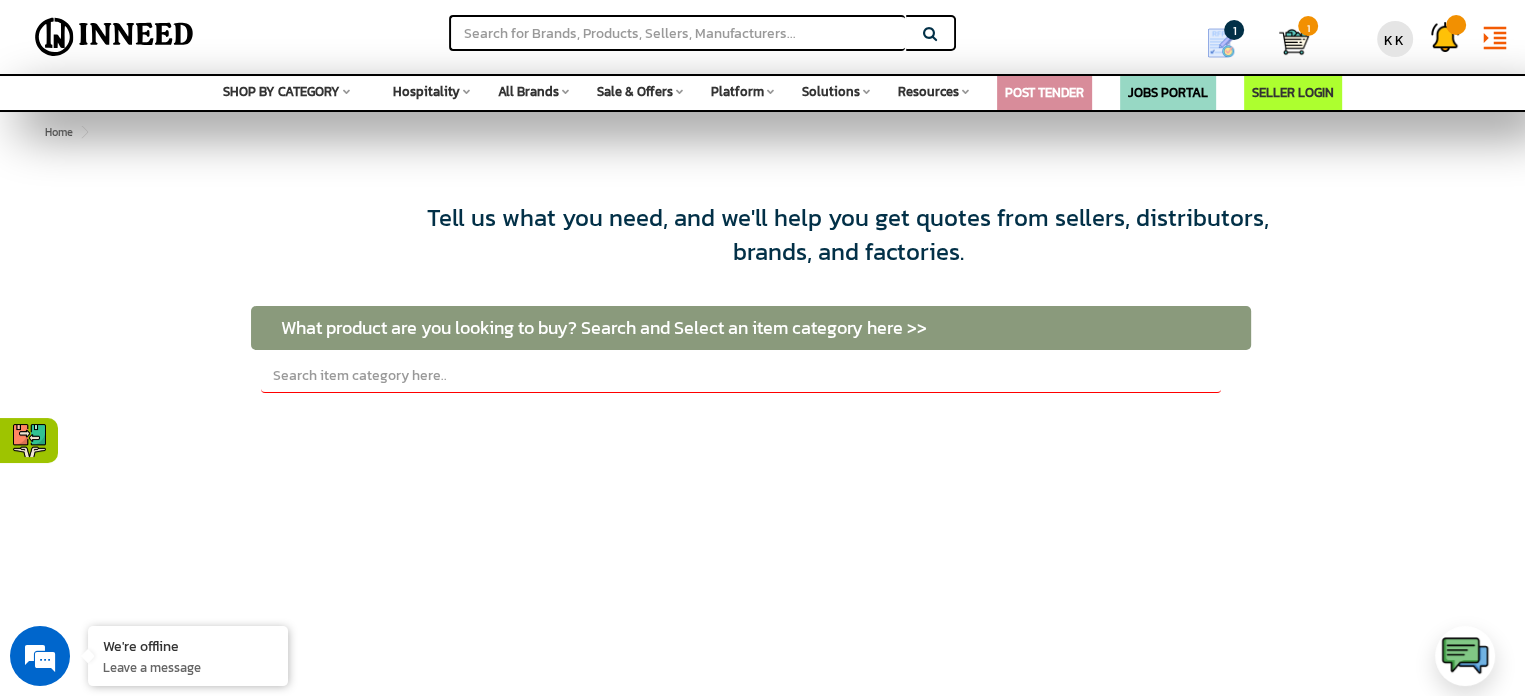 click on "What product are you looking to buy? Search and Select an item category here >>" at bounding box center [751, 321] 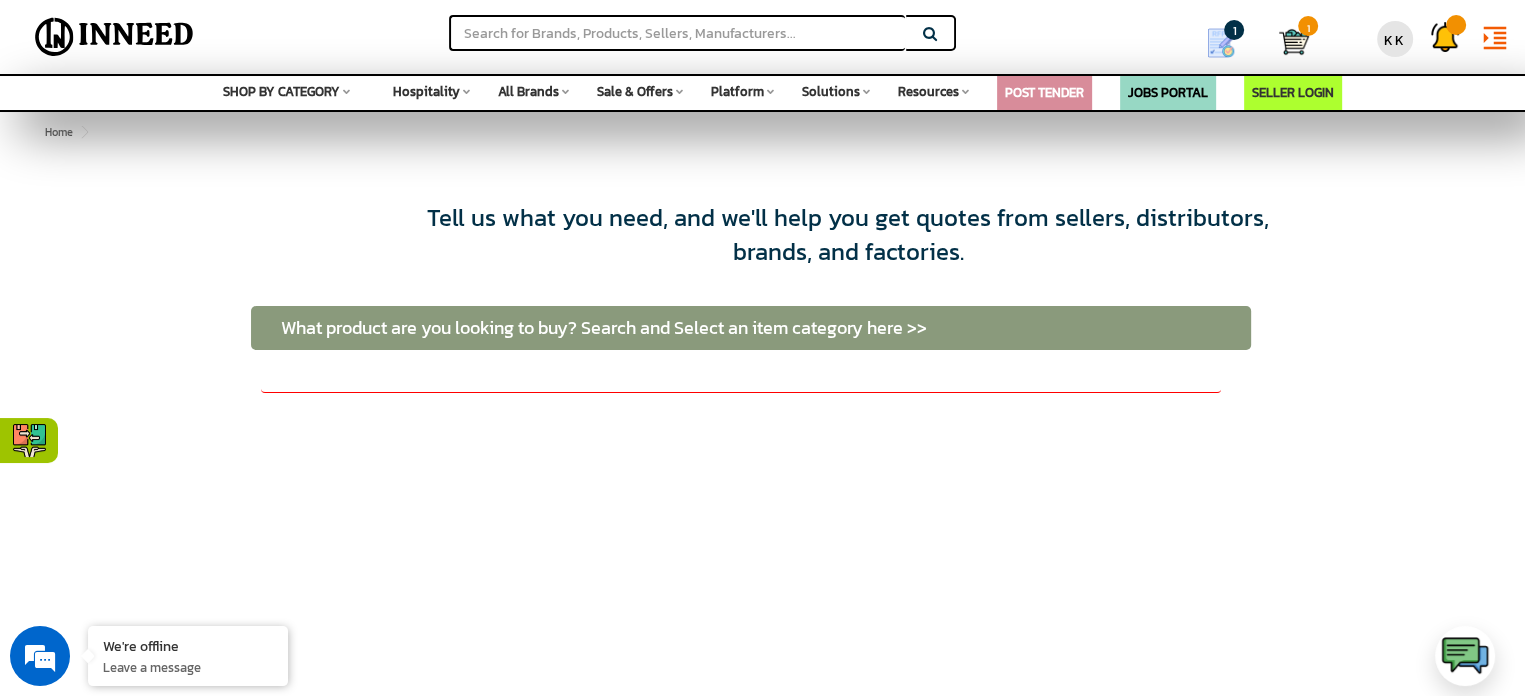 click at bounding box center [741, 376] 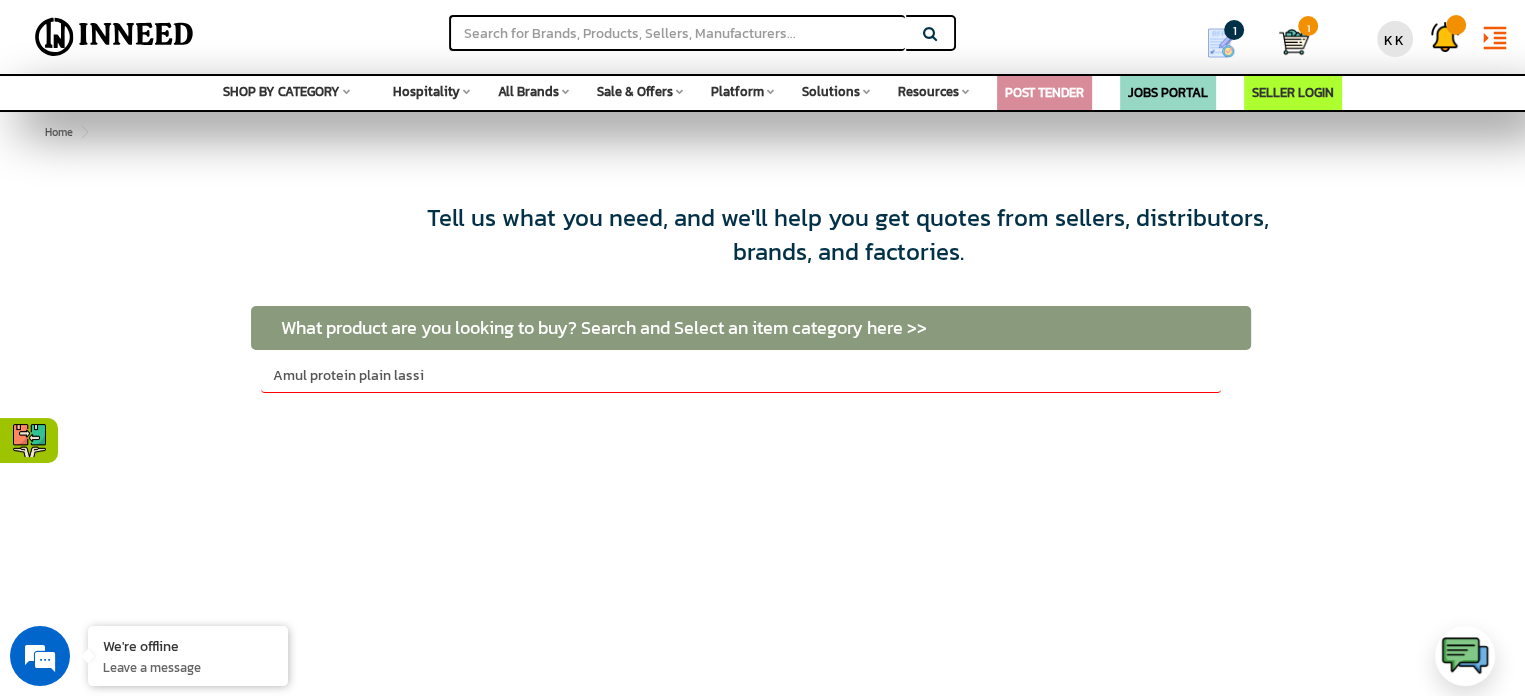 click on "Amul protein plain lassi" at bounding box center (751, 376) 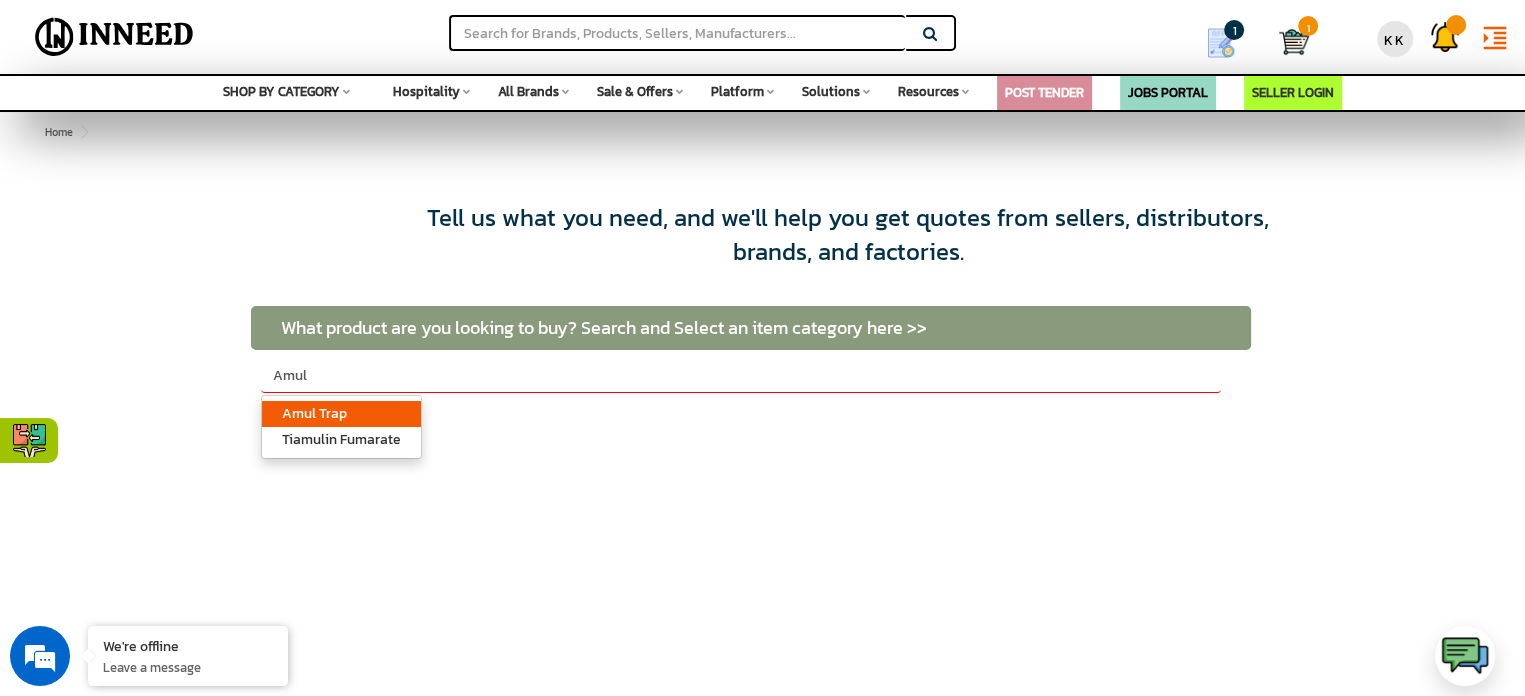 type on "Amul" 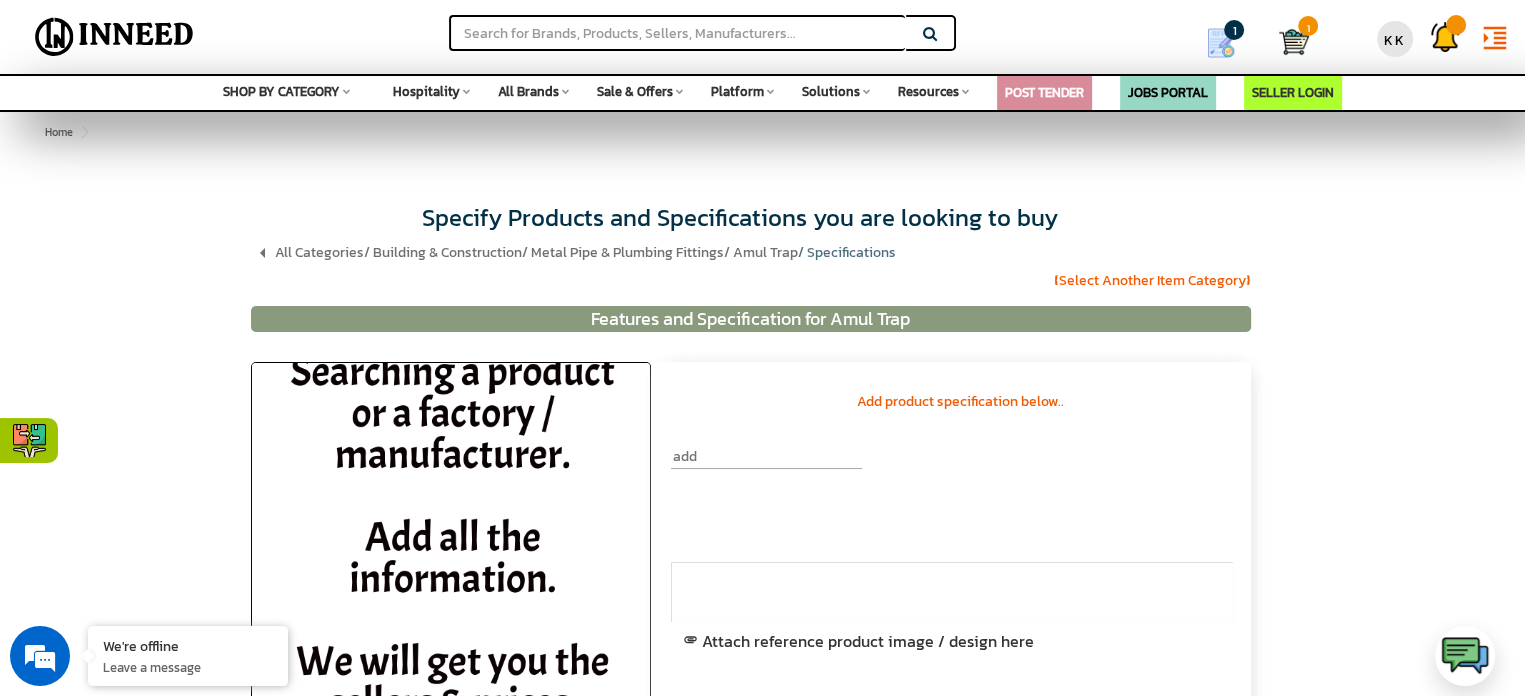 scroll, scrollTop: 45, scrollLeft: 0, axis: vertical 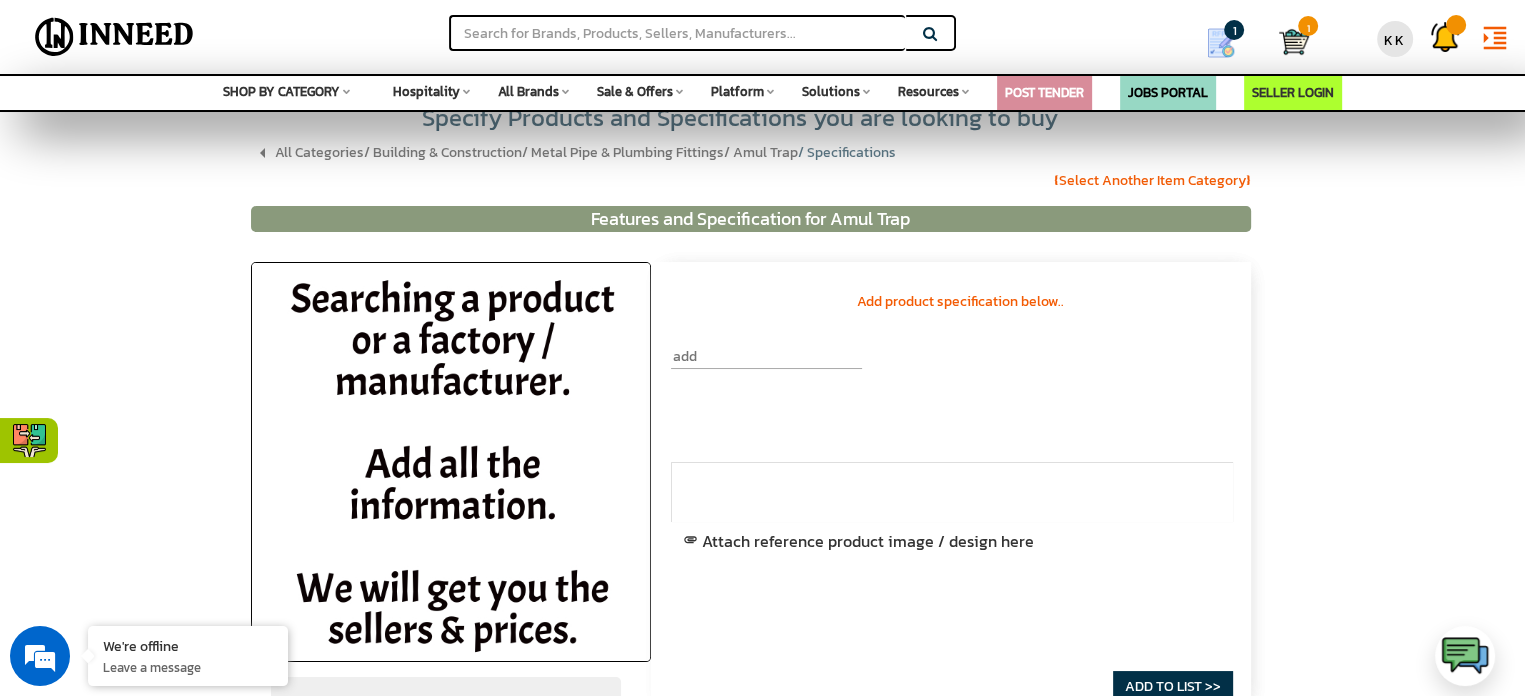 click at bounding box center (766, 372) 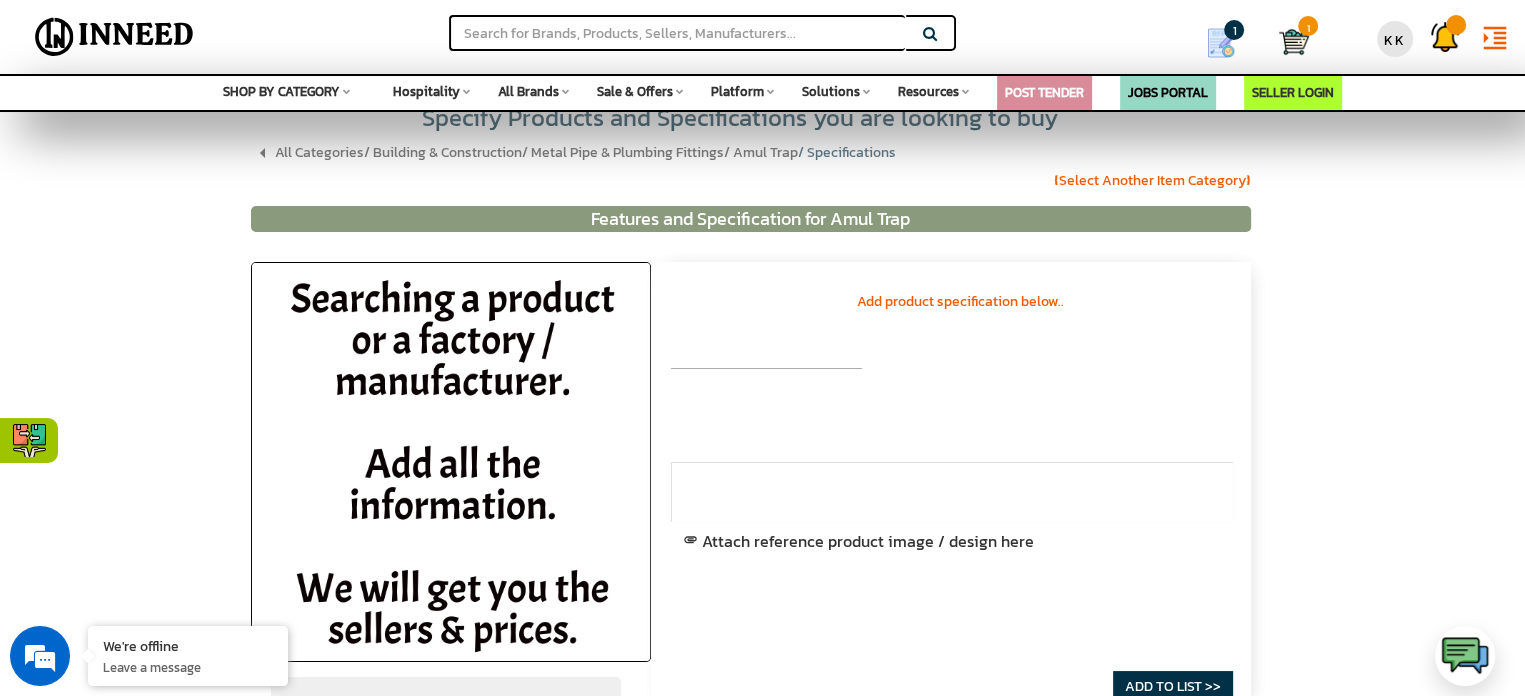 click at bounding box center (766, 357) 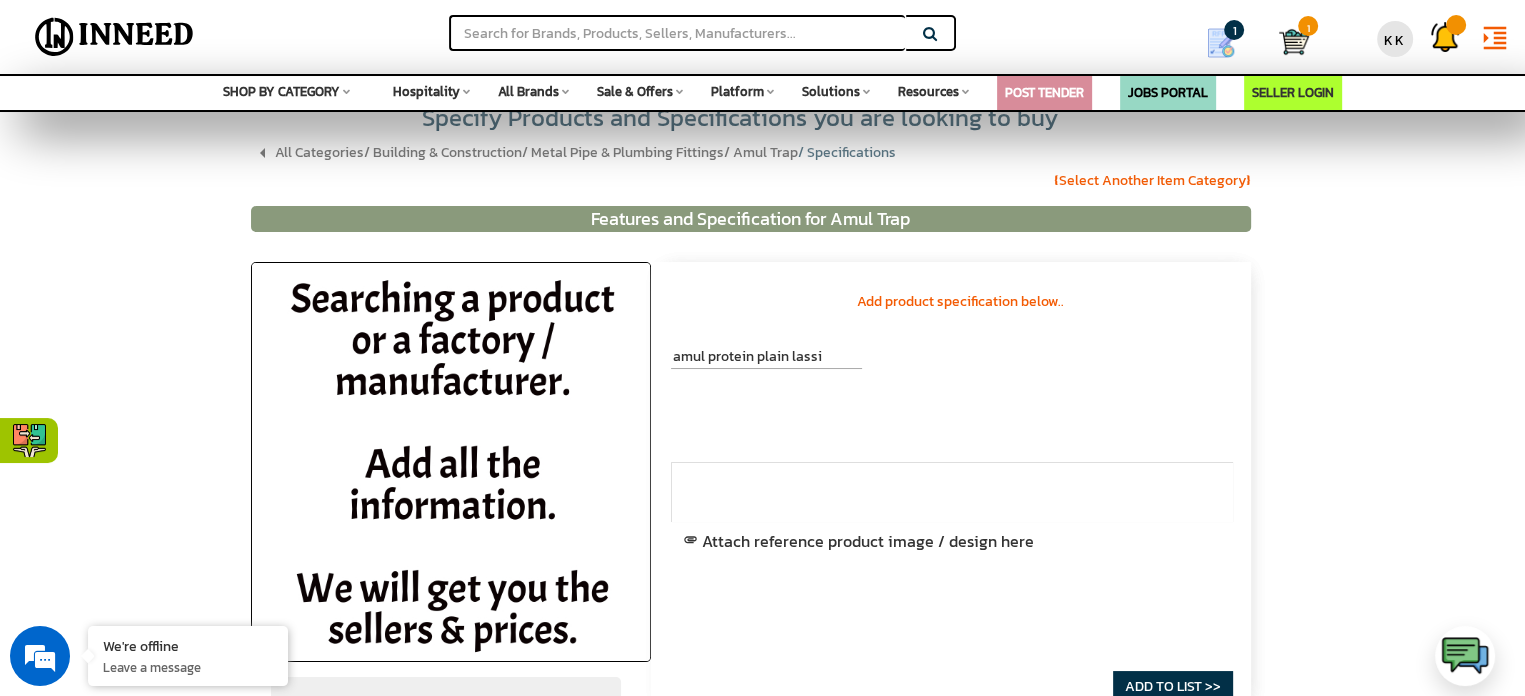type on "amul protein plain lassi" 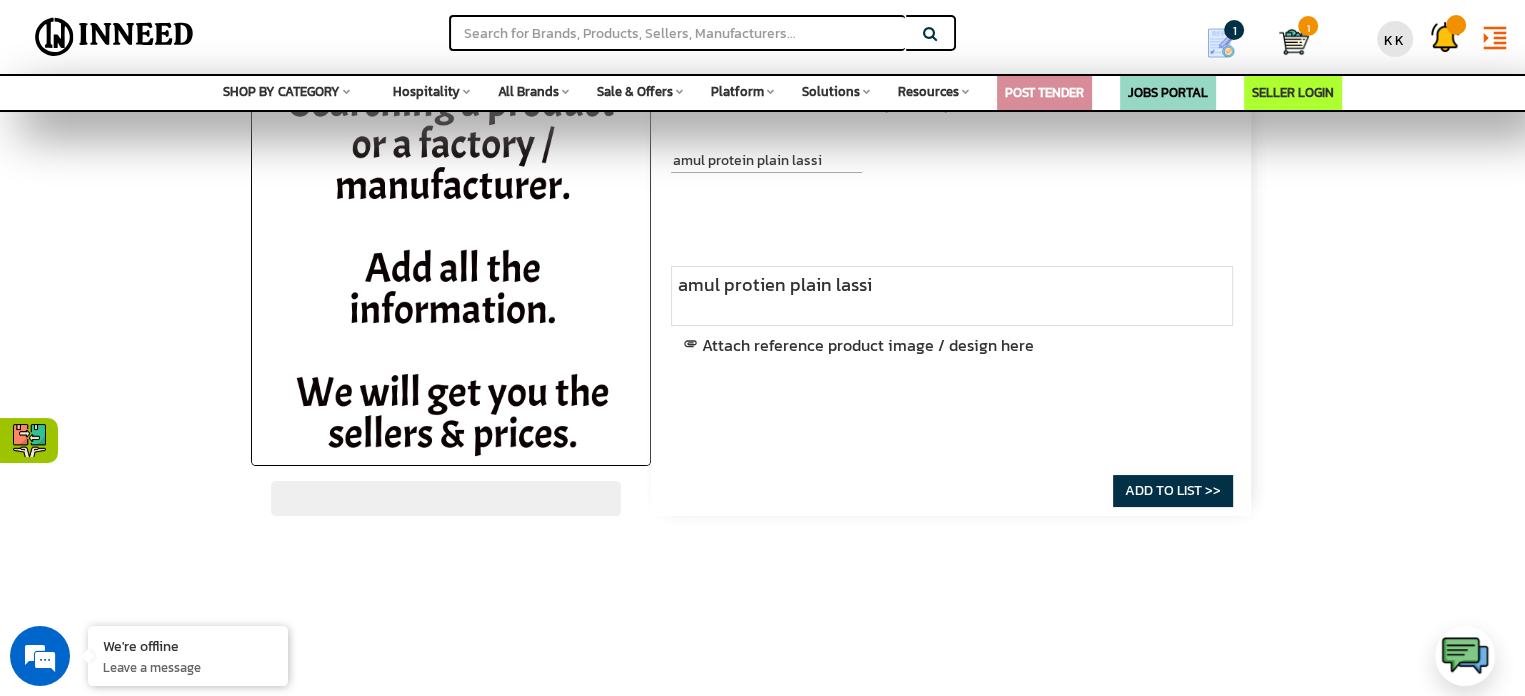 scroll, scrollTop: 300, scrollLeft: 0, axis: vertical 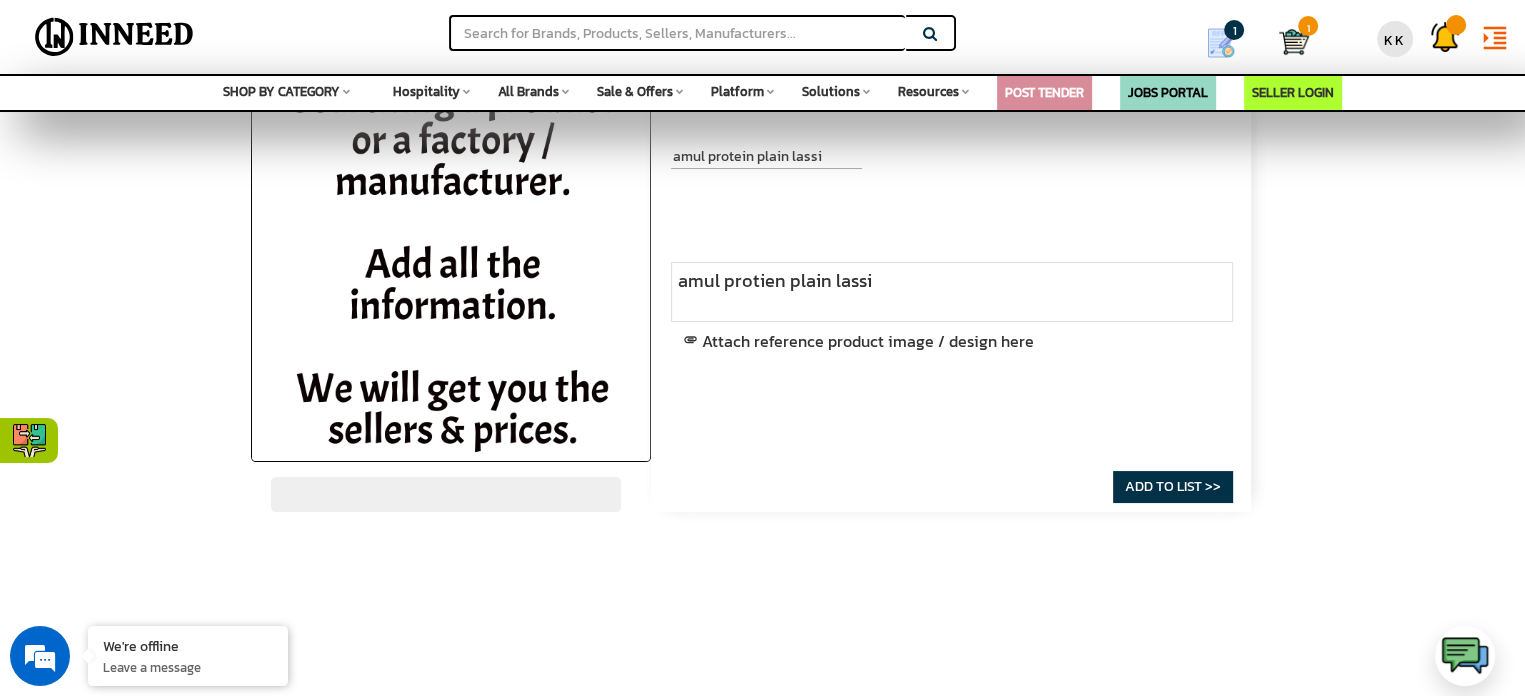 type on "amul protien plain lassi" 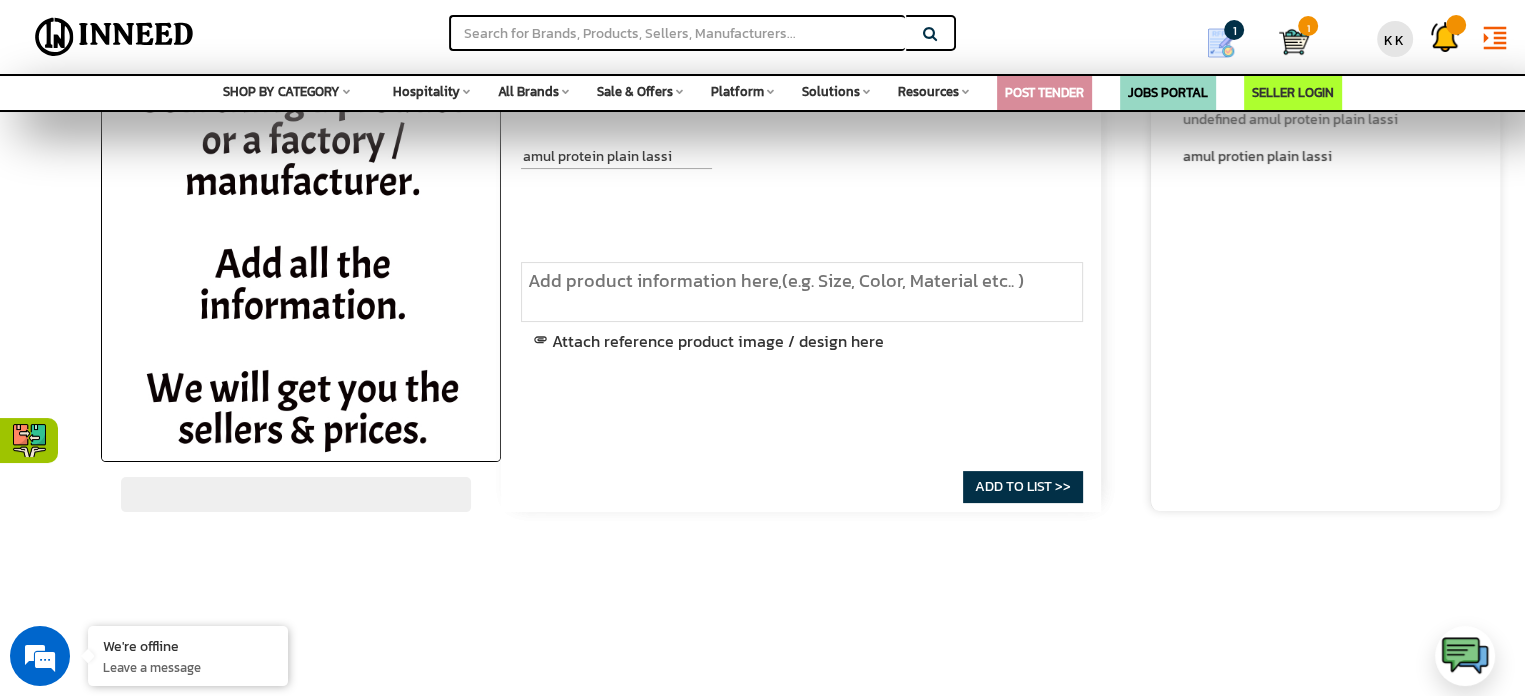 scroll, scrollTop: 100, scrollLeft: 0, axis: vertical 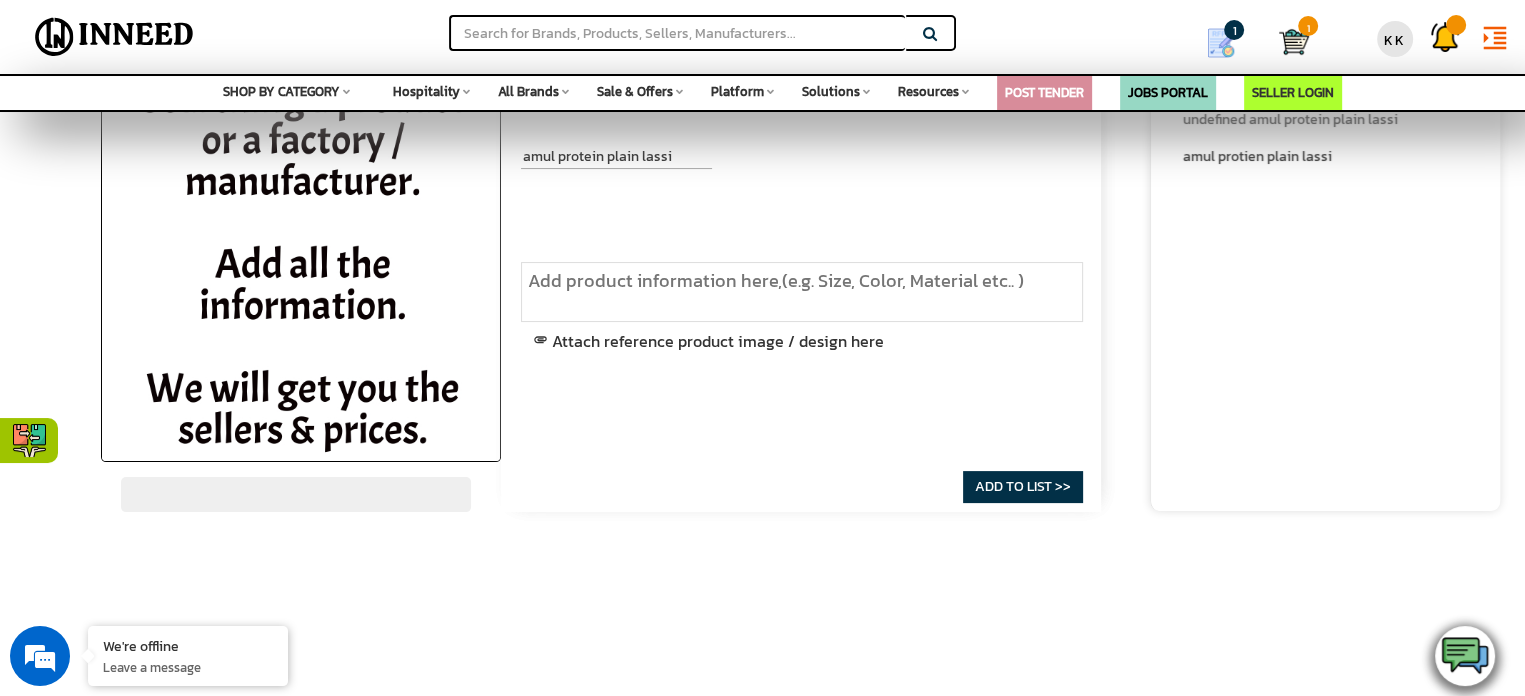 click at bounding box center (1465, 656) 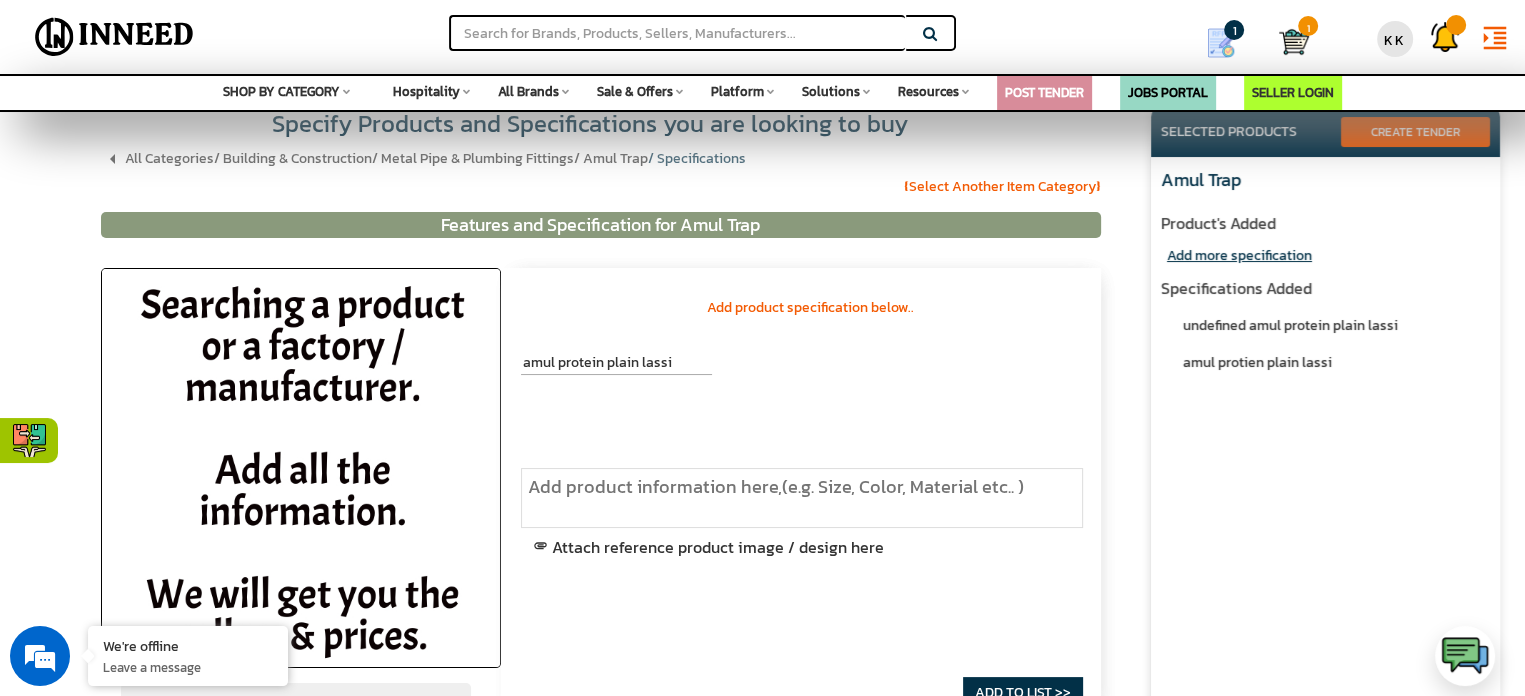 scroll, scrollTop: 0, scrollLeft: 0, axis: both 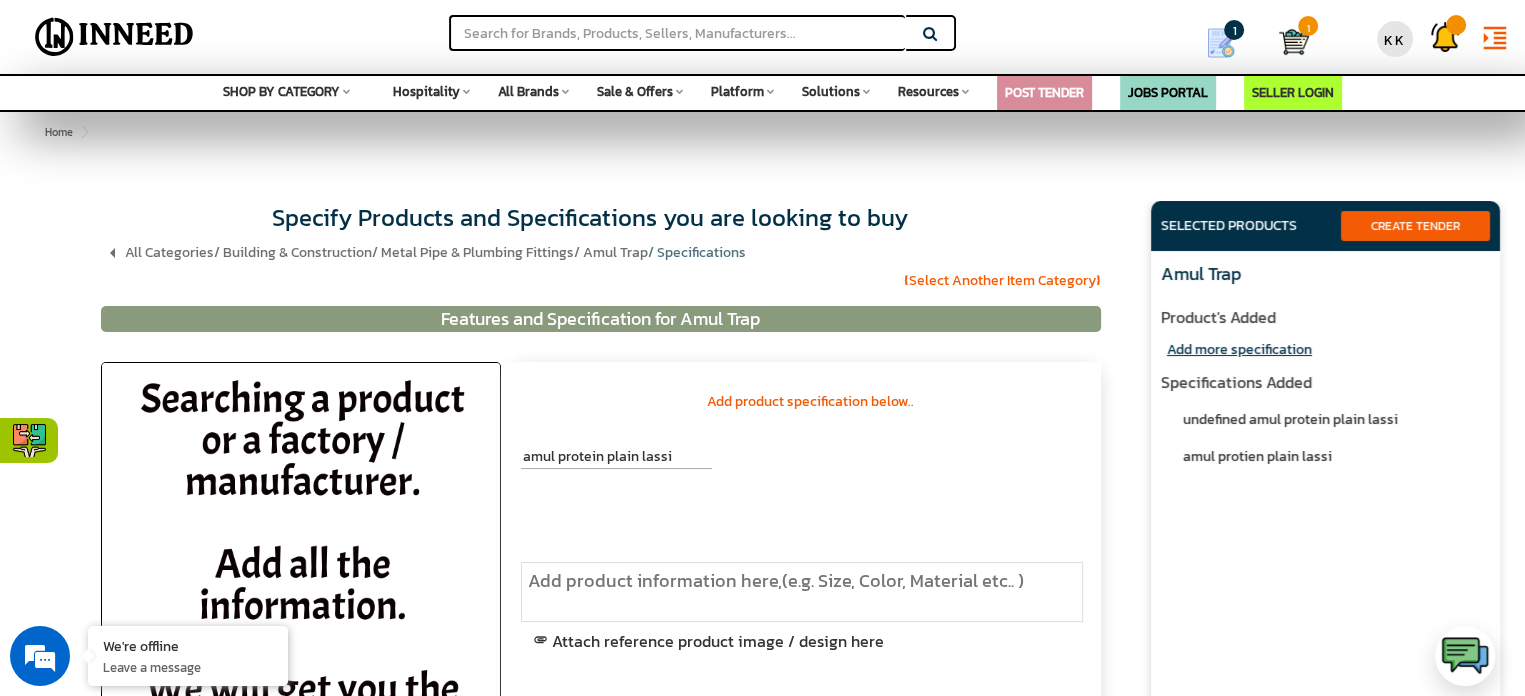 click on "SELECTED PRODUCTS" at bounding box center [1239, 226] 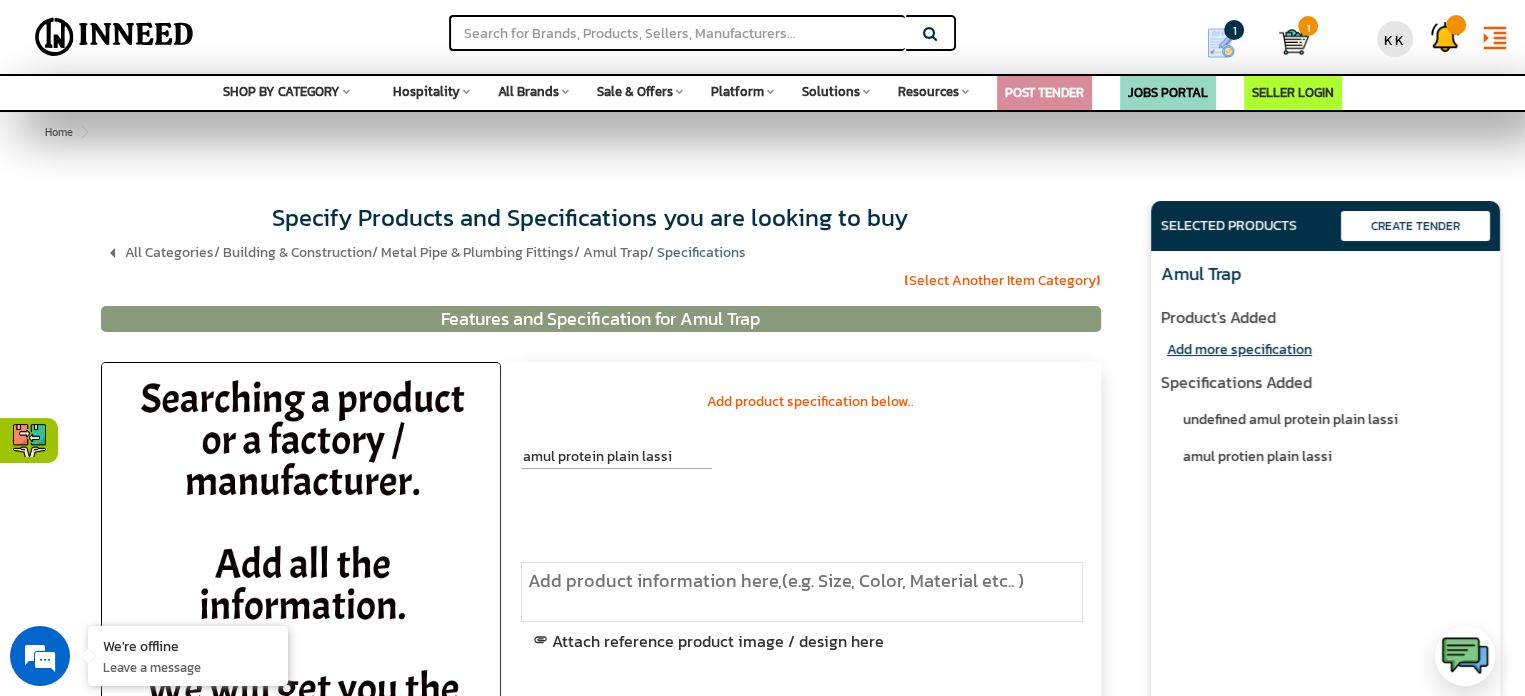 click on "CREATE TENDER" at bounding box center (1415, 226) 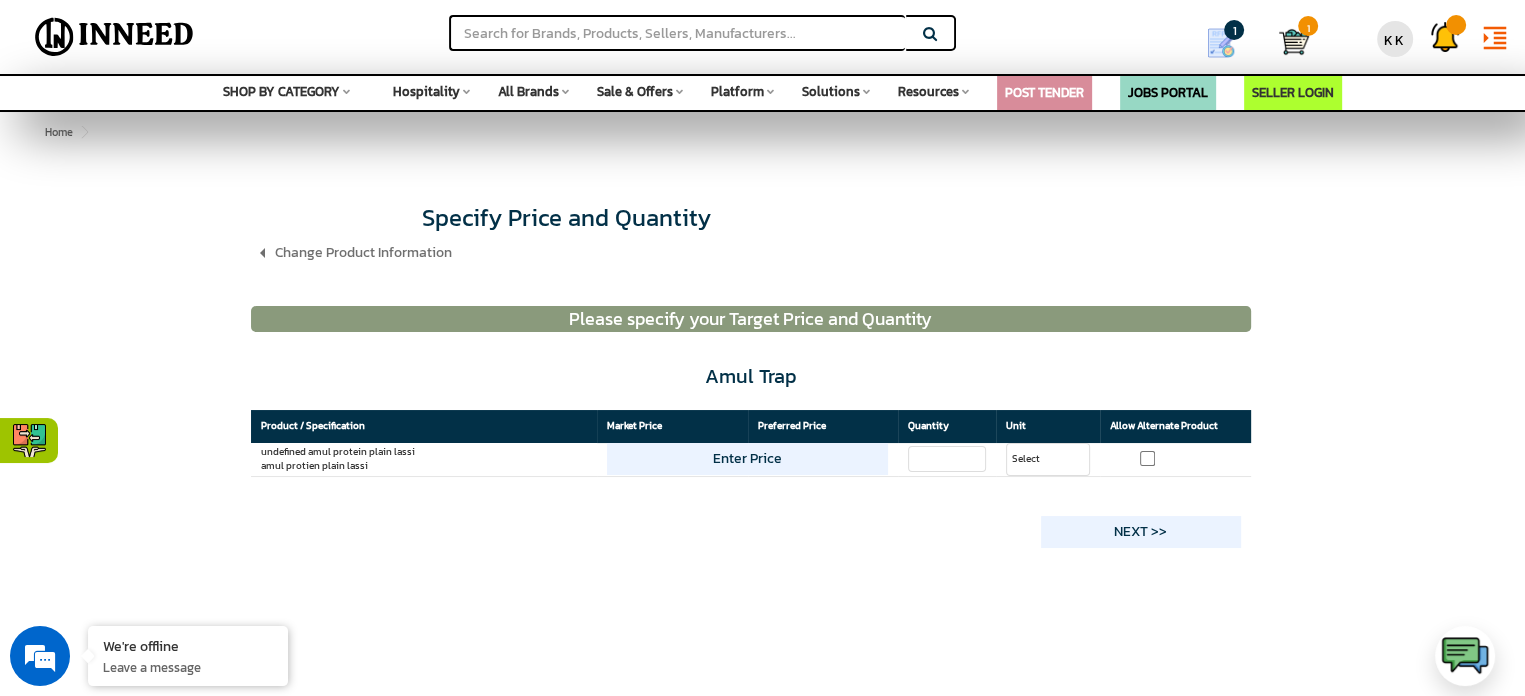 type 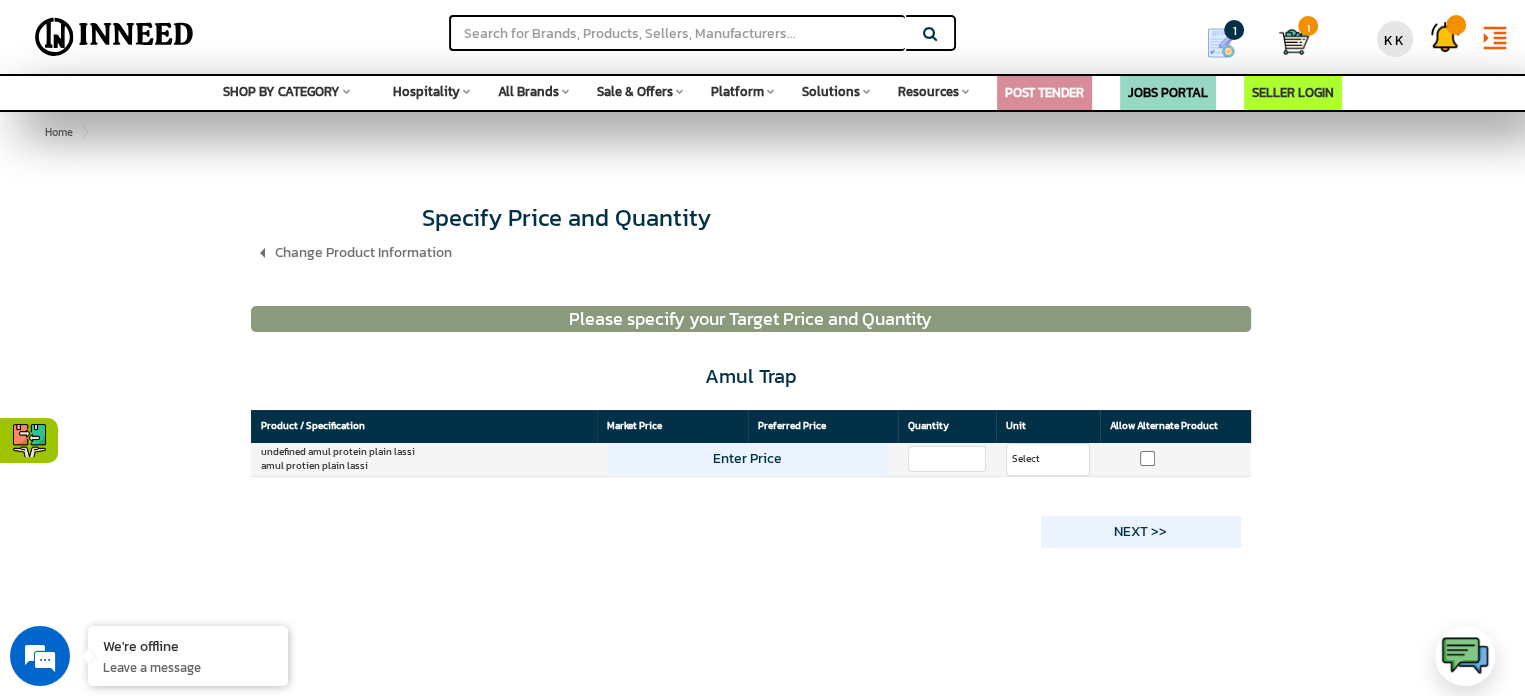 click at bounding box center (947, 459) 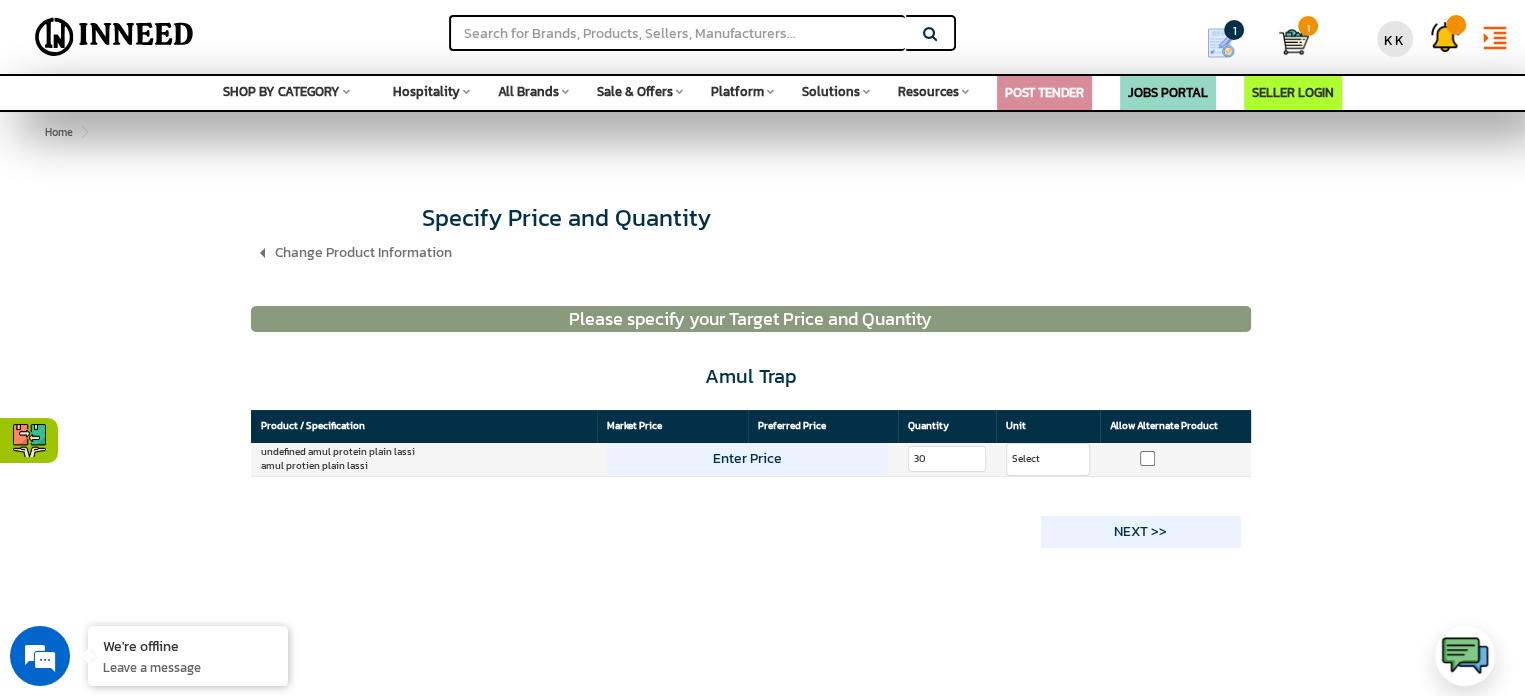 type on "30" 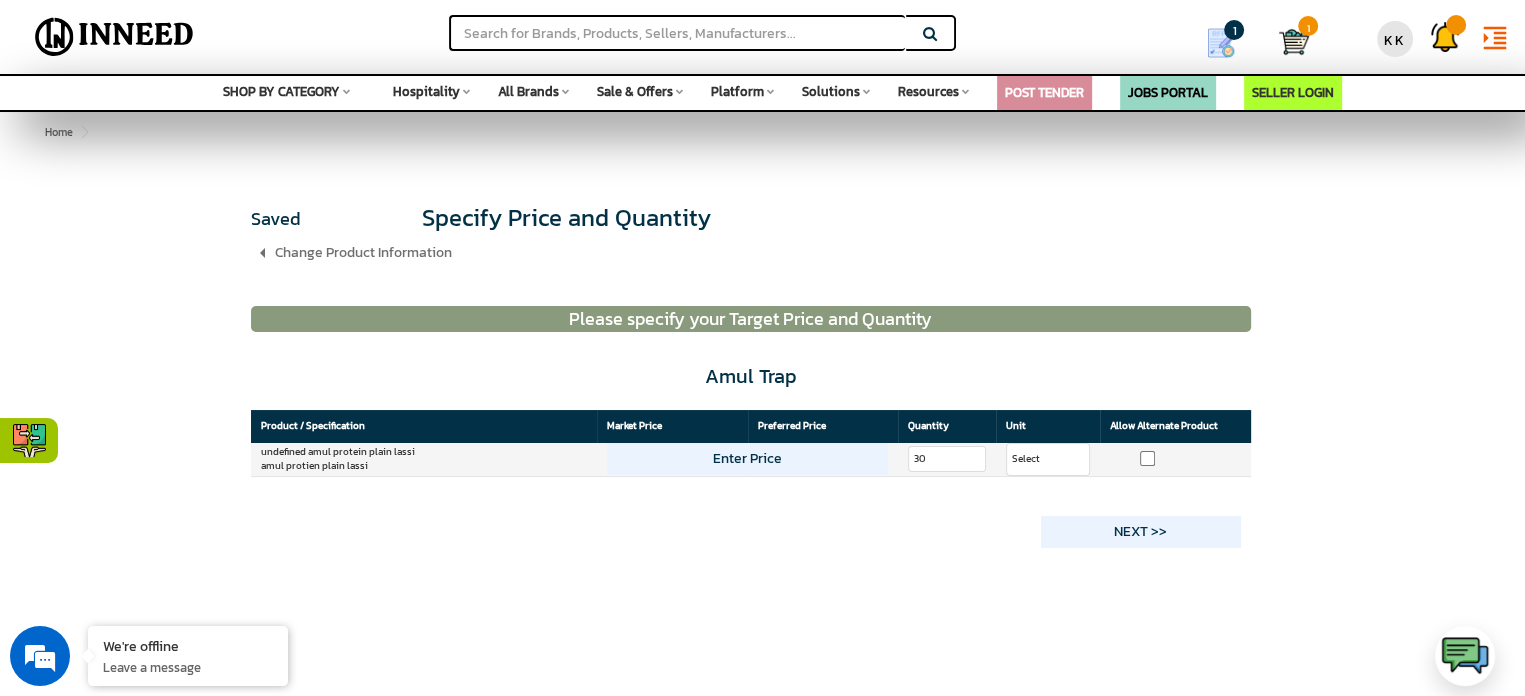 click on "Select
Piece" at bounding box center (1048, 459) 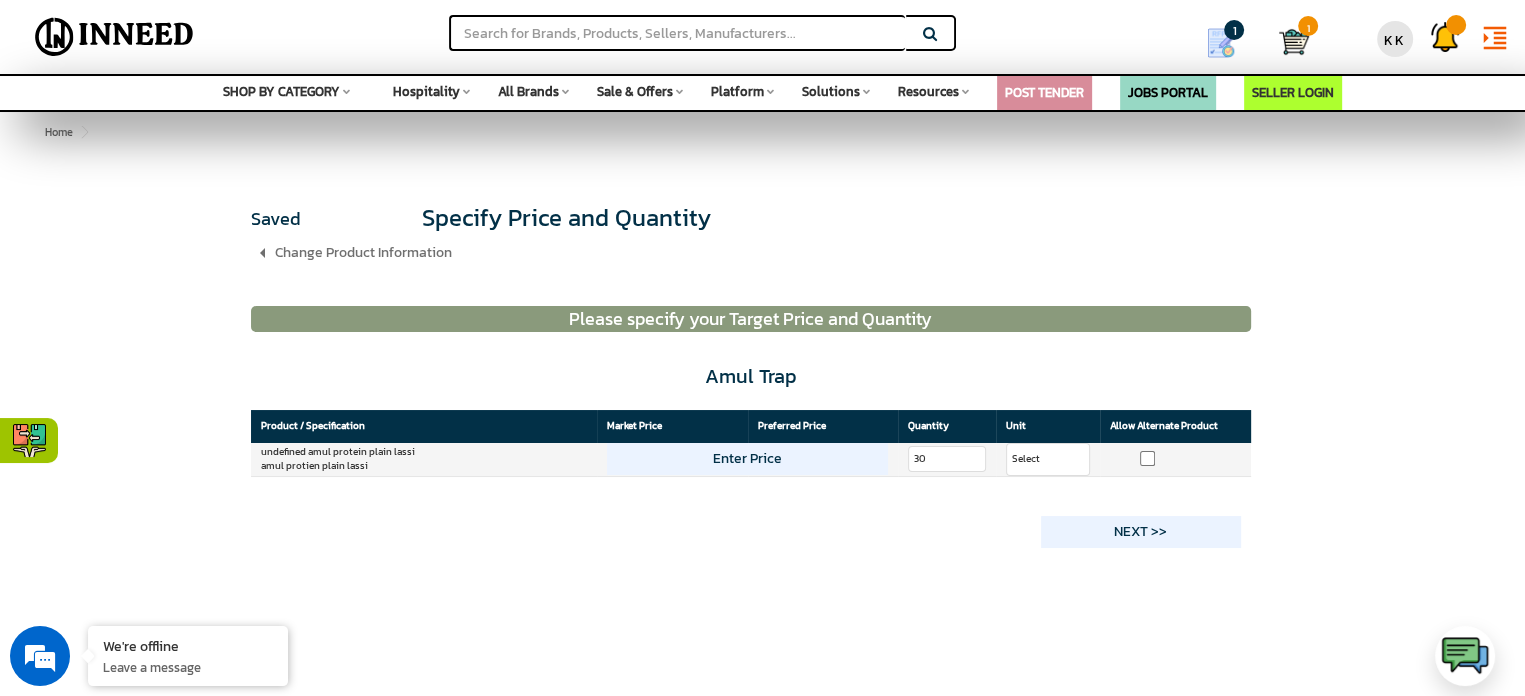 select on "Piece" 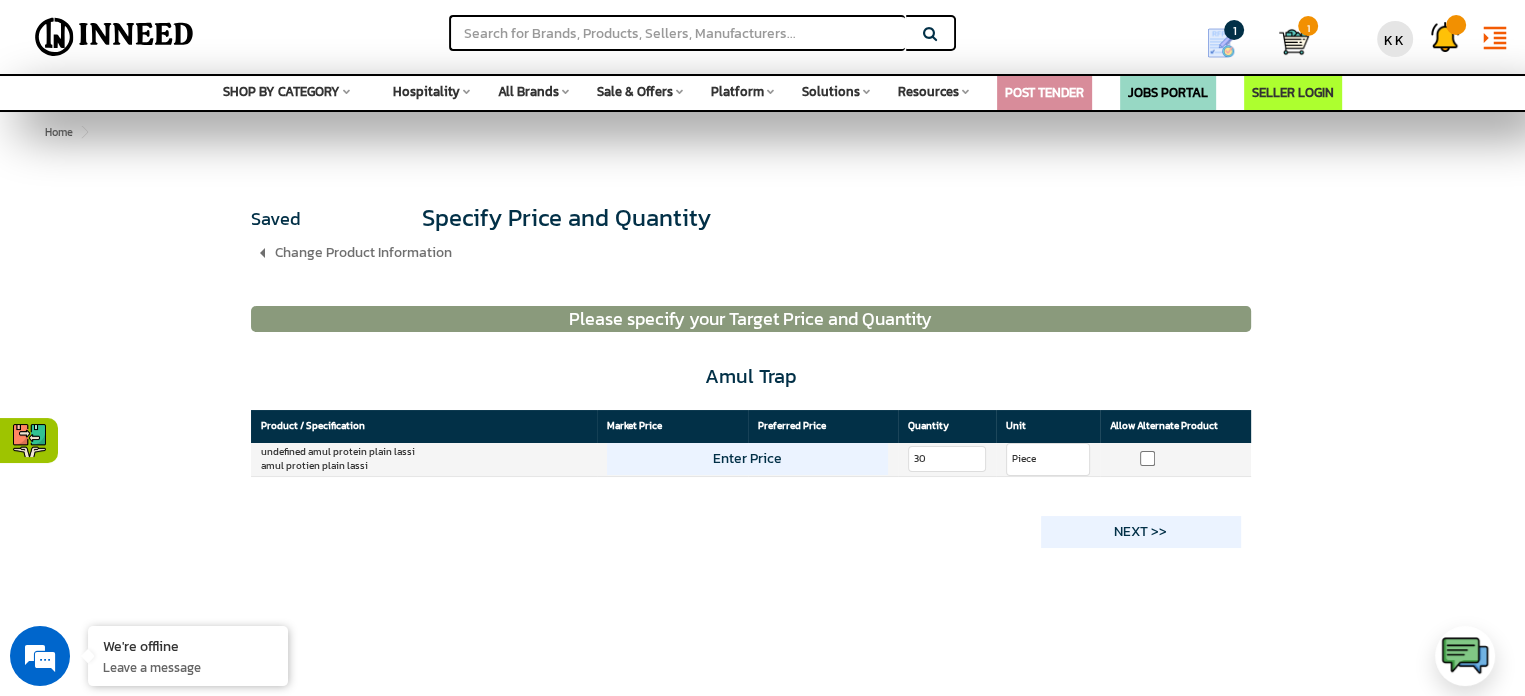 click on "Select
Piece" at bounding box center [1048, 459] 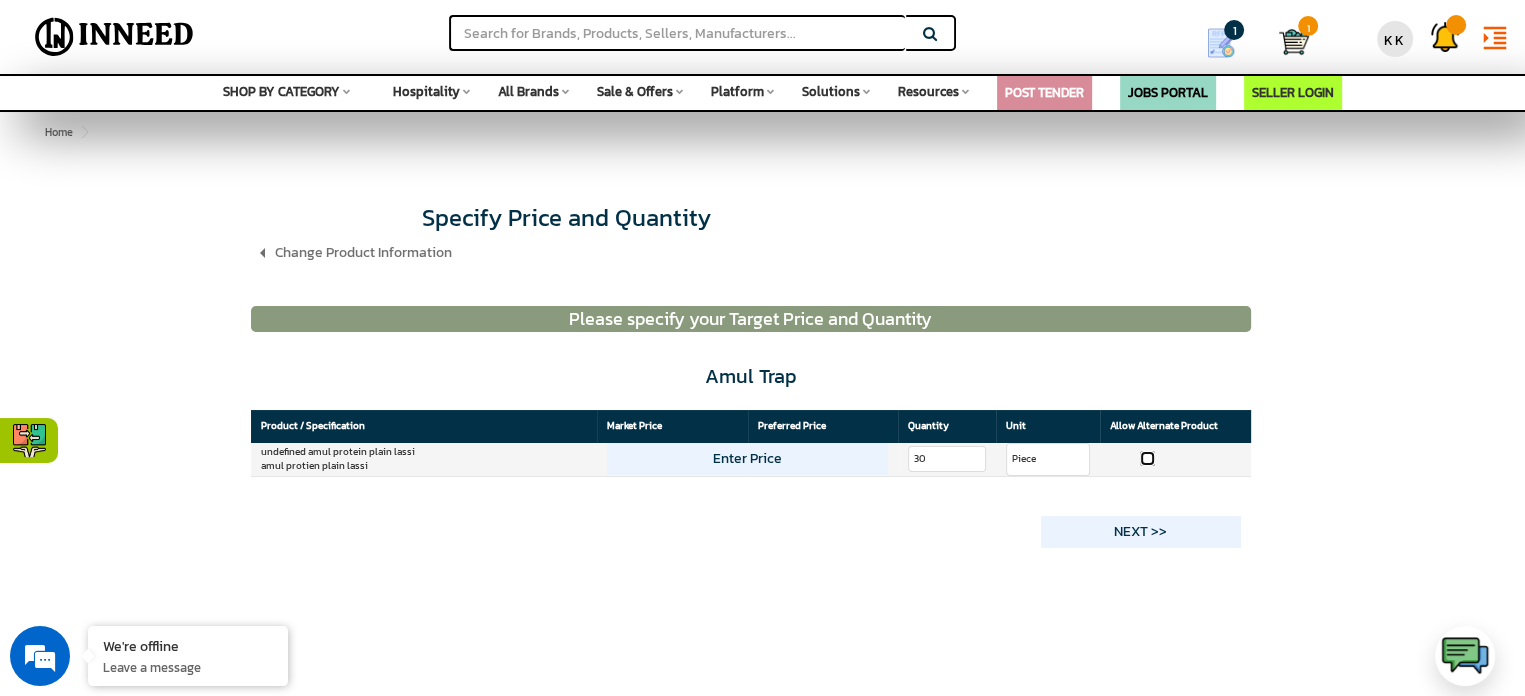 click at bounding box center (1147, 458) 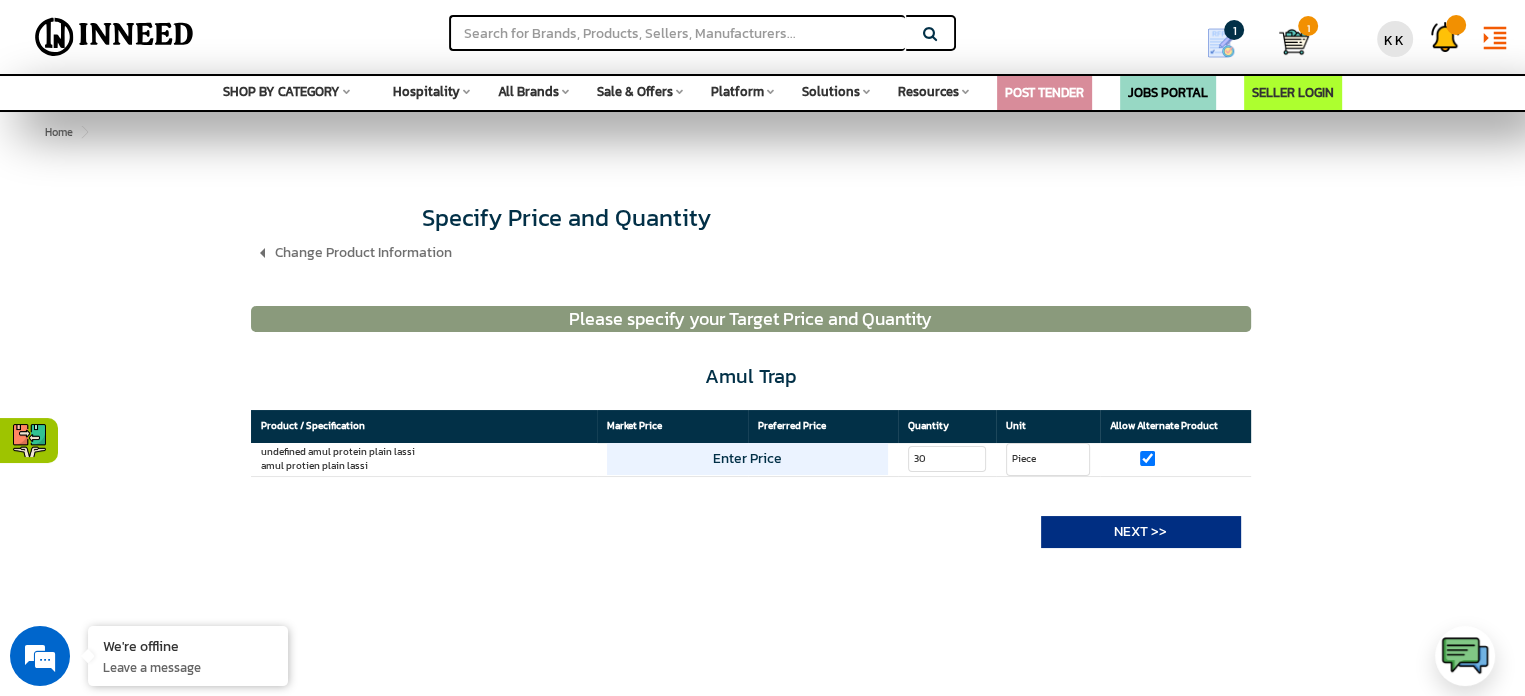 click on "NEXT >>" at bounding box center (1141, 532) 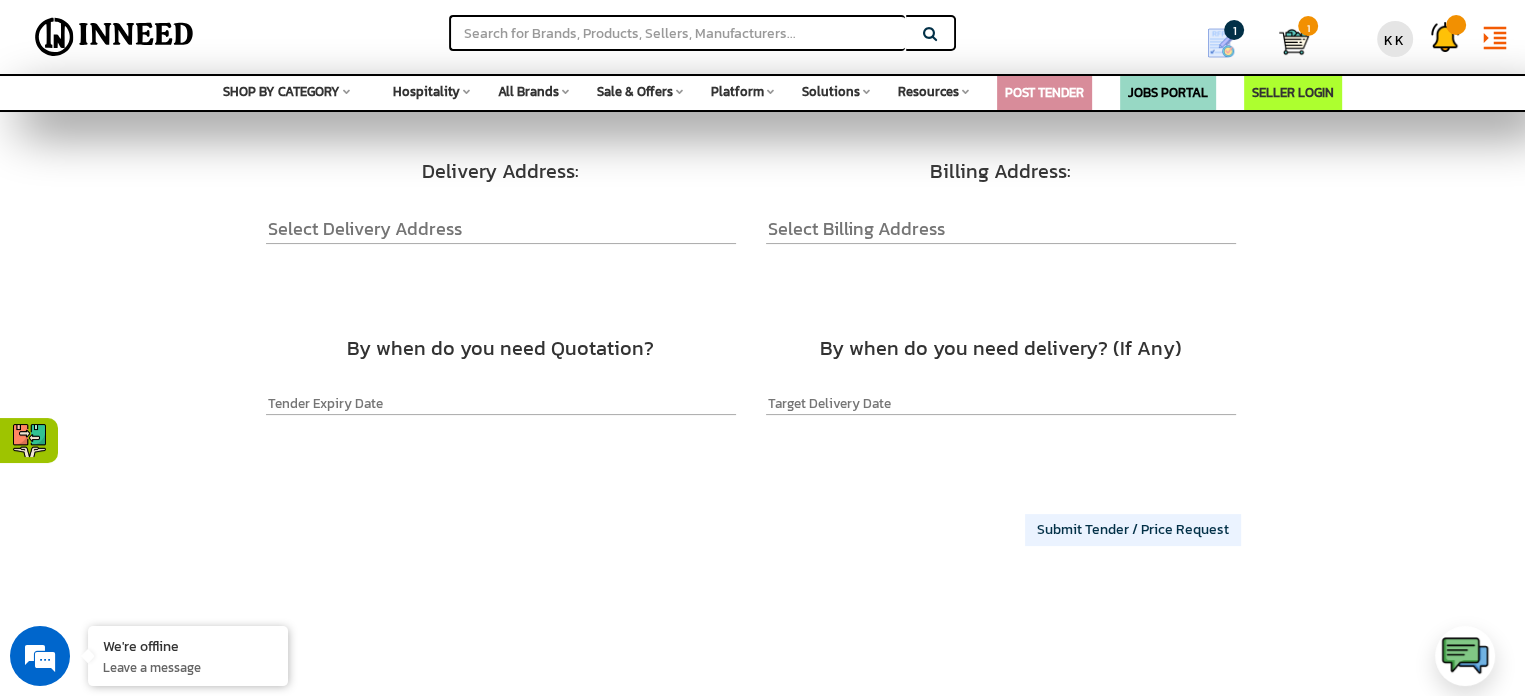 scroll, scrollTop: 100, scrollLeft: 0, axis: vertical 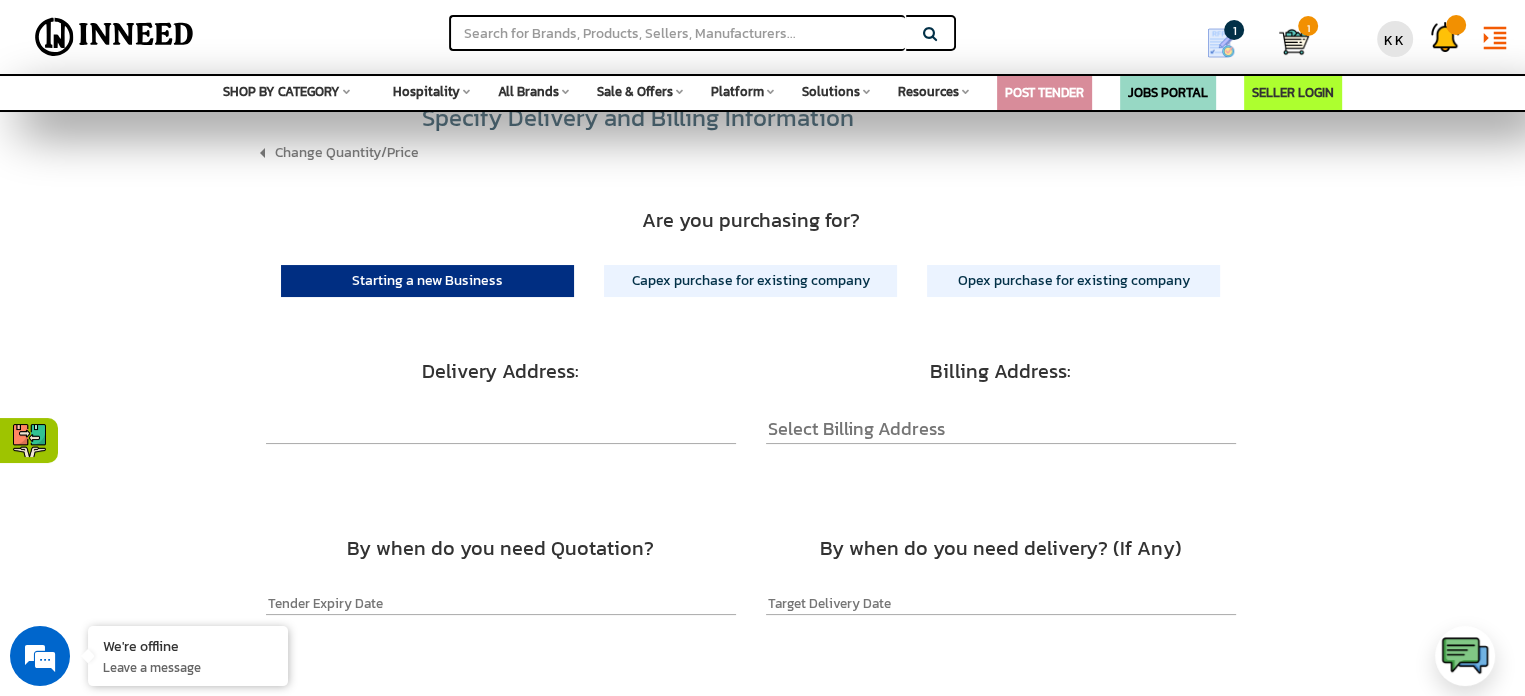 click at bounding box center (501, 429) 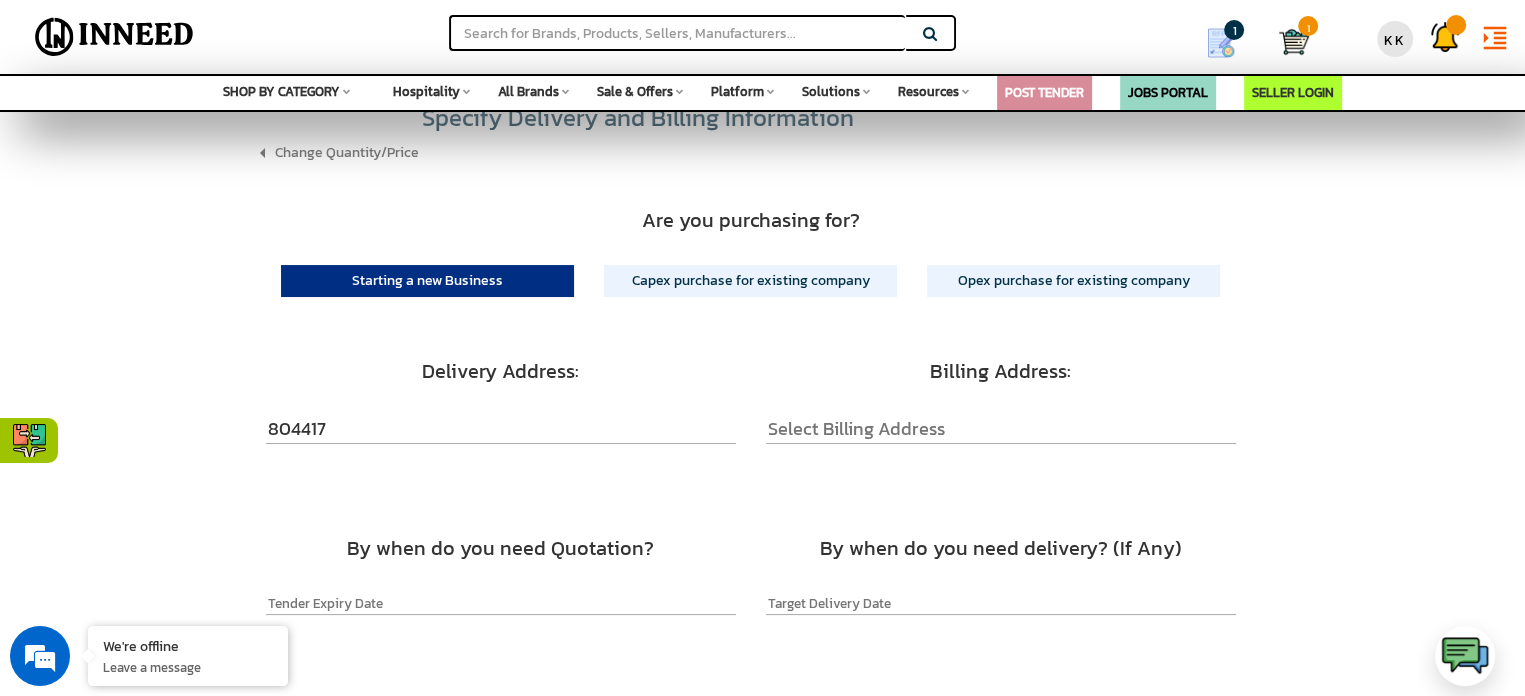 type on "804417" 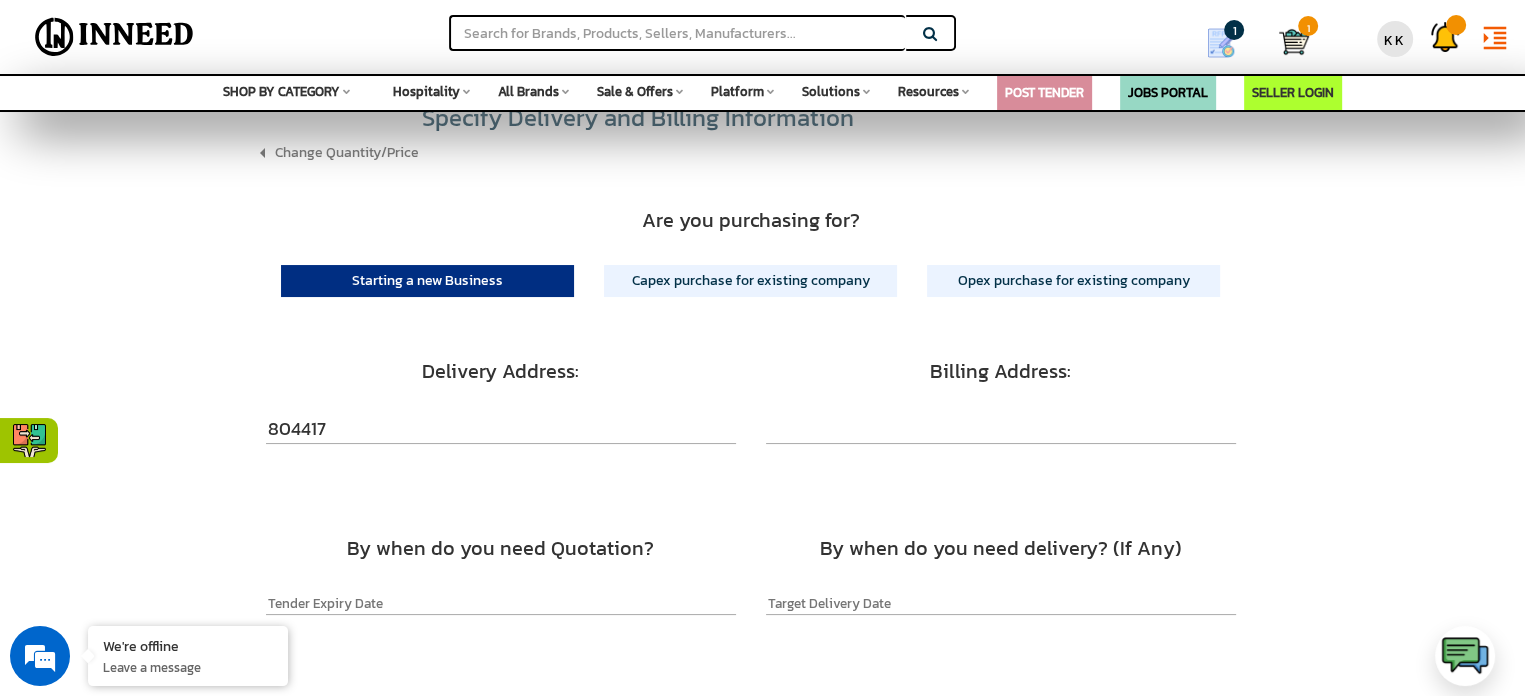 type 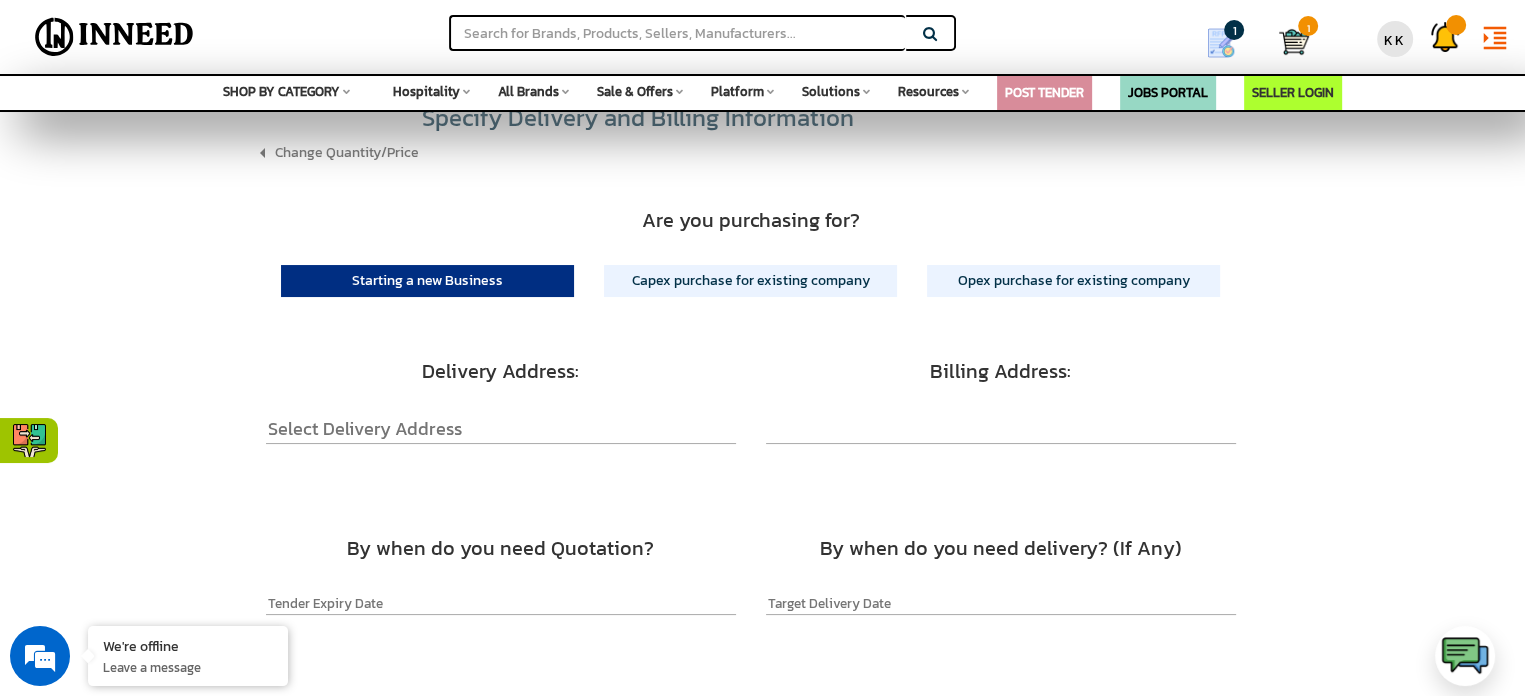 click at bounding box center (1001, 429) 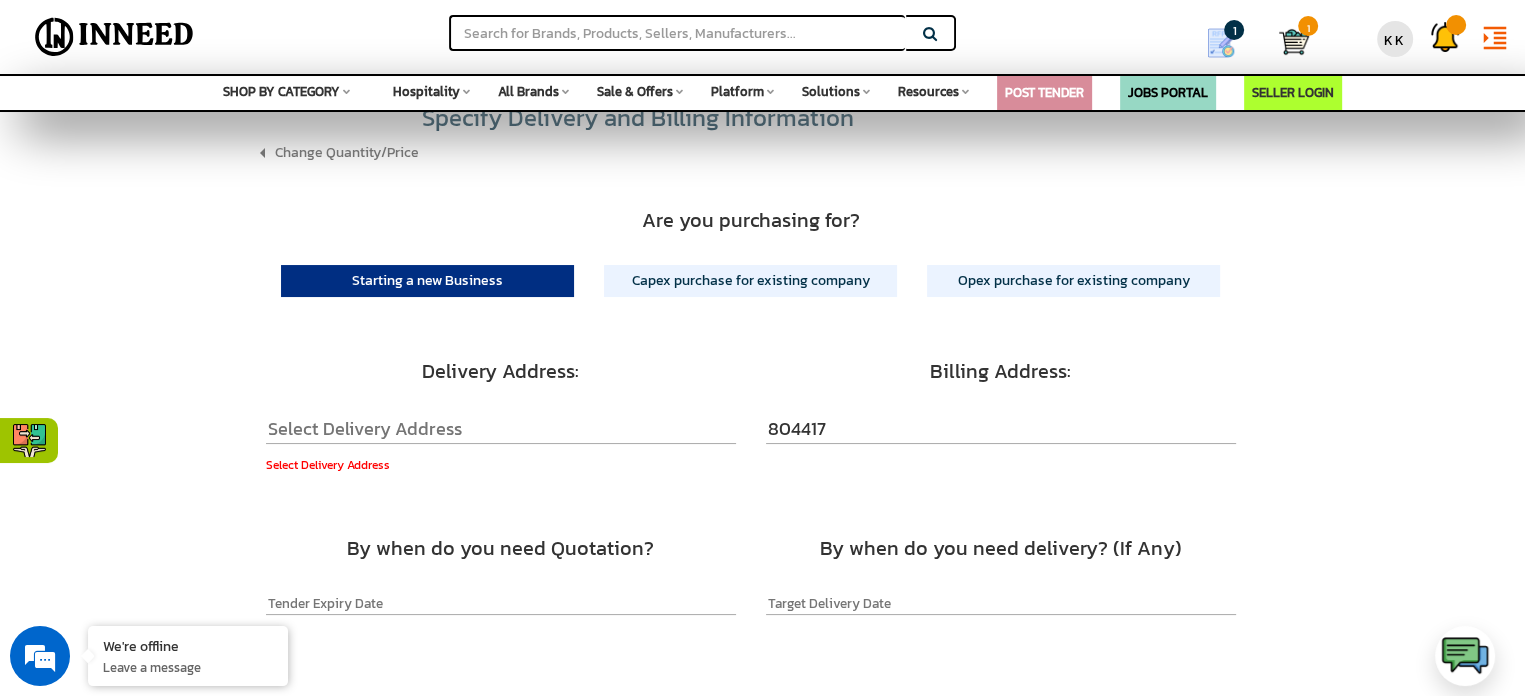 type on "804417" 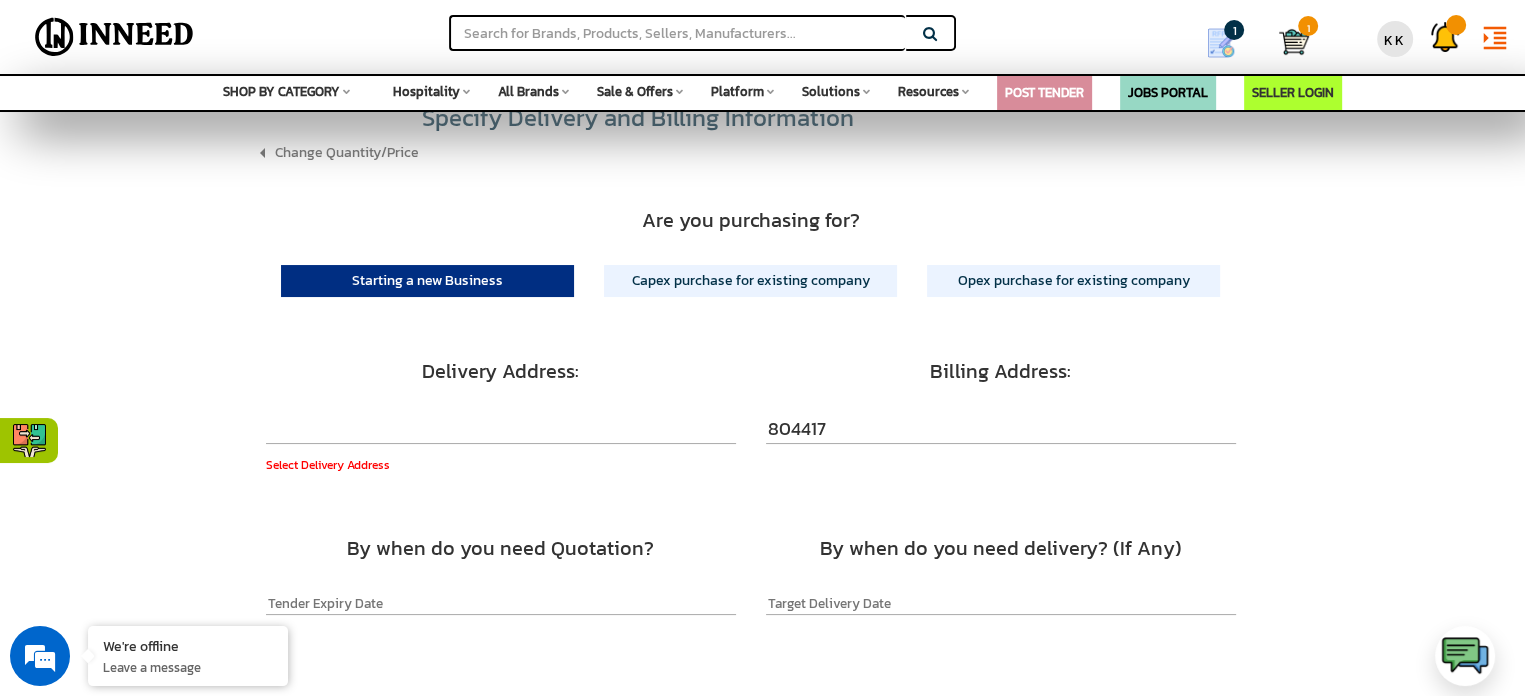type 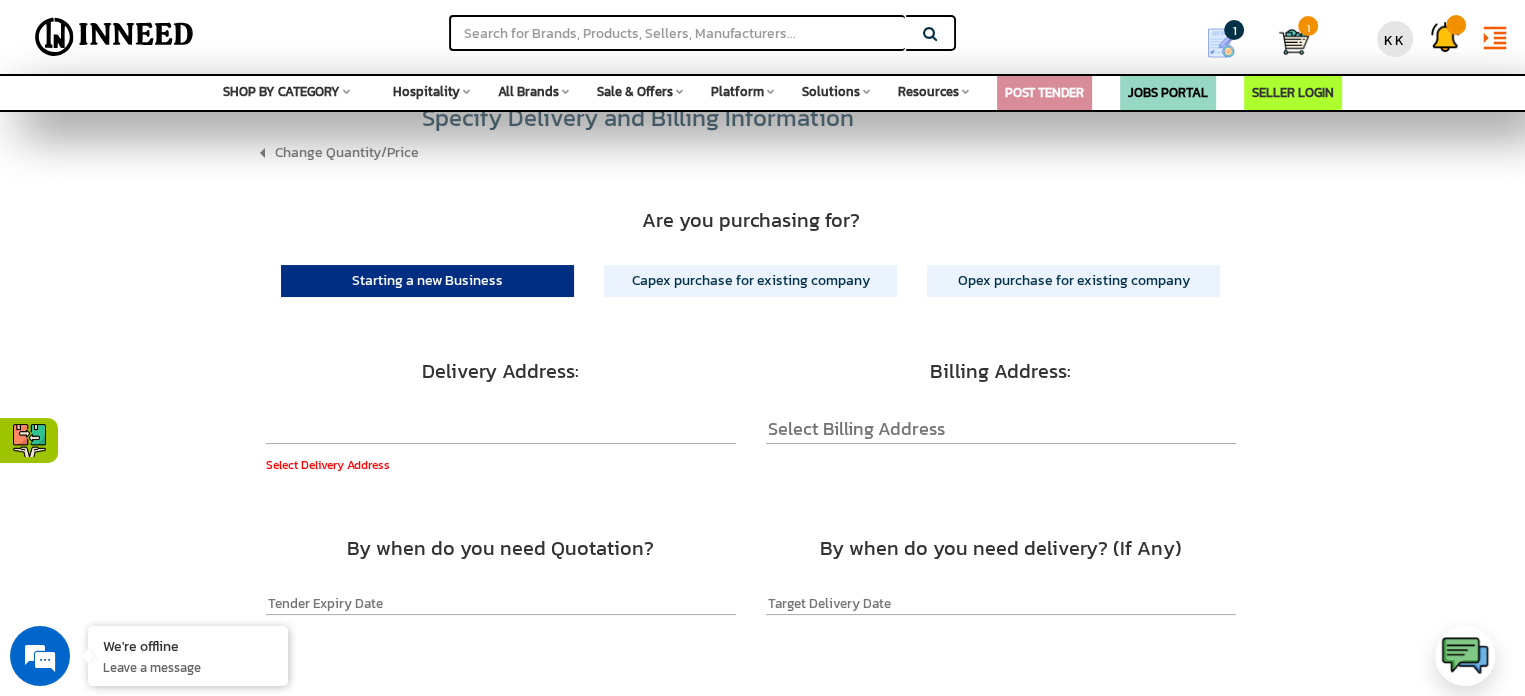 click at bounding box center (501, 429) 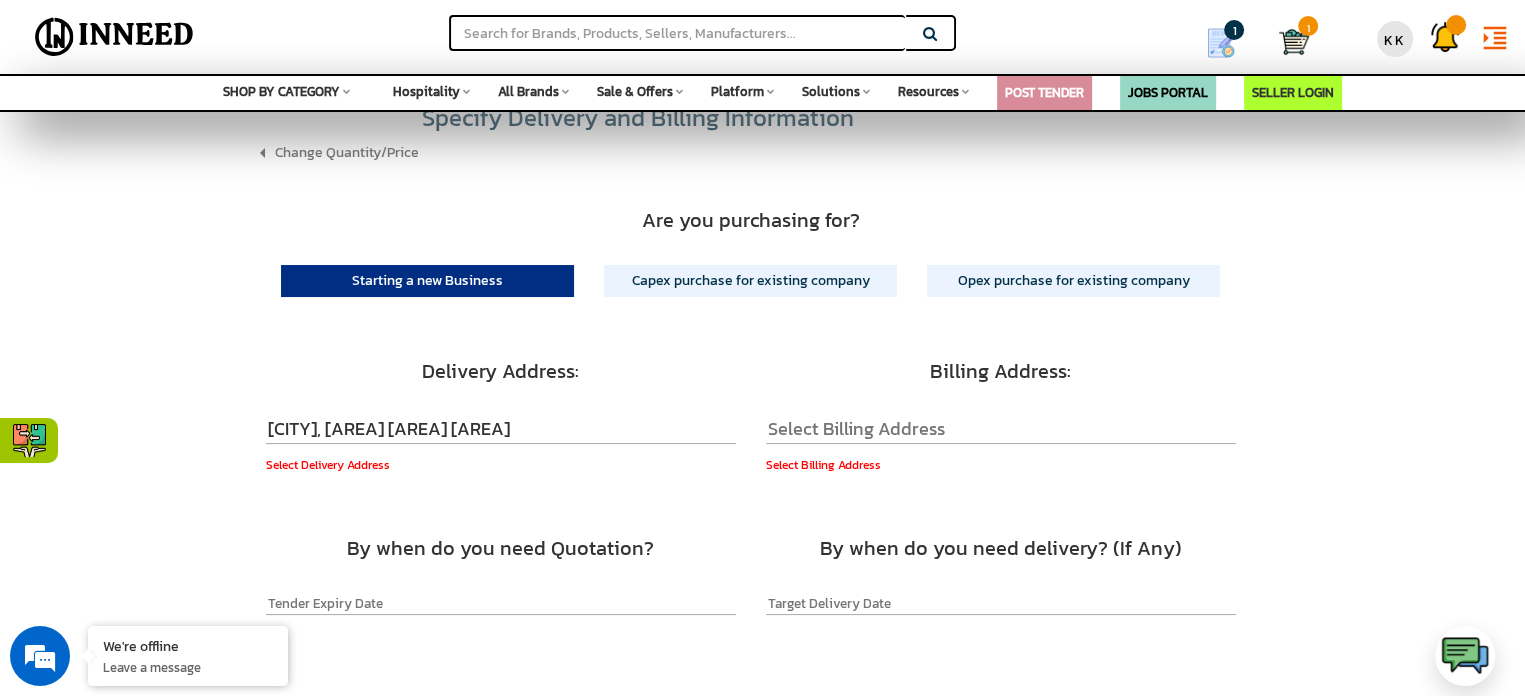 type on "jehanabad , kako mod nizzamudinpur" 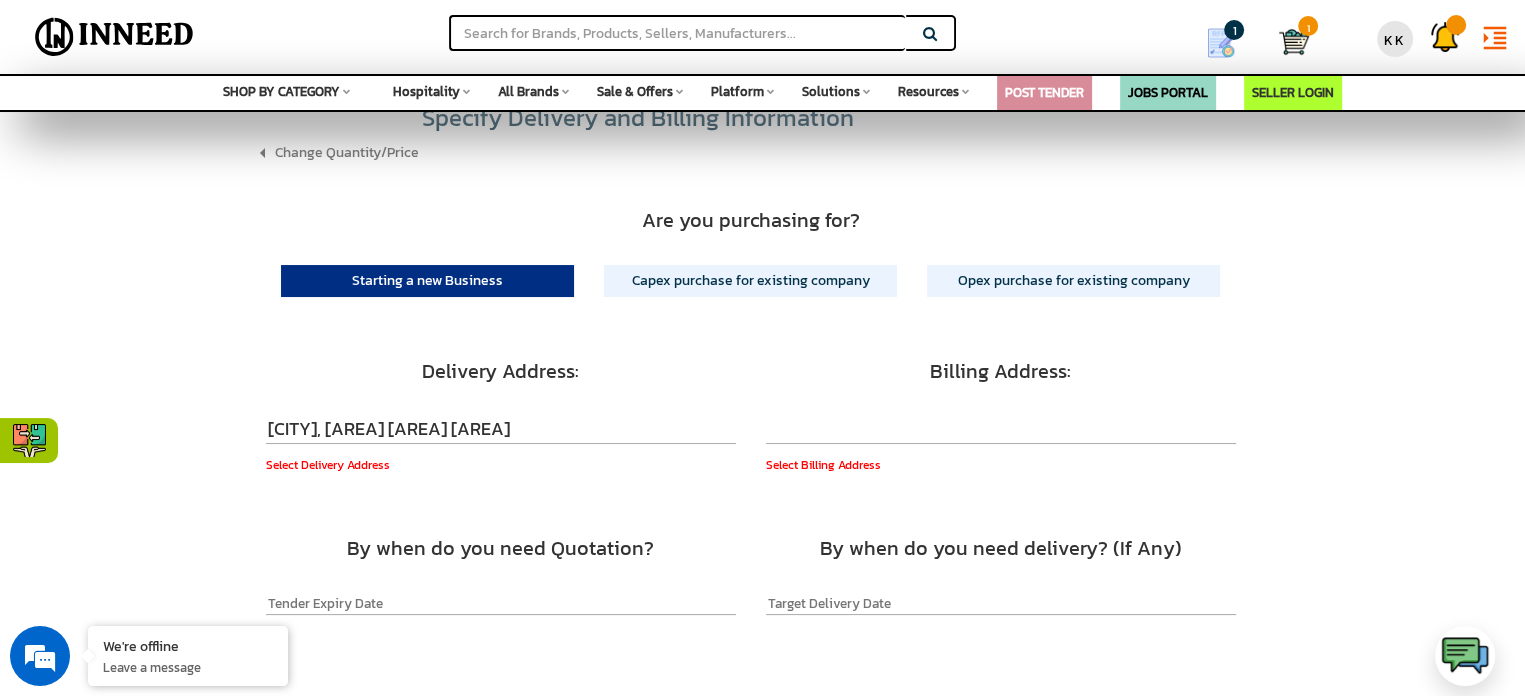 type 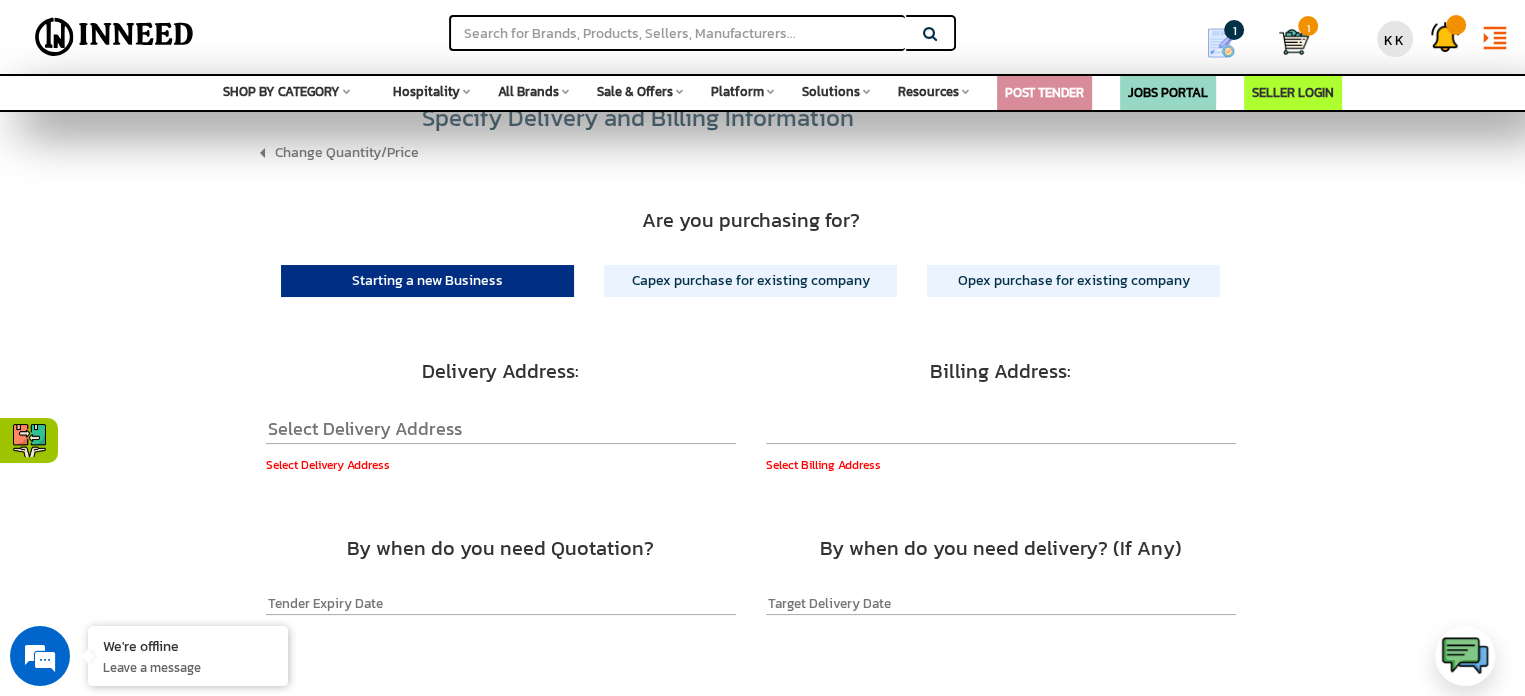 click at bounding box center (1001, 429) 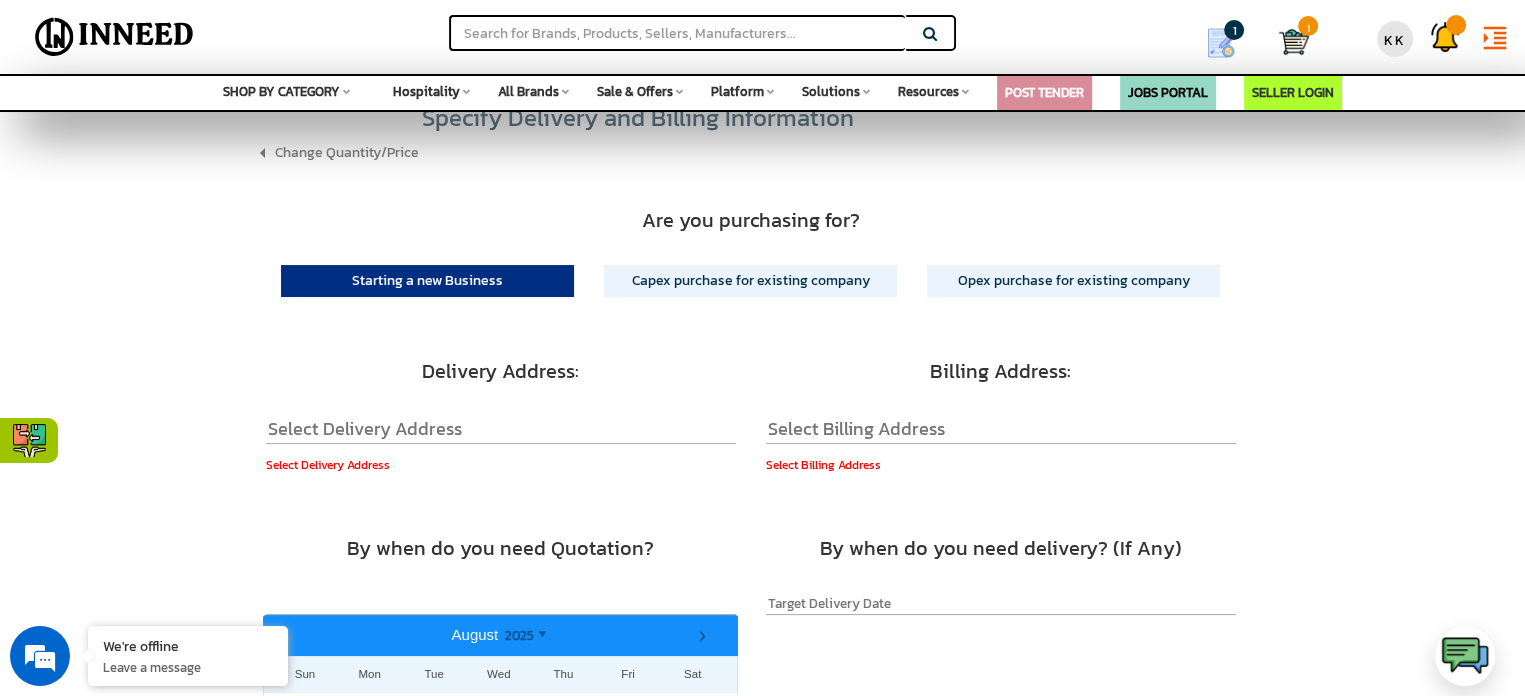 click at bounding box center [501, 604] 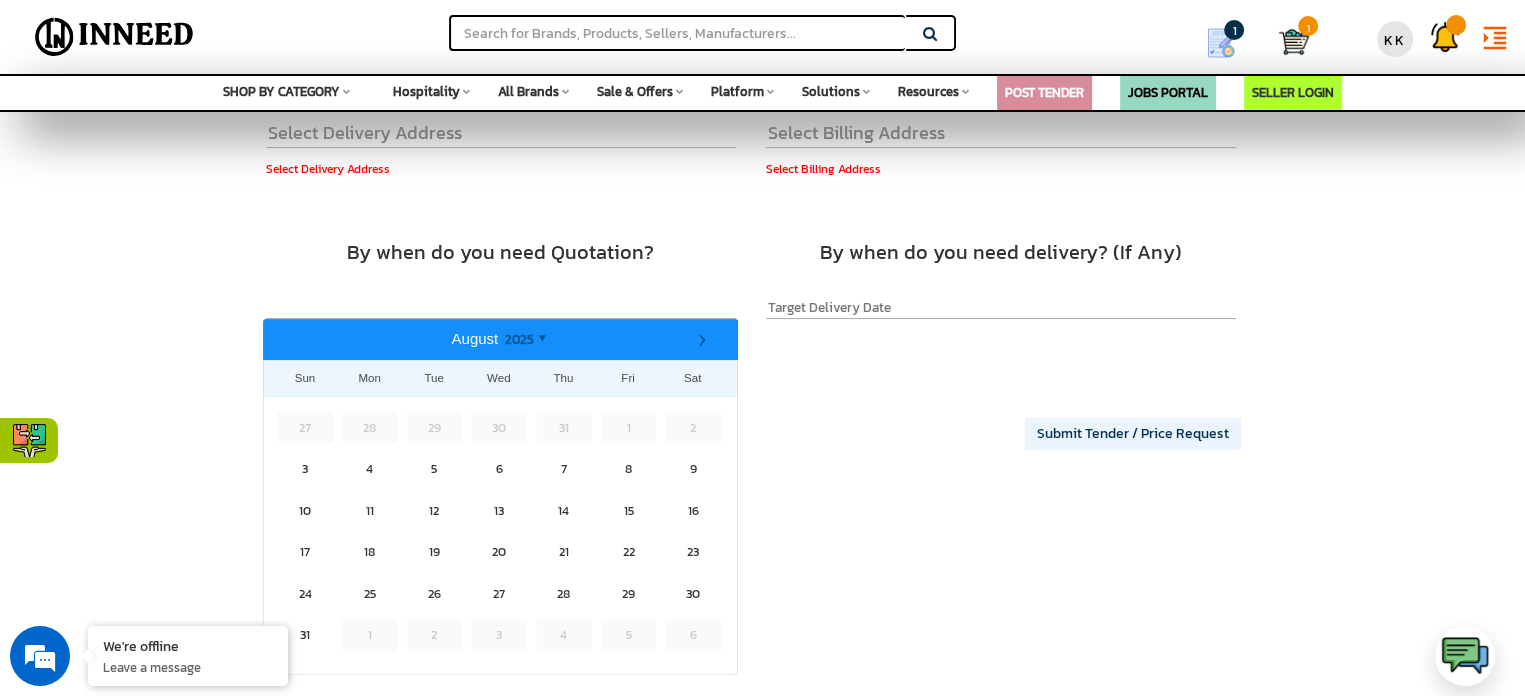 scroll, scrollTop: 400, scrollLeft: 0, axis: vertical 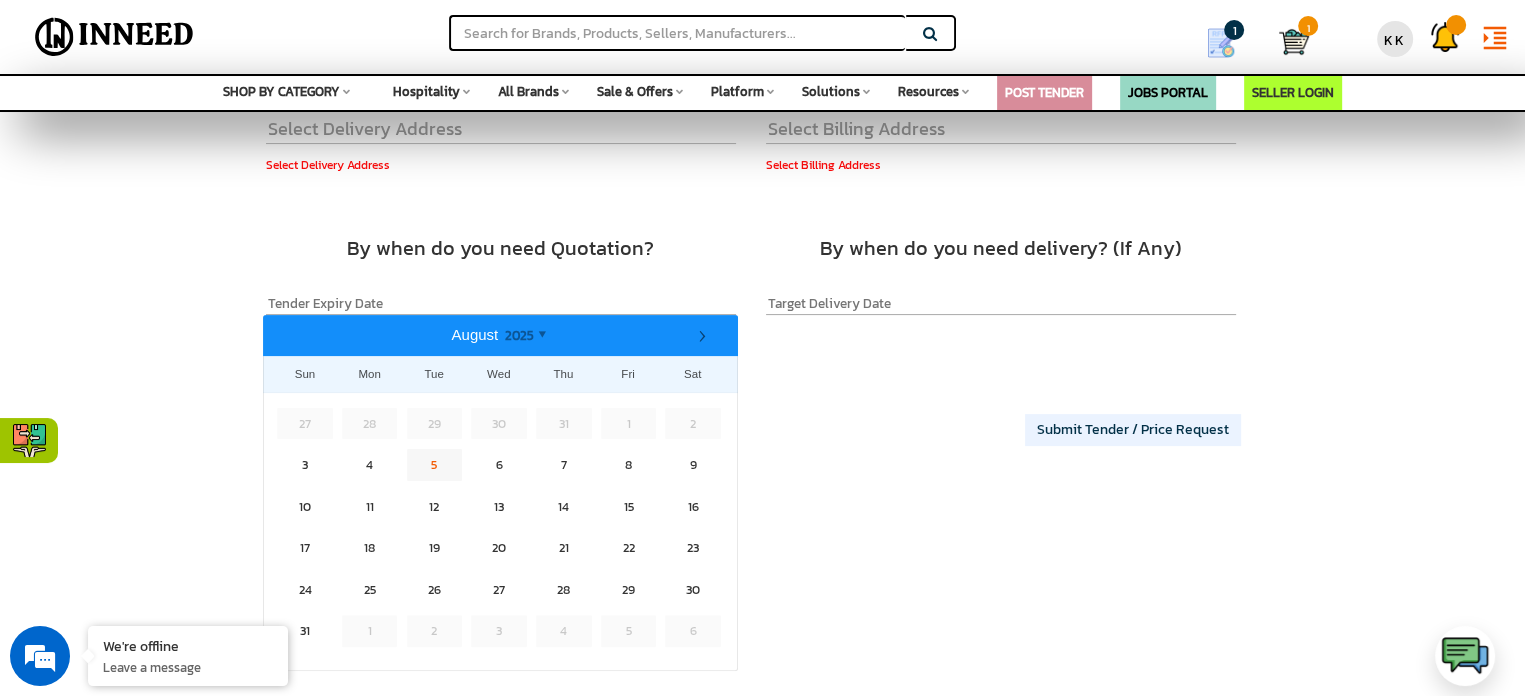 click on "5" at bounding box center (435, 465) 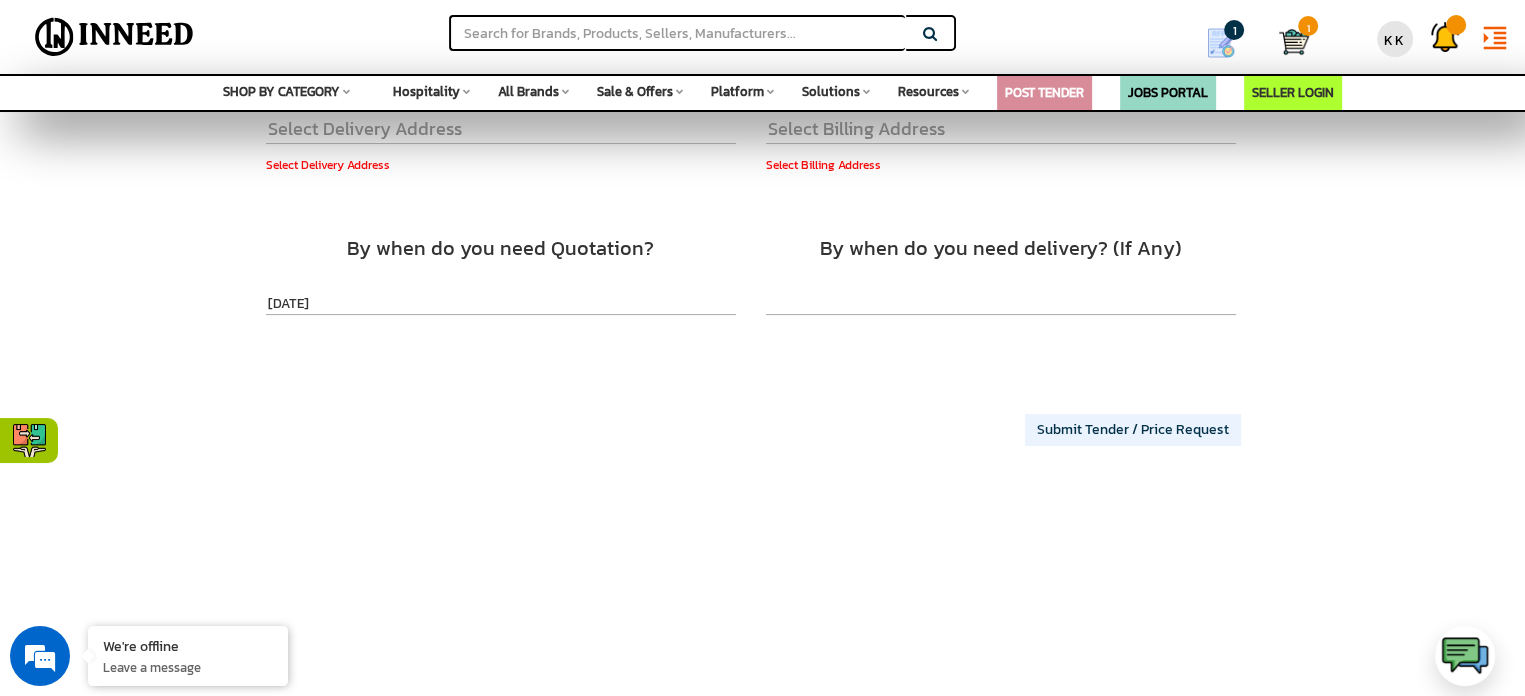 click at bounding box center (1001, 304) 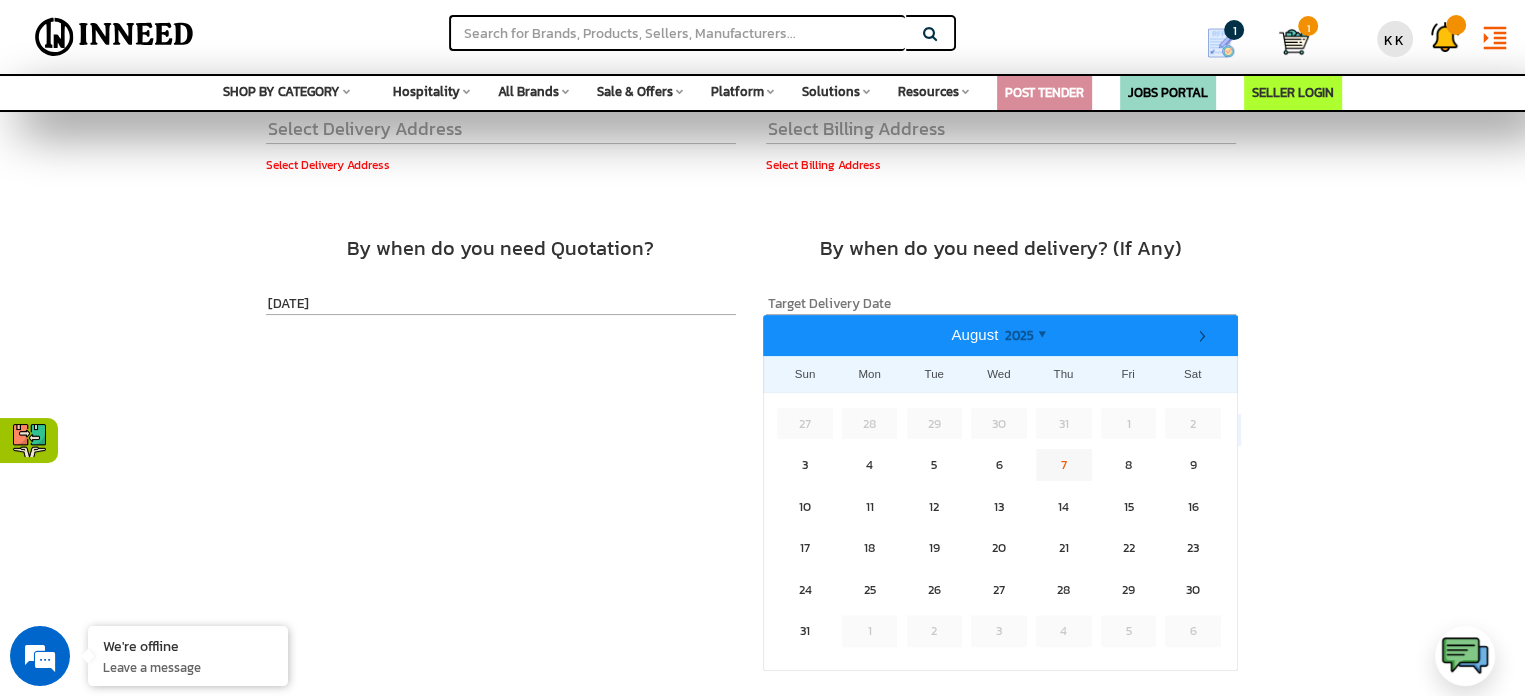 click on "7" at bounding box center [1064, 465] 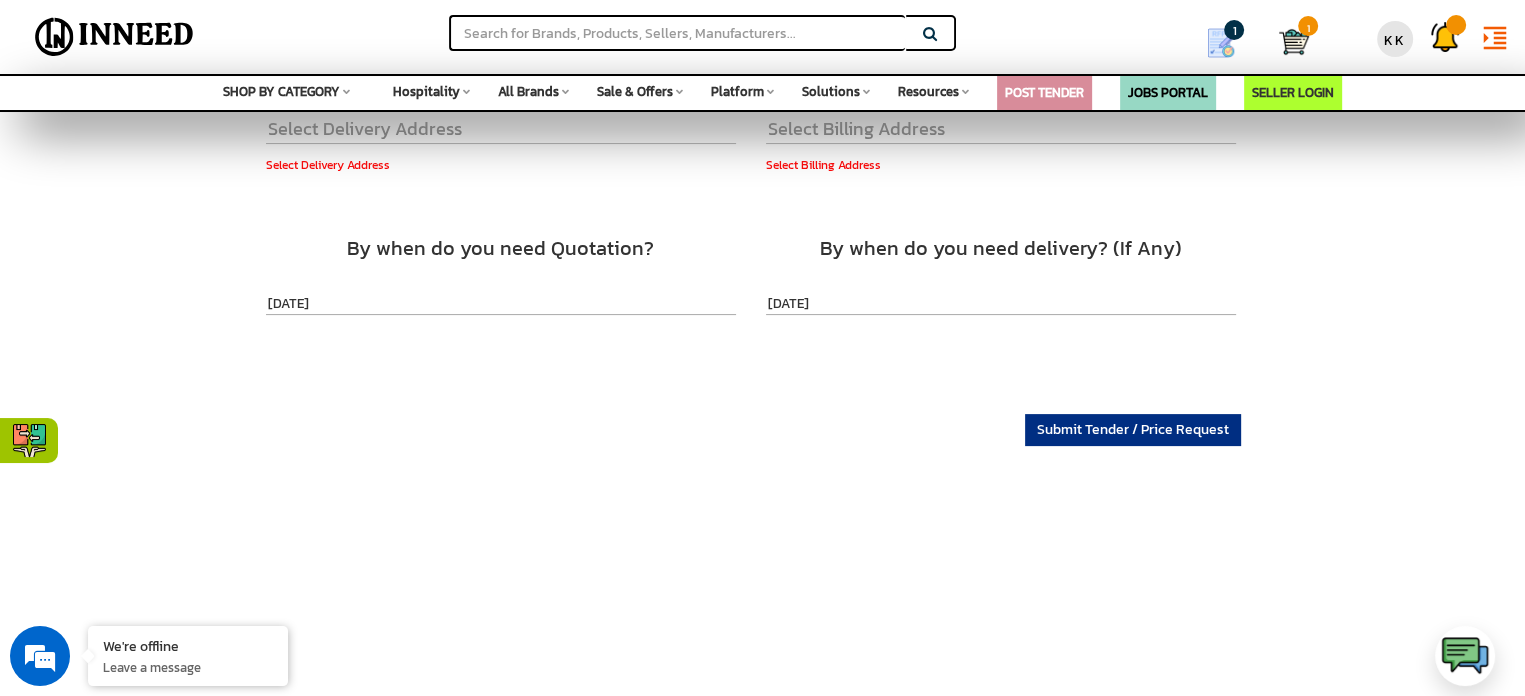 click on "Submit Tender / Price Request" at bounding box center [1133, 430] 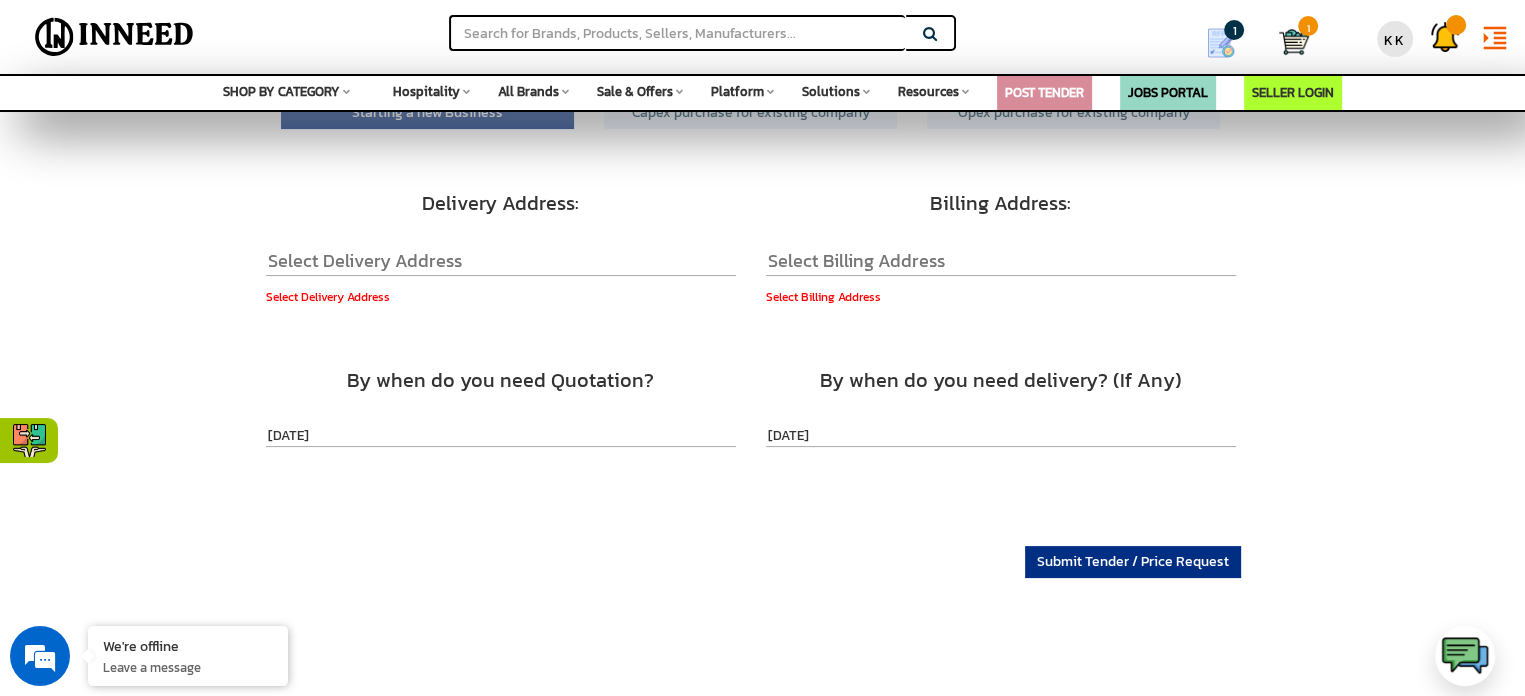 scroll, scrollTop: 300, scrollLeft: 0, axis: vertical 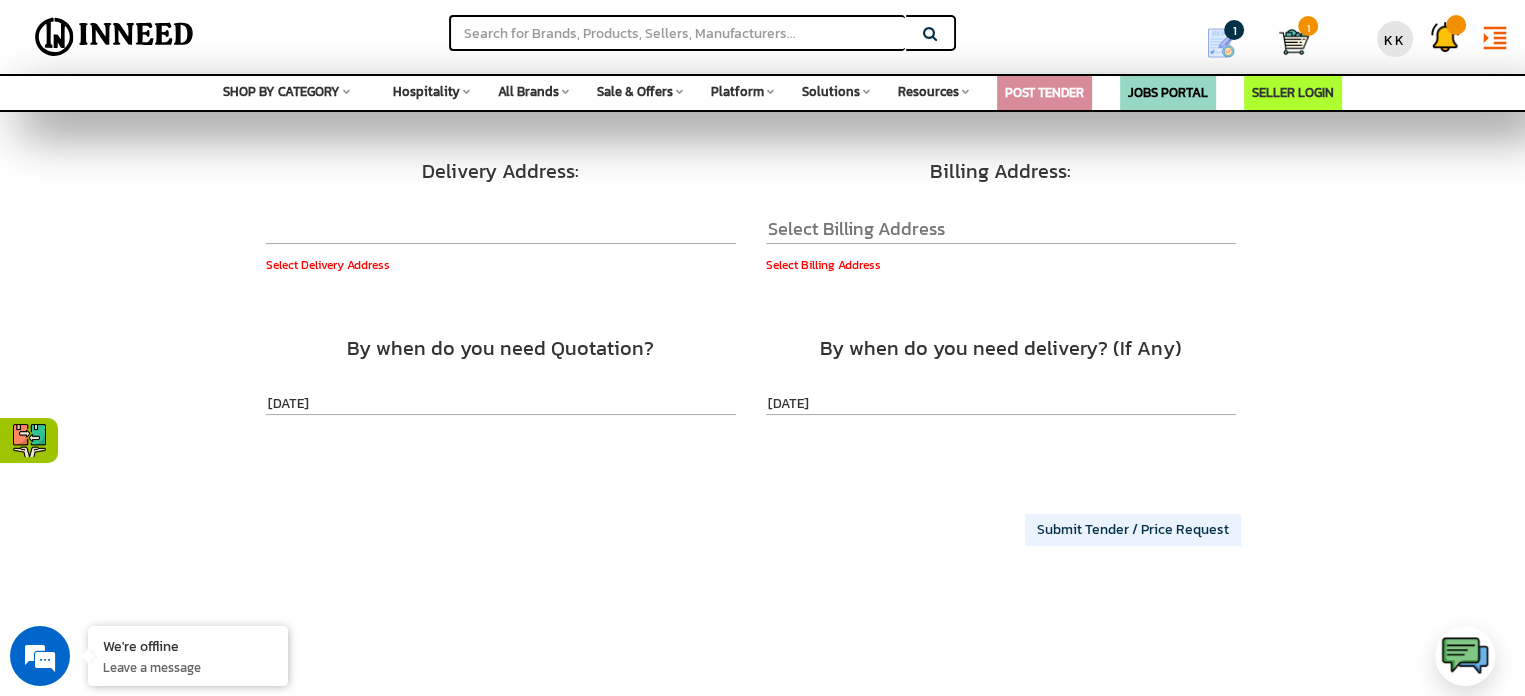 click at bounding box center [501, 229] 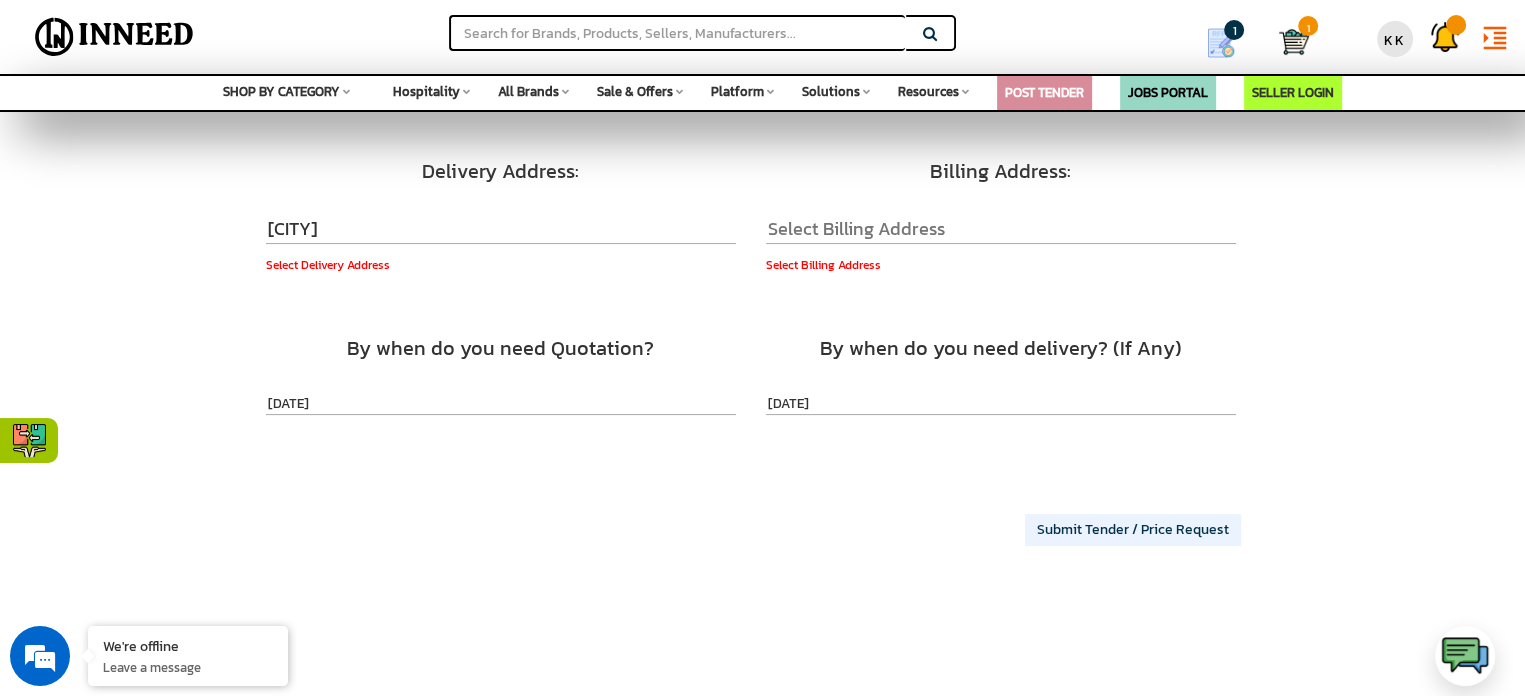 type on "jehanabad" 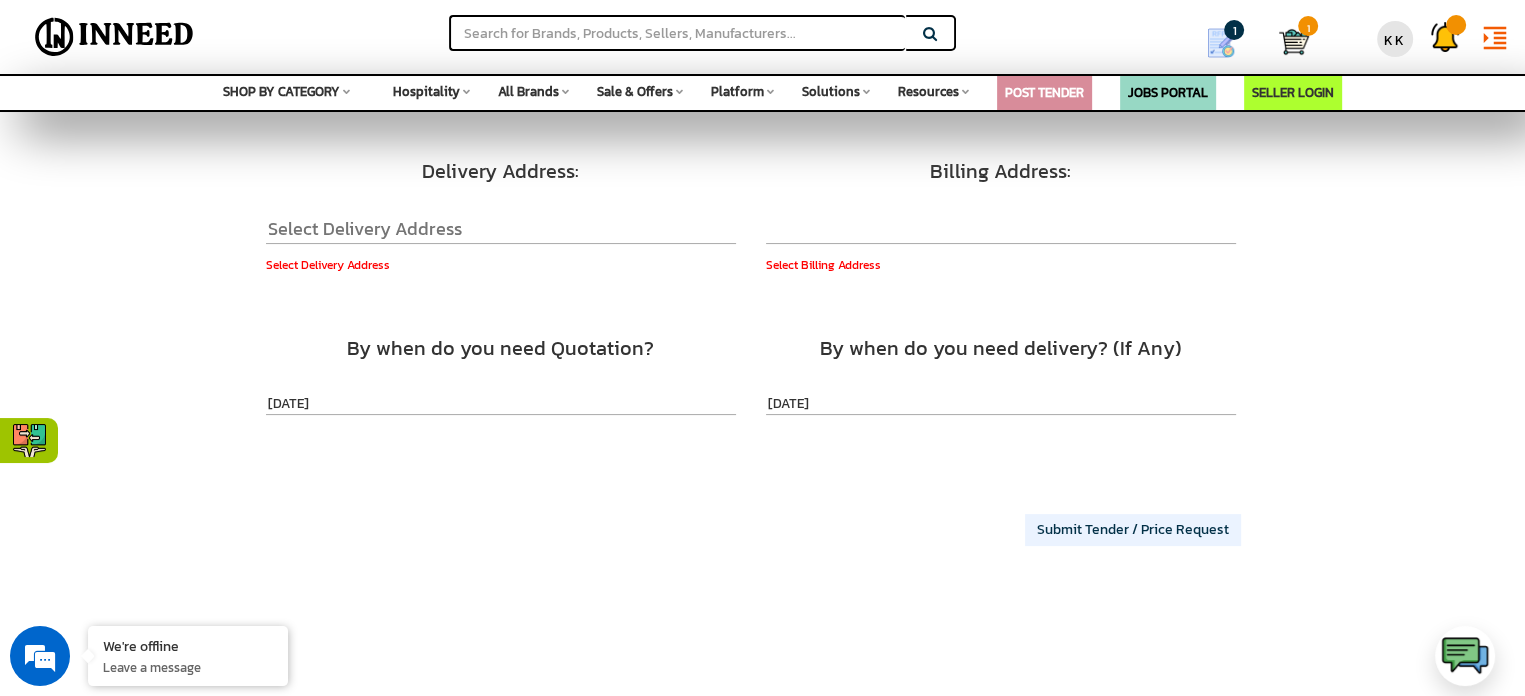 click at bounding box center [1001, 229] 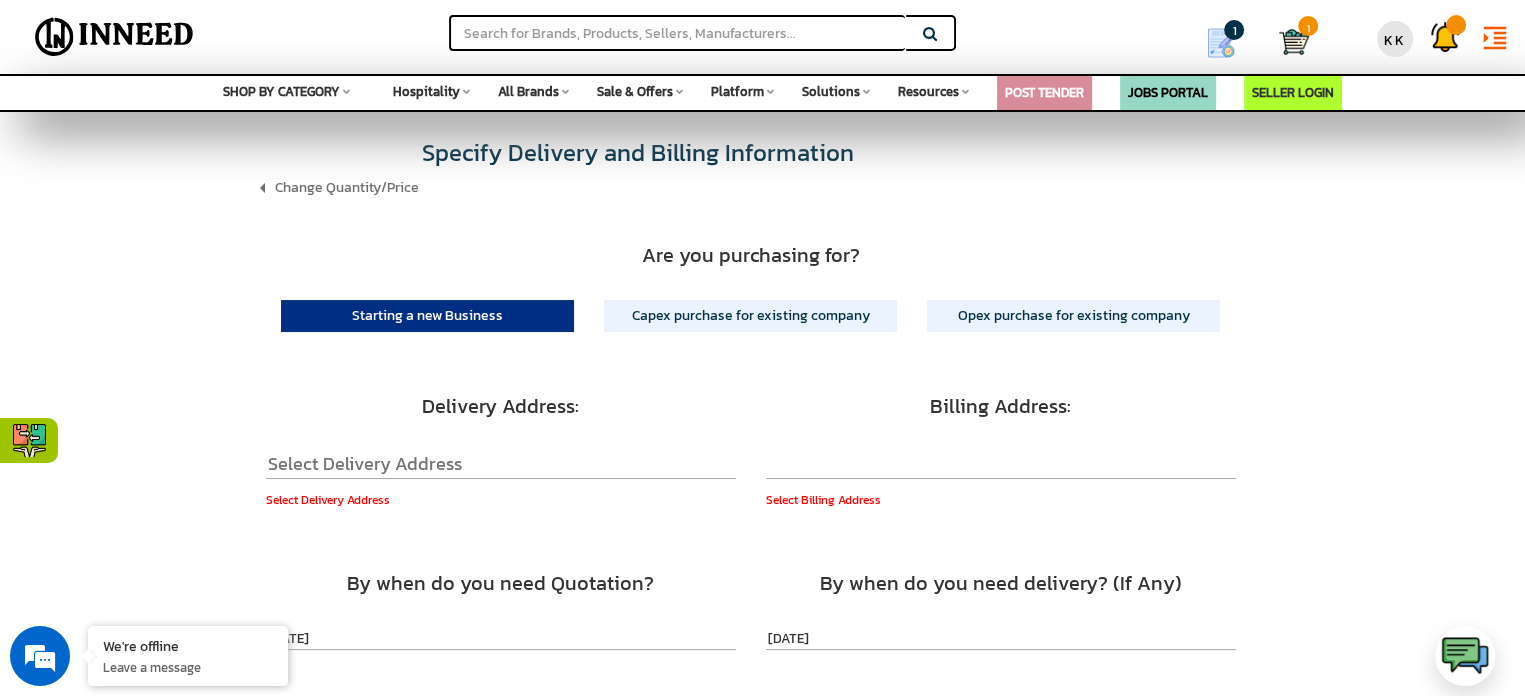 scroll, scrollTop: 100, scrollLeft: 0, axis: vertical 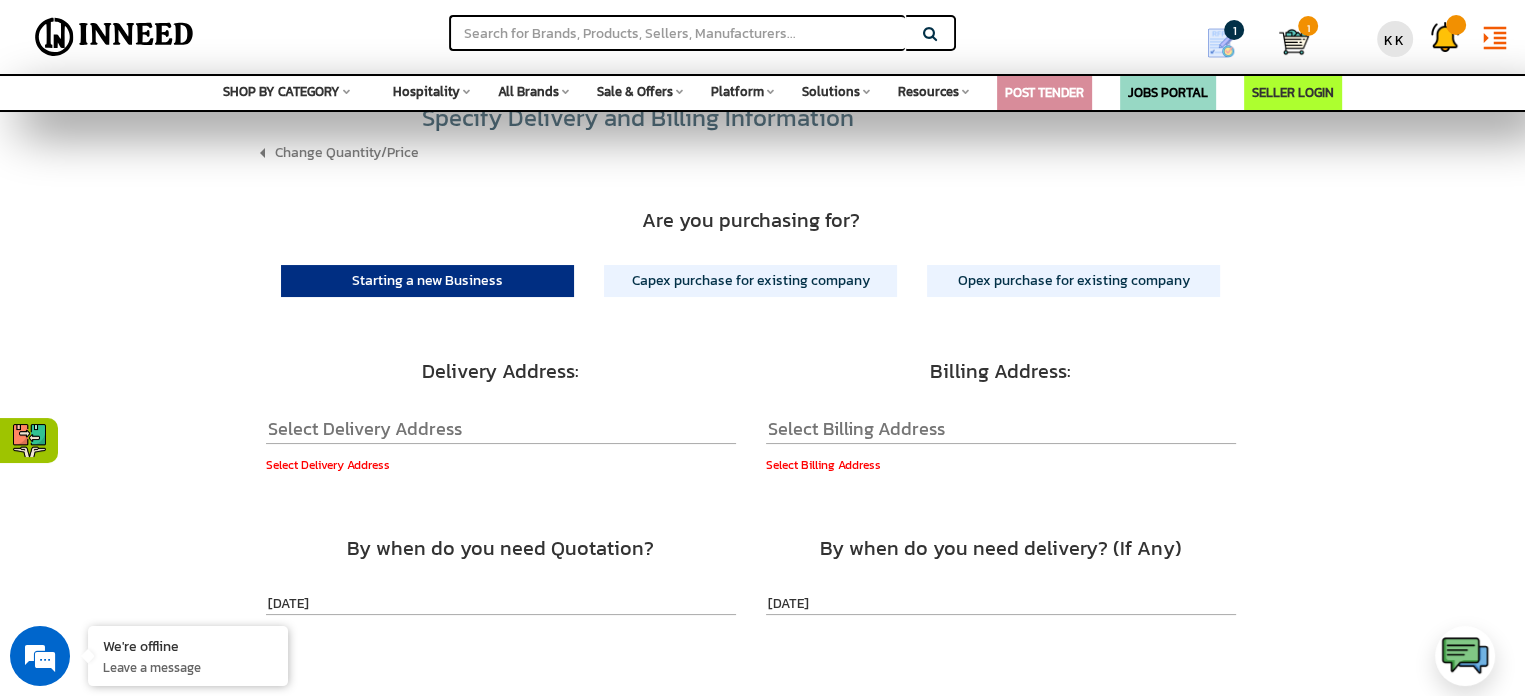 click on "Starting a new Business" at bounding box center [427, 281] 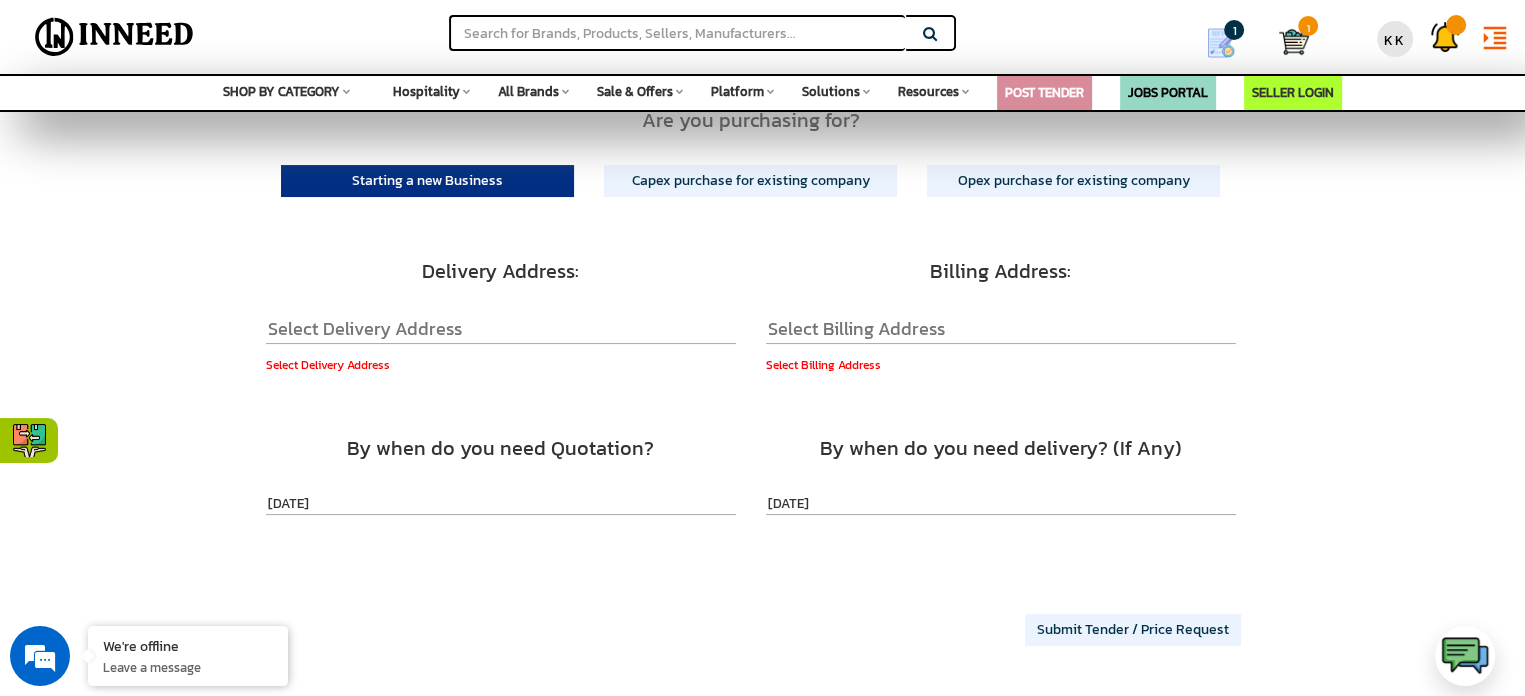 scroll, scrollTop: 300, scrollLeft: 0, axis: vertical 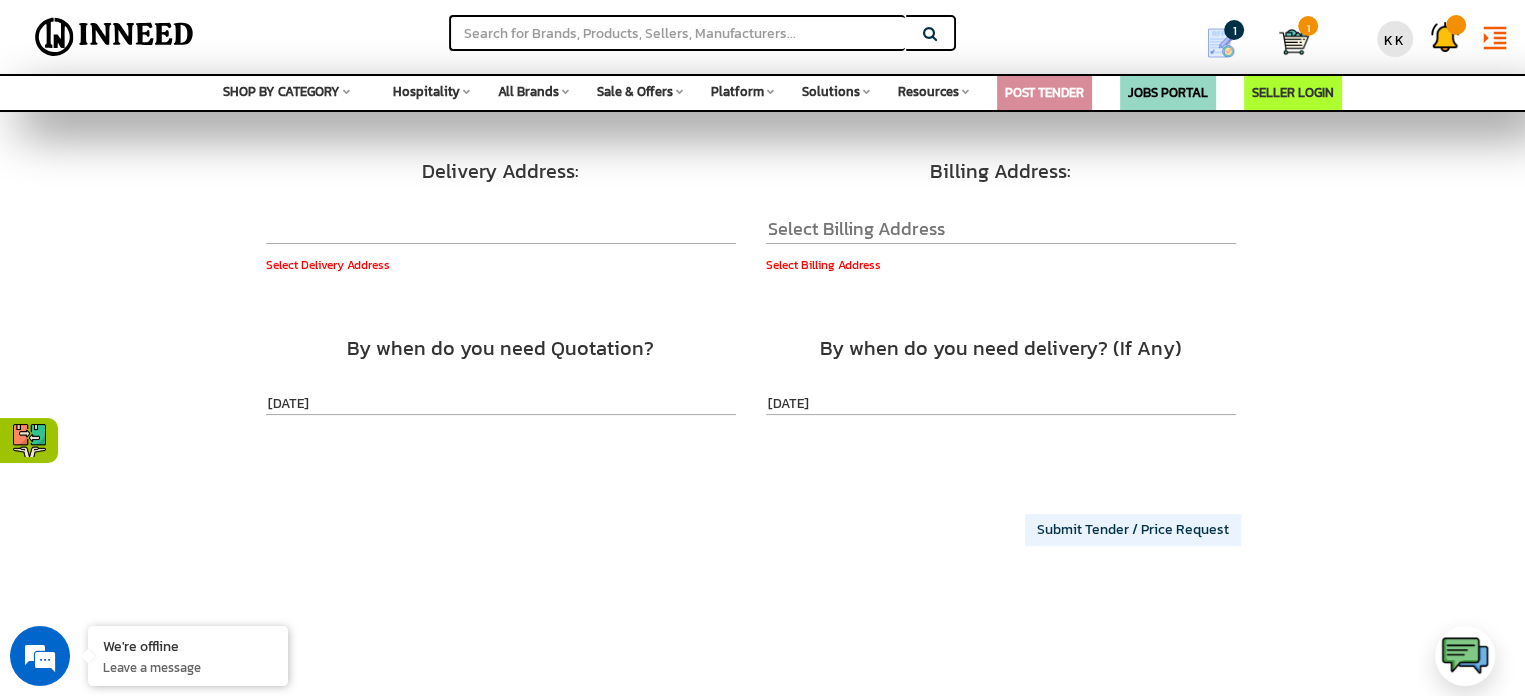 click at bounding box center [501, 229] 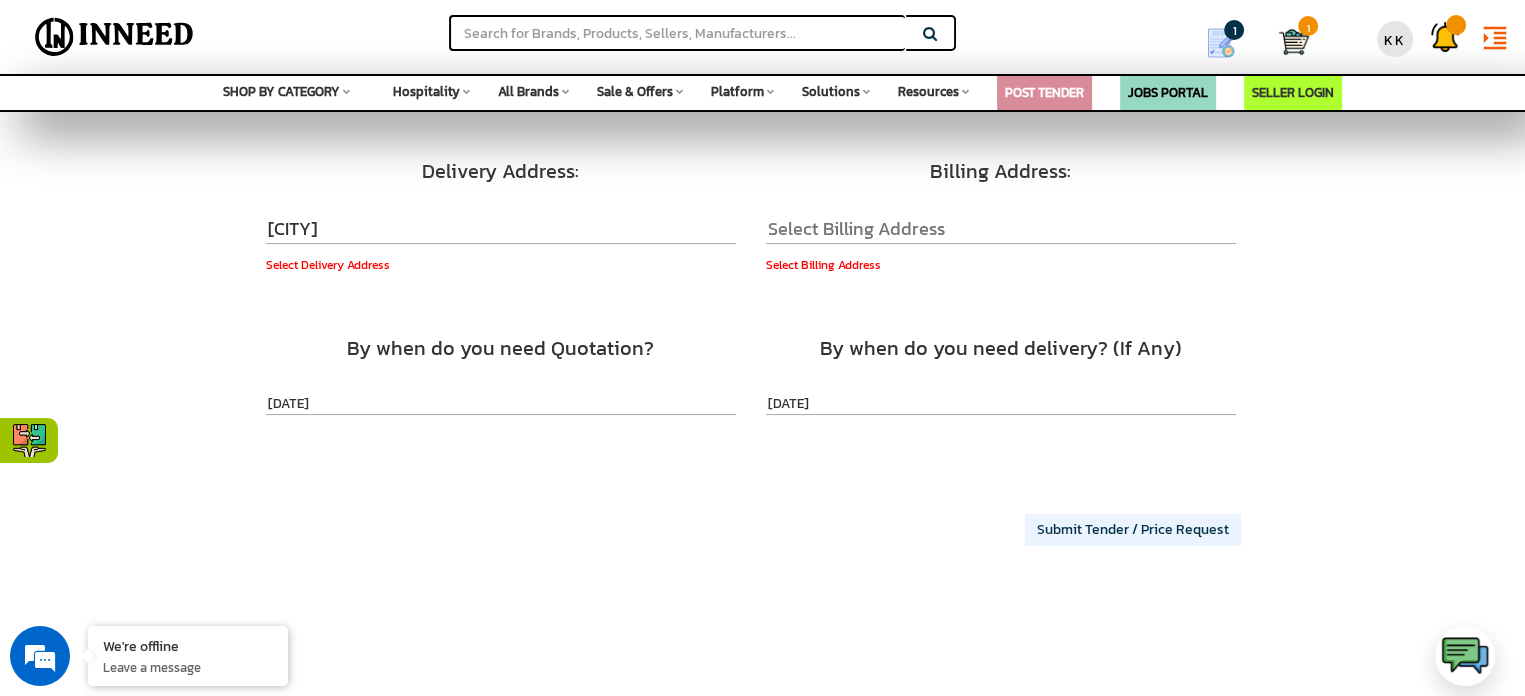 type on "jehanabad" 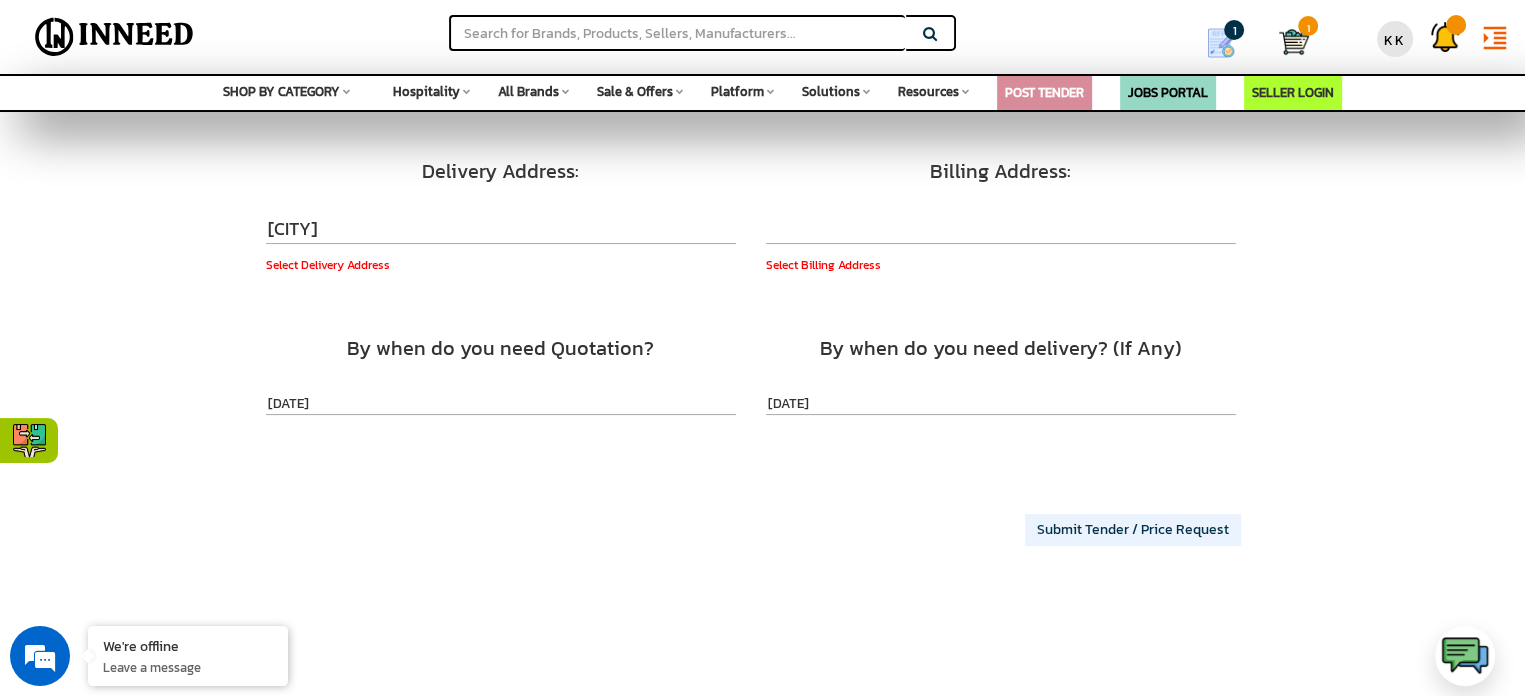 type 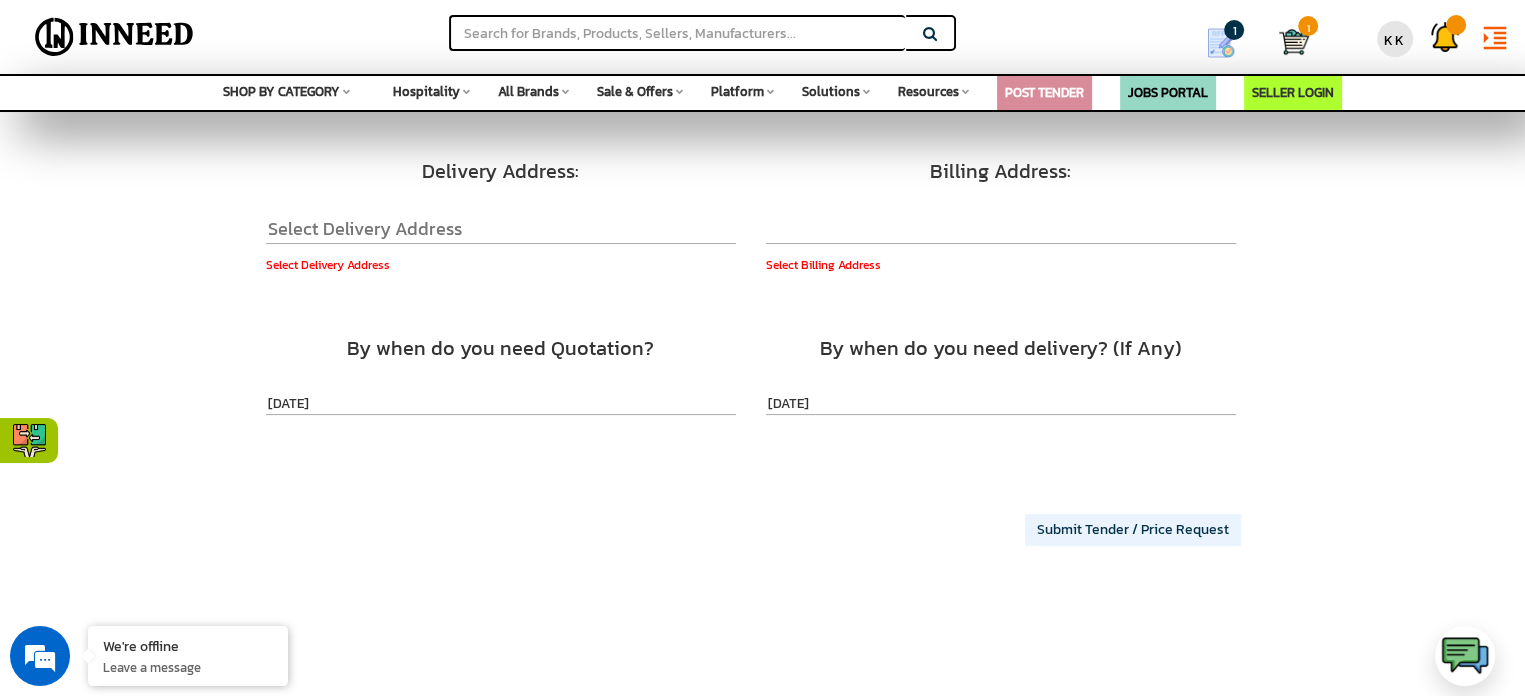 click at bounding box center [1001, 229] 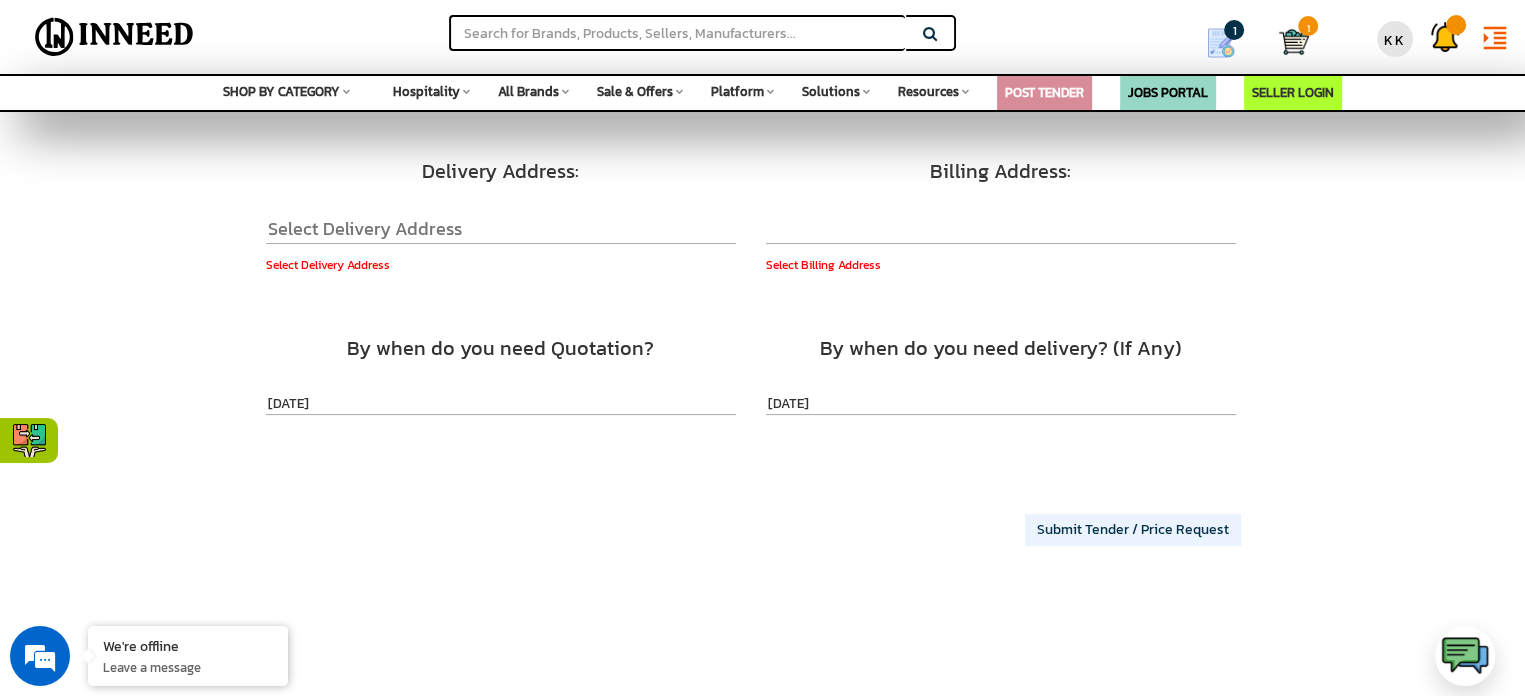 scroll, scrollTop: 400, scrollLeft: 0, axis: vertical 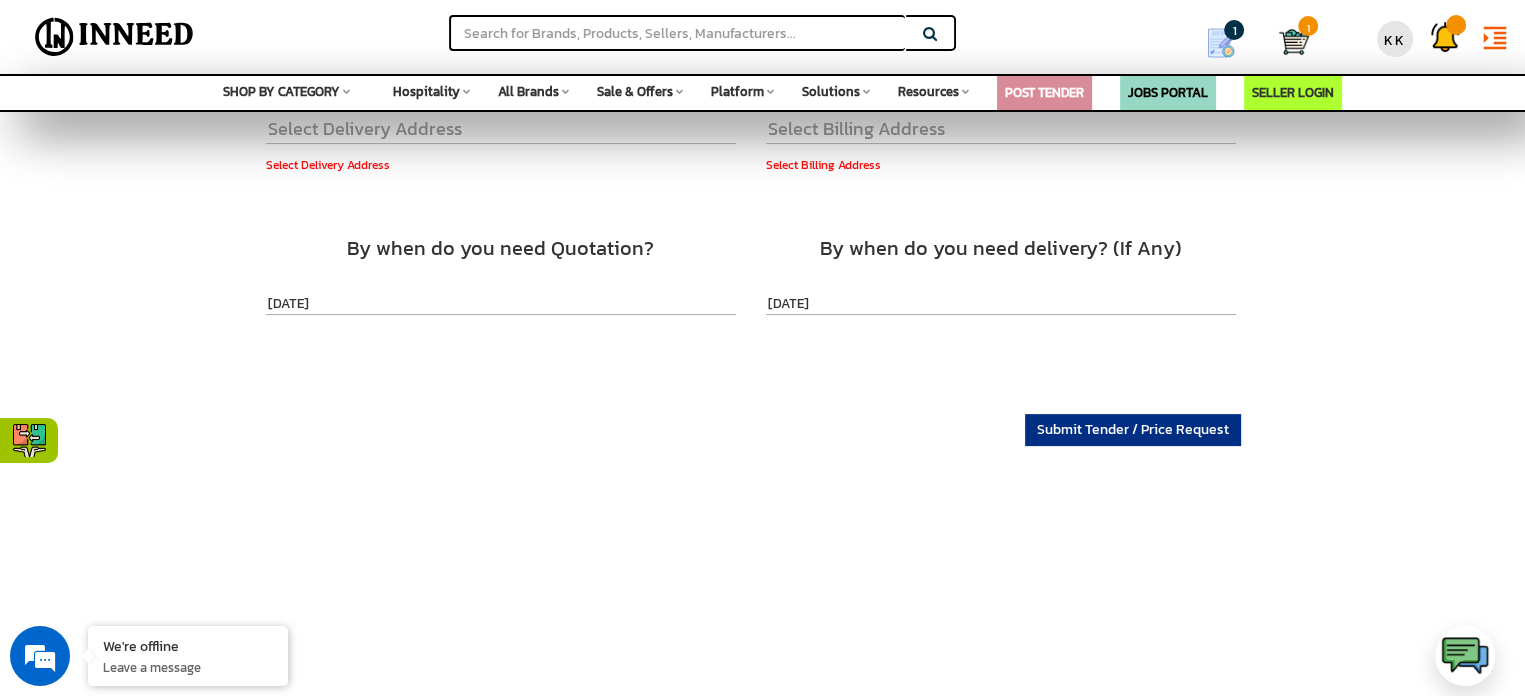 click on "Submit Tender / Price Request" at bounding box center [1133, 430] 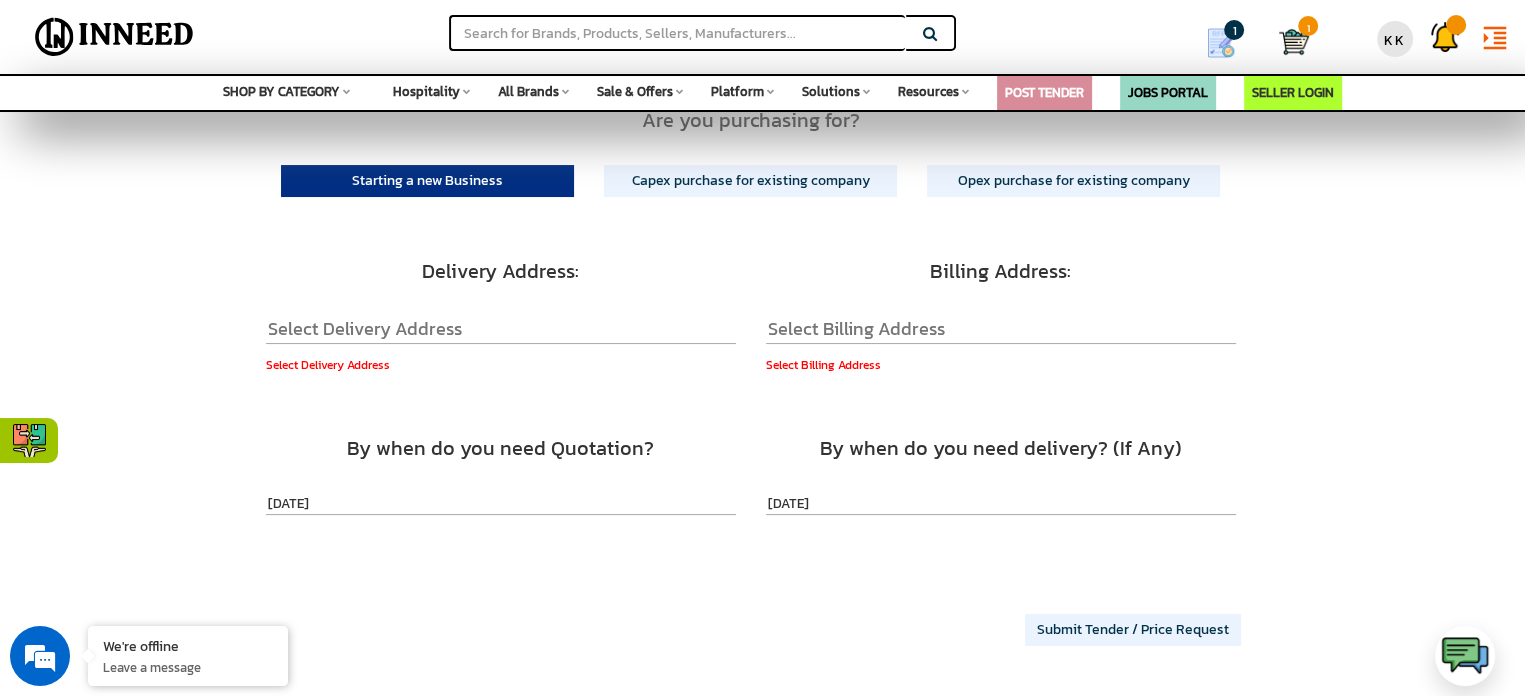 scroll, scrollTop: 0, scrollLeft: 0, axis: both 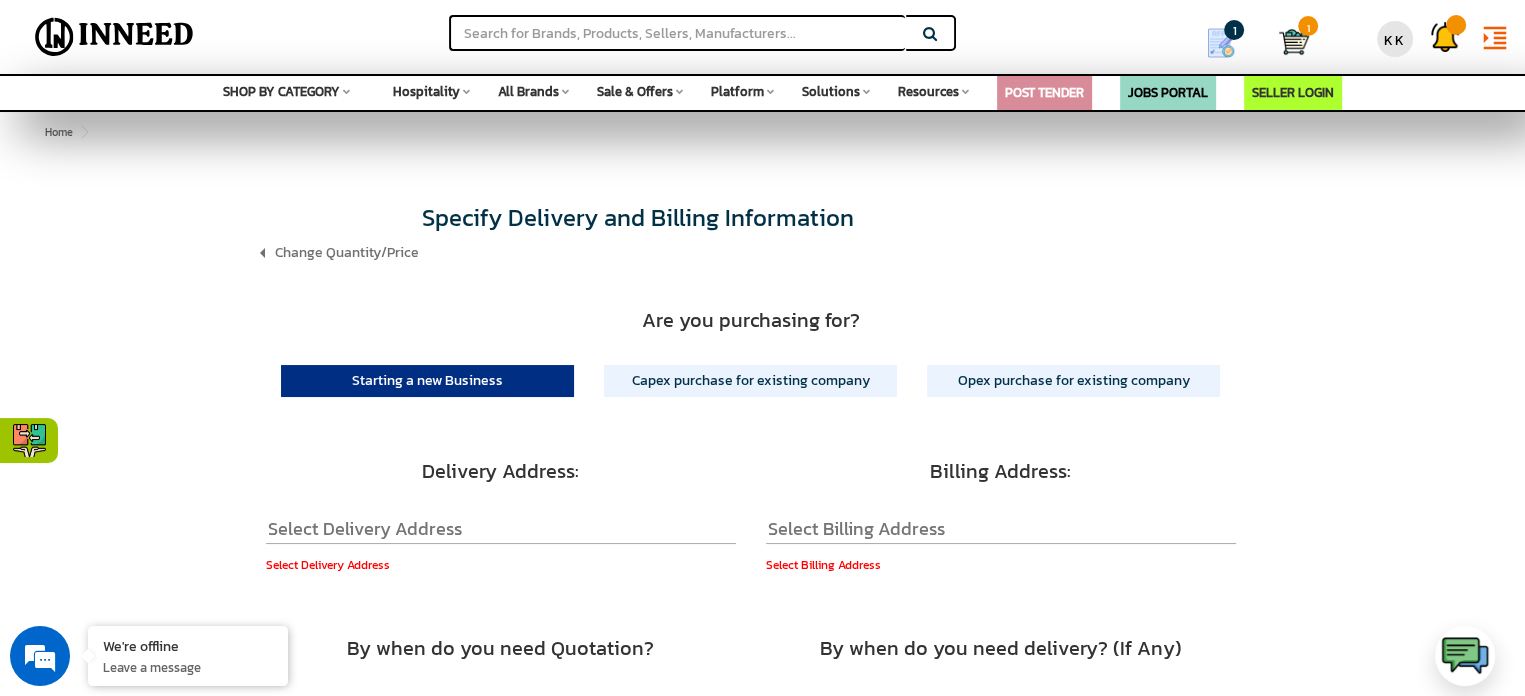 click at bounding box center [1221, 43] 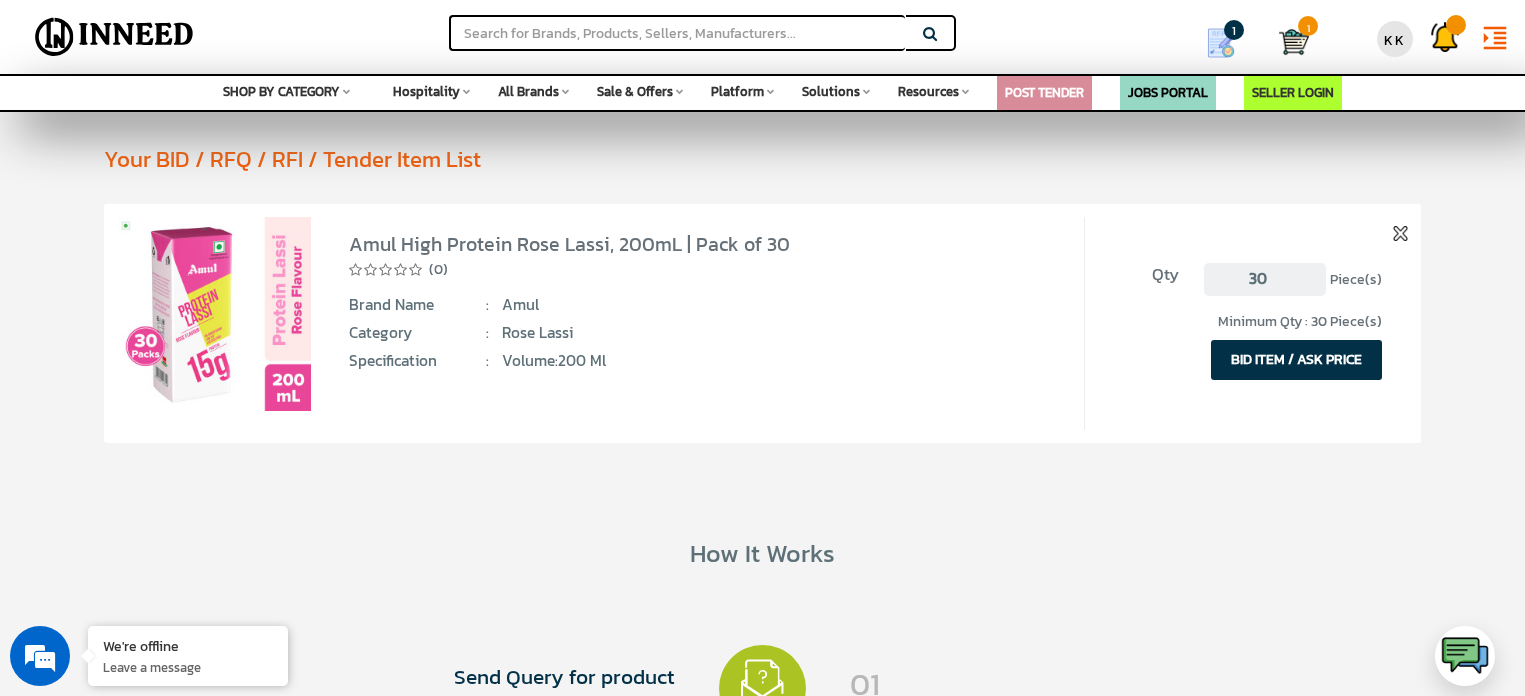 scroll, scrollTop: 0, scrollLeft: 0, axis: both 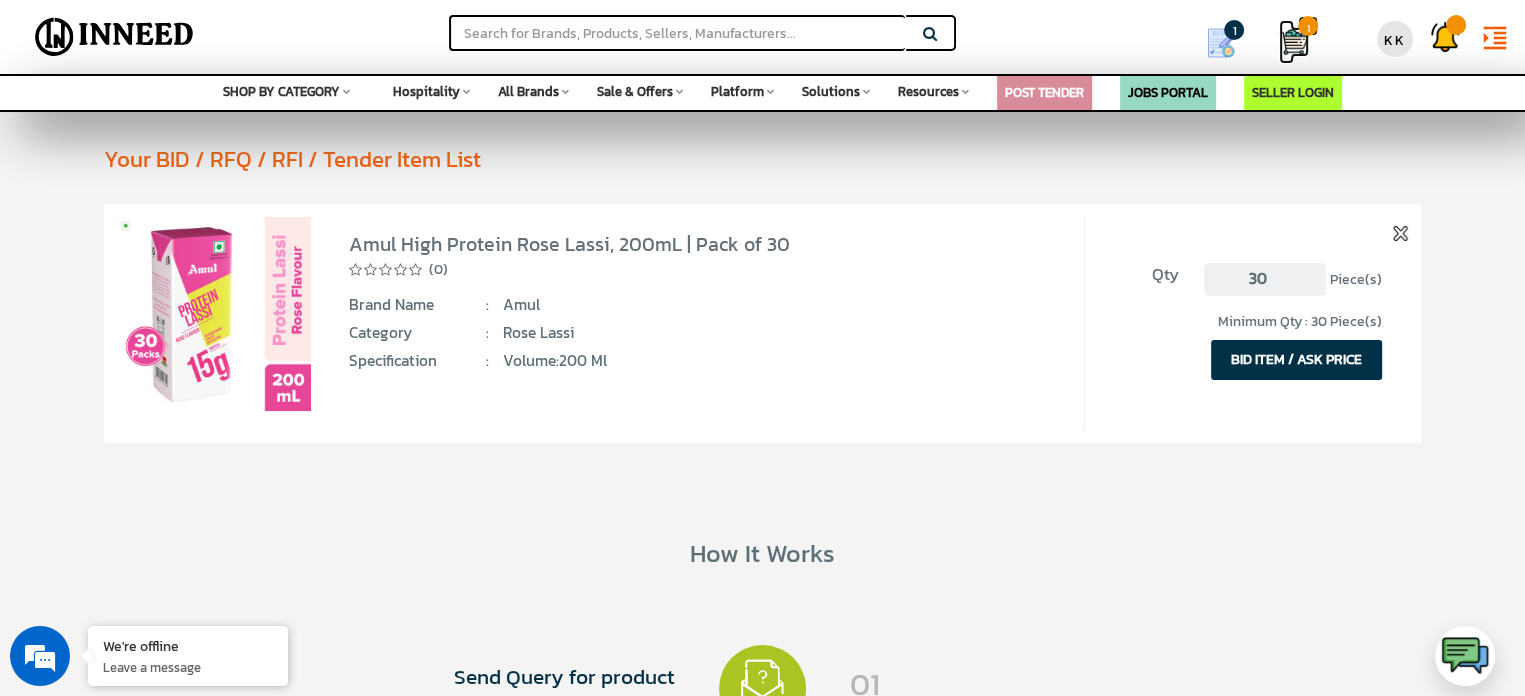 click at bounding box center [1294, 42] 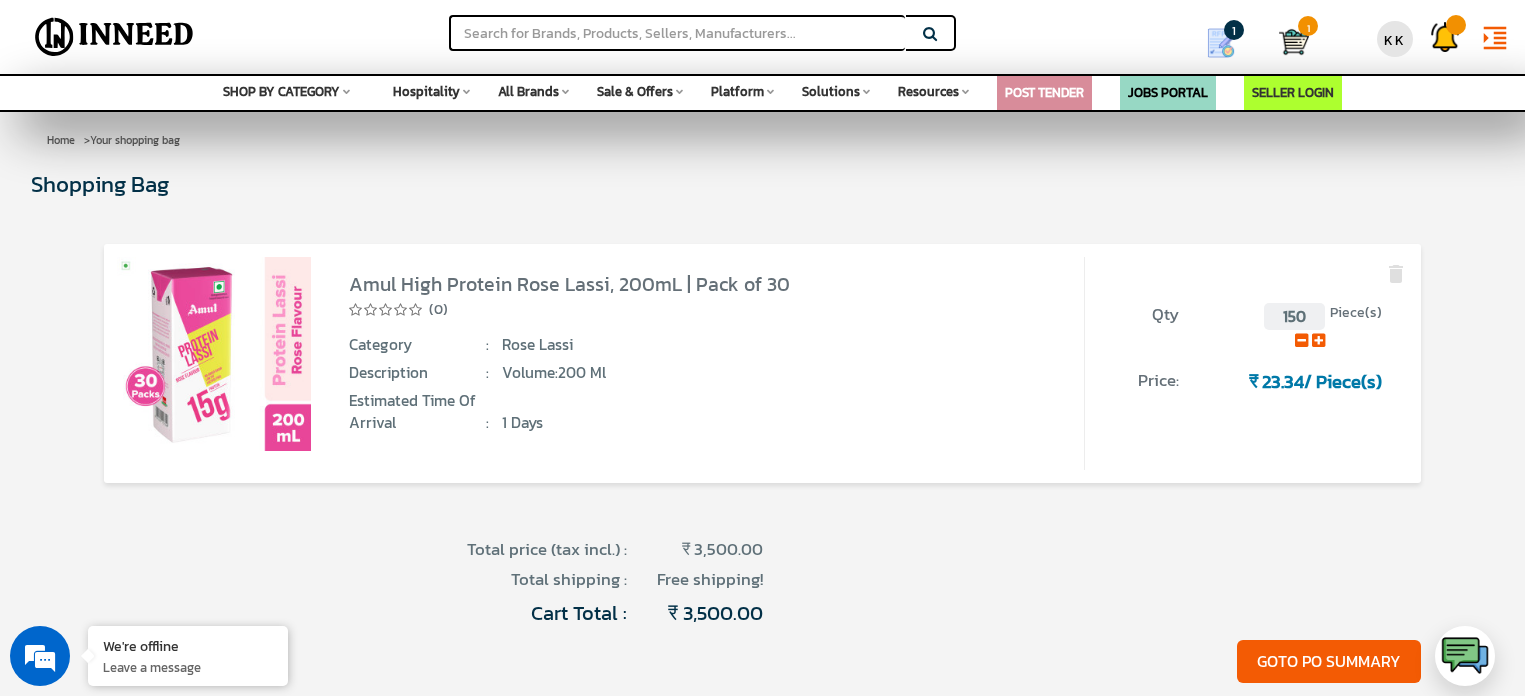 scroll, scrollTop: 0, scrollLeft: 0, axis: both 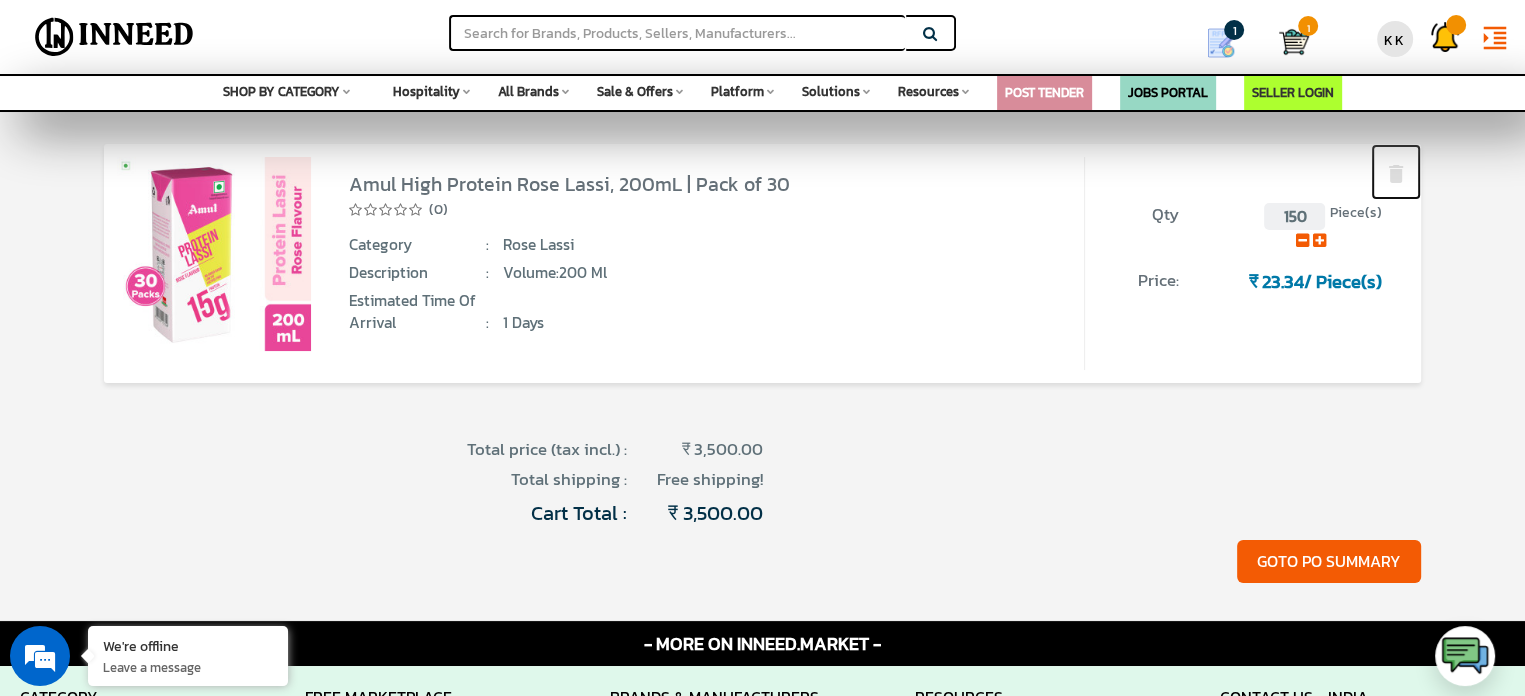 click at bounding box center (1396, 174) 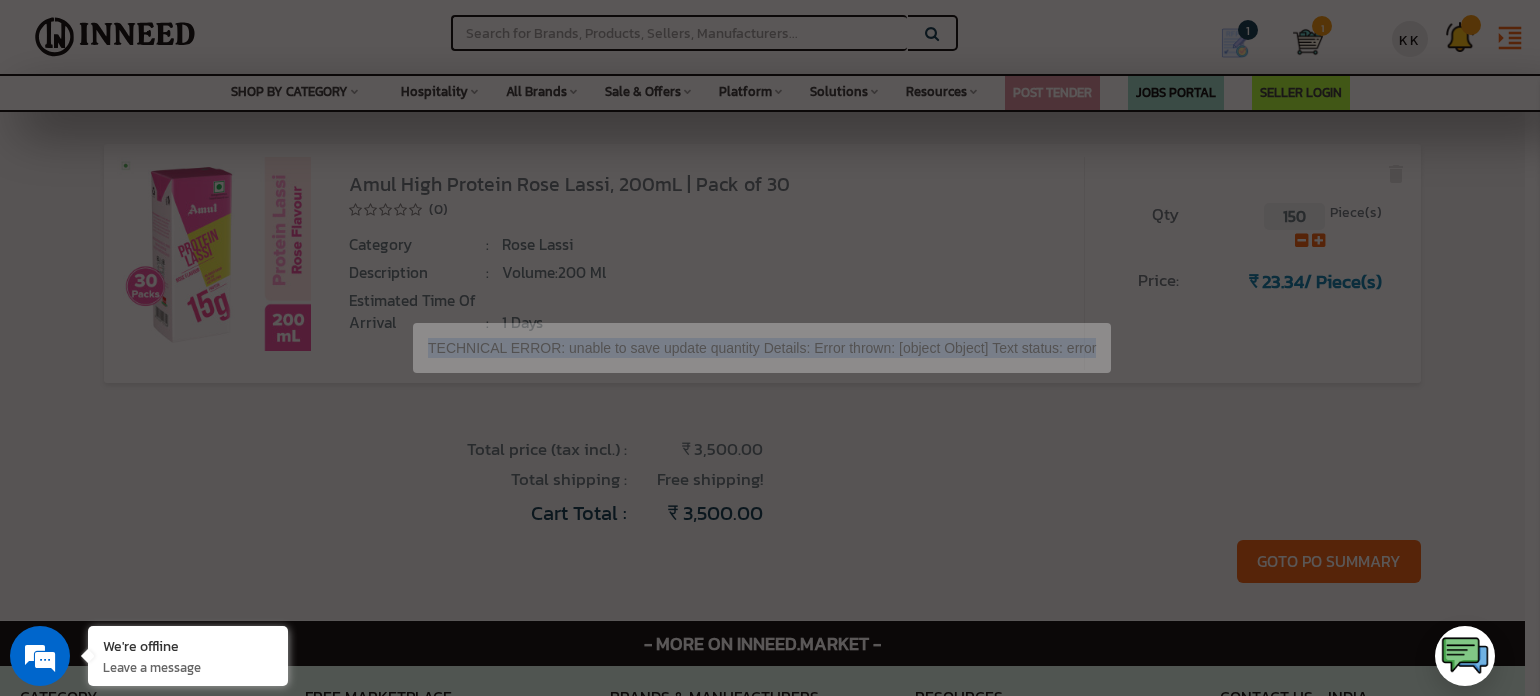 click on "TECHNICAL ERROR: unable to save update quantity
Details:
Error thrown: [object Object]
Text status: error" at bounding box center (770, 348) 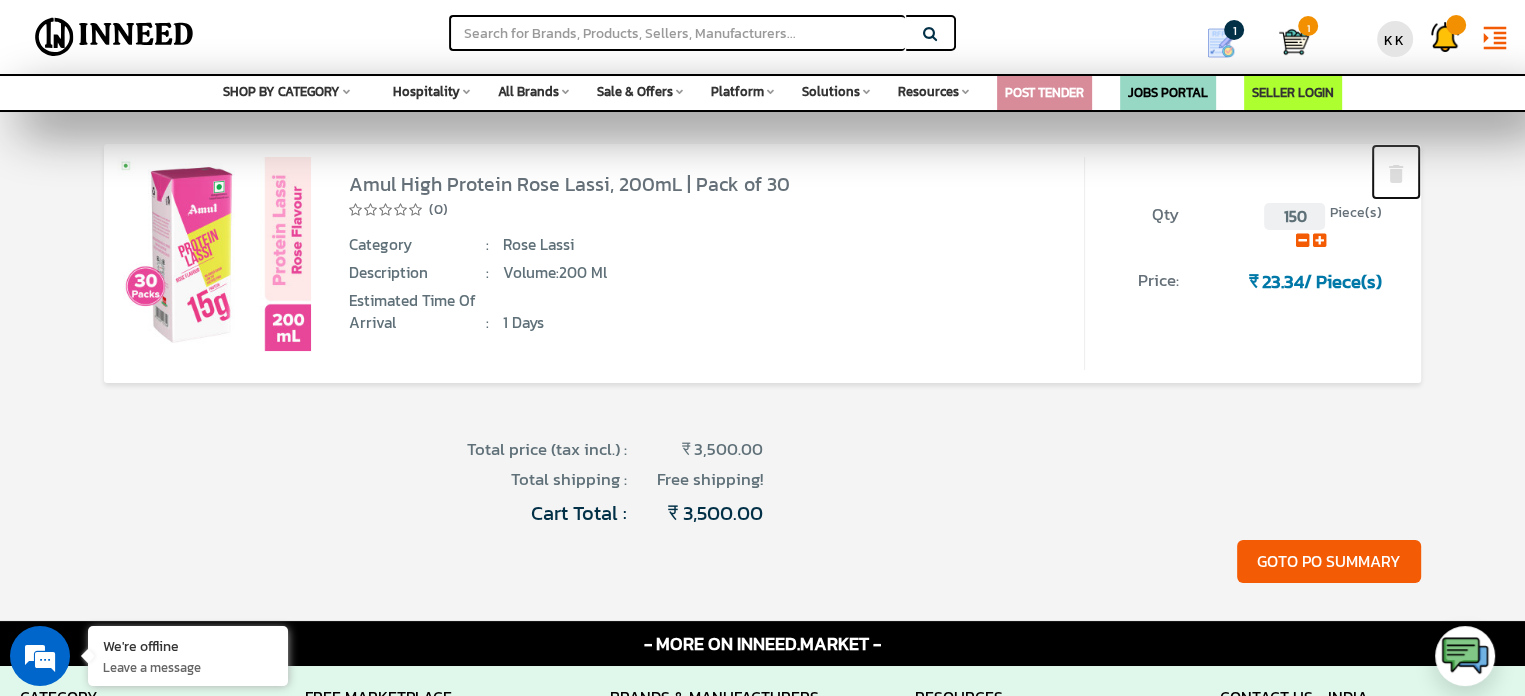 click at bounding box center [1396, 174] 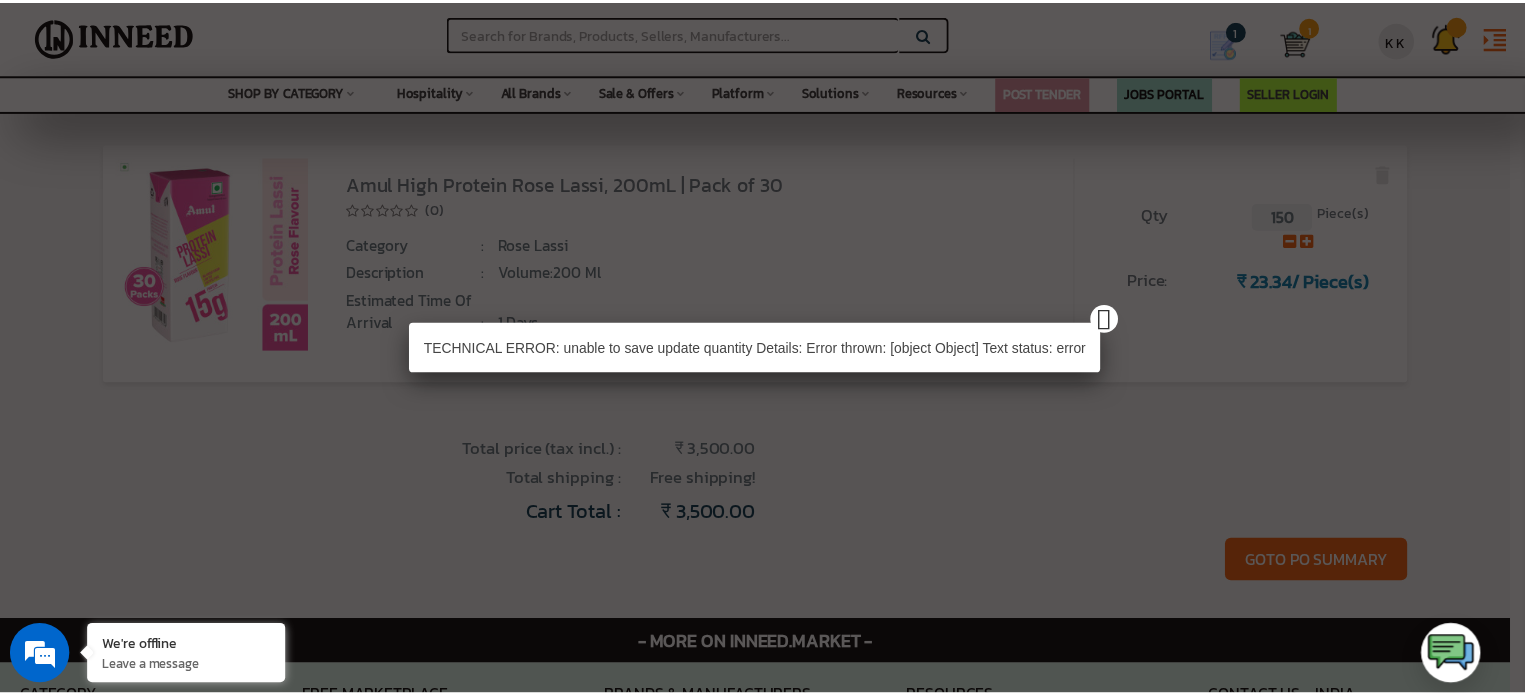scroll, scrollTop: 0, scrollLeft: 0, axis: both 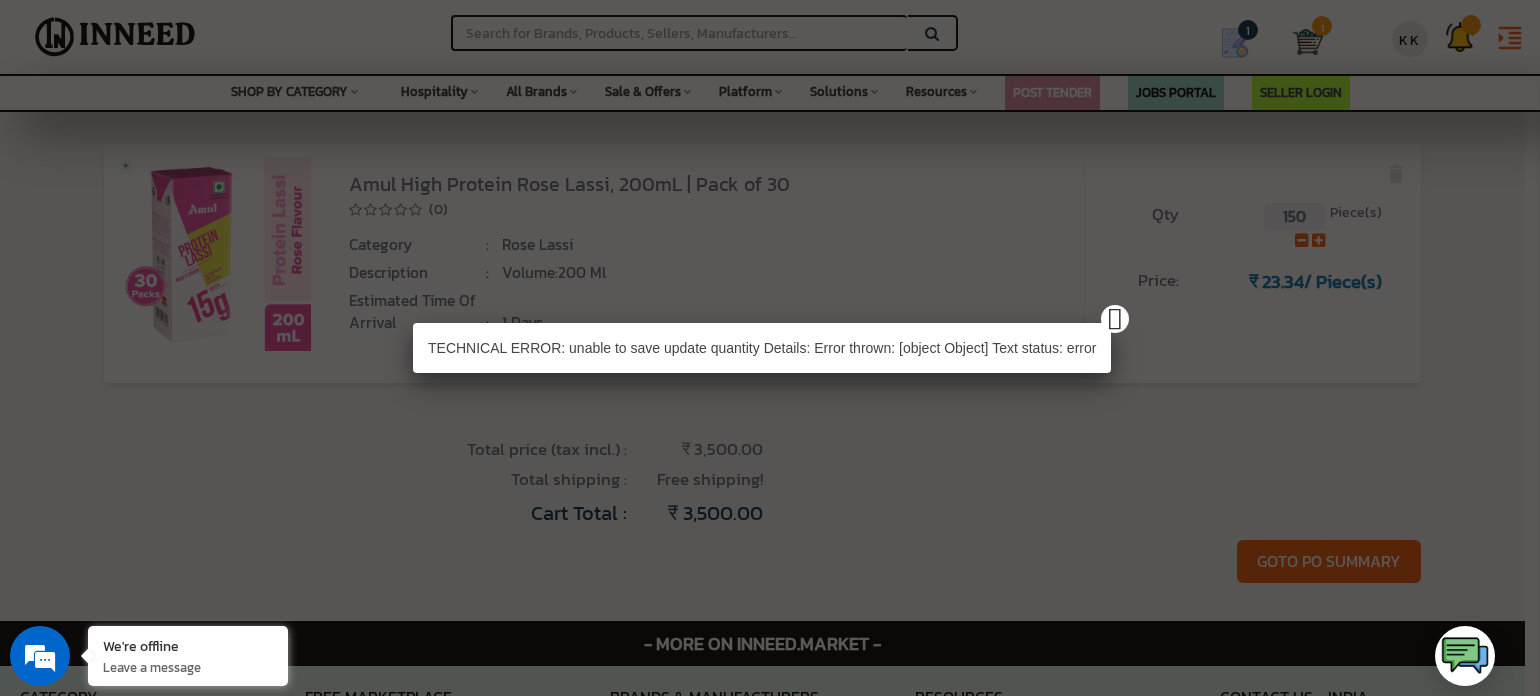 click on "TECHNICAL ERROR: unable to save update quantity
Details:
Error thrown: [object Object]
Text status: error" at bounding box center [770, 348] 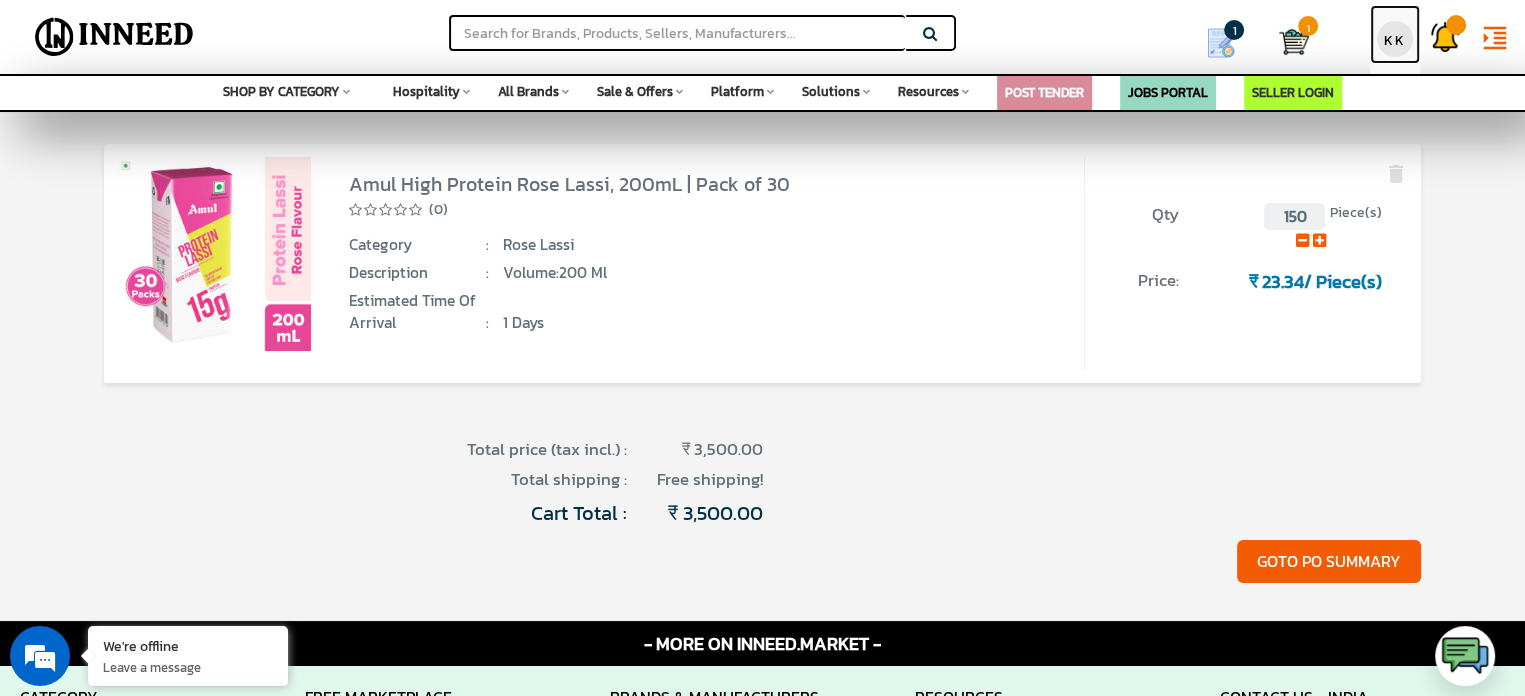 click on "KK" at bounding box center (1395, 39) 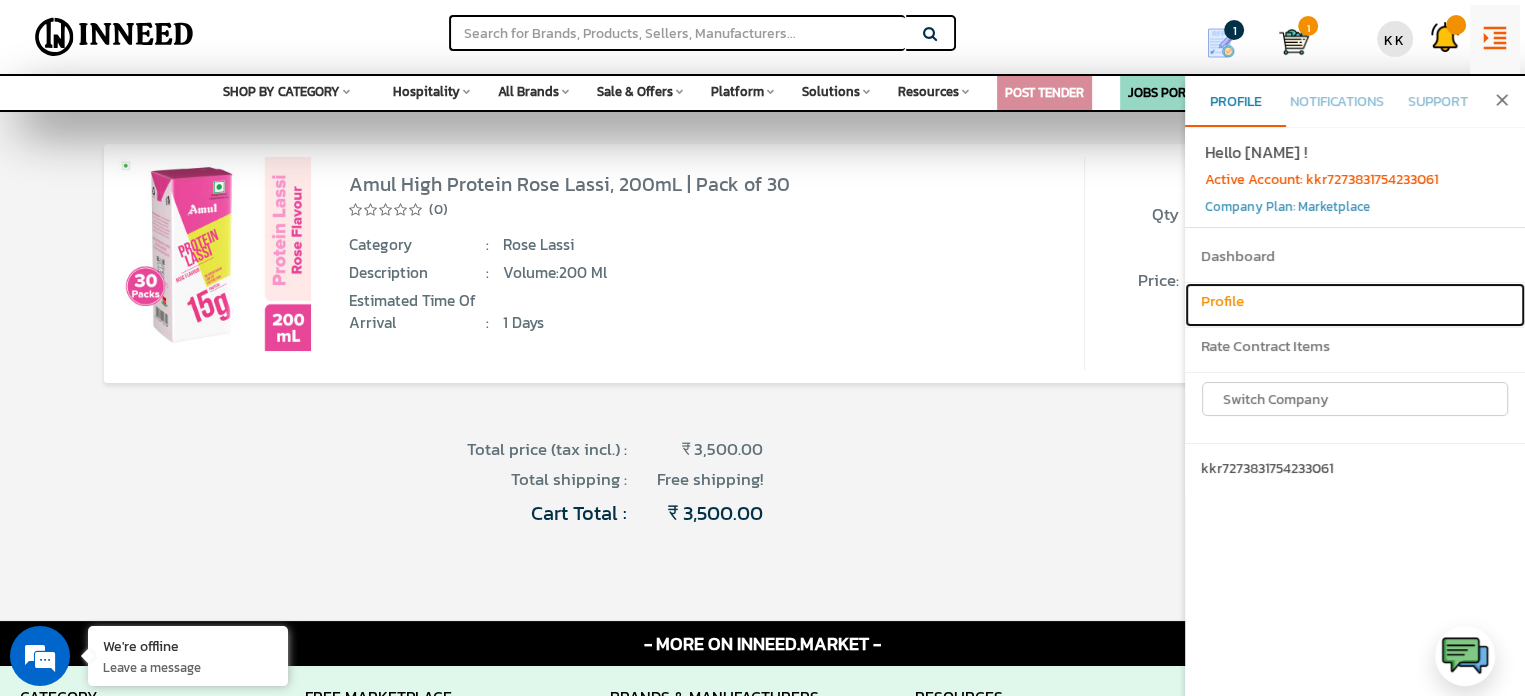 click on "Profile" at bounding box center (1355, 305) 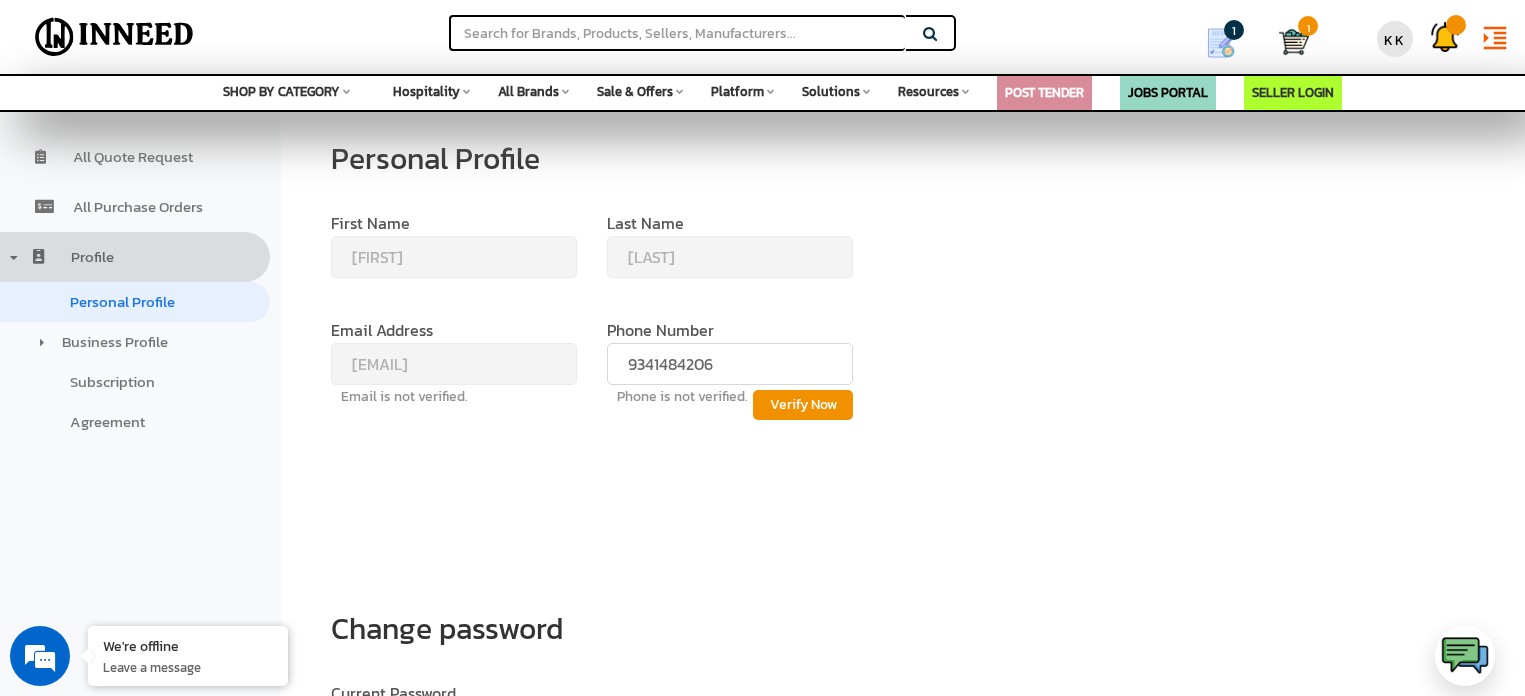 scroll, scrollTop: 0, scrollLeft: 0, axis: both 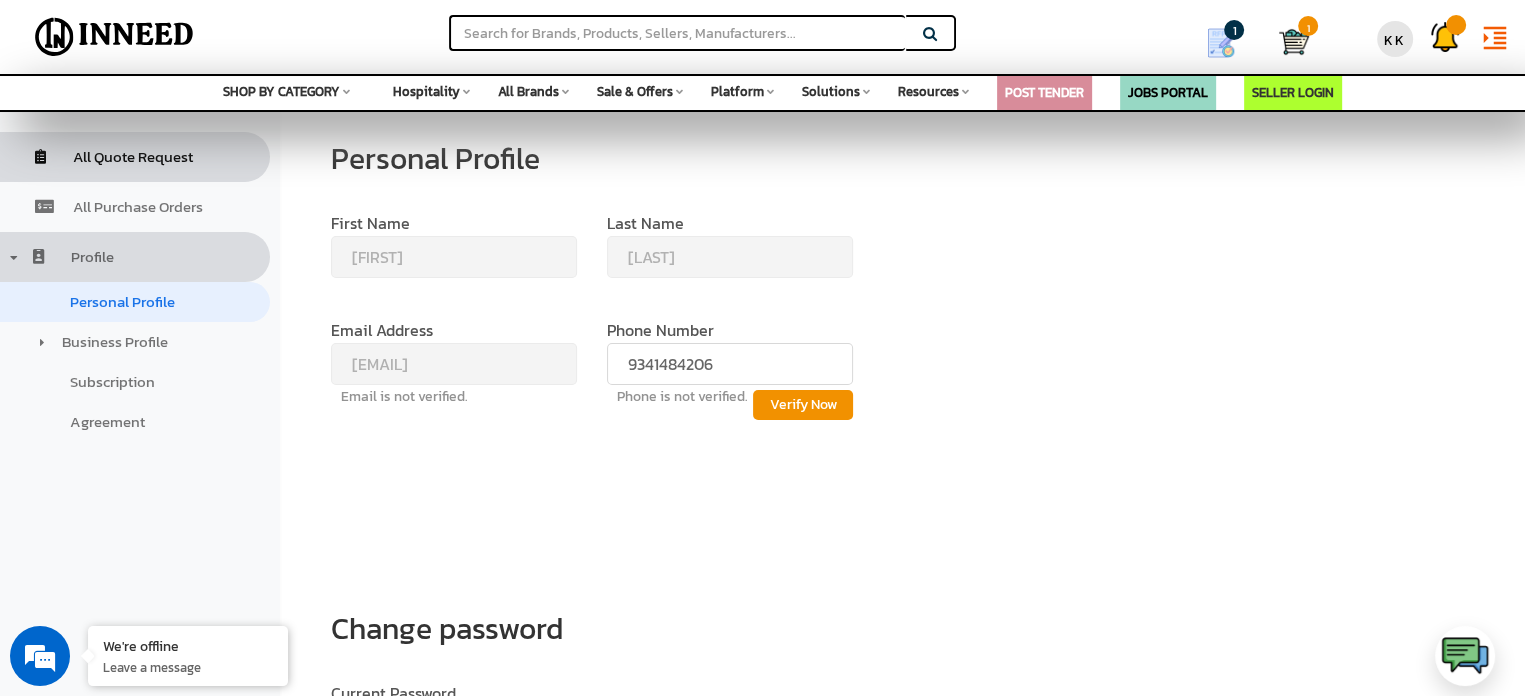 click on "All Quote Request" at bounding box center (133, 156) 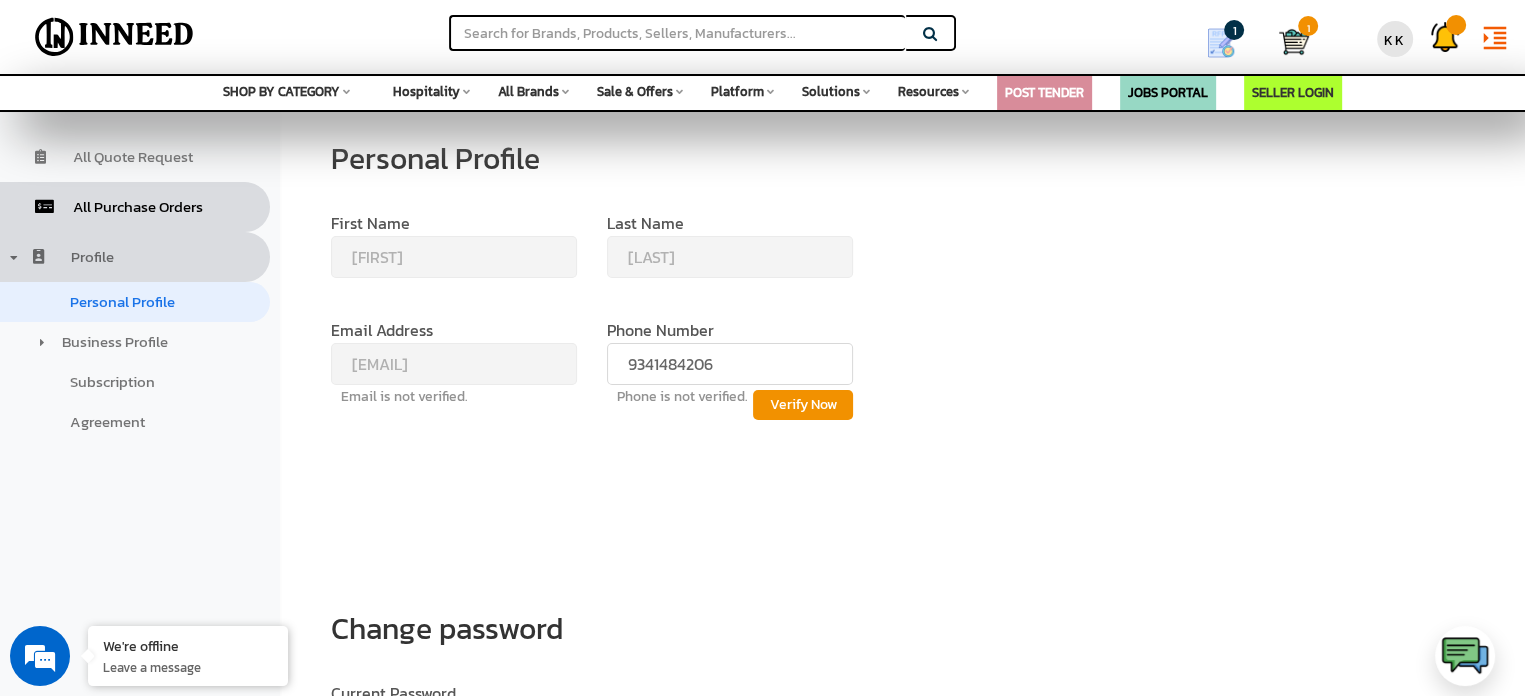 scroll, scrollTop: 0, scrollLeft: 0, axis: both 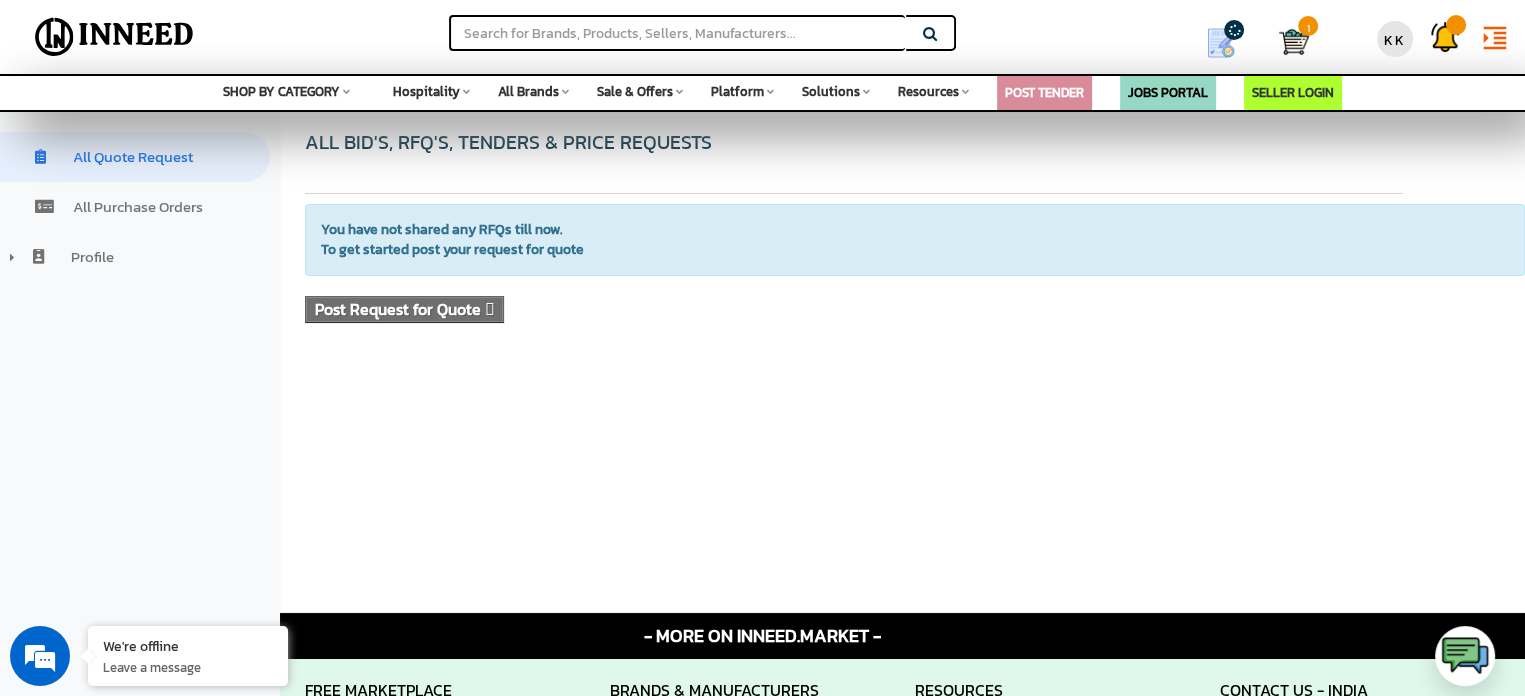 click on "All Purchase Orders" at bounding box center [138, 206] 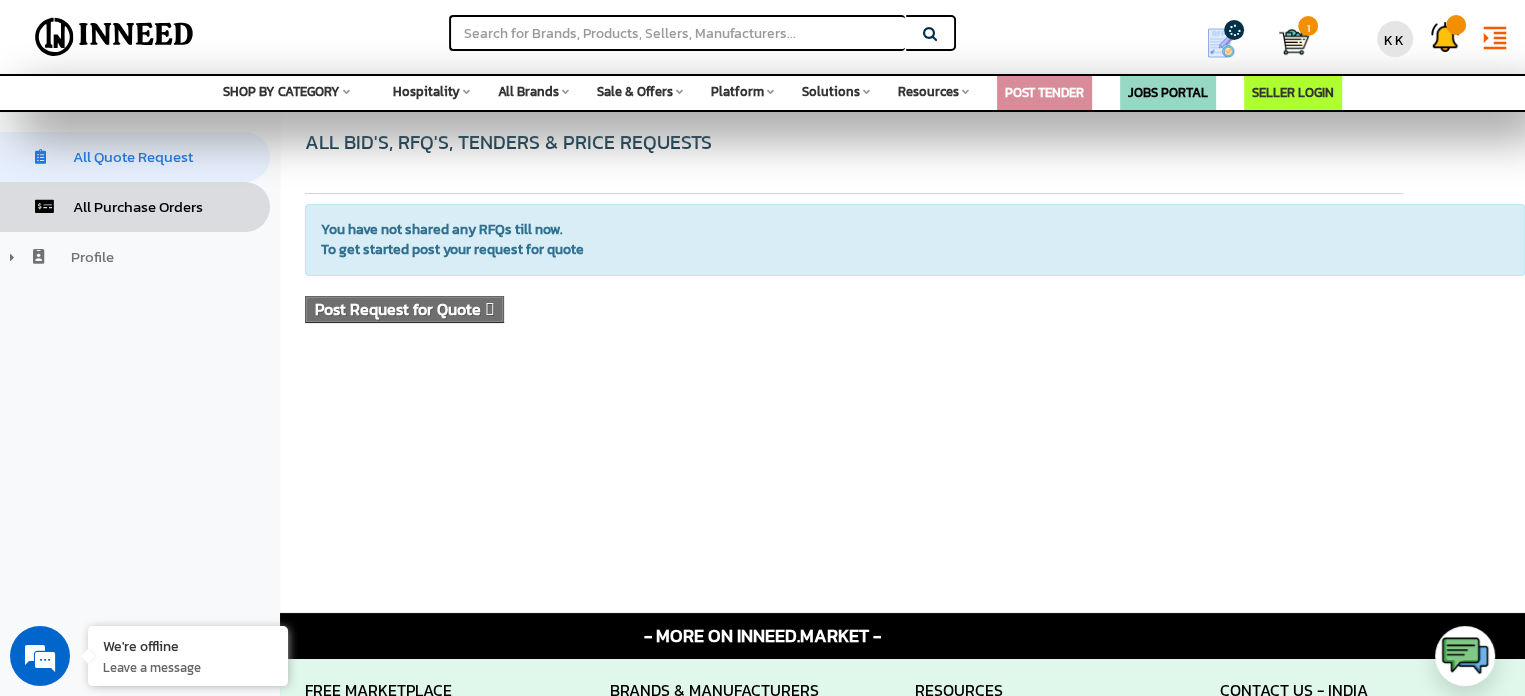 drag, startPoint x: 0, startPoint y: 0, endPoint x: 175, endPoint y: 211, distance: 274.12772 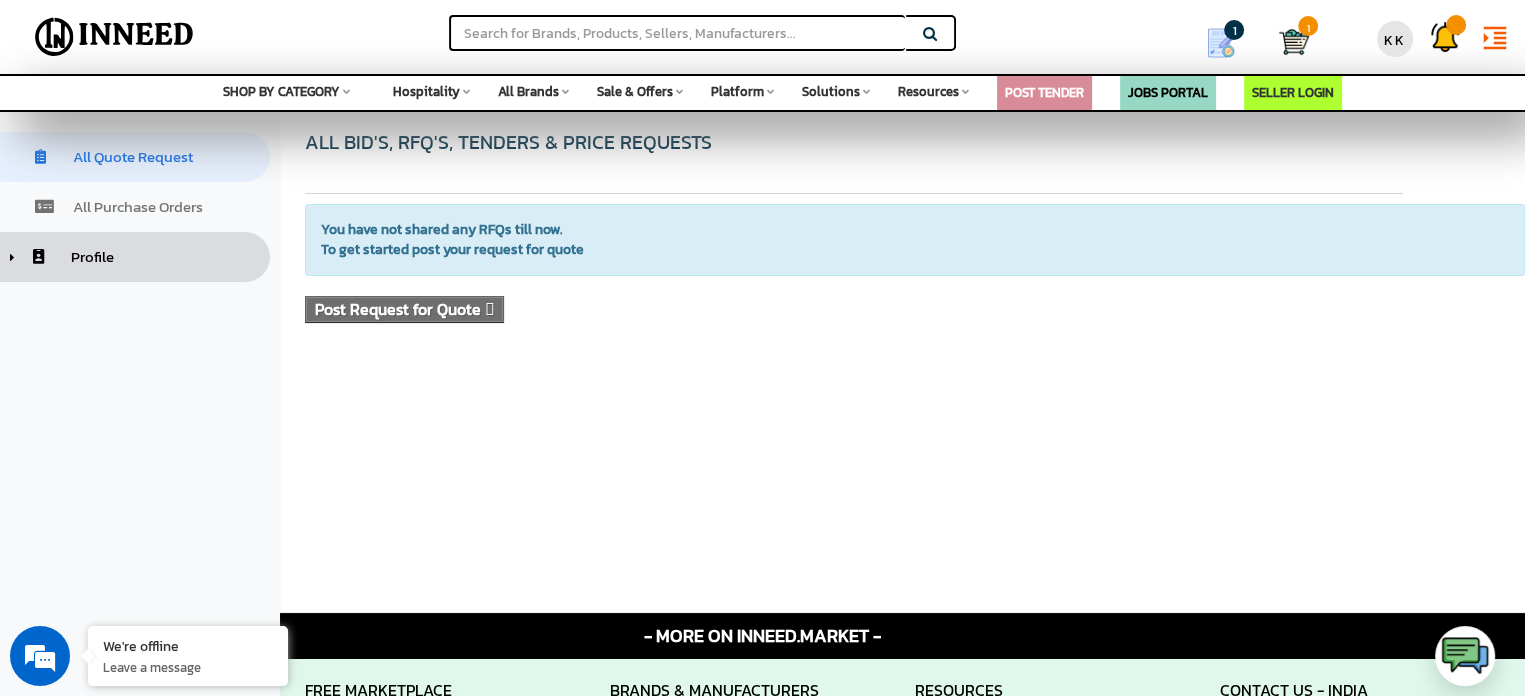 scroll, scrollTop: 0, scrollLeft: 0, axis: both 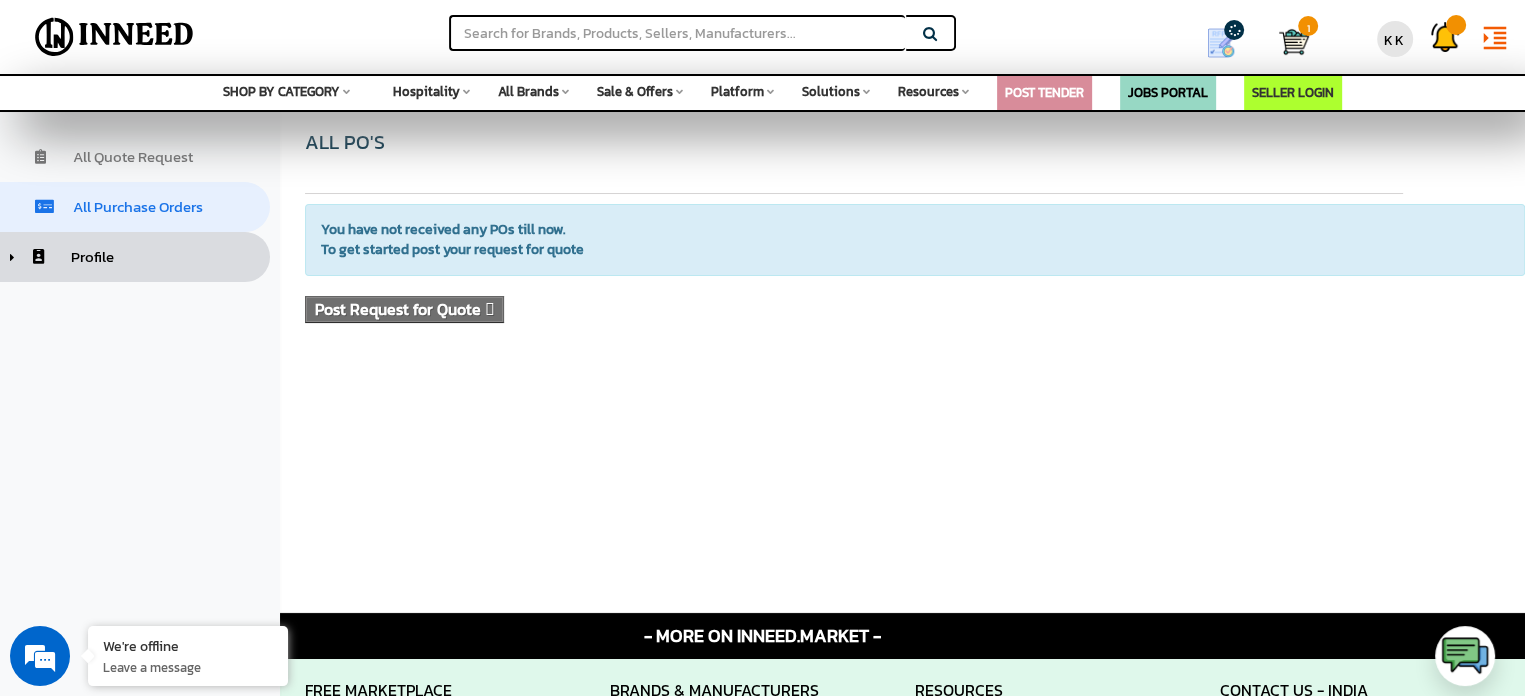 drag, startPoint x: 0, startPoint y: 0, endPoint x: 98, endPoint y: 254, distance: 272.24988 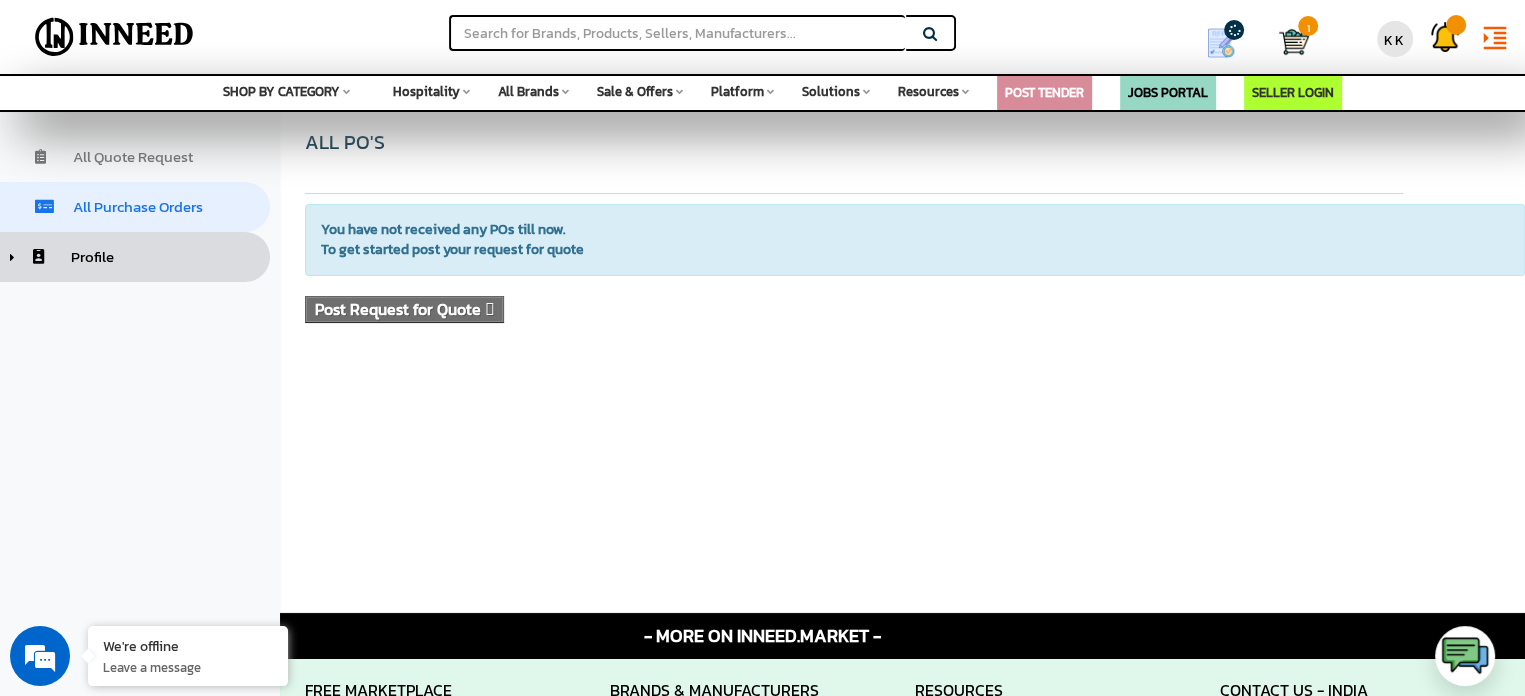 click on "Profile" at bounding box center [92, 256] 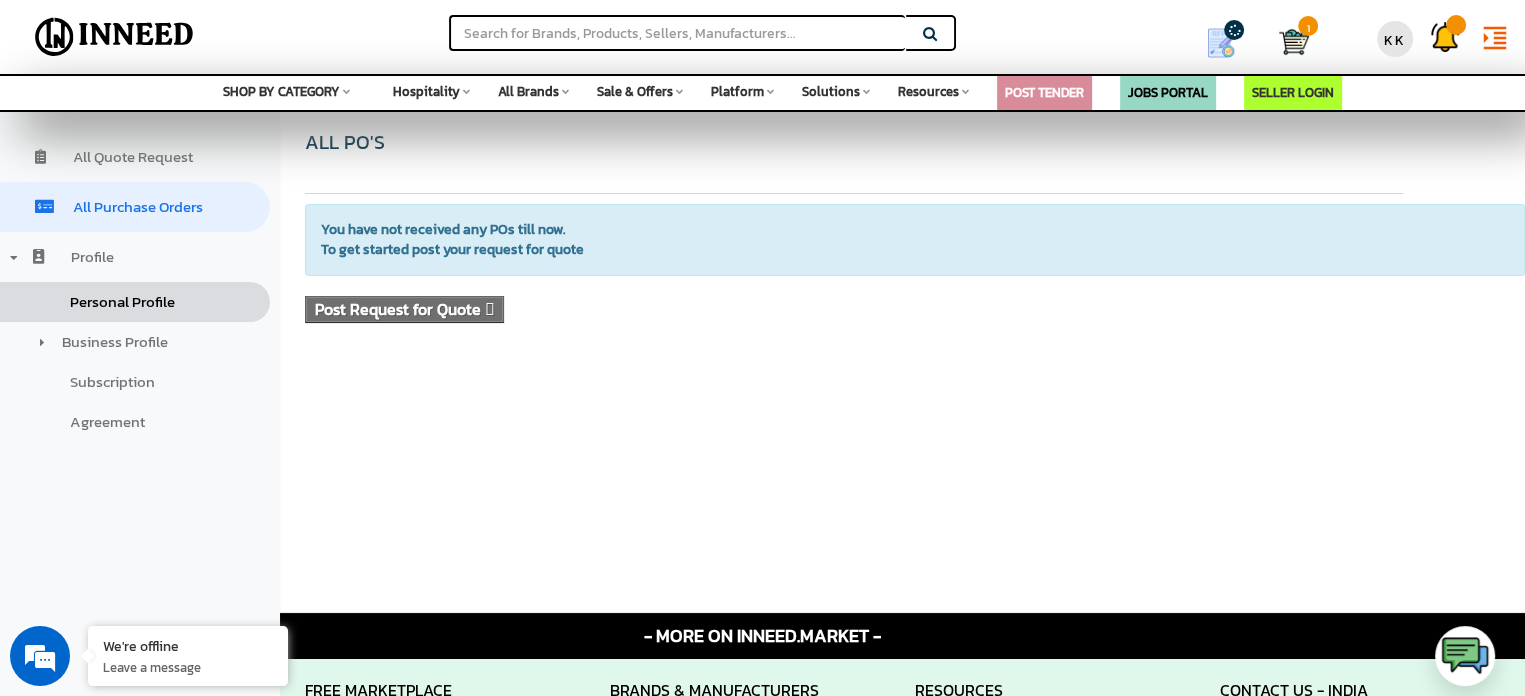 click on "Personal Profile" at bounding box center (122, 301) 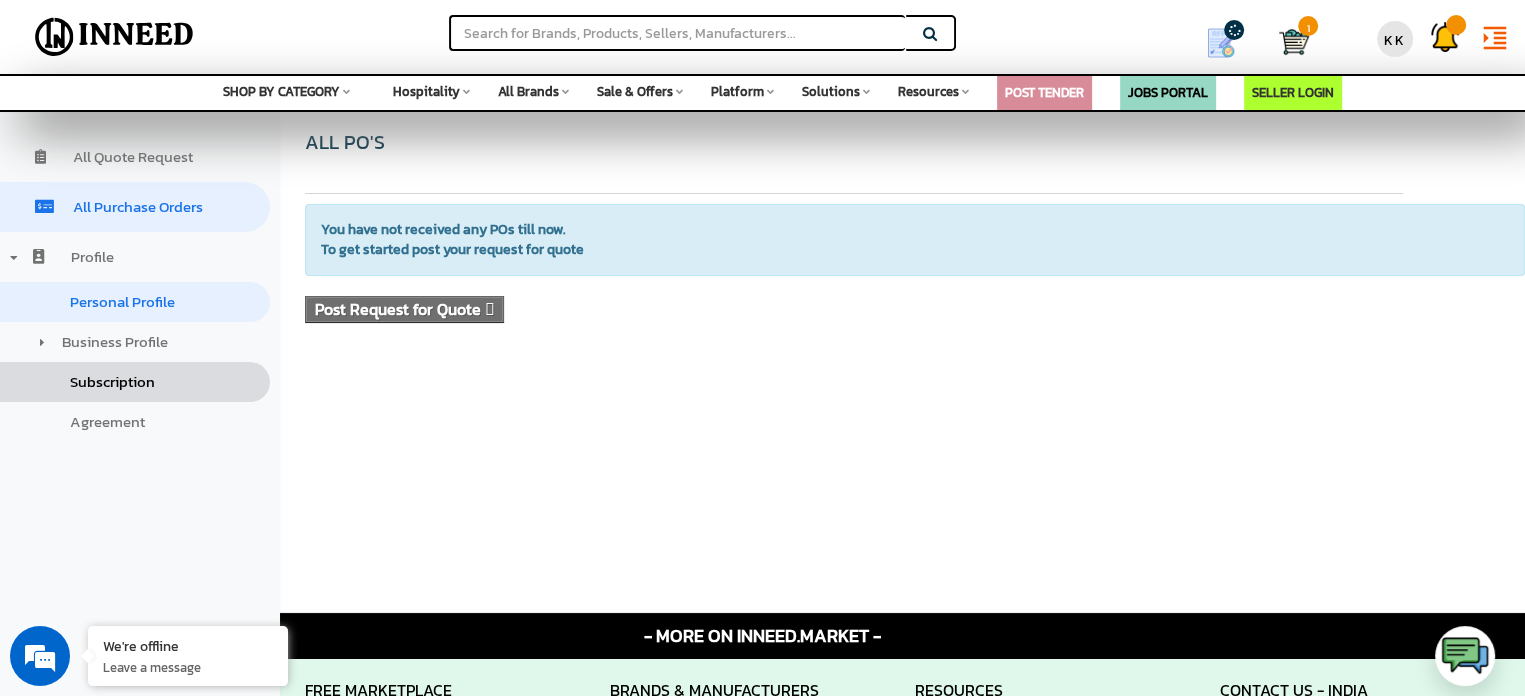 click on "Subscription" at bounding box center (112, 381) 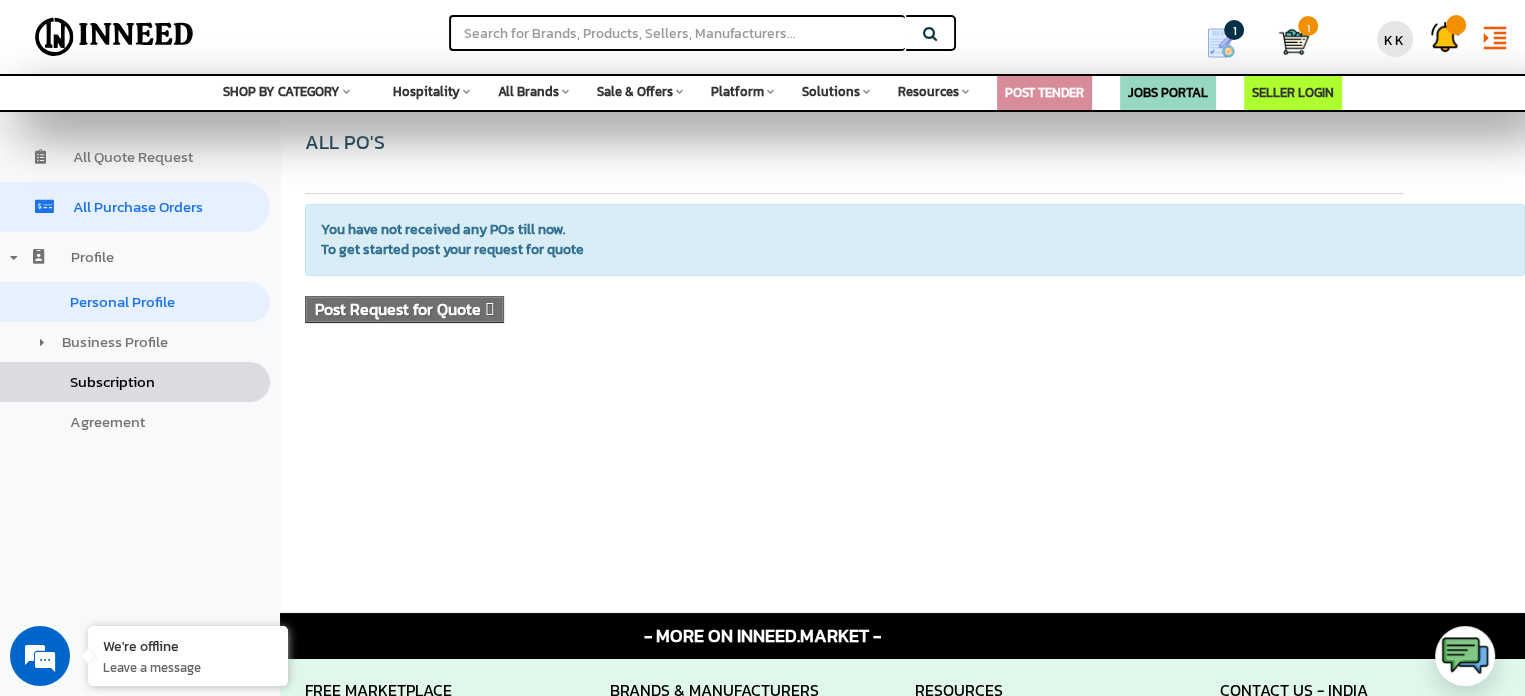 scroll, scrollTop: 0, scrollLeft: 0, axis: both 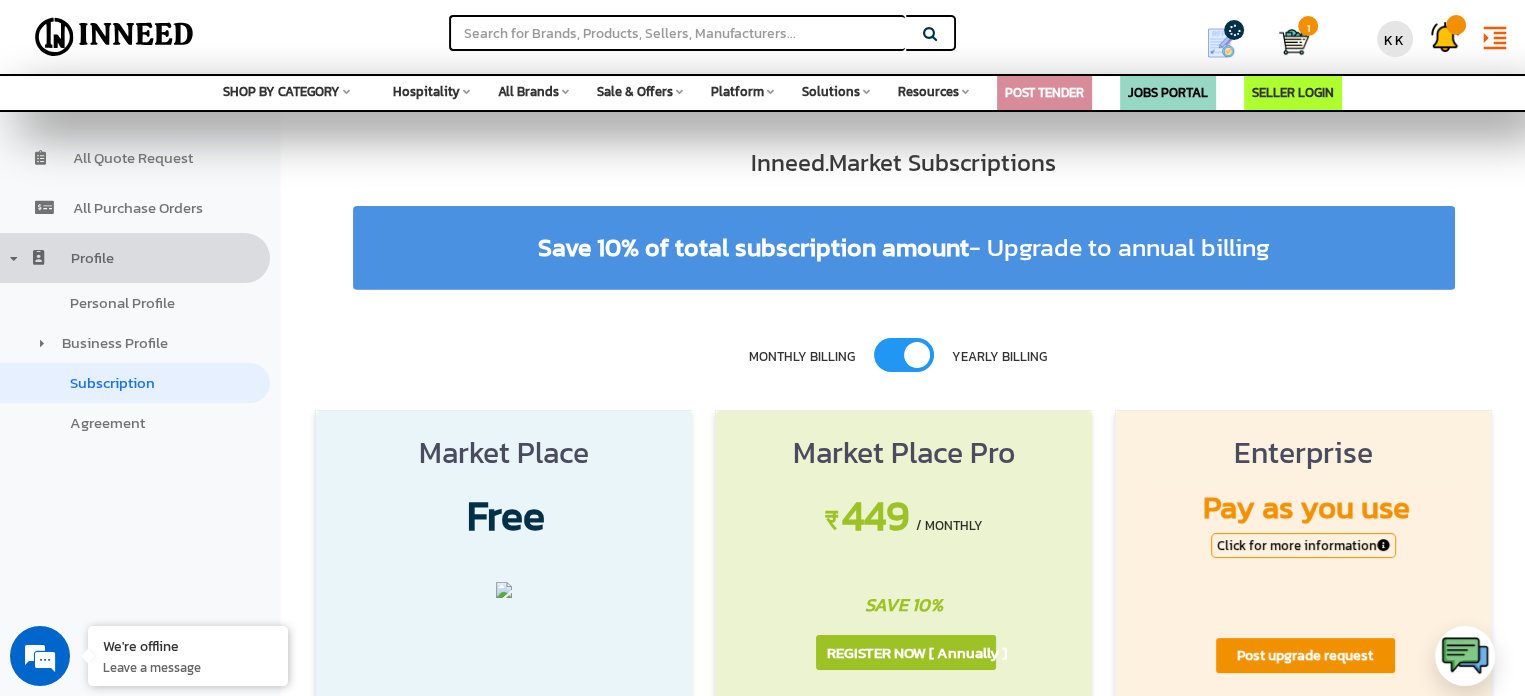 click on "MONTHLY BILLING" at bounding box center [576, 352] 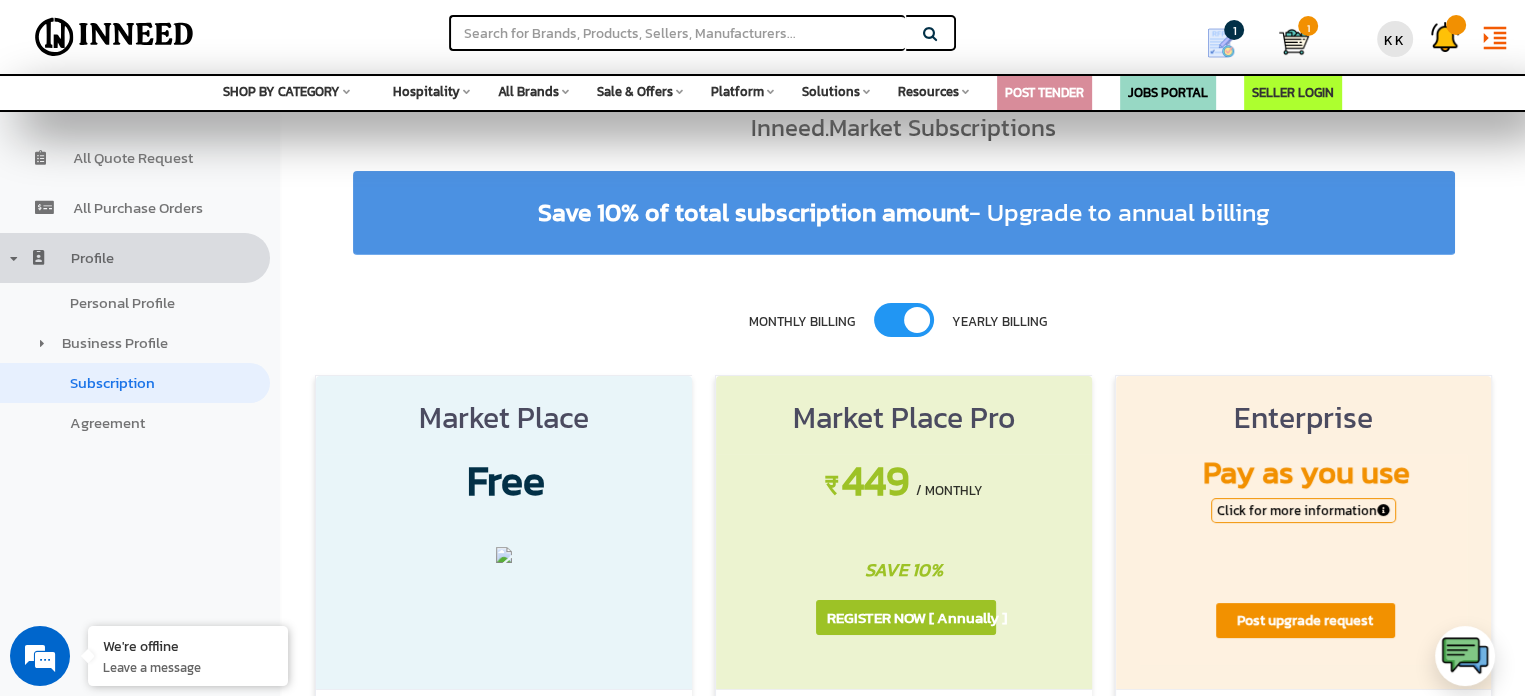 scroll, scrollTop: 24, scrollLeft: 0, axis: vertical 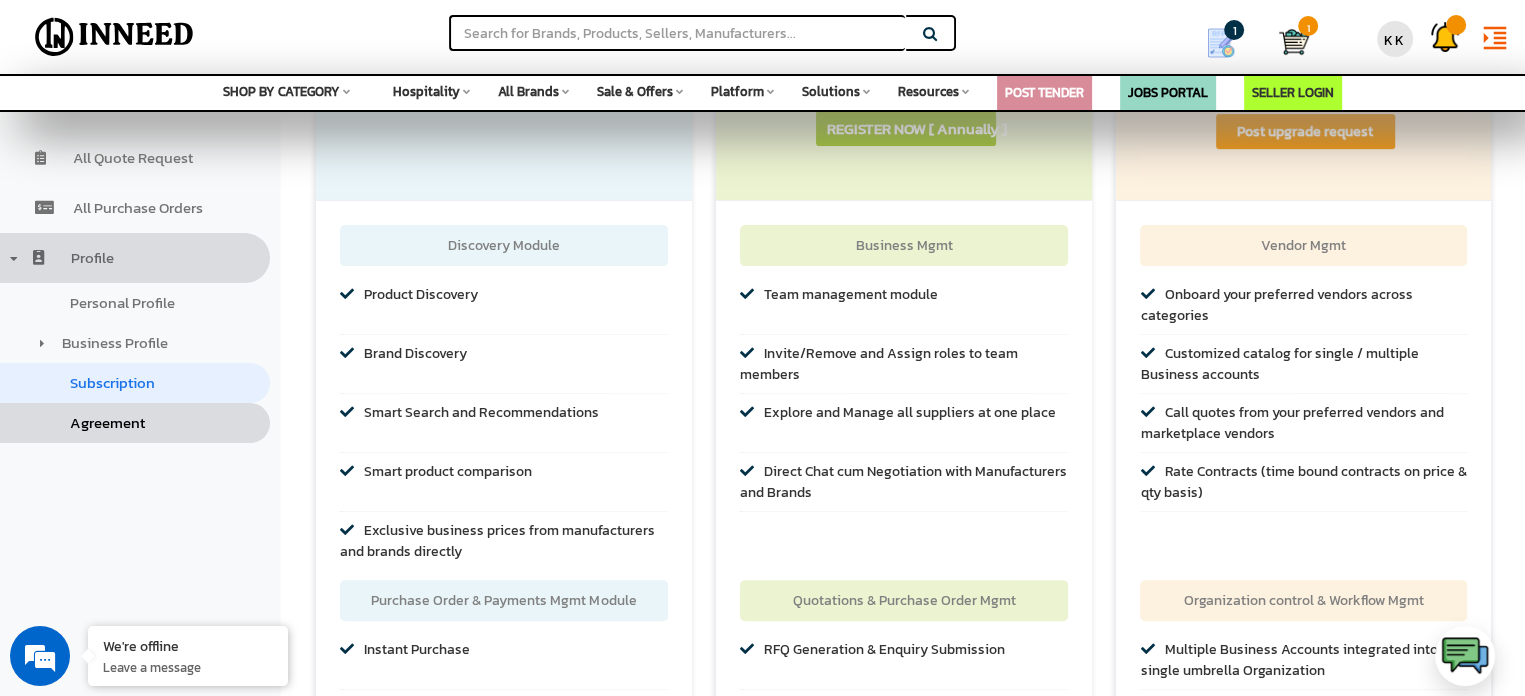 click on "Agreement" at bounding box center (135, 423) 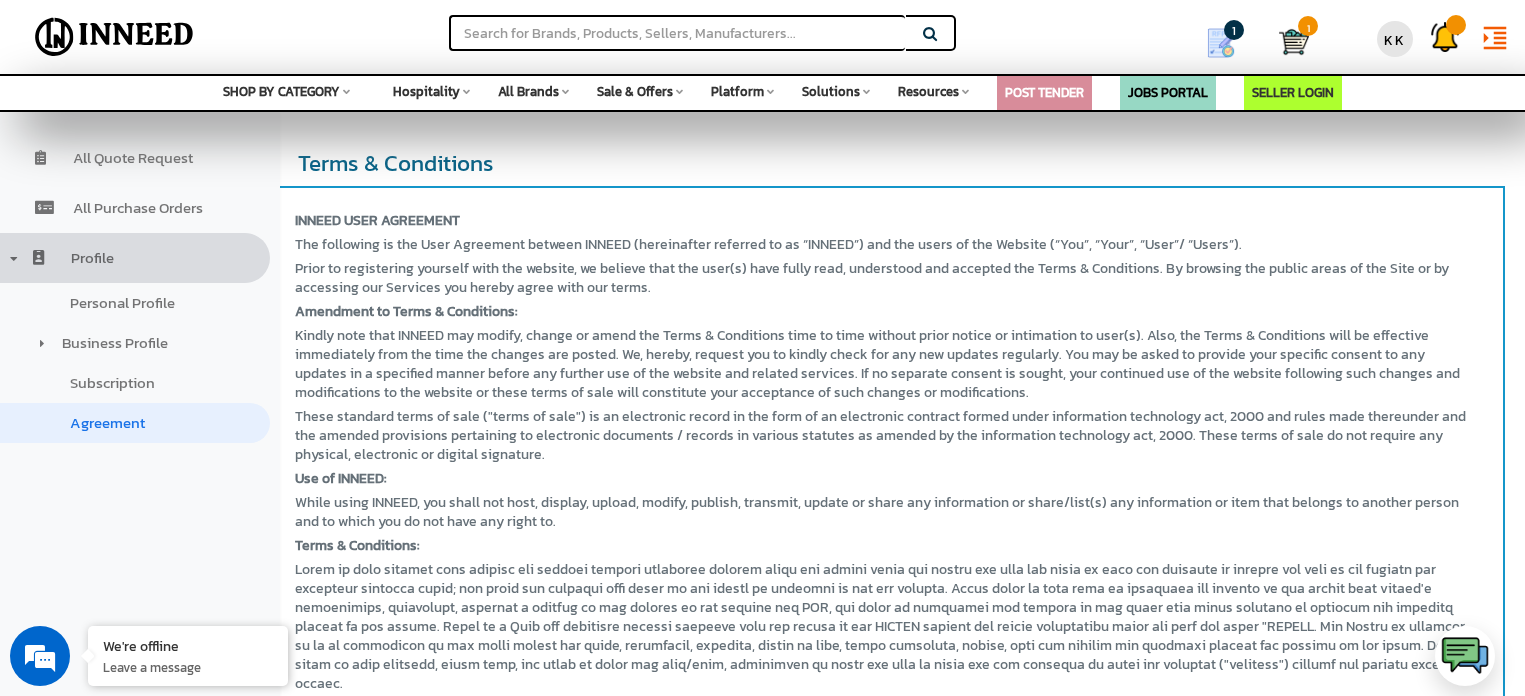 scroll, scrollTop: 0, scrollLeft: 0, axis: both 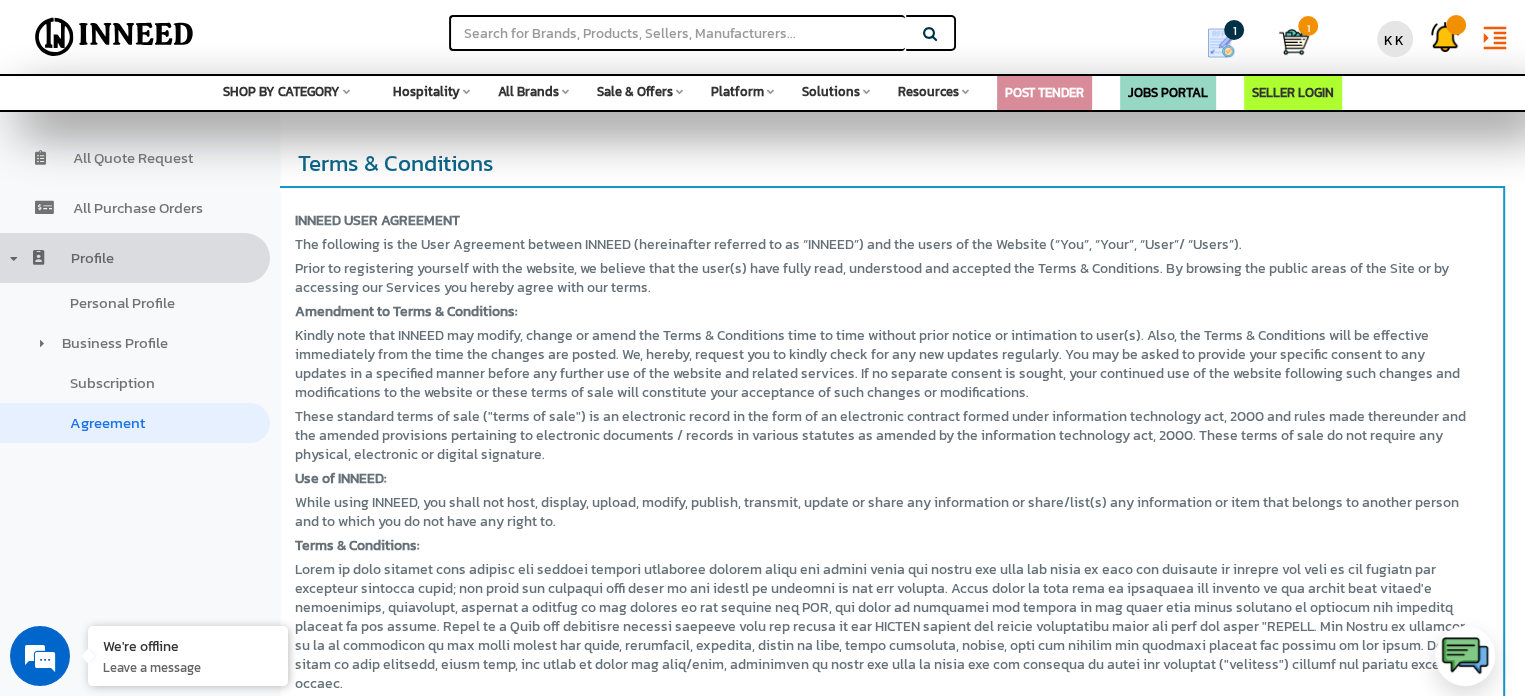 click on "Profile" at bounding box center [135, 258] 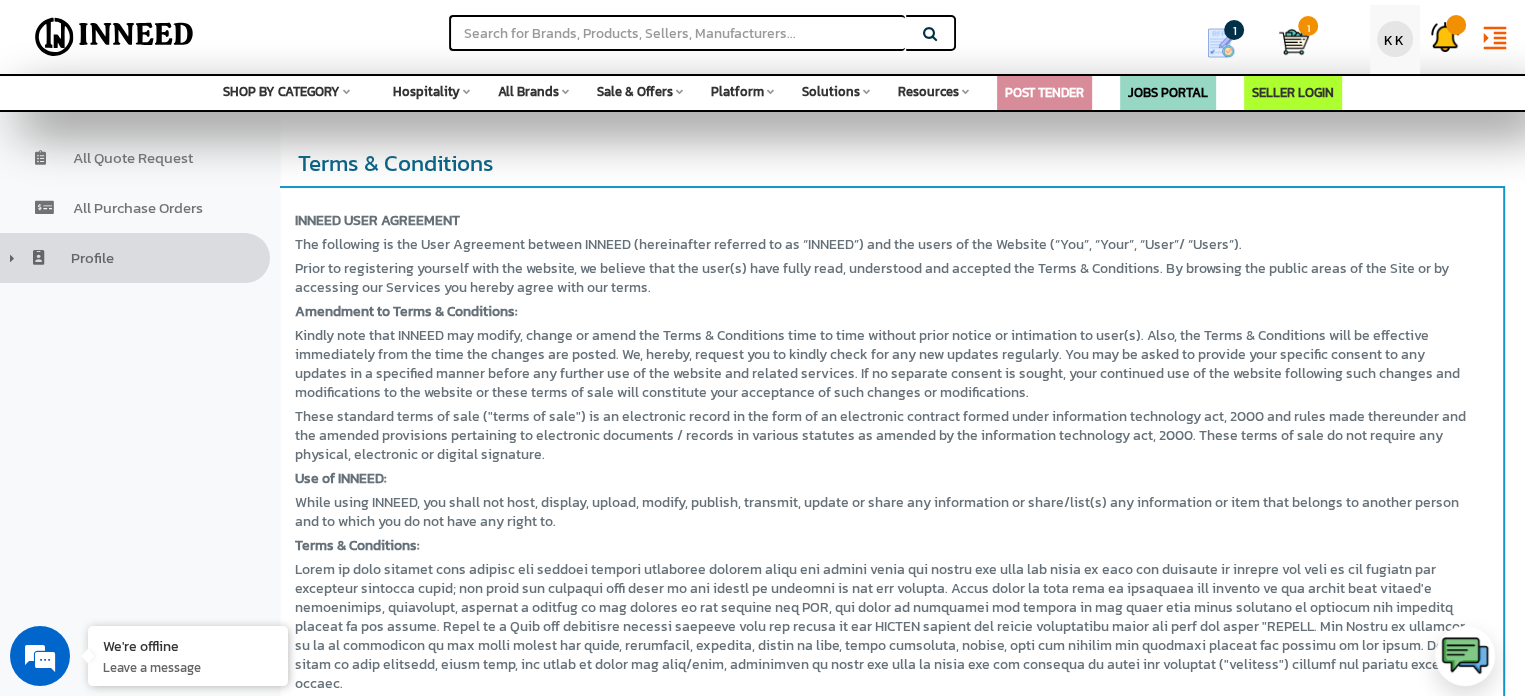 click on "KK" at bounding box center [1395, 34] 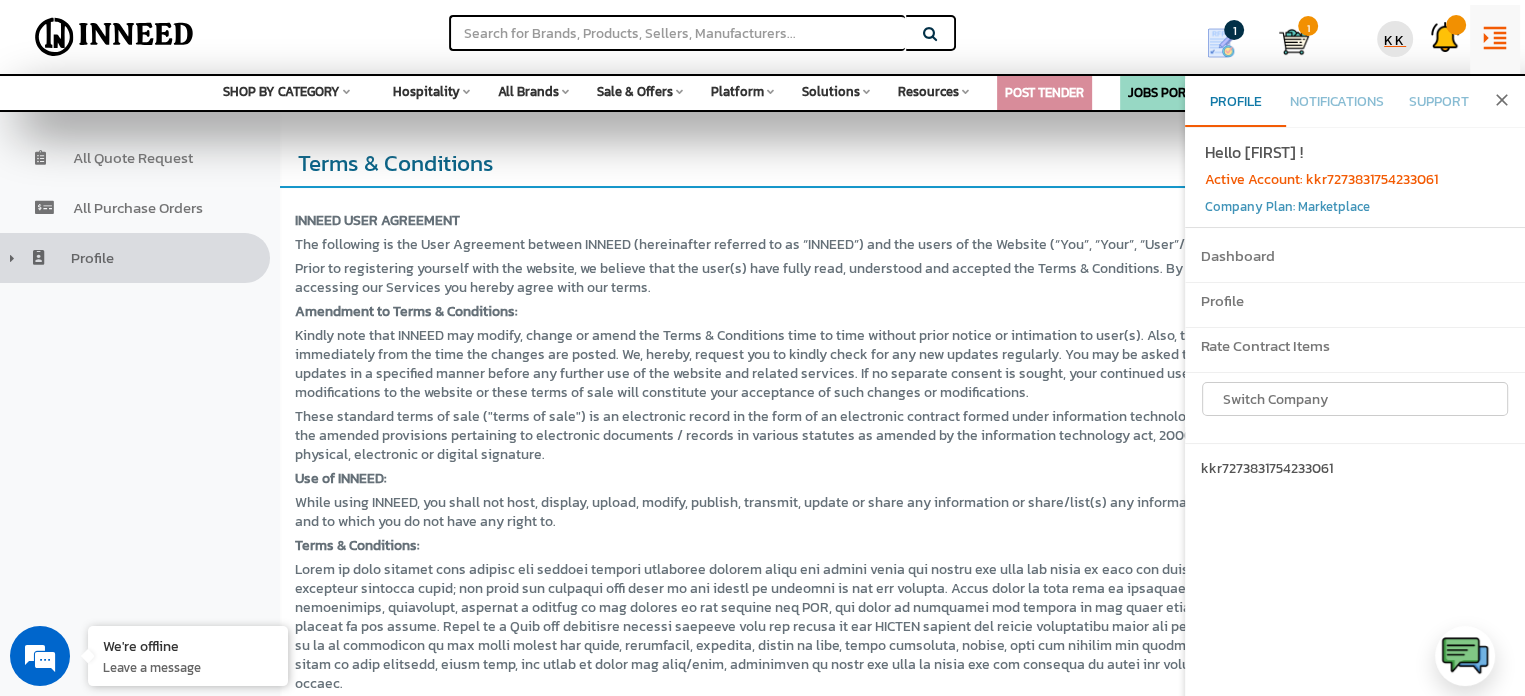 scroll, scrollTop: 0, scrollLeft: 0, axis: both 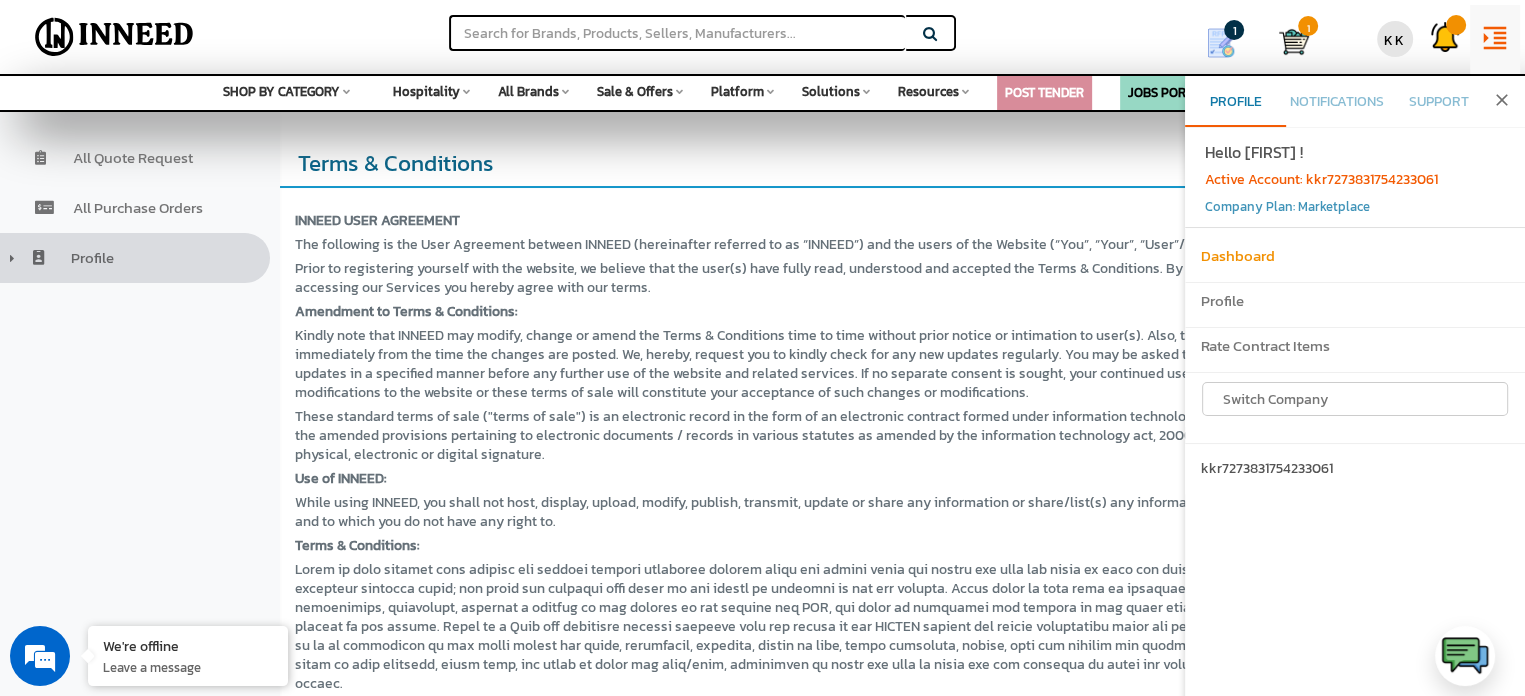 click on "Dashboard" at bounding box center [1355, 260] 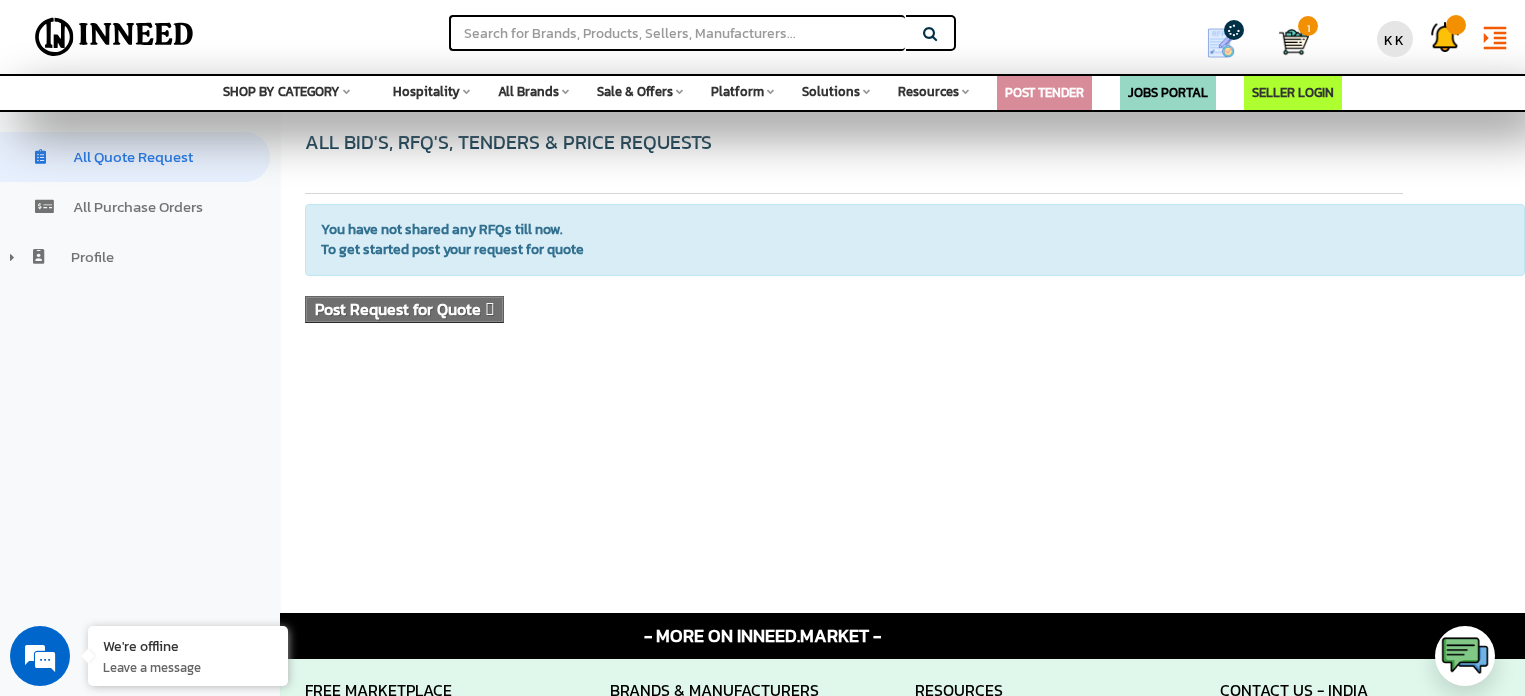 scroll, scrollTop: 0, scrollLeft: 0, axis: both 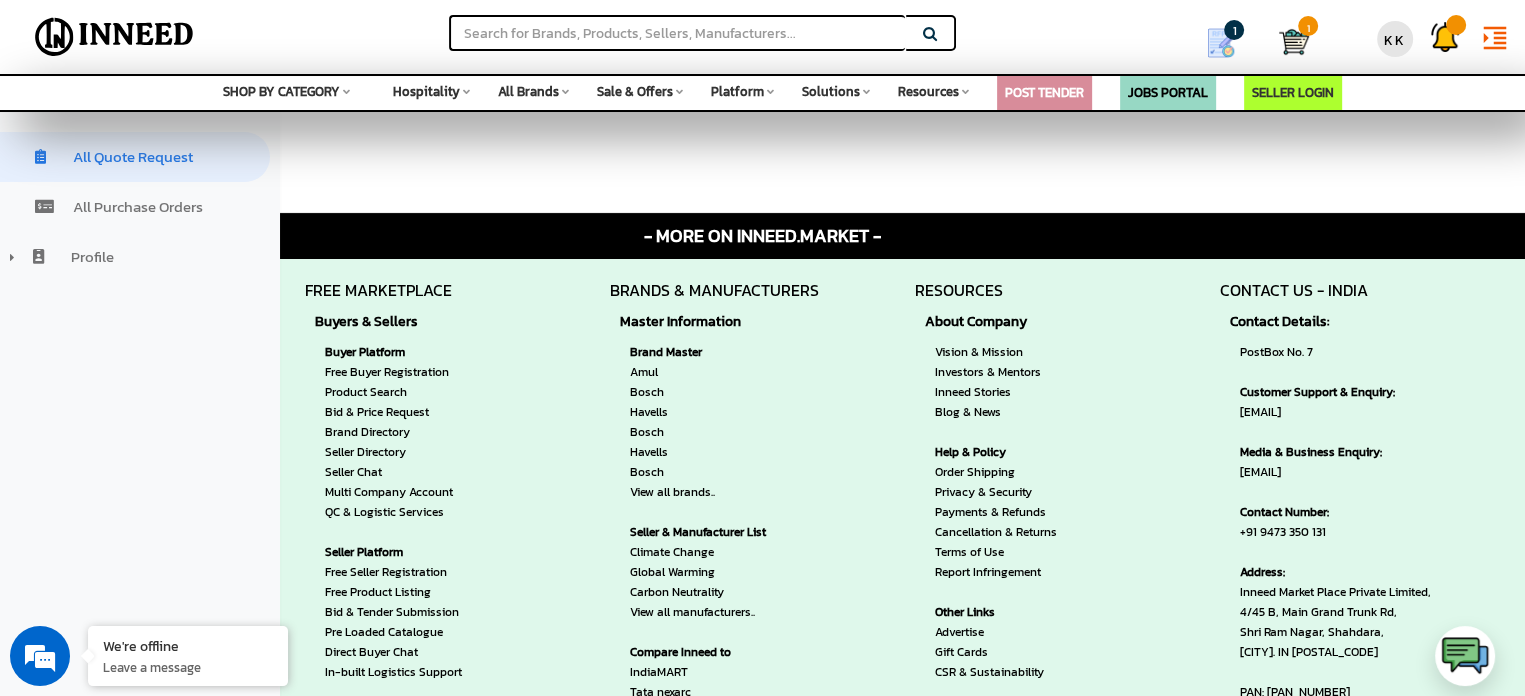 click on "Amul" at bounding box center (714, 372) 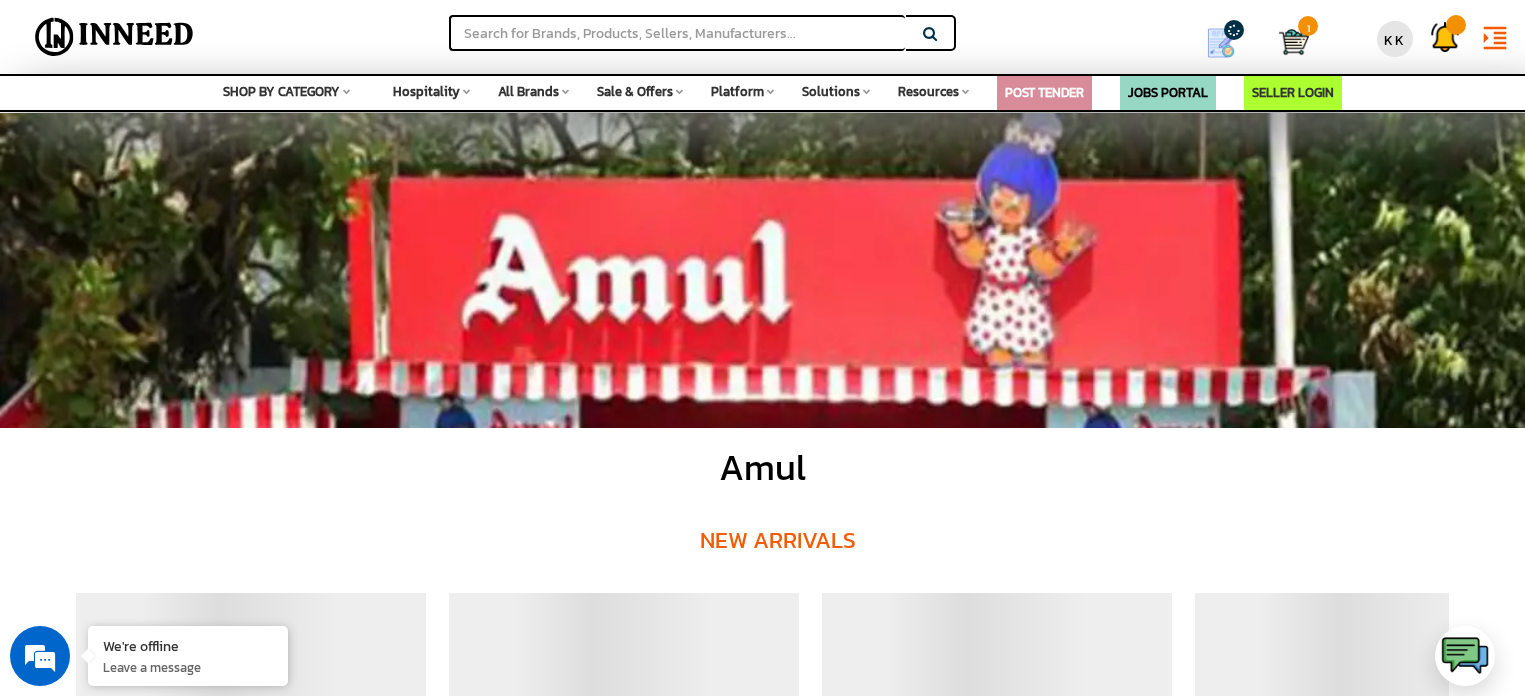 scroll, scrollTop: 0, scrollLeft: 0, axis: both 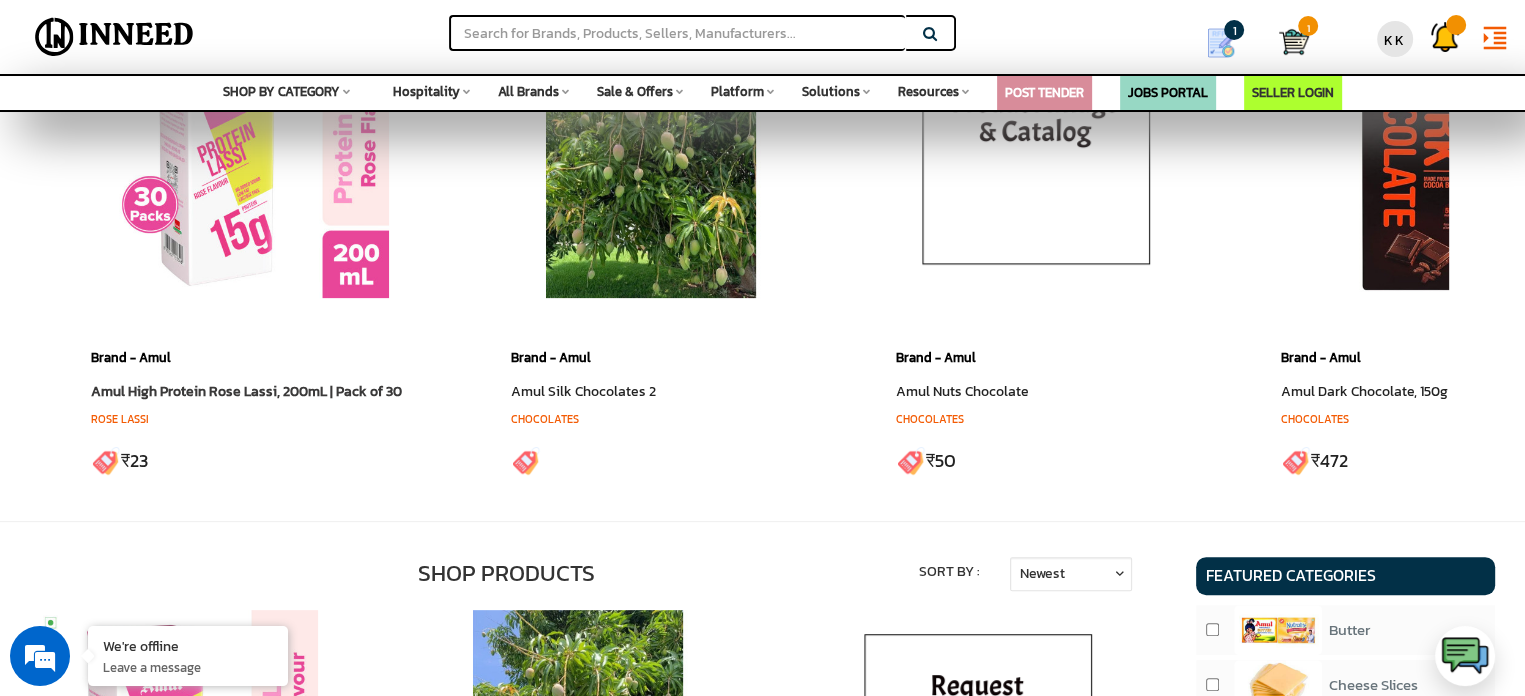 click on "Amul High Protein Rose Lassi, 200mL | Pack of 30" at bounding box center (246, 391) 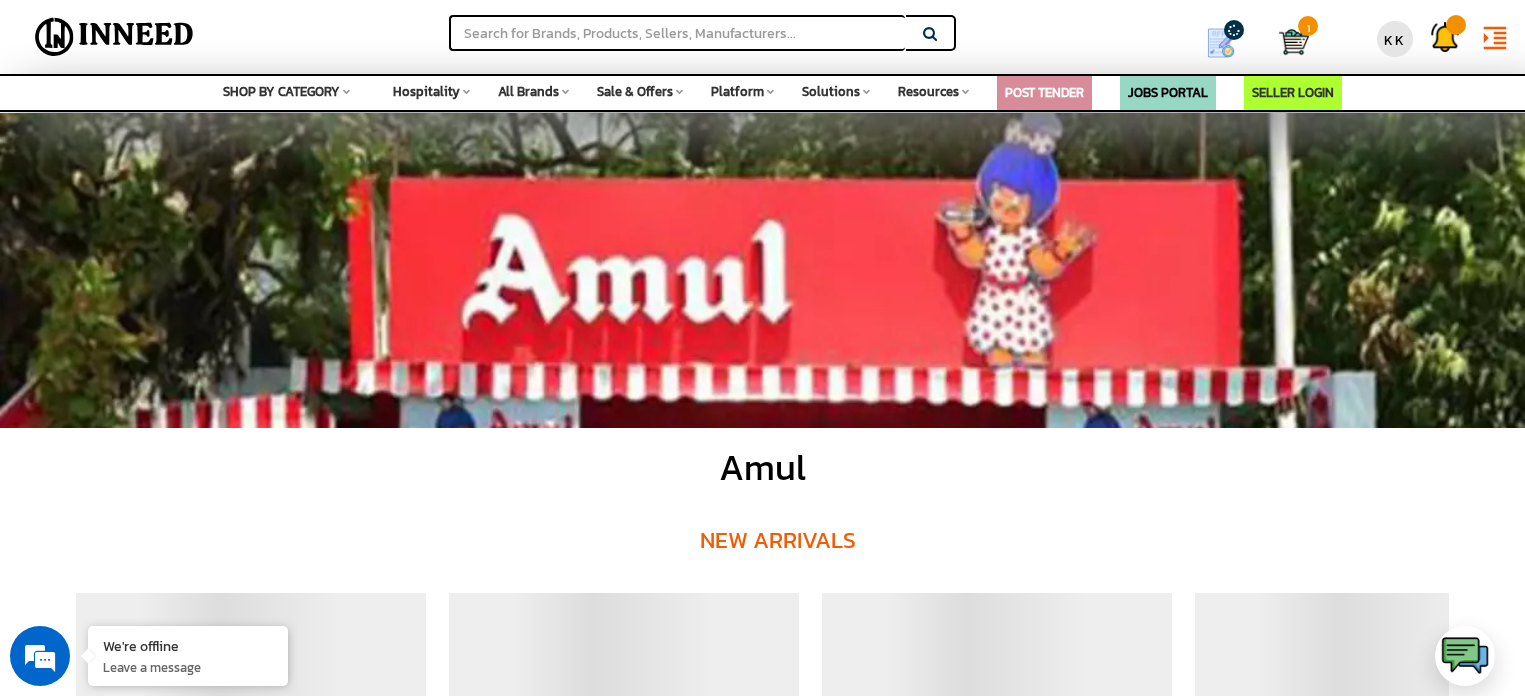scroll, scrollTop: 0, scrollLeft: 0, axis: both 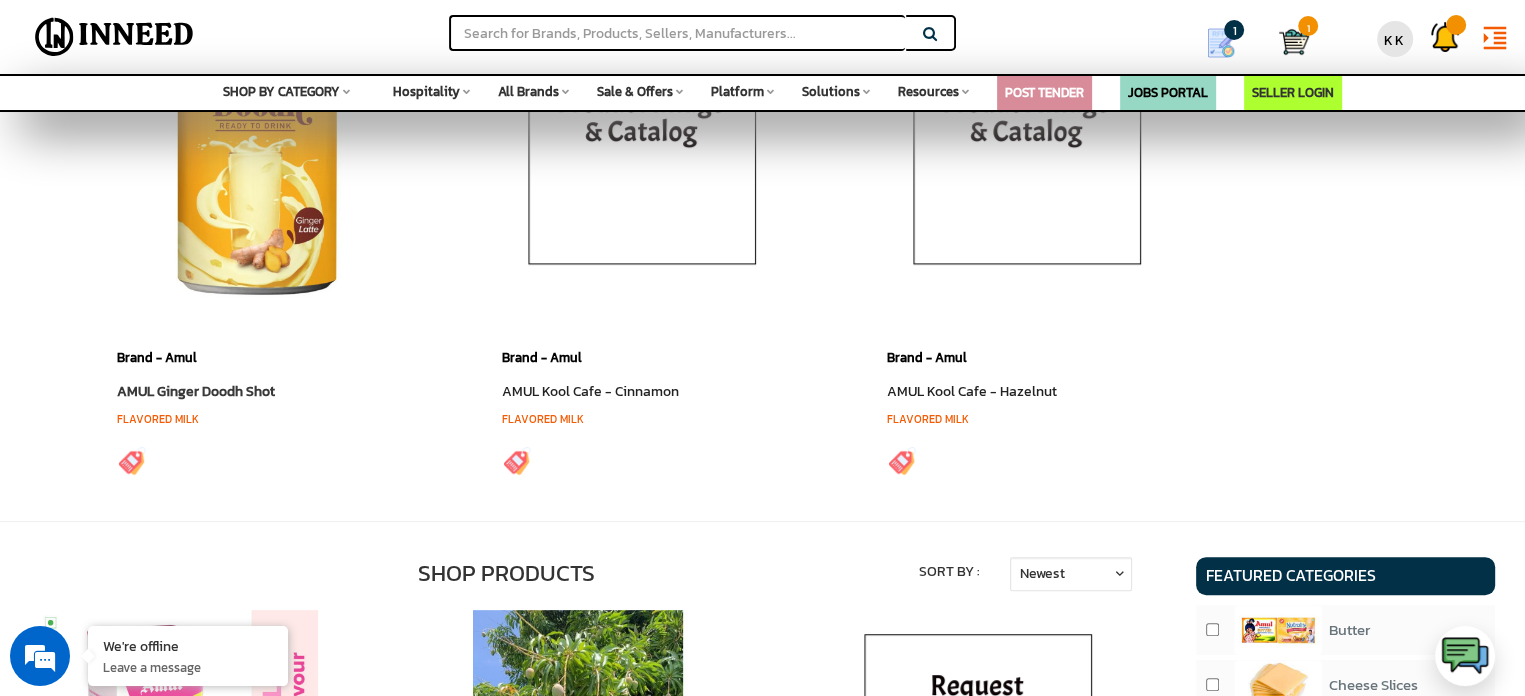click at bounding box center [257, 158] 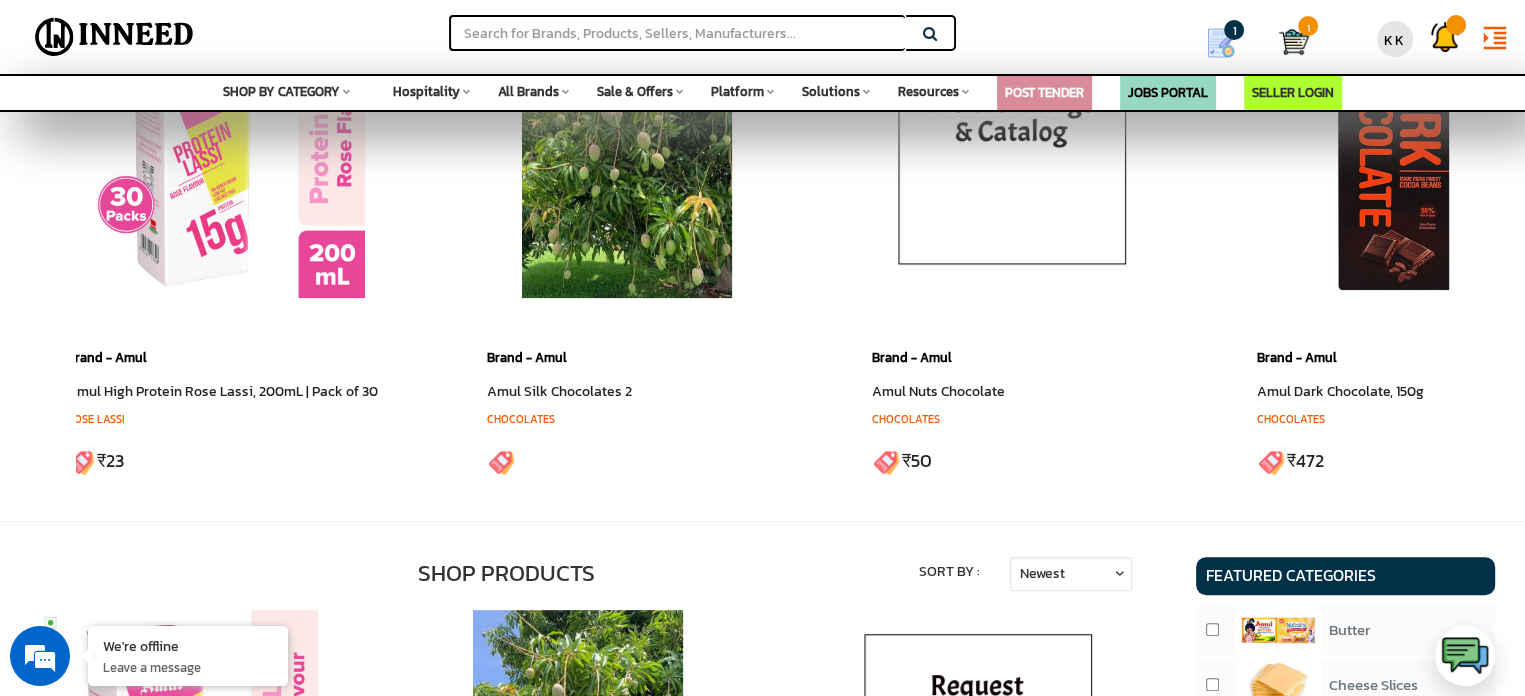 scroll, scrollTop: 0, scrollLeft: 0, axis: both 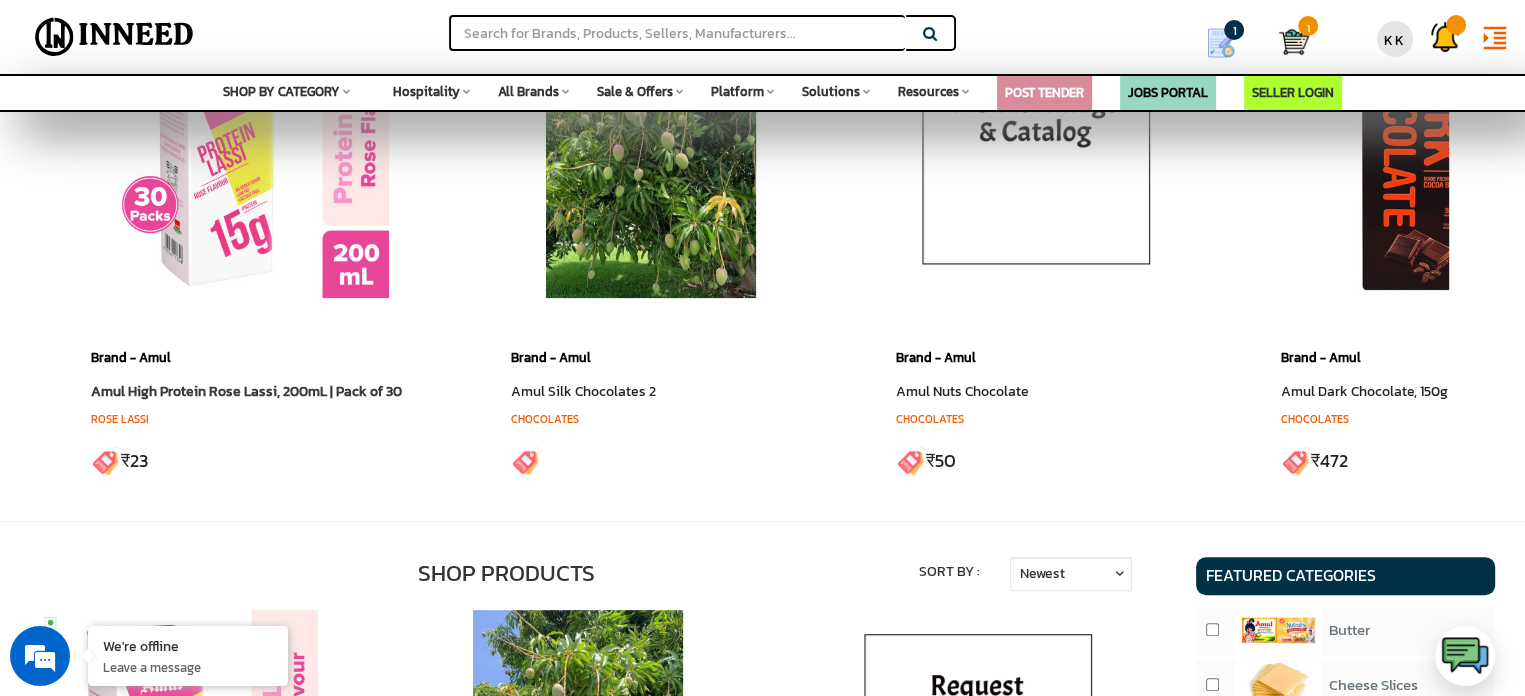 click on "Brand - Amul
Amul High Protein Rose Lassi, 200mL | Pack of 30
Rose Lassi
₹
23" at bounding box center [248, 392] 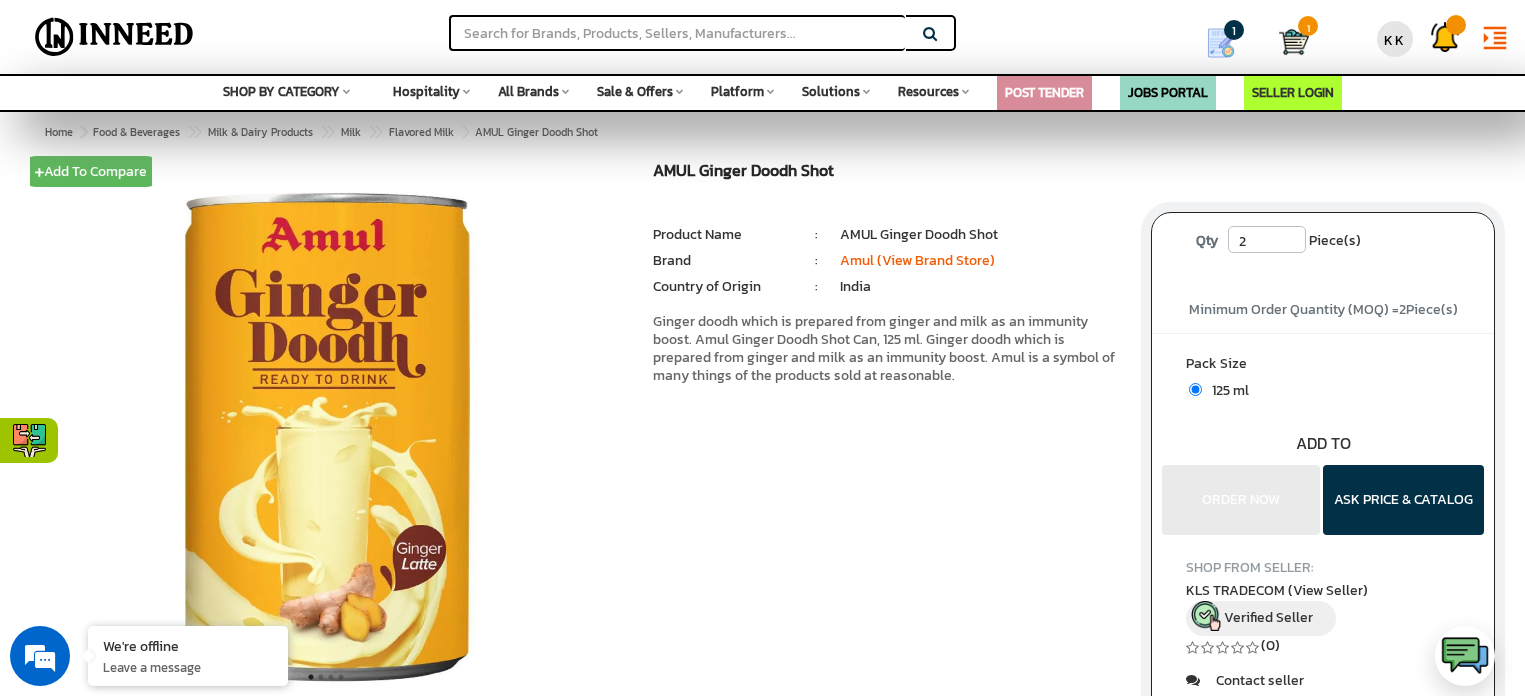 scroll, scrollTop: 0, scrollLeft: 0, axis: both 